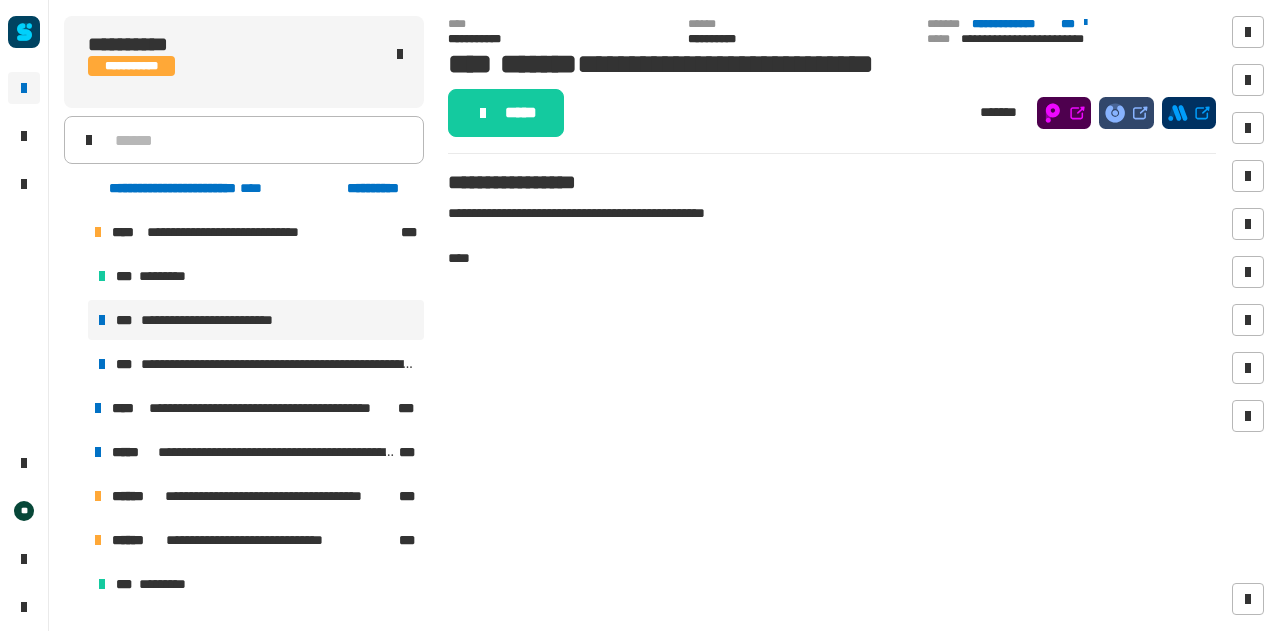 scroll, scrollTop: 0, scrollLeft: 0, axis: both 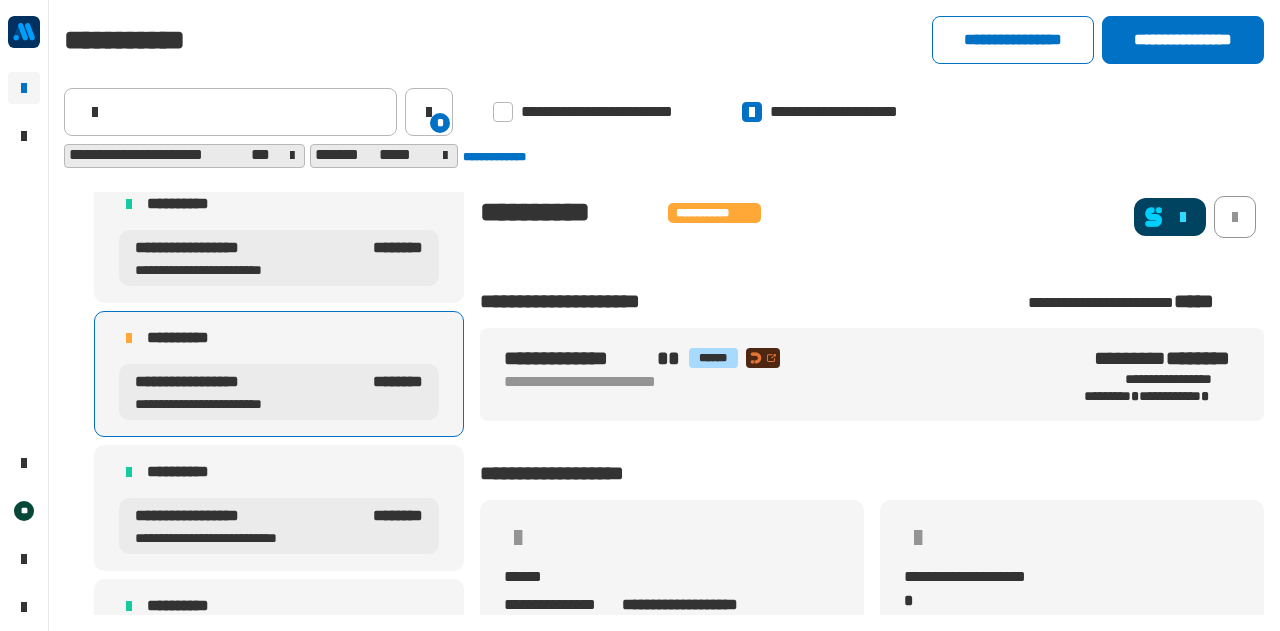 click on "**********" at bounding box center [236, 382] 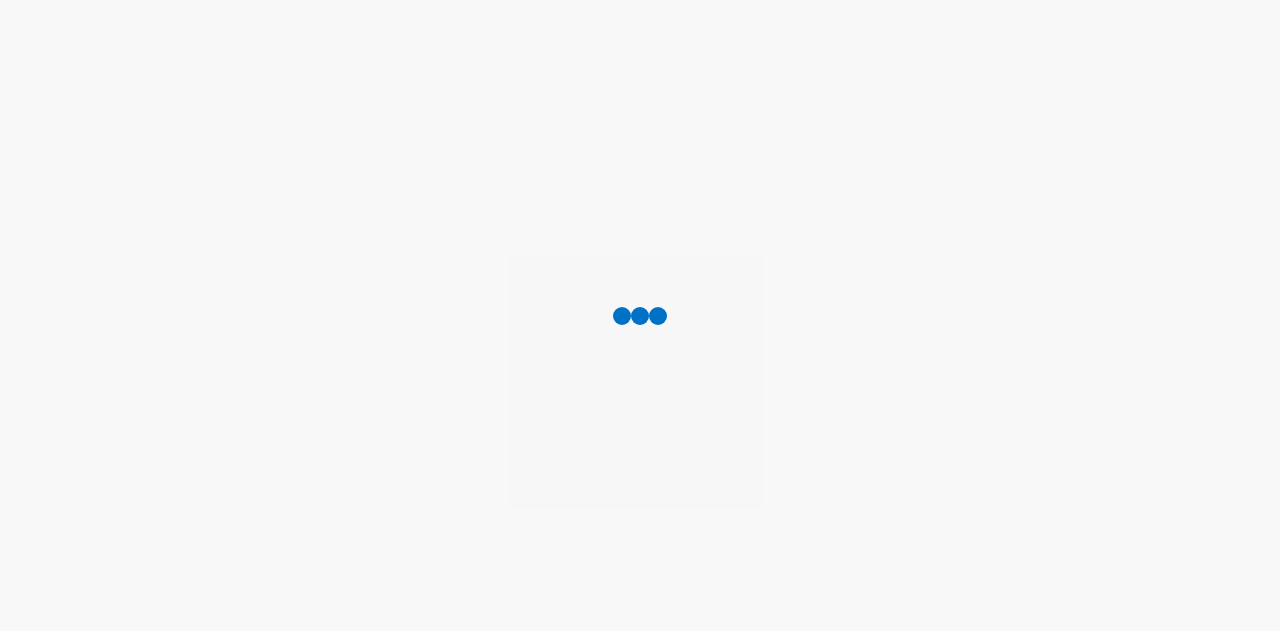 scroll, scrollTop: 0, scrollLeft: 0, axis: both 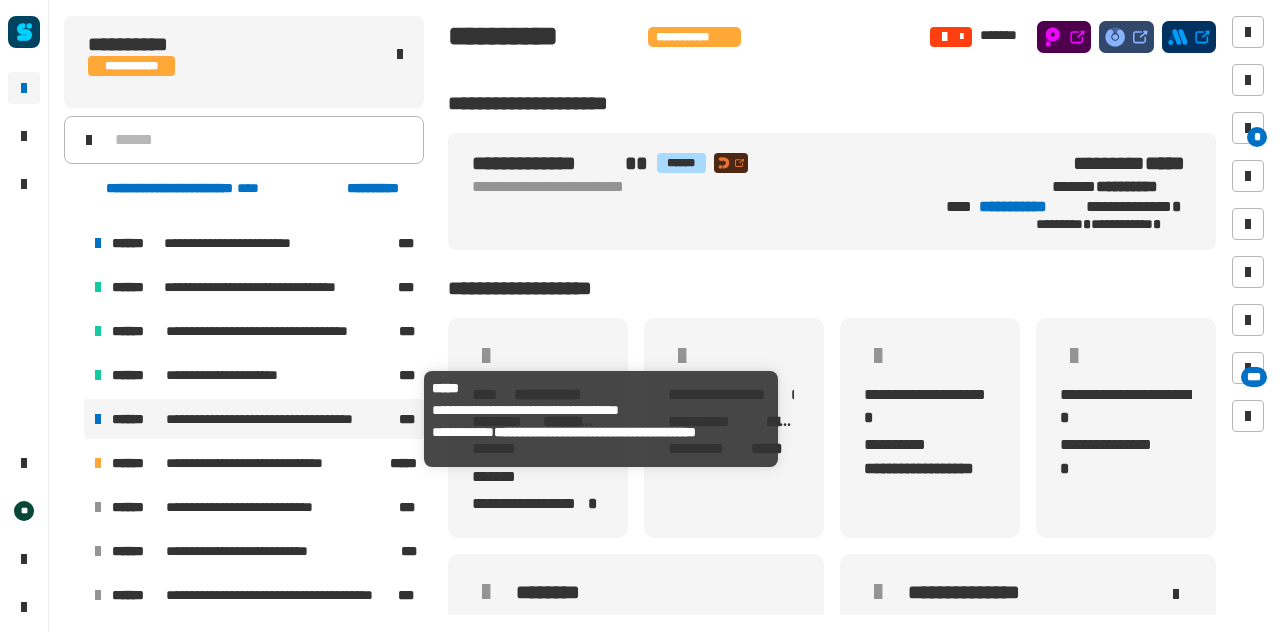 click on "**********" at bounding box center (275, 419) 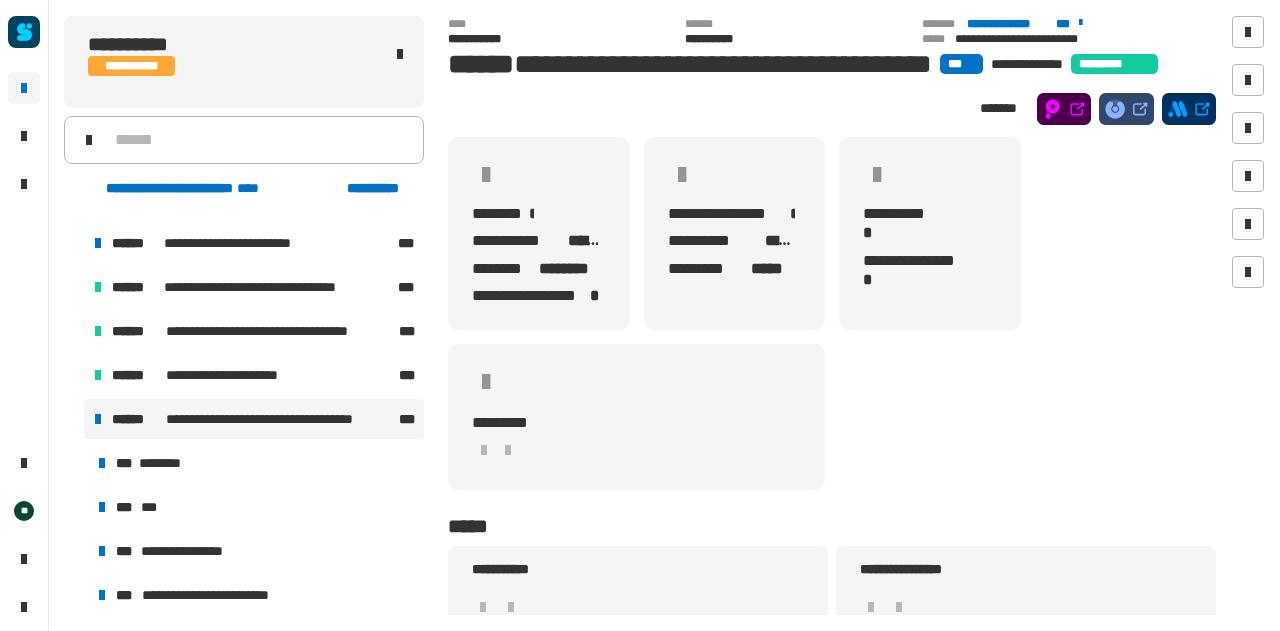 click on "**********" 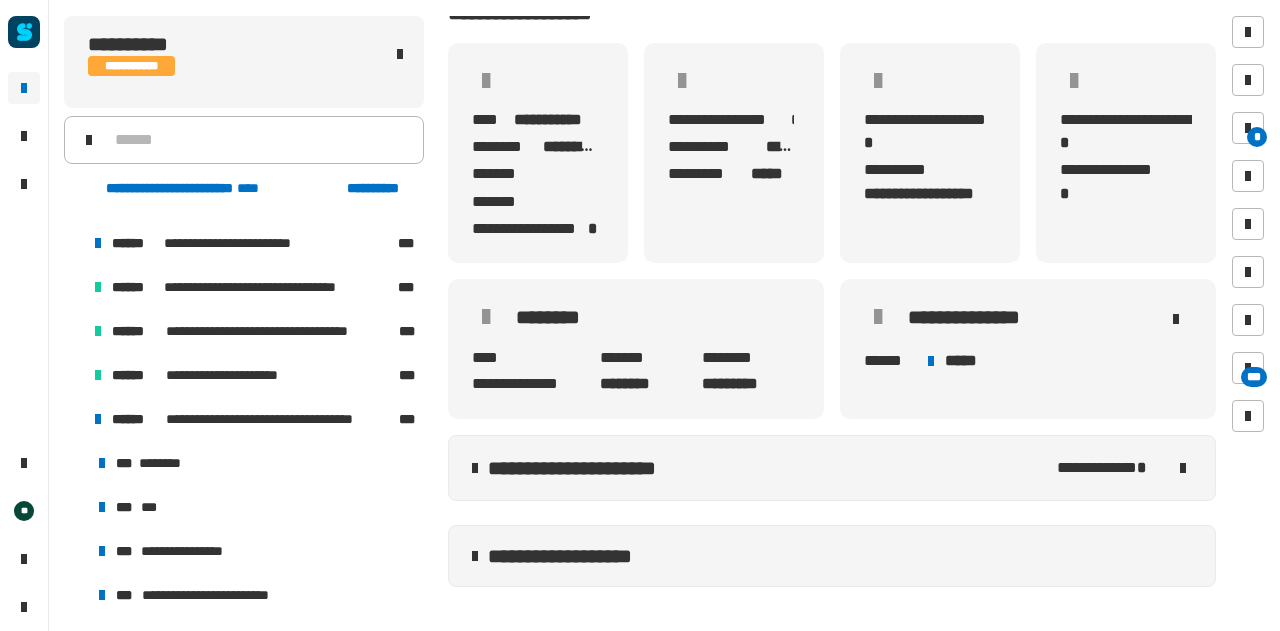 scroll, scrollTop: 277, scrollLeft: 0, axis: vertical 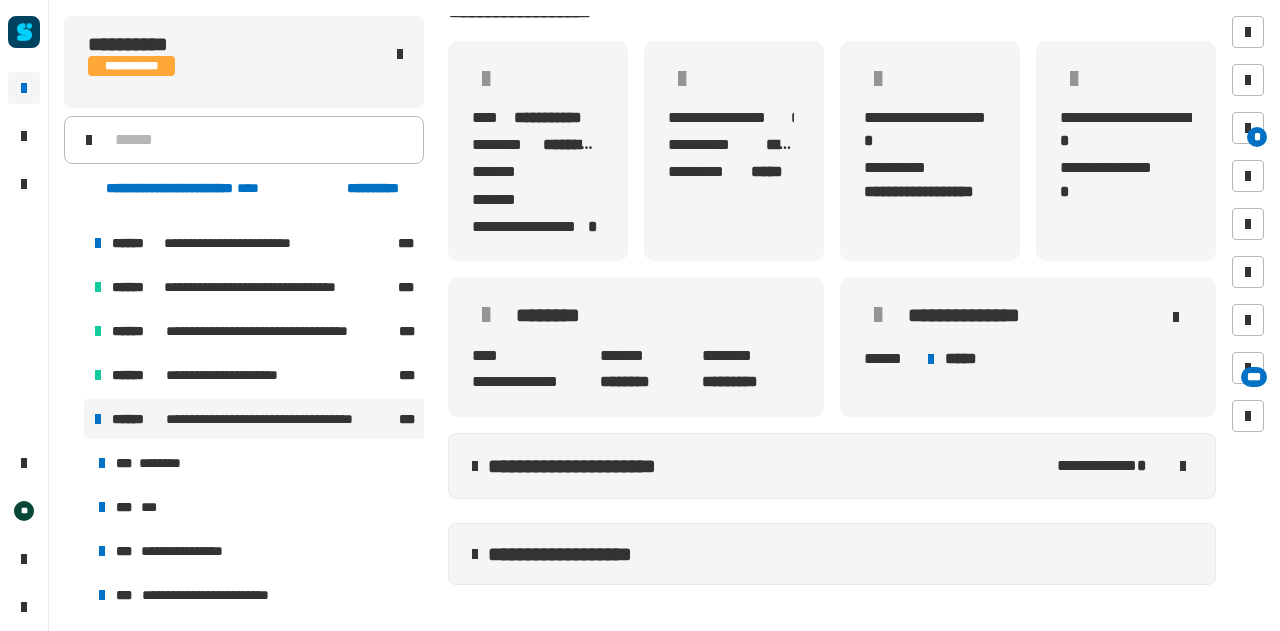 click on "******" at bounding box center [137, 419] 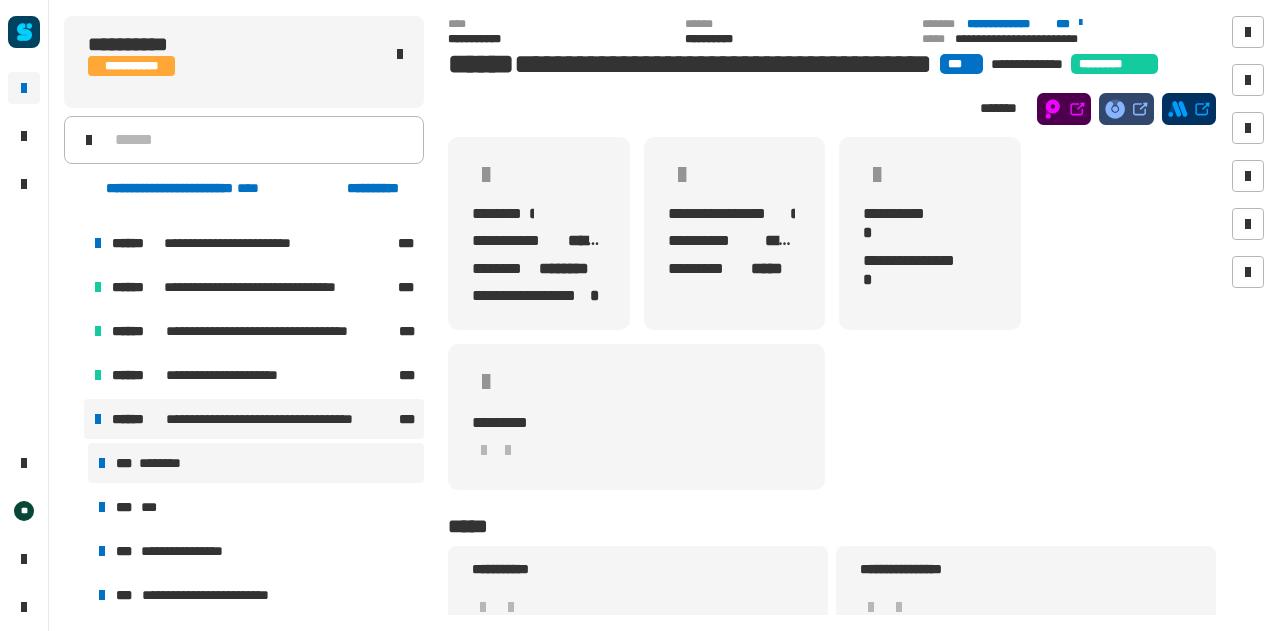 click on "*** ********" at bounding box center (256, 463) 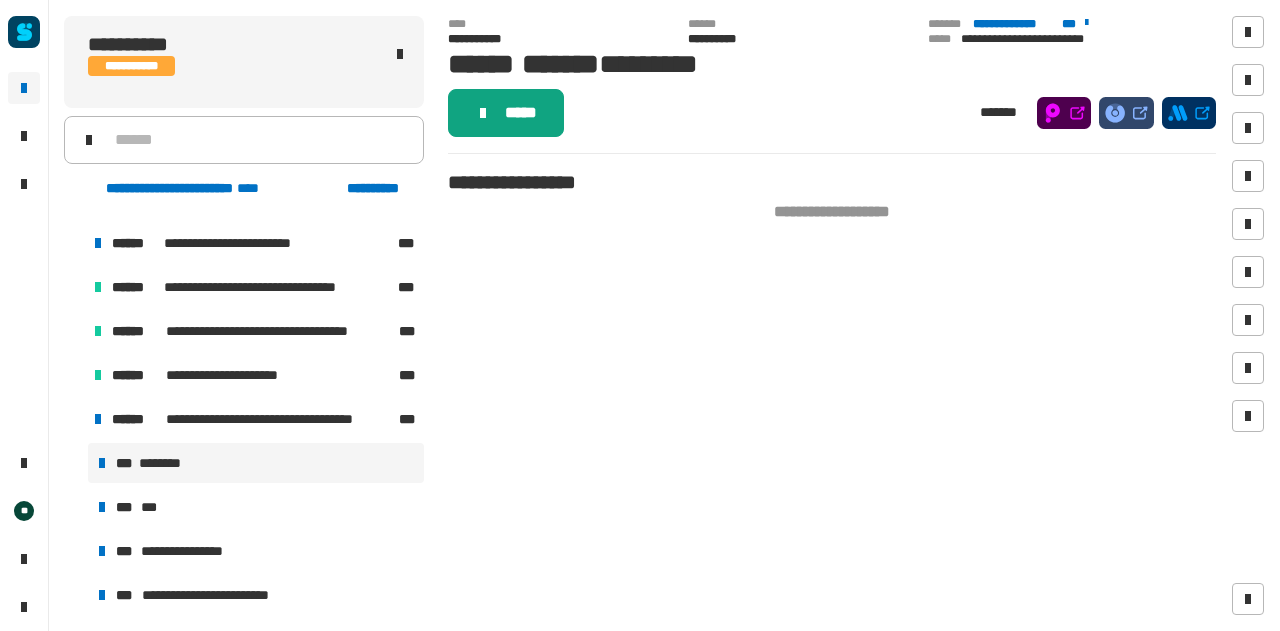 click on "*****" 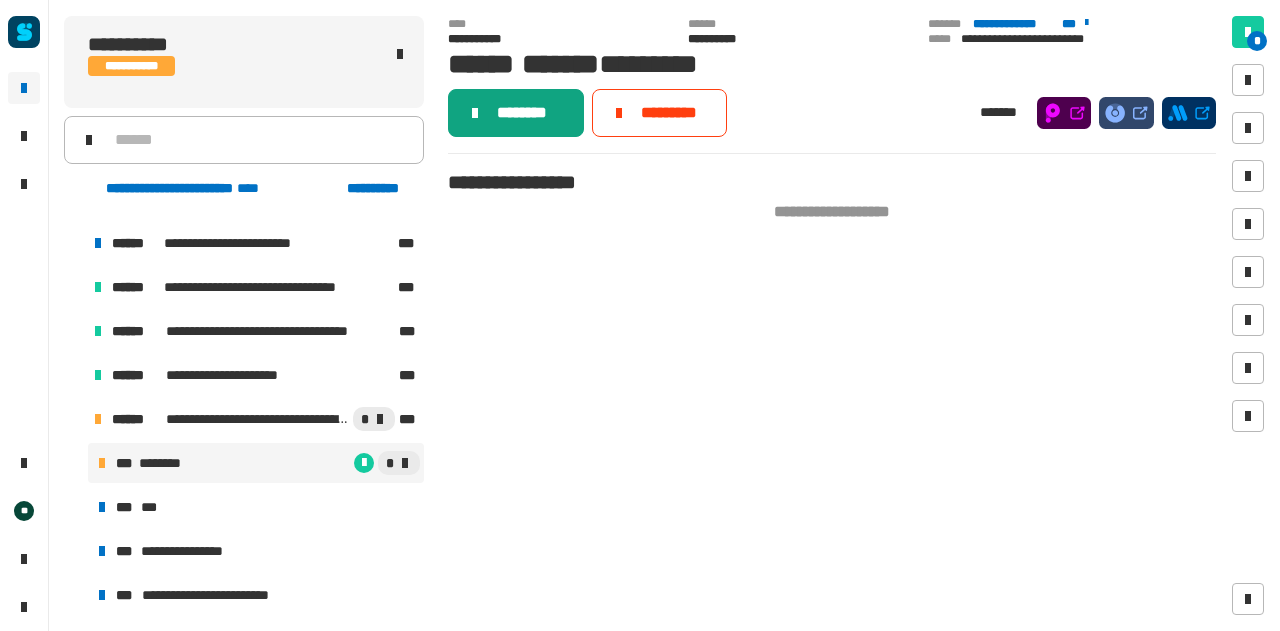 click on "********" 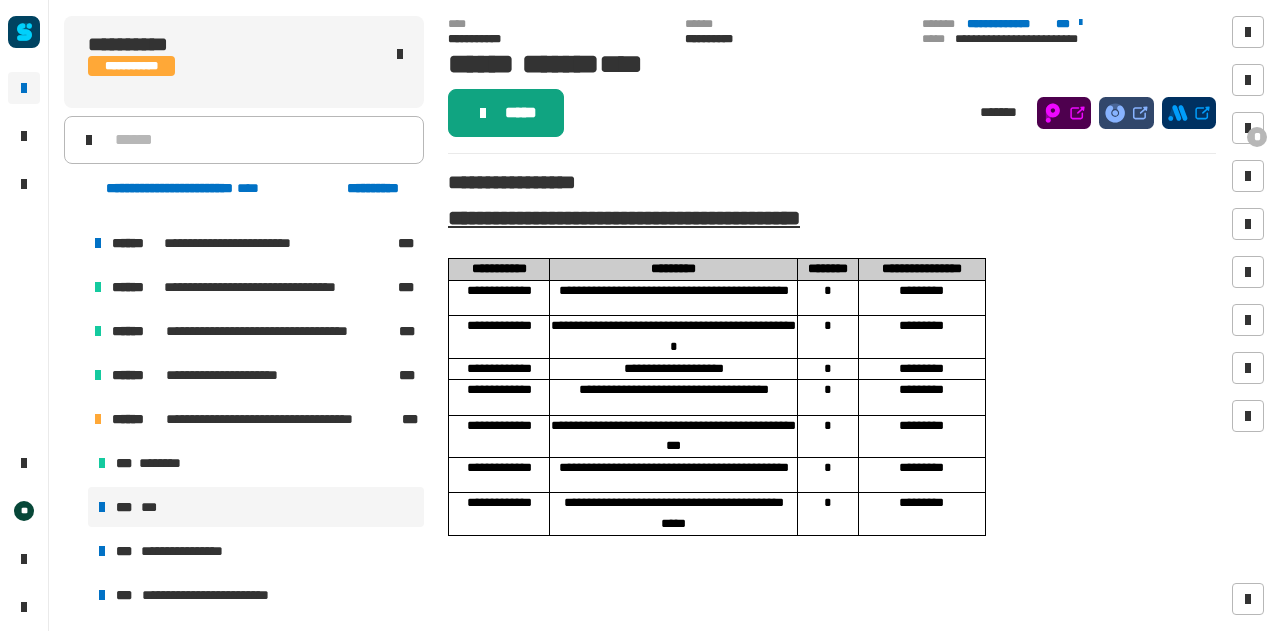 click 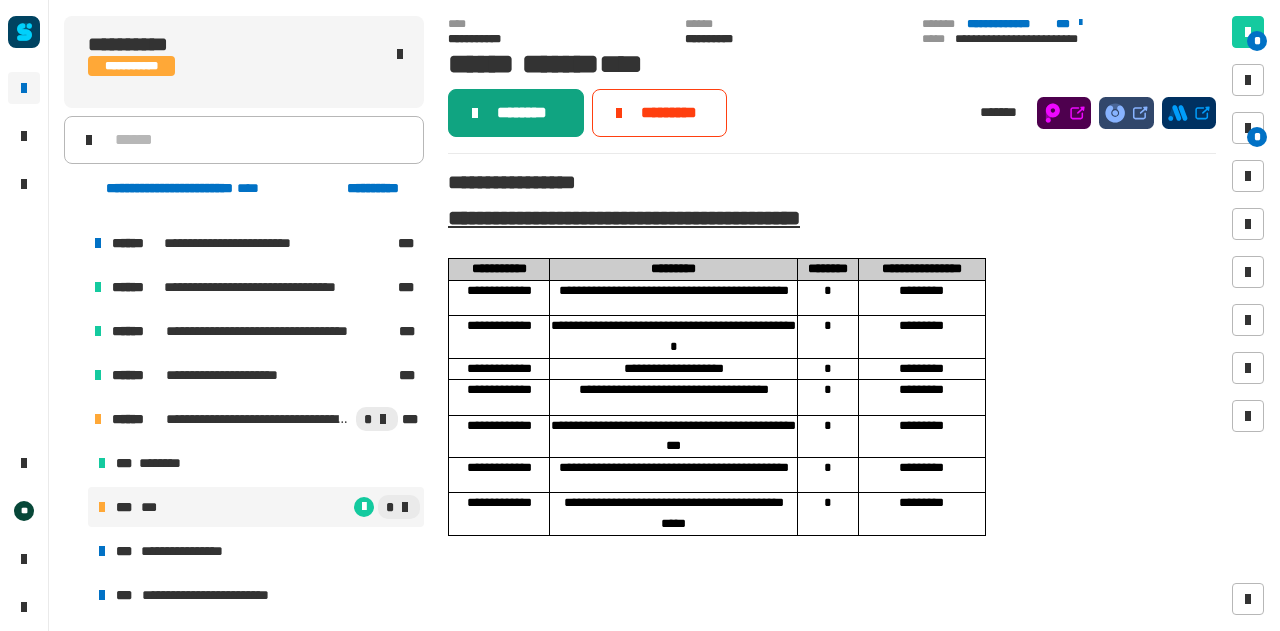click on "********" 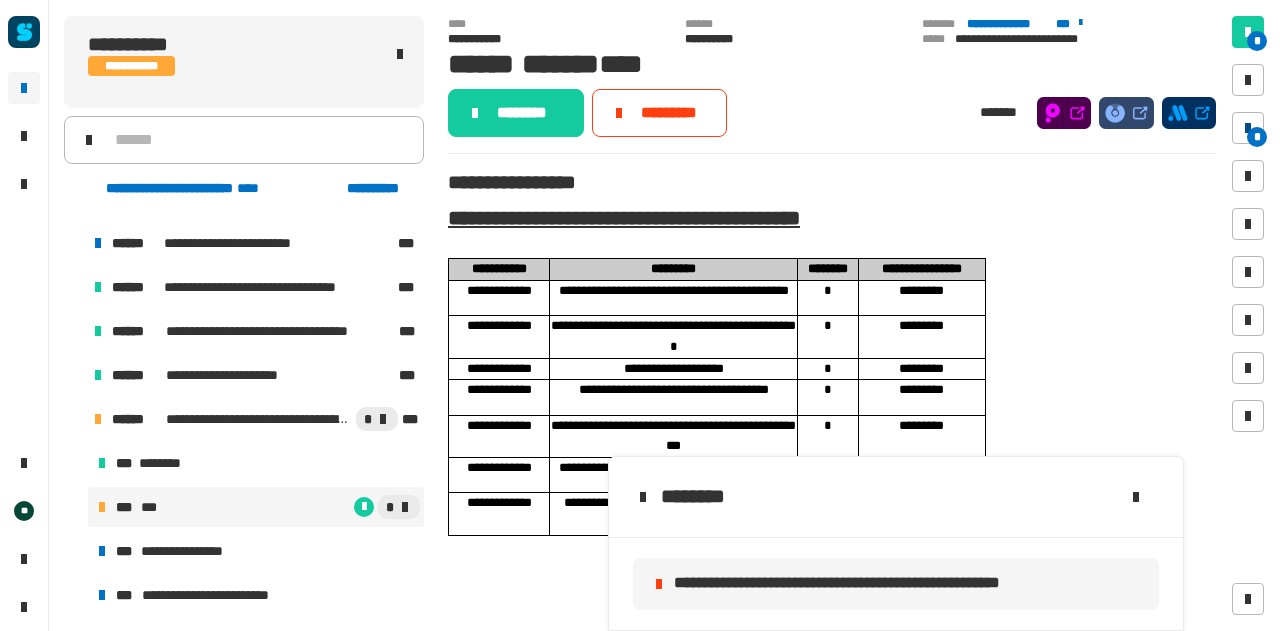 click at bounding box center (1248, 128) 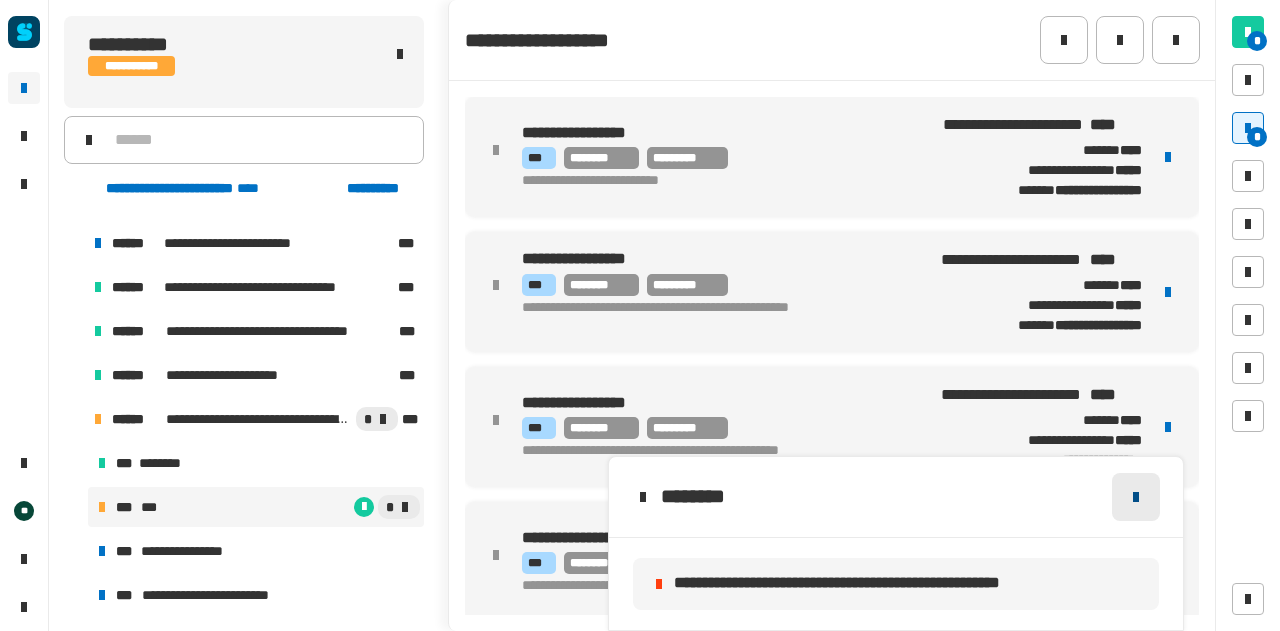 click 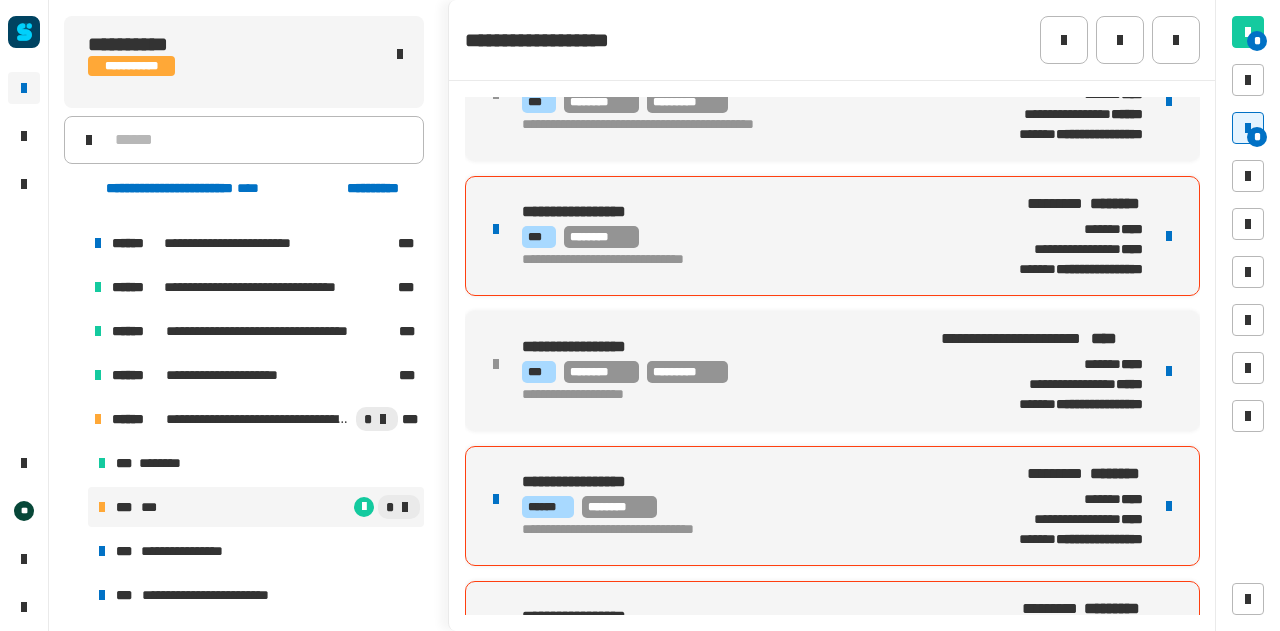 scroll, scrollTop: 595, scrollLeft: 0, axis: vertical 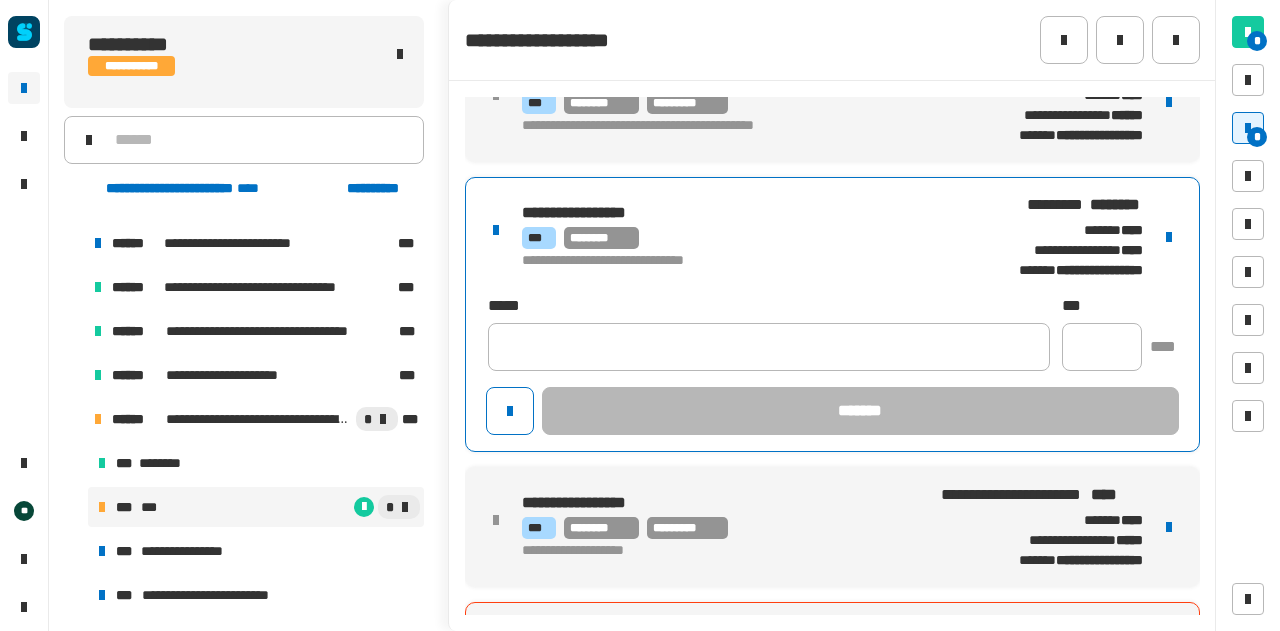 click on "*** ********" at bounding box center [742, 238] 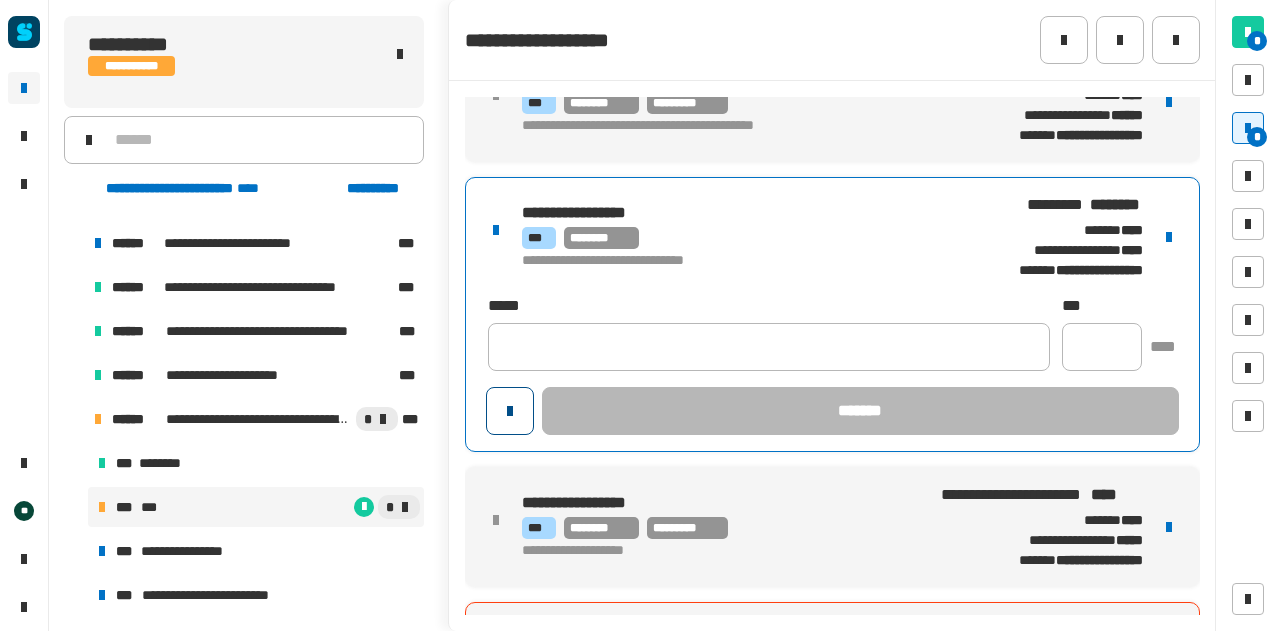 click 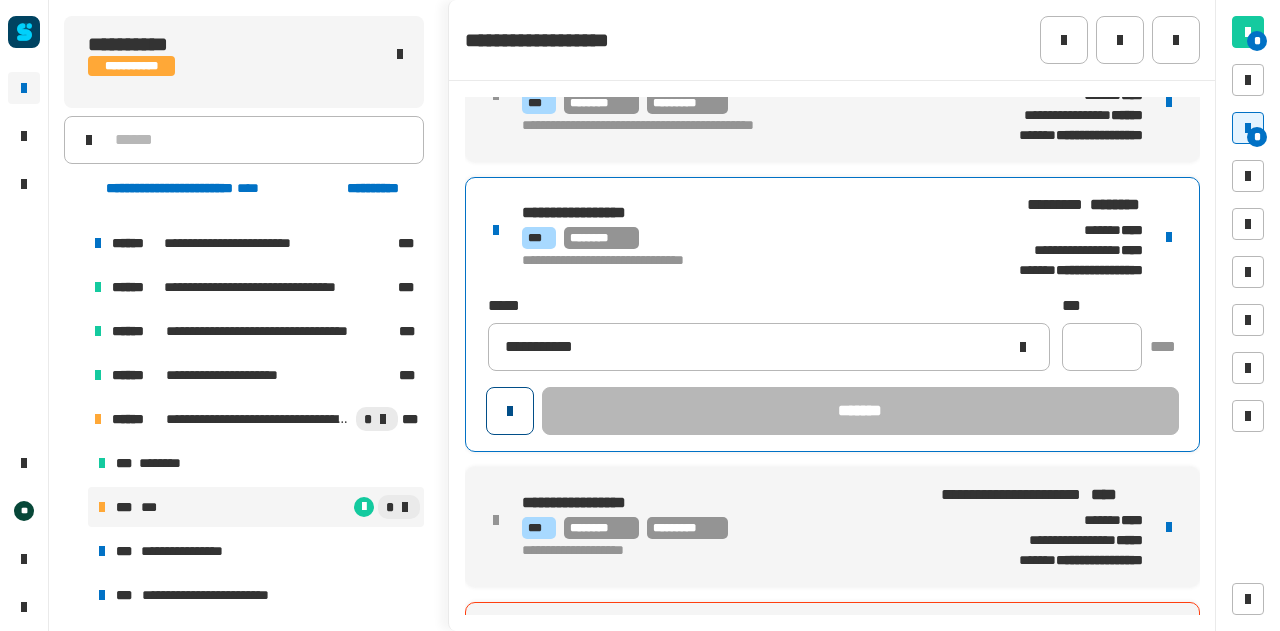 type on "**********" 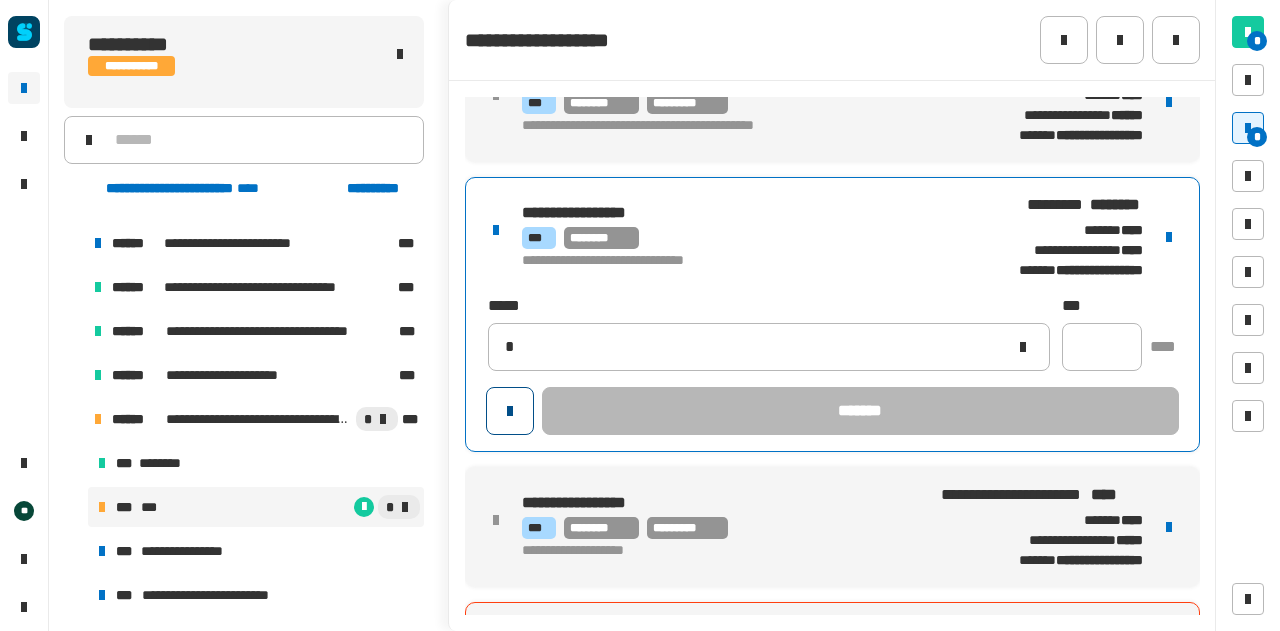 type 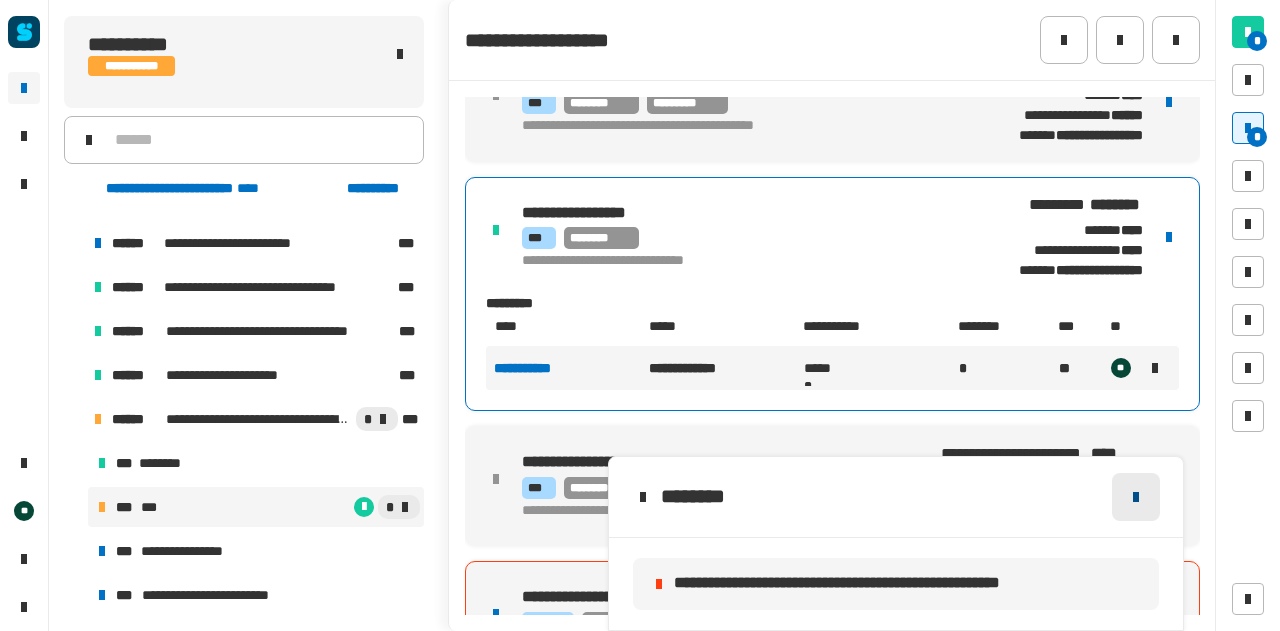 click 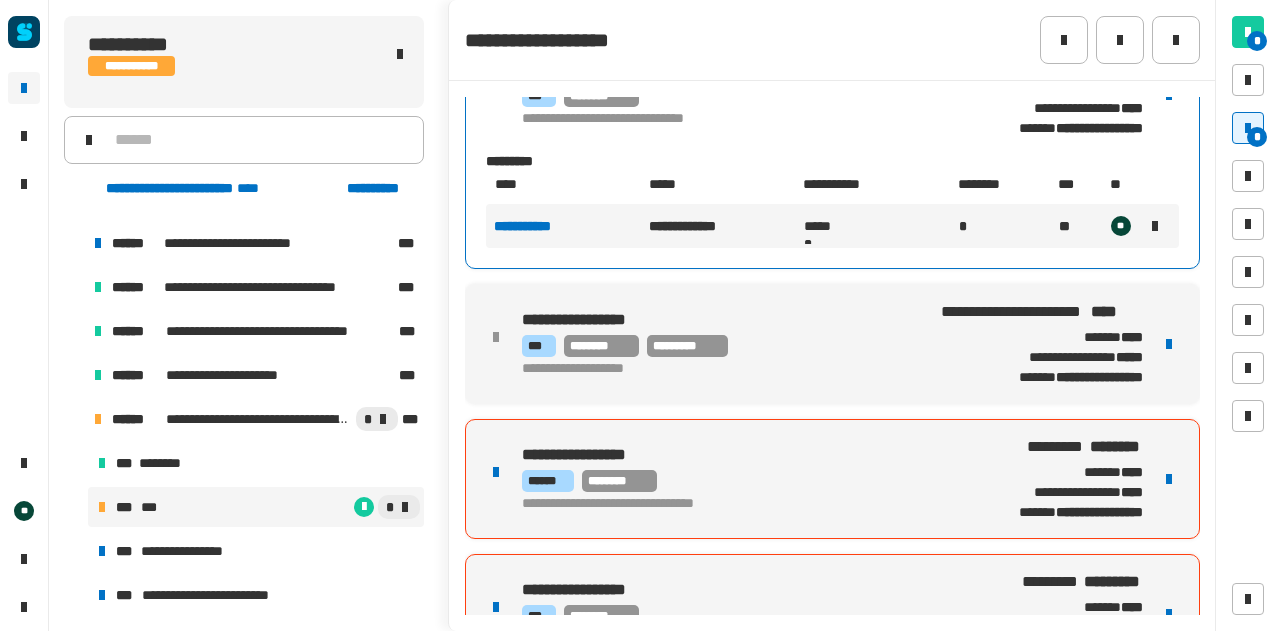 scroll, scrollTop: 789, scrollLeft: 0, axis: vertical 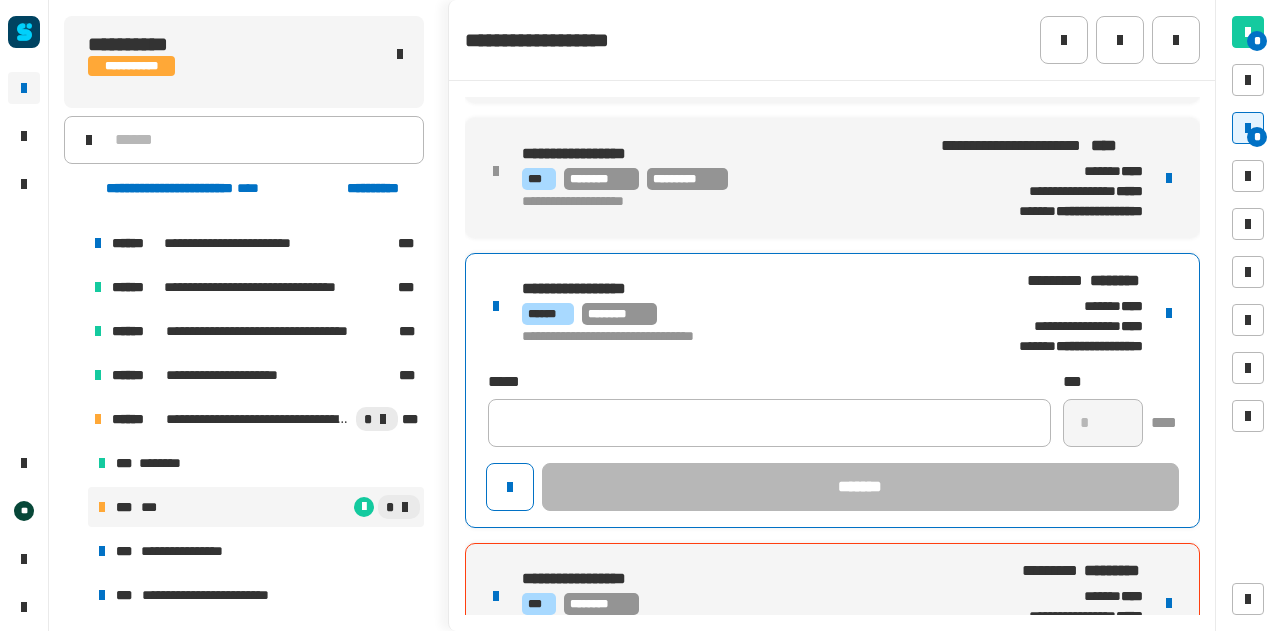 click on "**********" at bounding box center [832, 390] 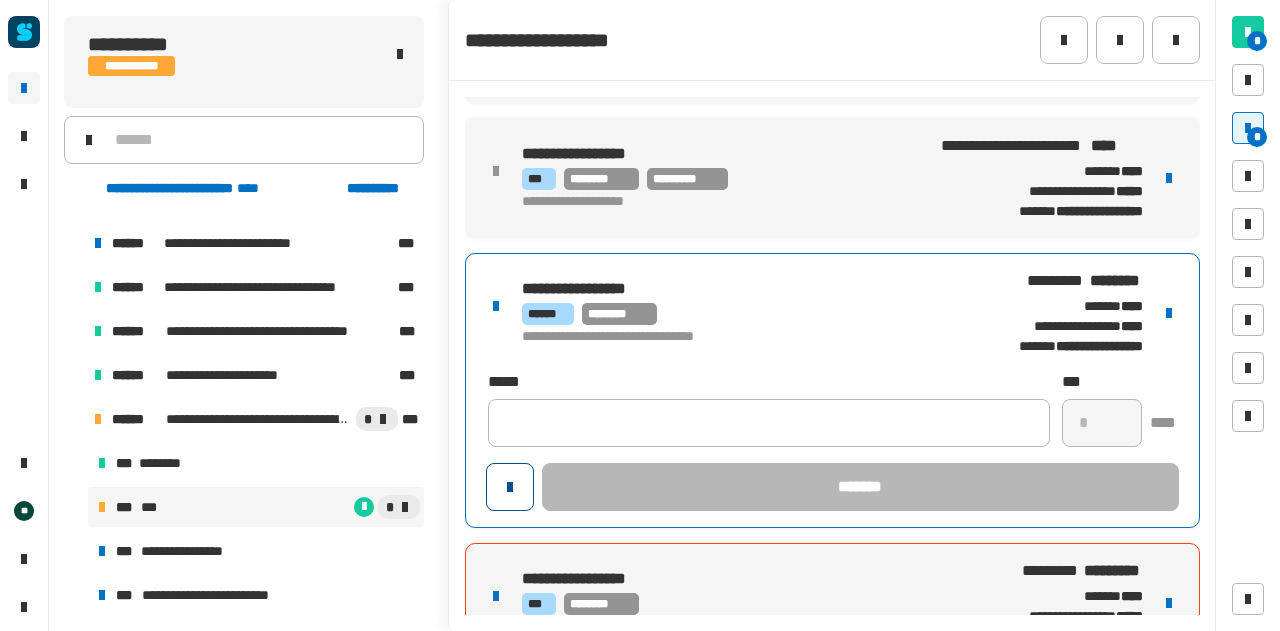 click 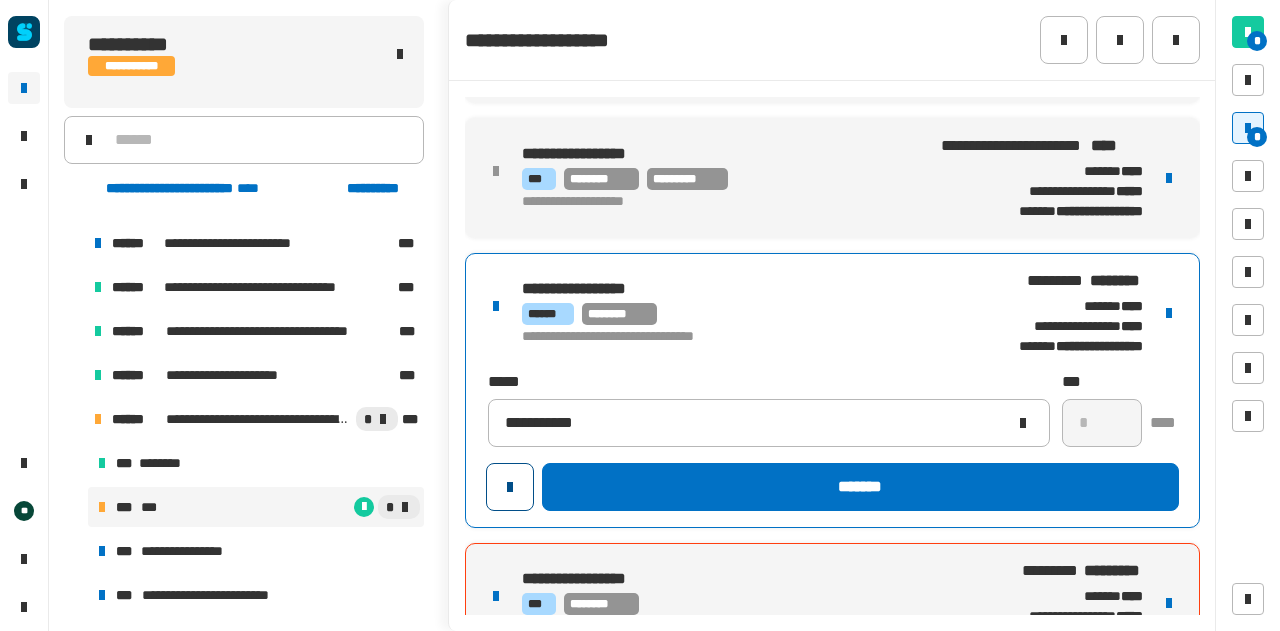 type on "**********" 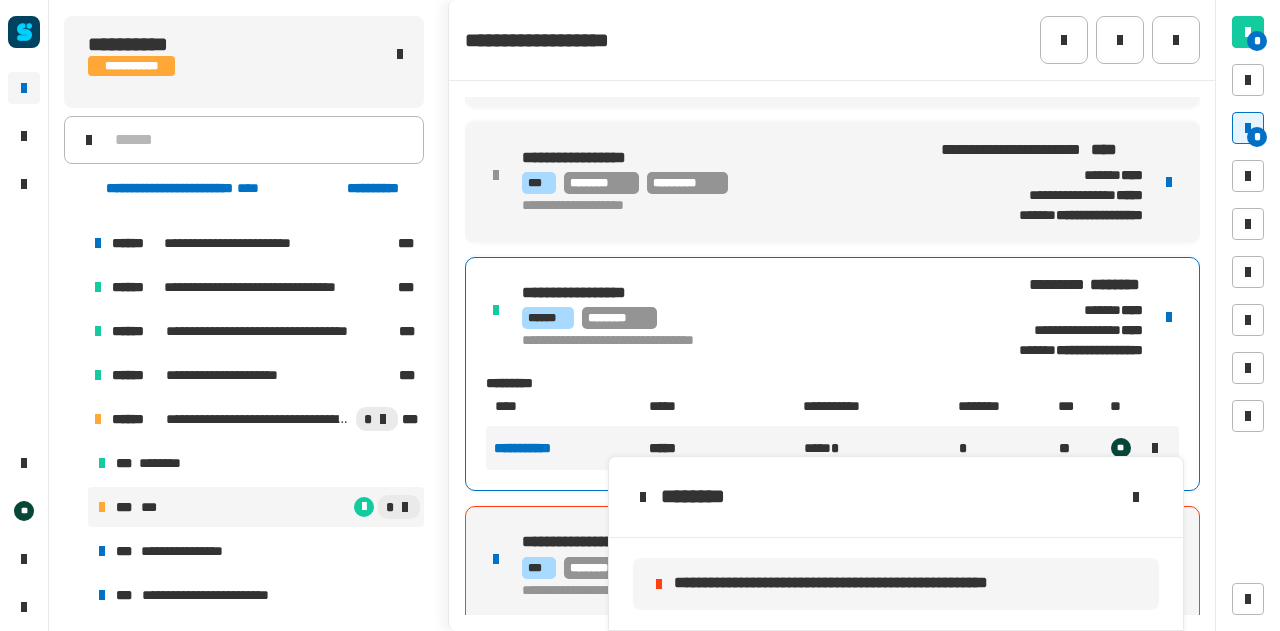 scroll, scrollTop: 789, scrollLeft: 0, axis: vertical 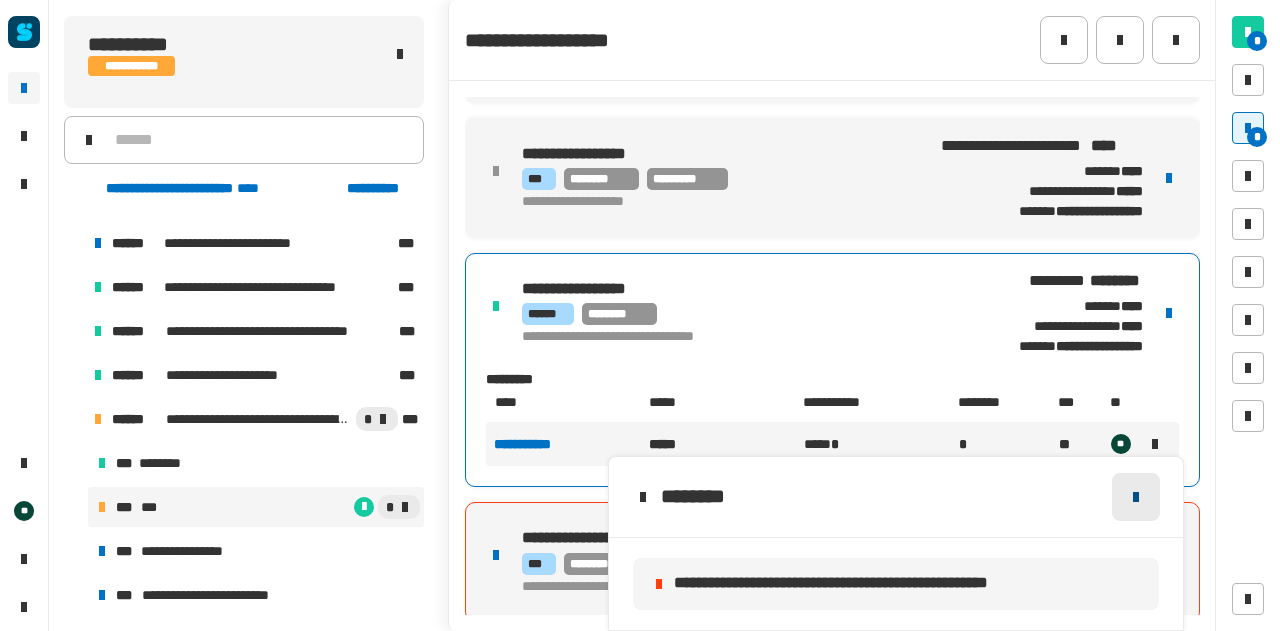 click 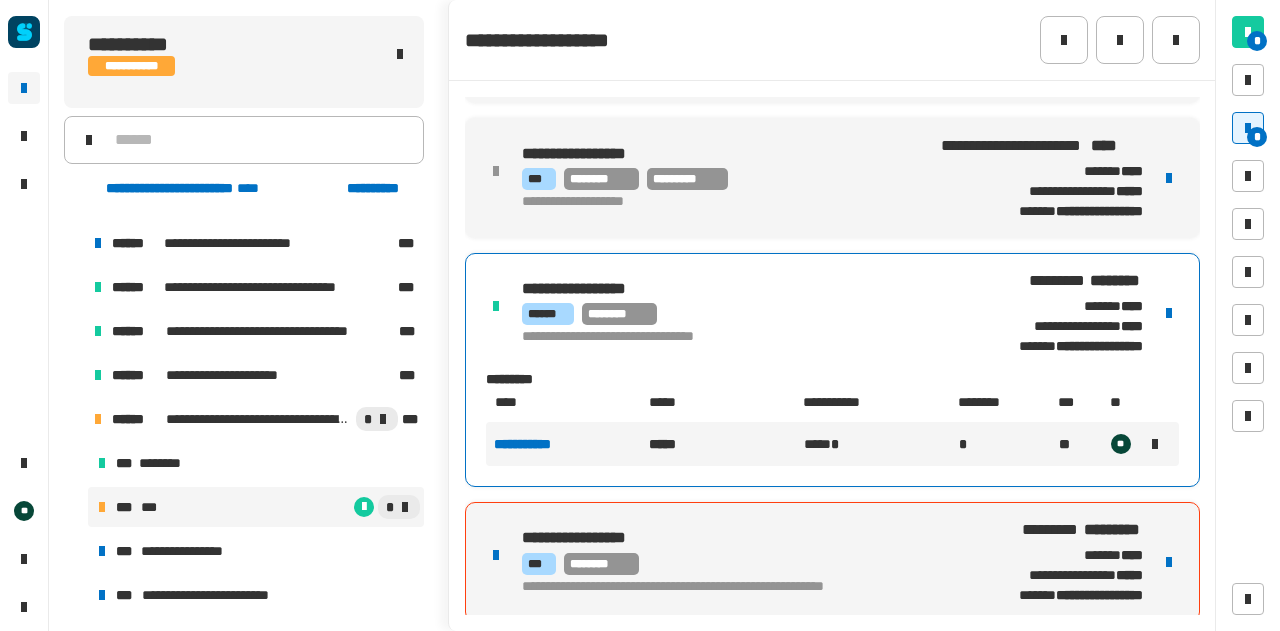 click on "**********" at bounding box center [832, -35] 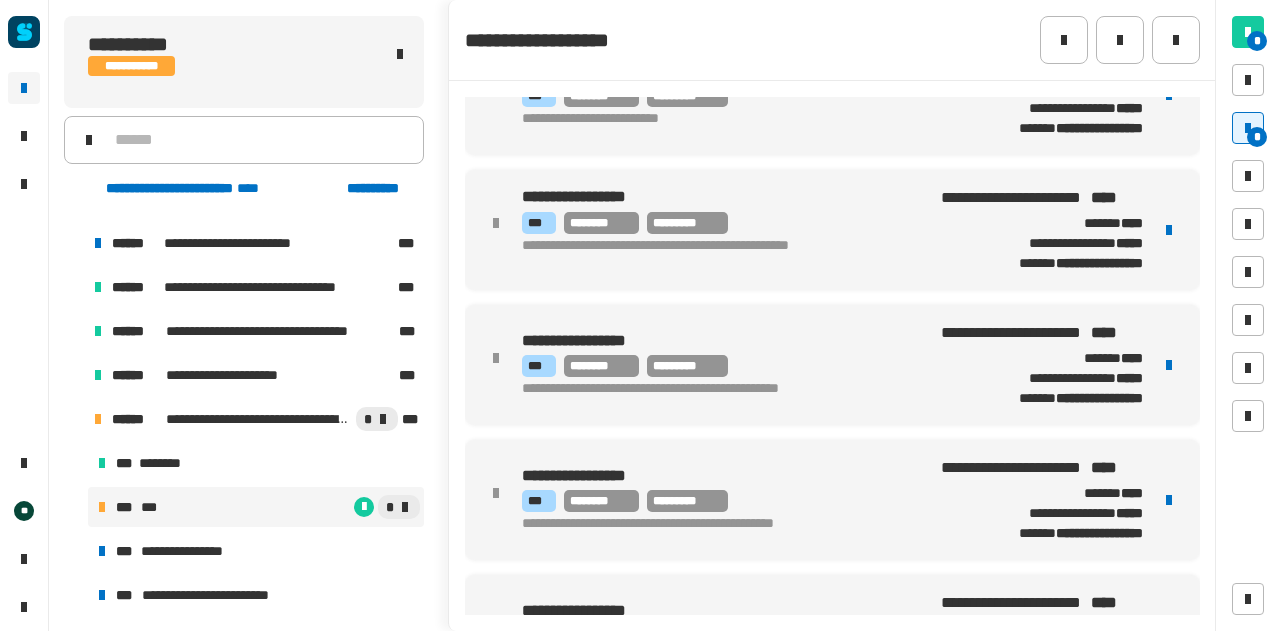 scroll, scrollTop: 0, scrollLeft: 0, axis: both 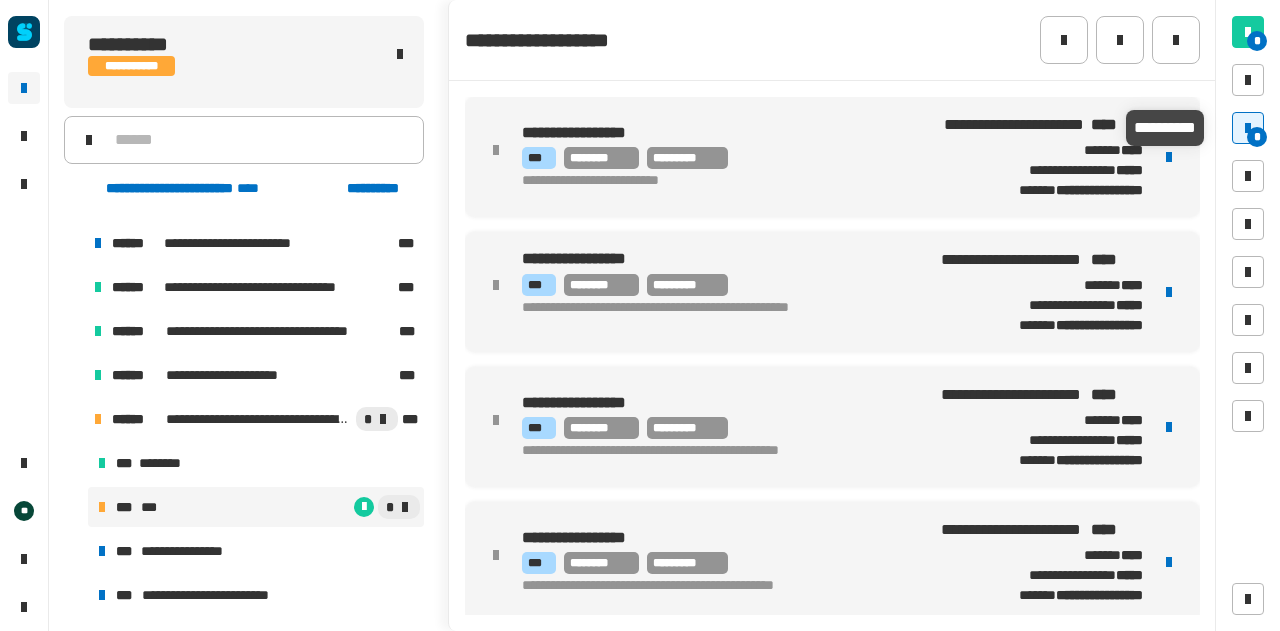 click on "*" at bounding box center [1257, 137] 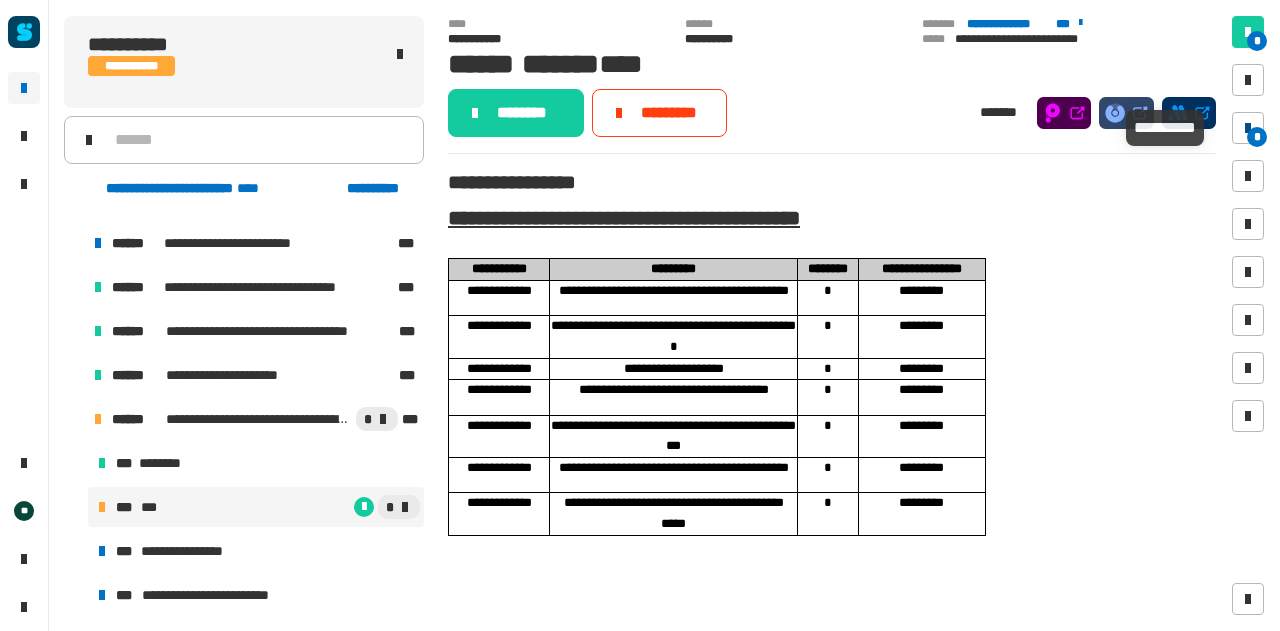 click on "*" at bounding box center (1257, 137) 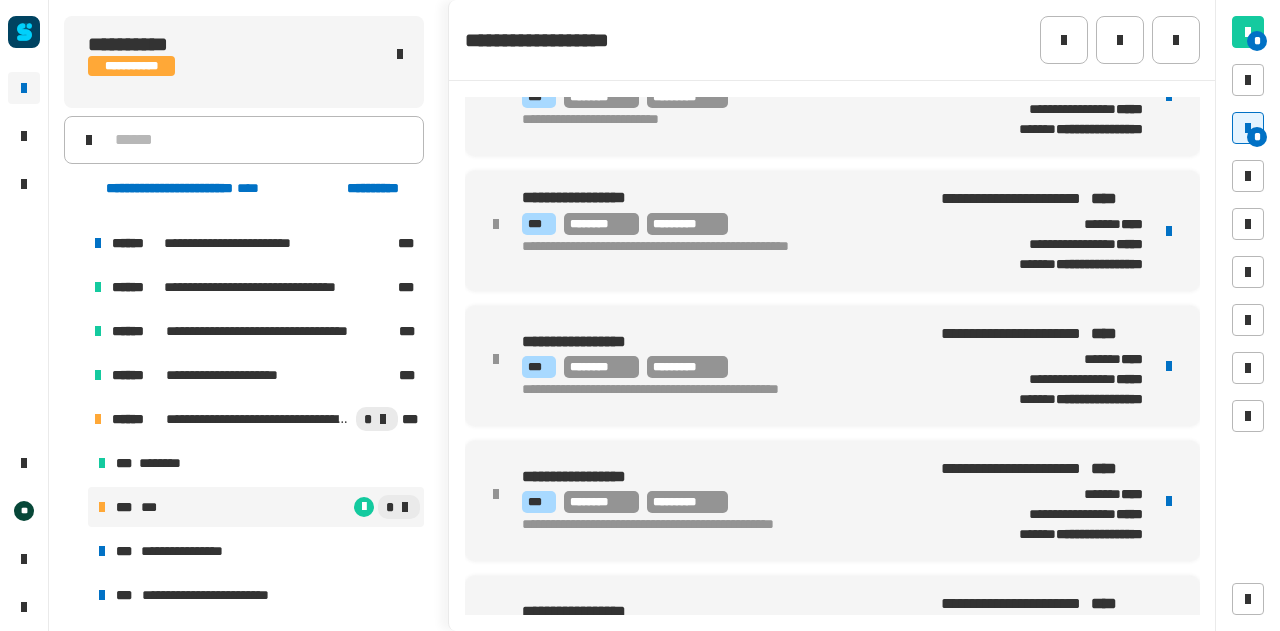 scroll, scrollTop: 86, scrollLeft: 0, axis: vertical 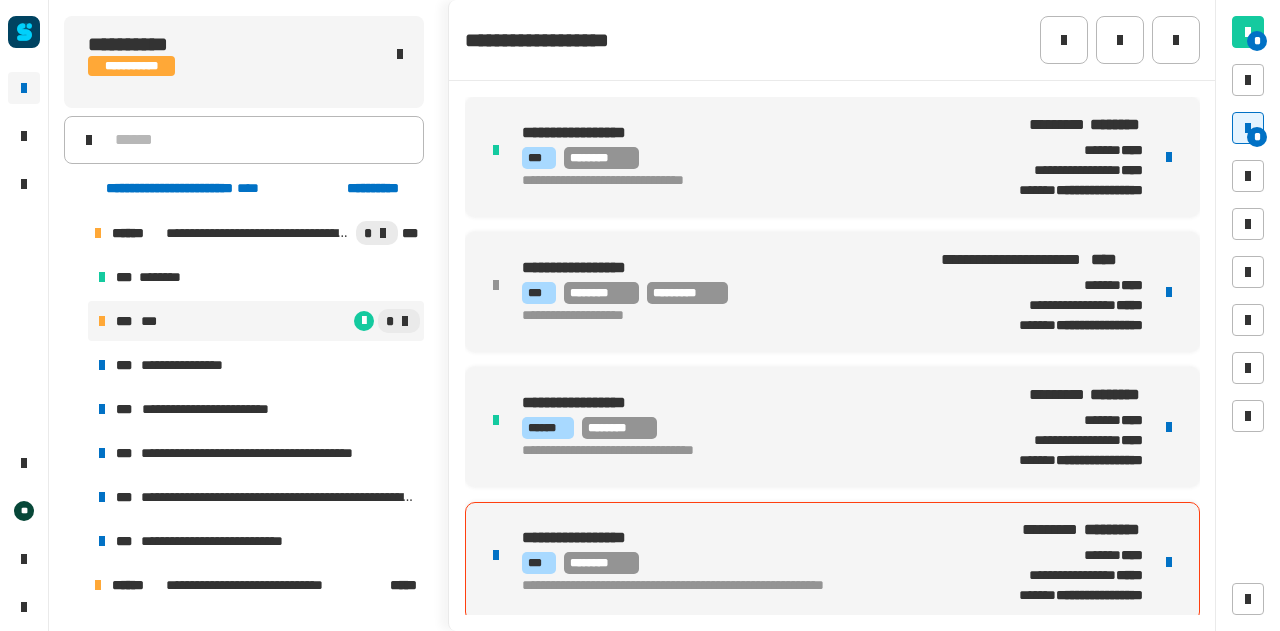 click on "**********" at bounding box center (712, 268) 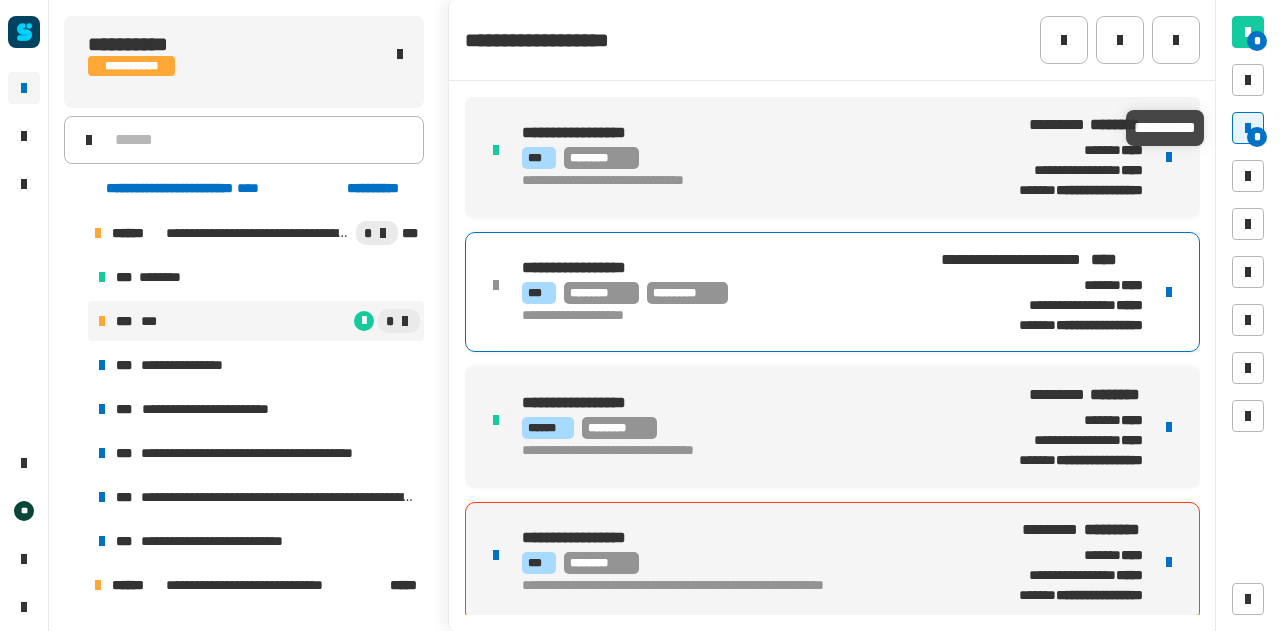 click on "*" at bounding box center [1248, 128] 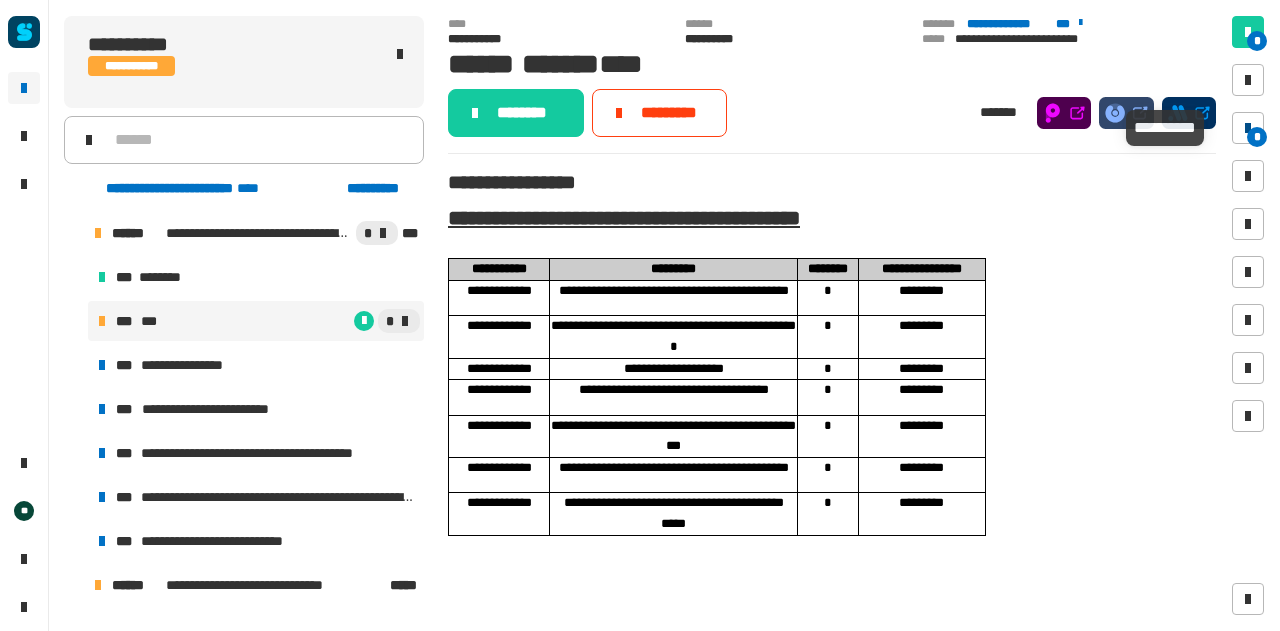 click on "*" at bounding box center [1248, 128] 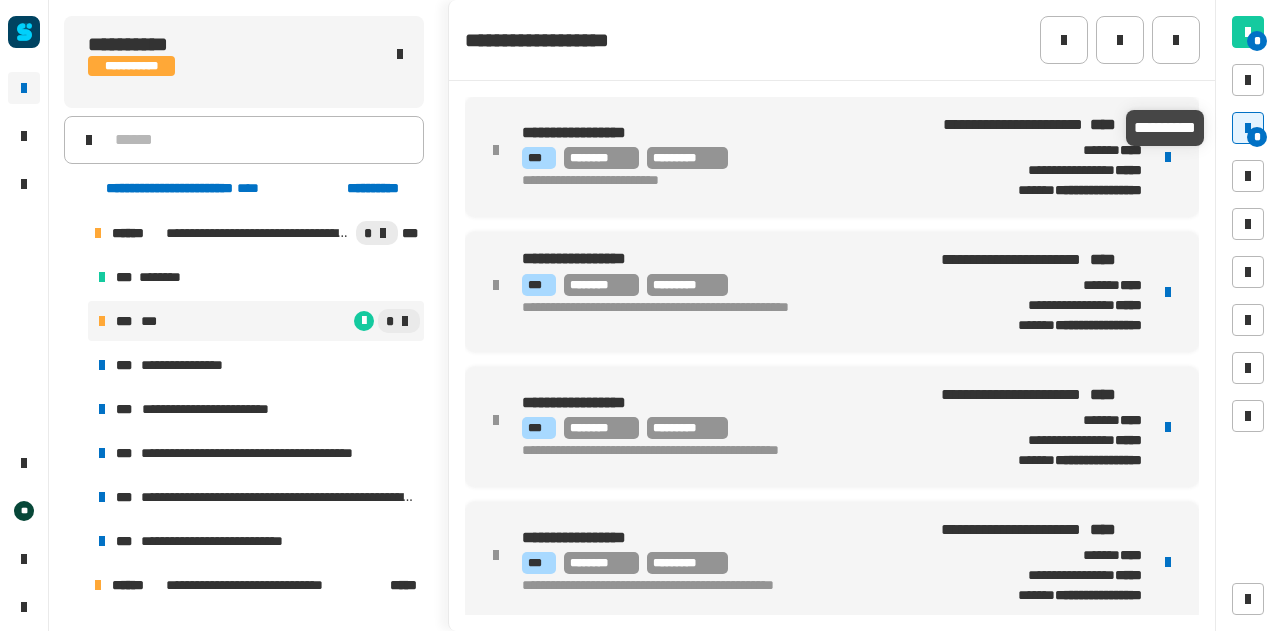 drag, startPoint x: 1260, startPoint y: 122, endPoint x: 796, endPoint y: 87, distance: 465.31818 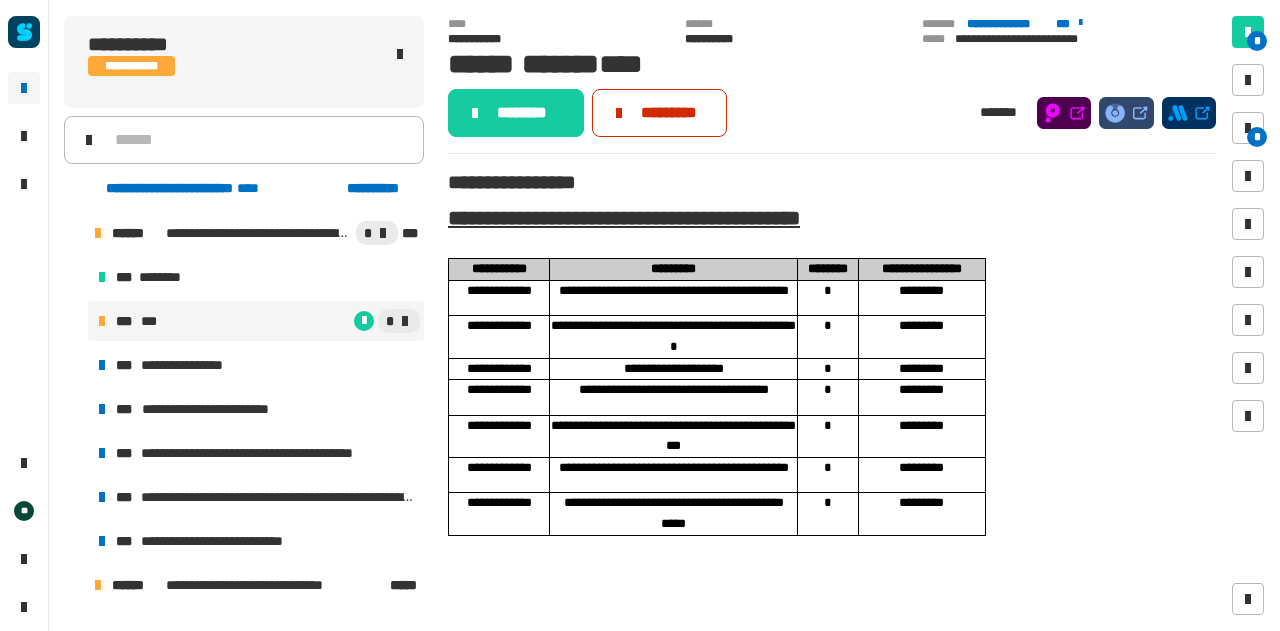 click on "*********" 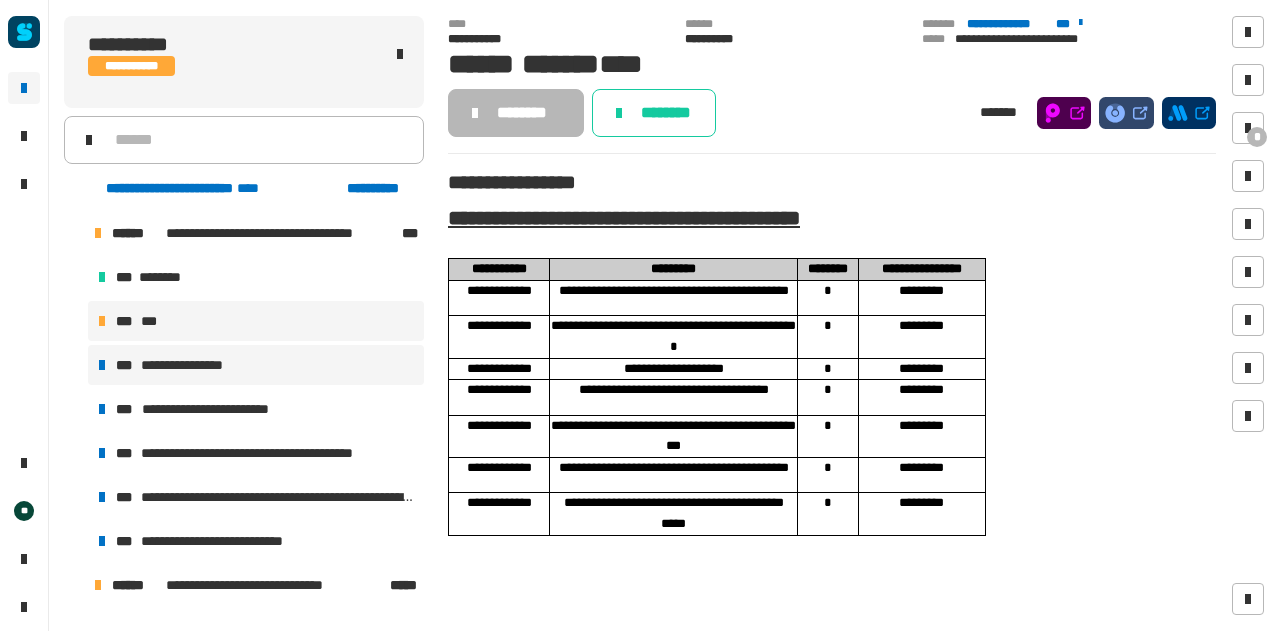 click on "**********" at bounding box center [194, 365] 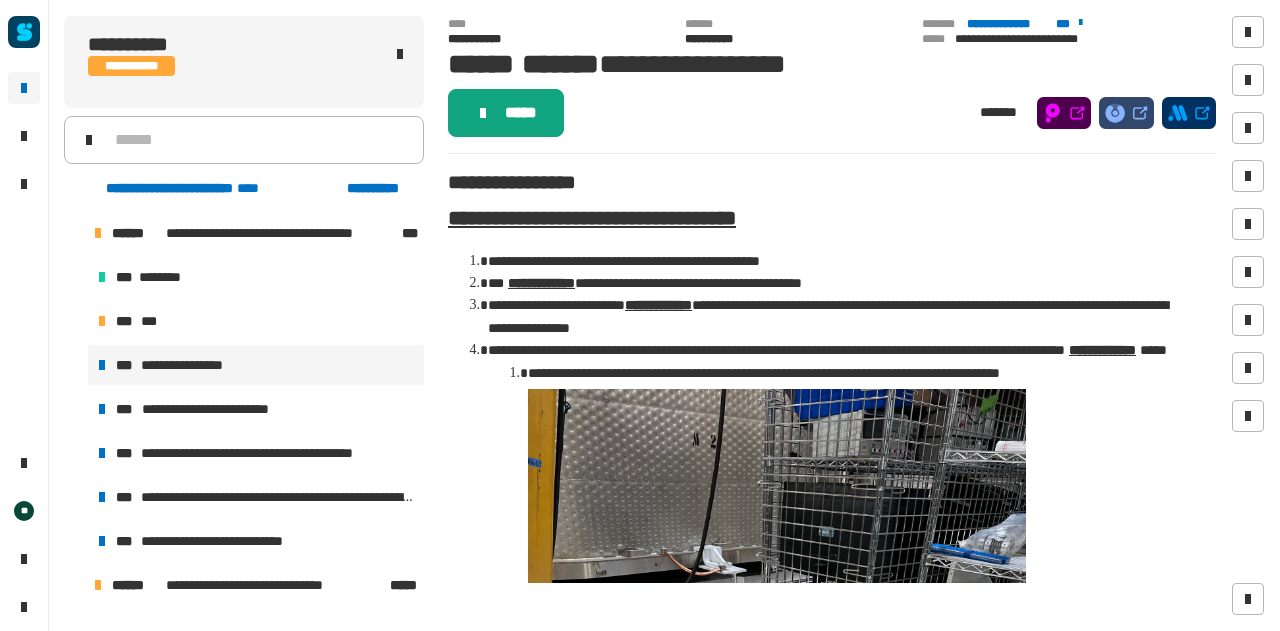 click on "*****" 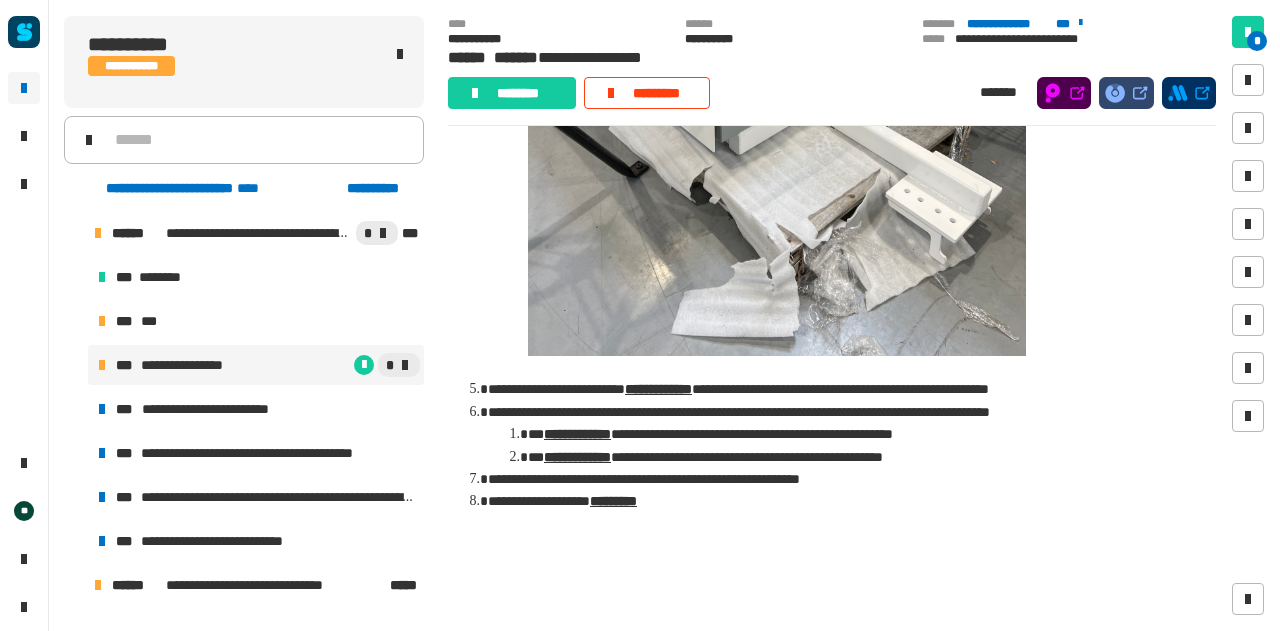 scroll, scrollTop: 674, scrollLeft: 0, axis: vertical 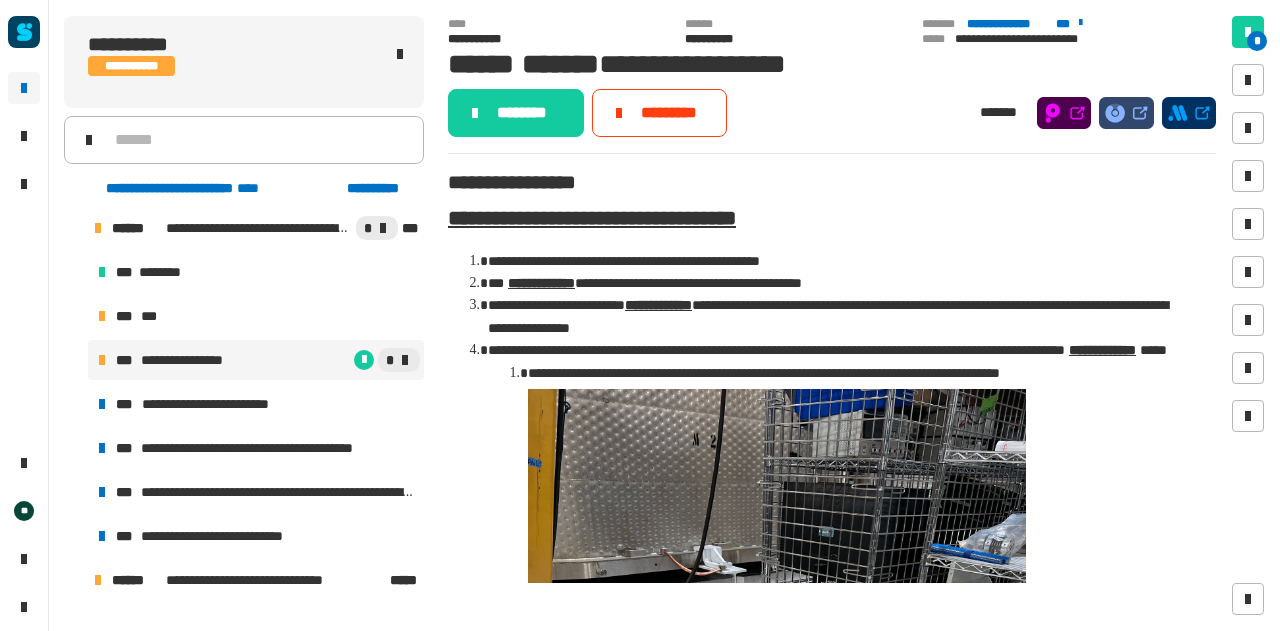 click on "******" 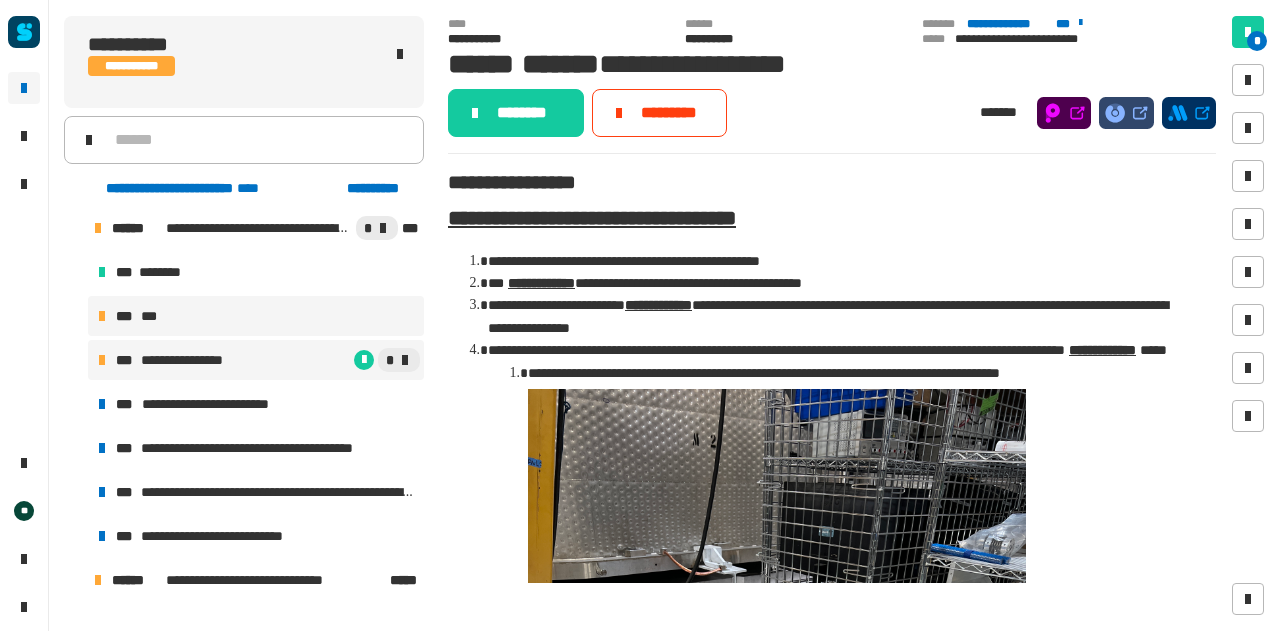 click on "*** ***" at bounding box center [256, 316] 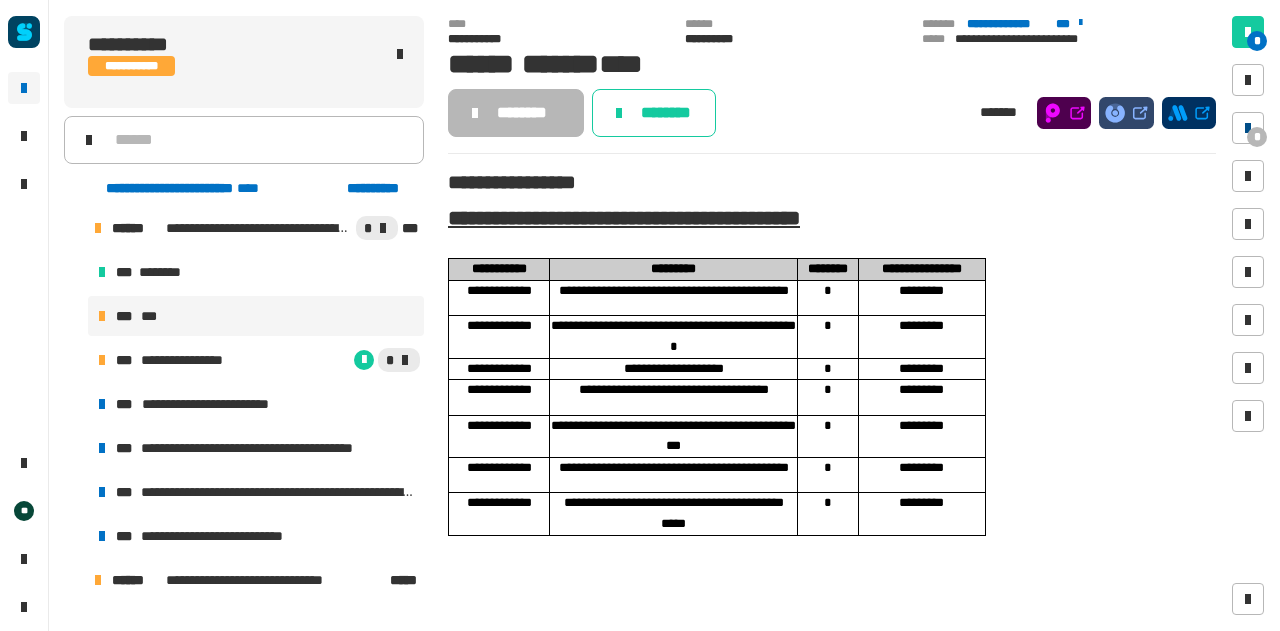 click at bounding box center [1248, 128] 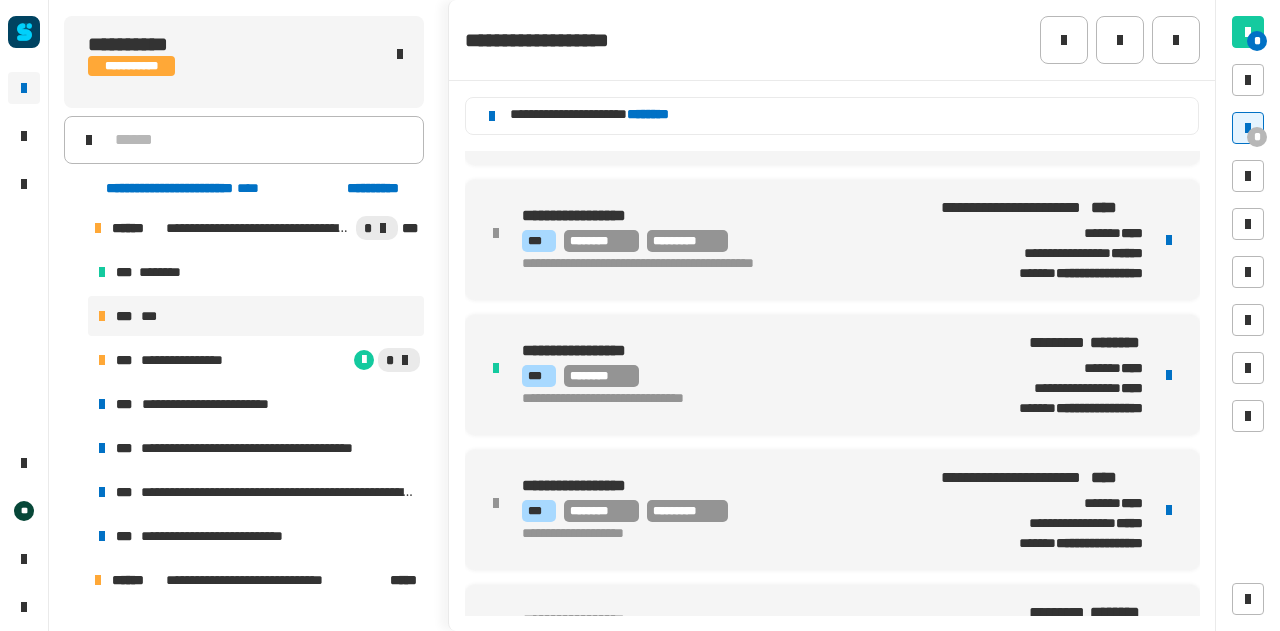 scroll, scrollTop: 728, scrollLeft: 0, axis: vertical 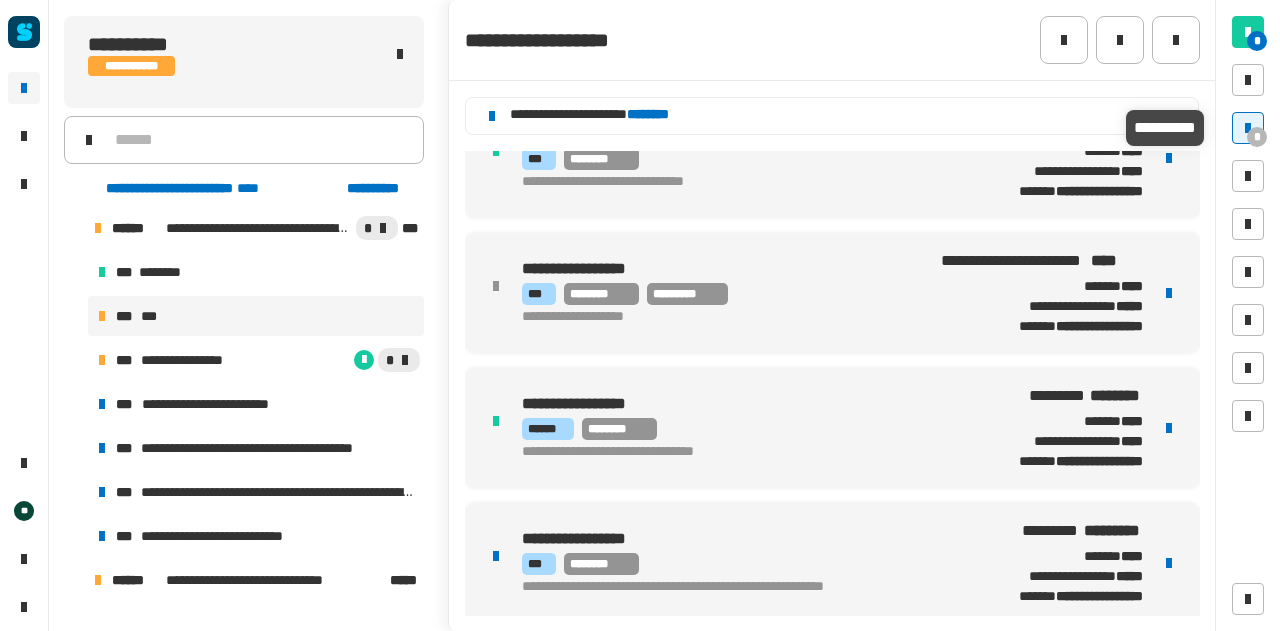 click at bounding box center (1248, 128) 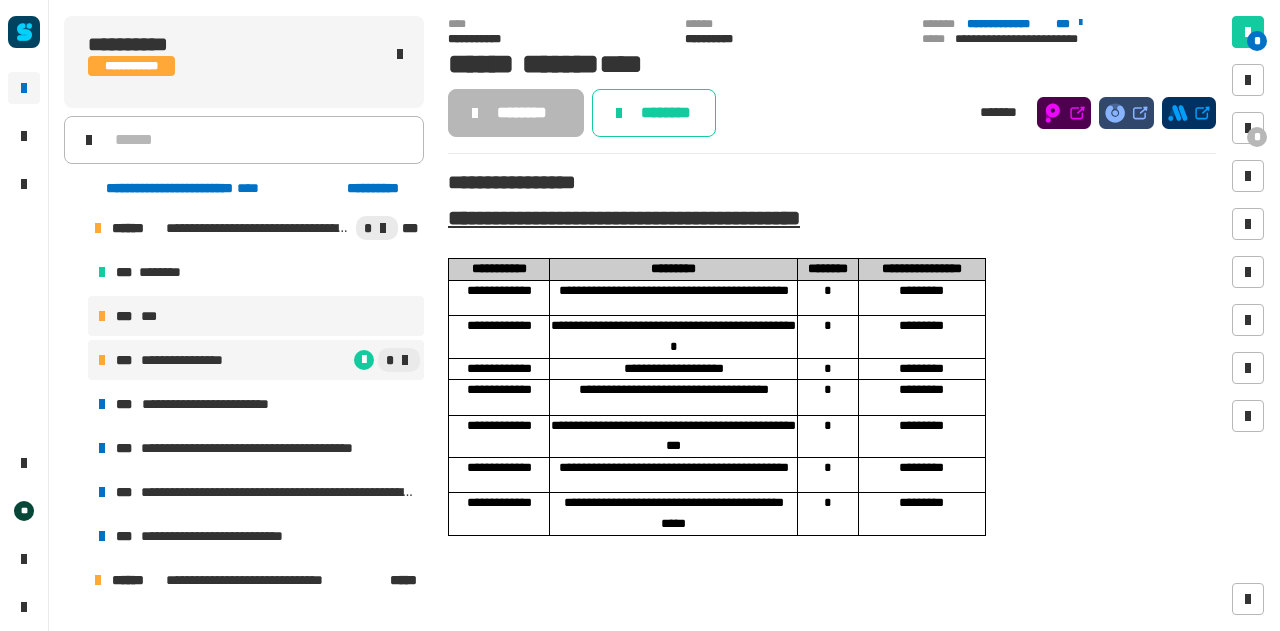 click on "**********" at bounding box center (256, 360) 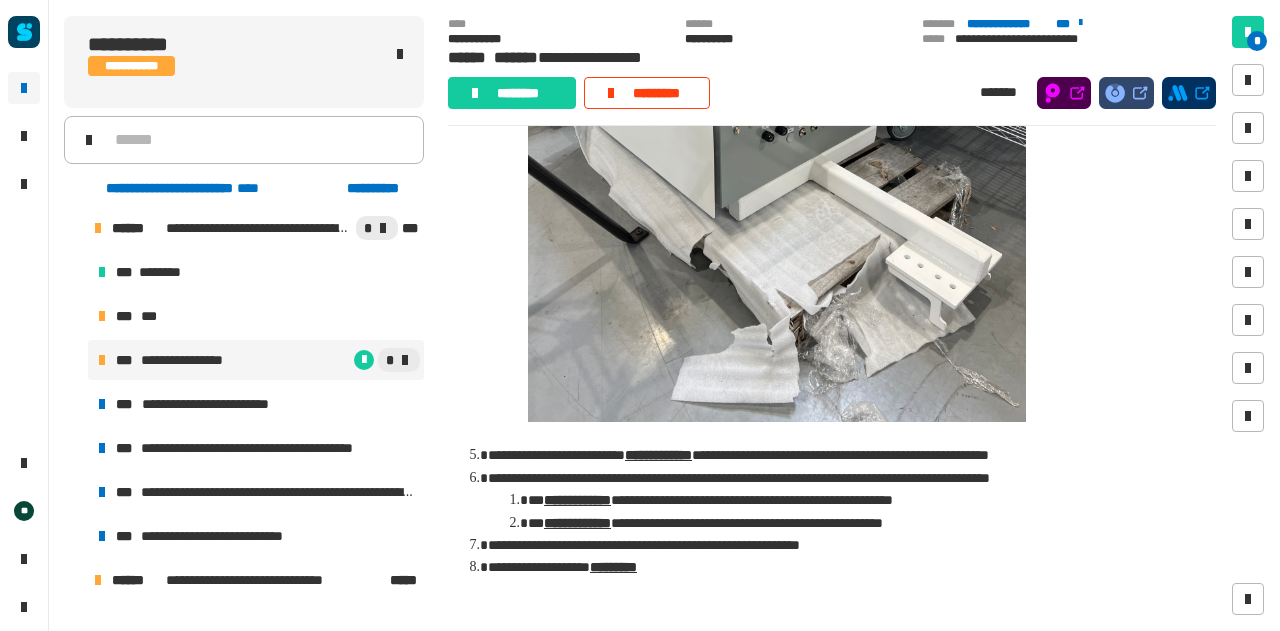 scroll, scrollTop: 674, scrollLeft: 0, axis: vertical 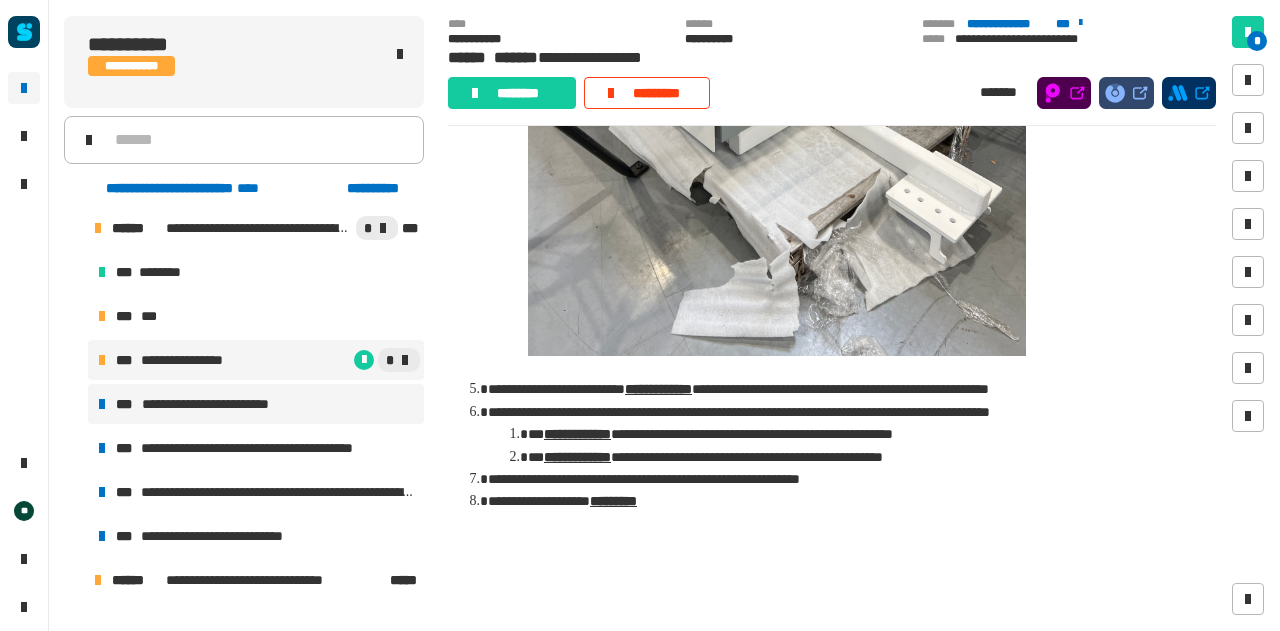 click on "**********" at bounding box center (256, 404) 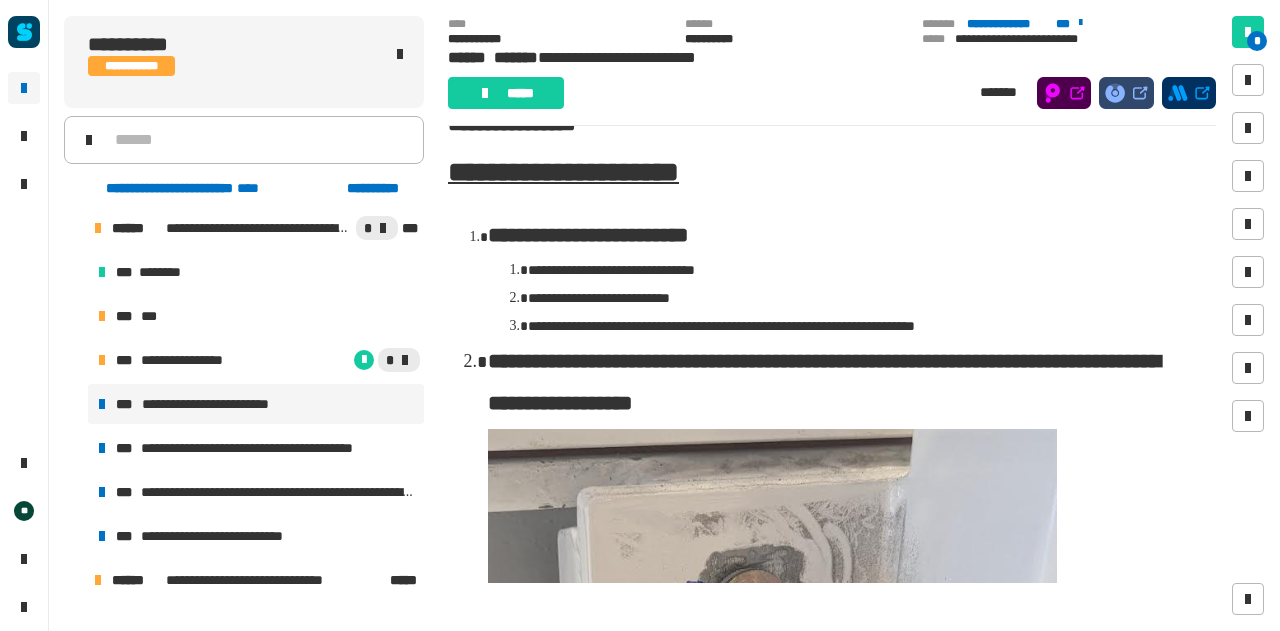 scroll, scrollTop: 0, scrollLeft: 0, axis: both 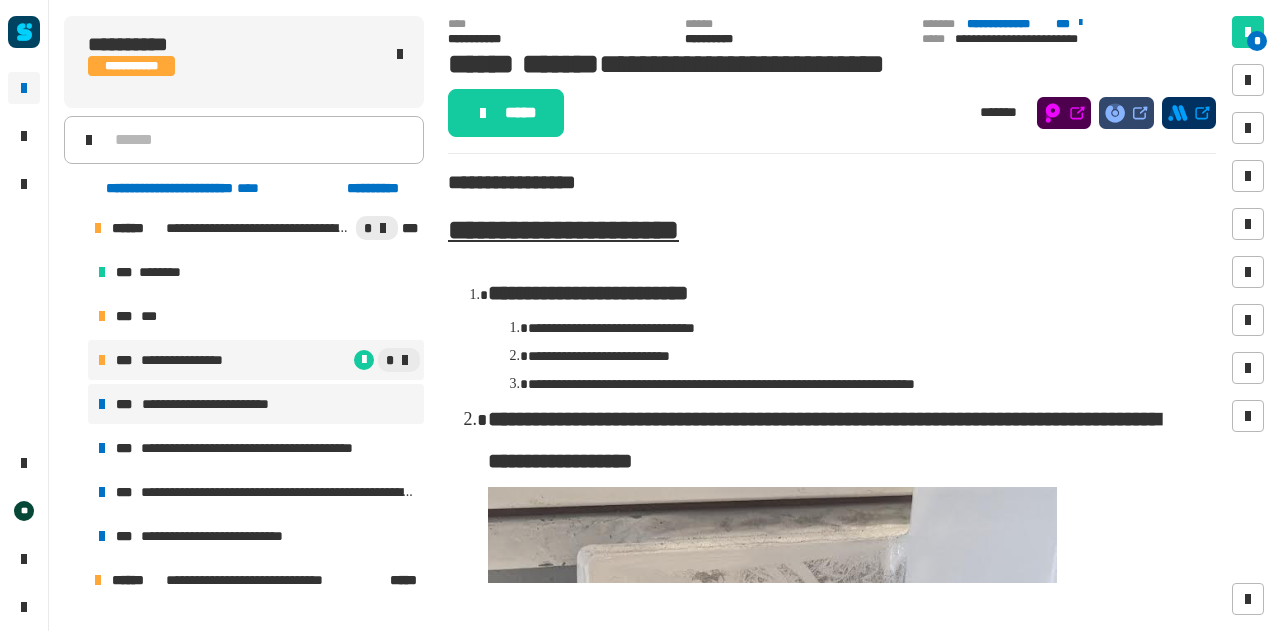 click on "*" at bounding box center [335, 360] 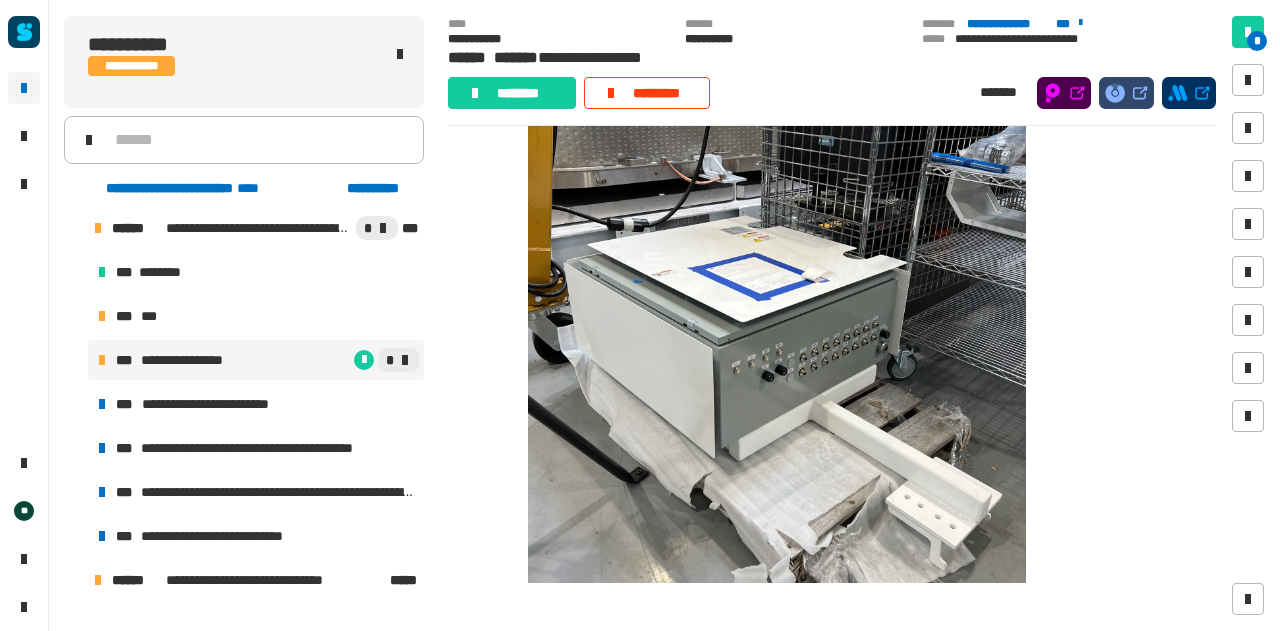 scroll, scrollTop: 364, scrollLeft: 0, axis: vertical 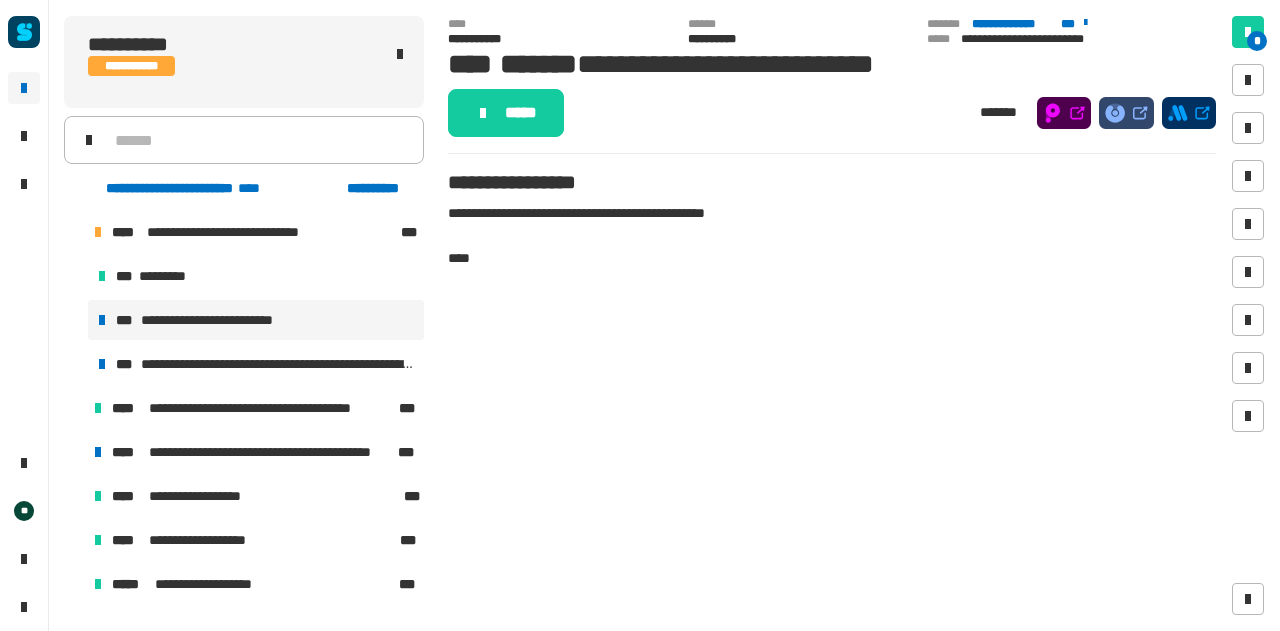 click at bounding box center [74, 232] 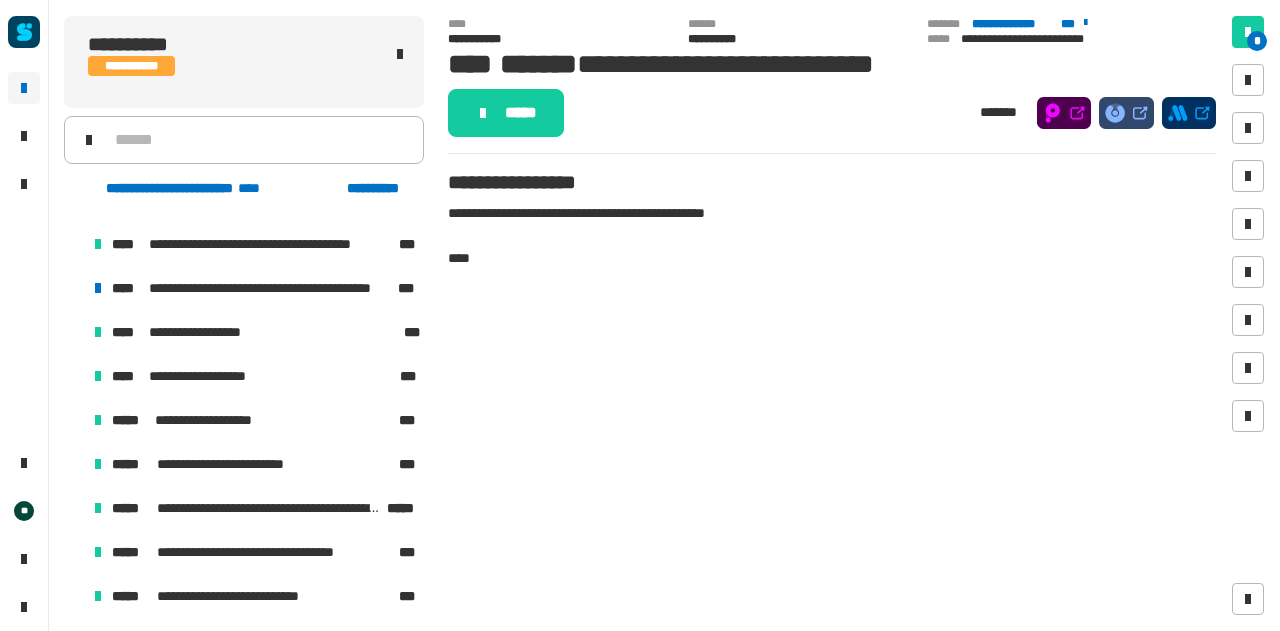 scroll, scrollTop: 0, scrollLeft: 0, axis: both 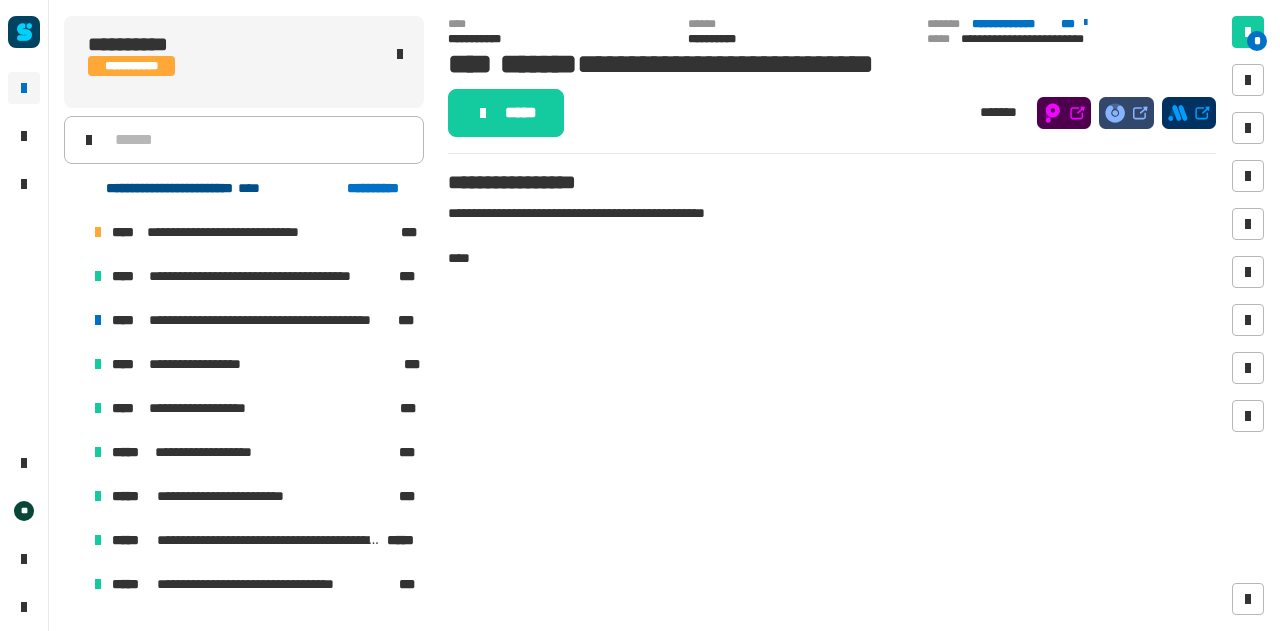 click on "**********" 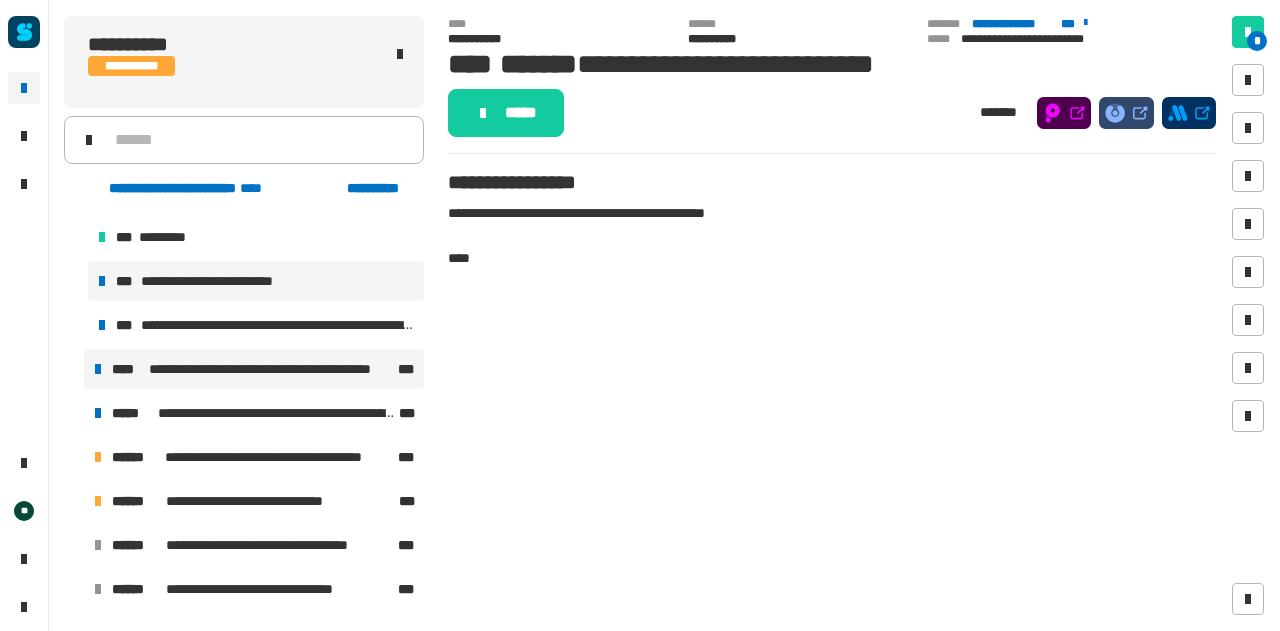 scroll, scrollTop: 0, scrollLeft: 0, axis: both 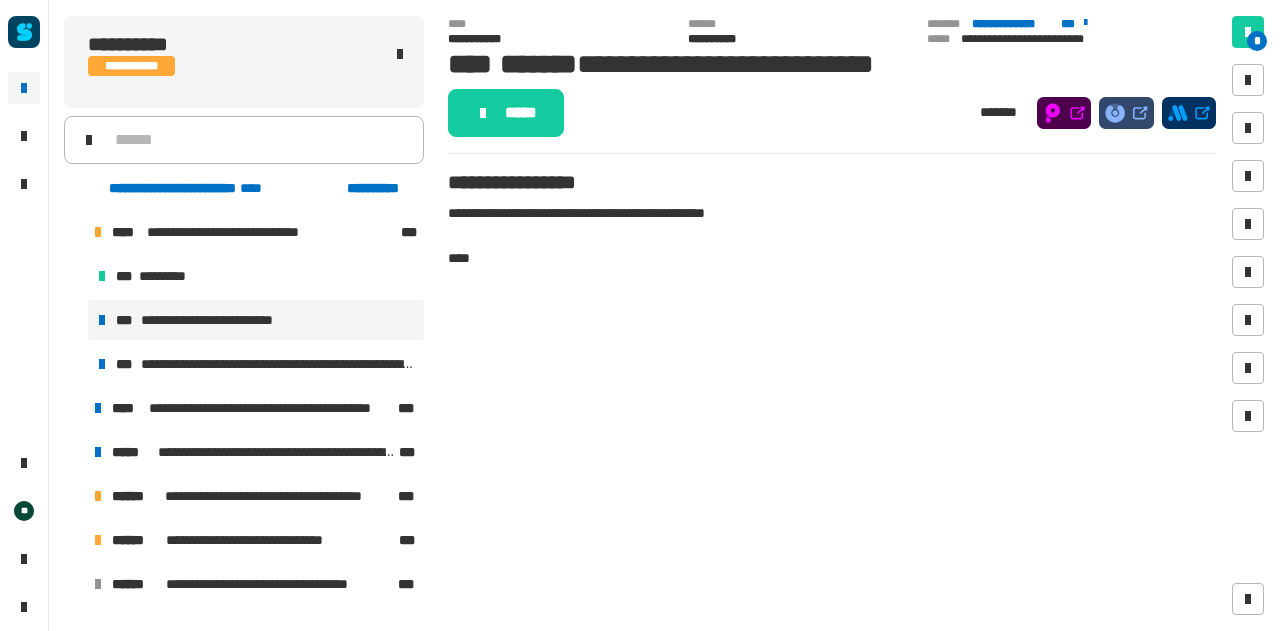 click at bounding box center (74, 232) 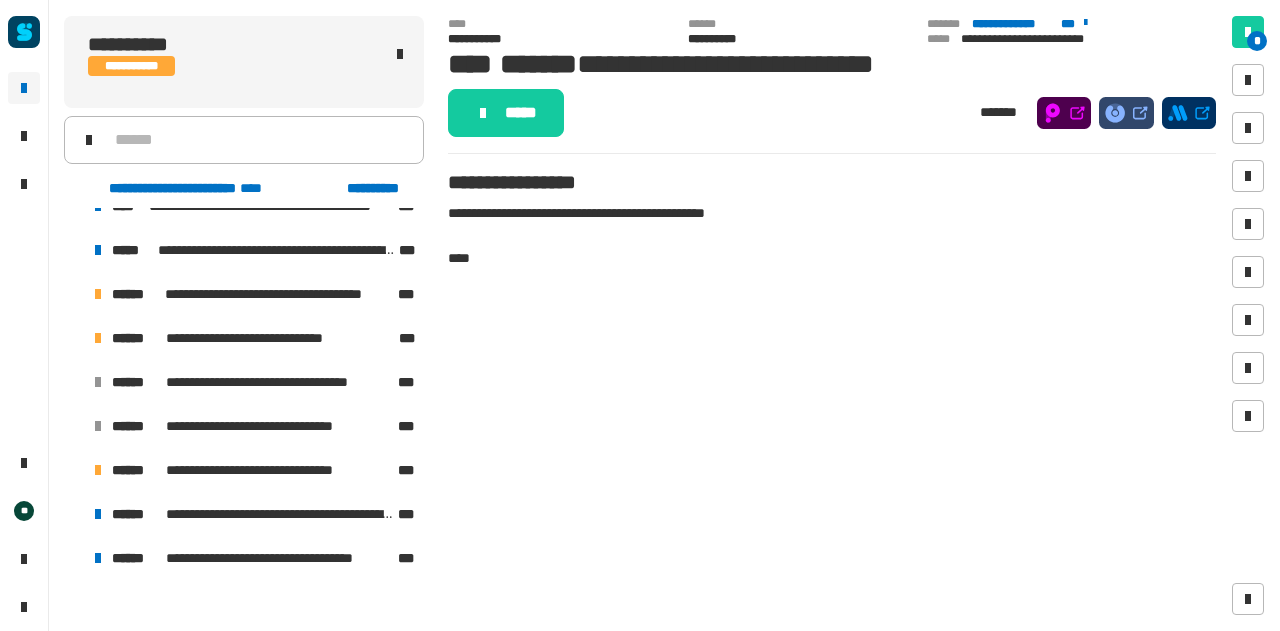 scroll, scrollTop: 0, scrollLeft: 0, axis: both 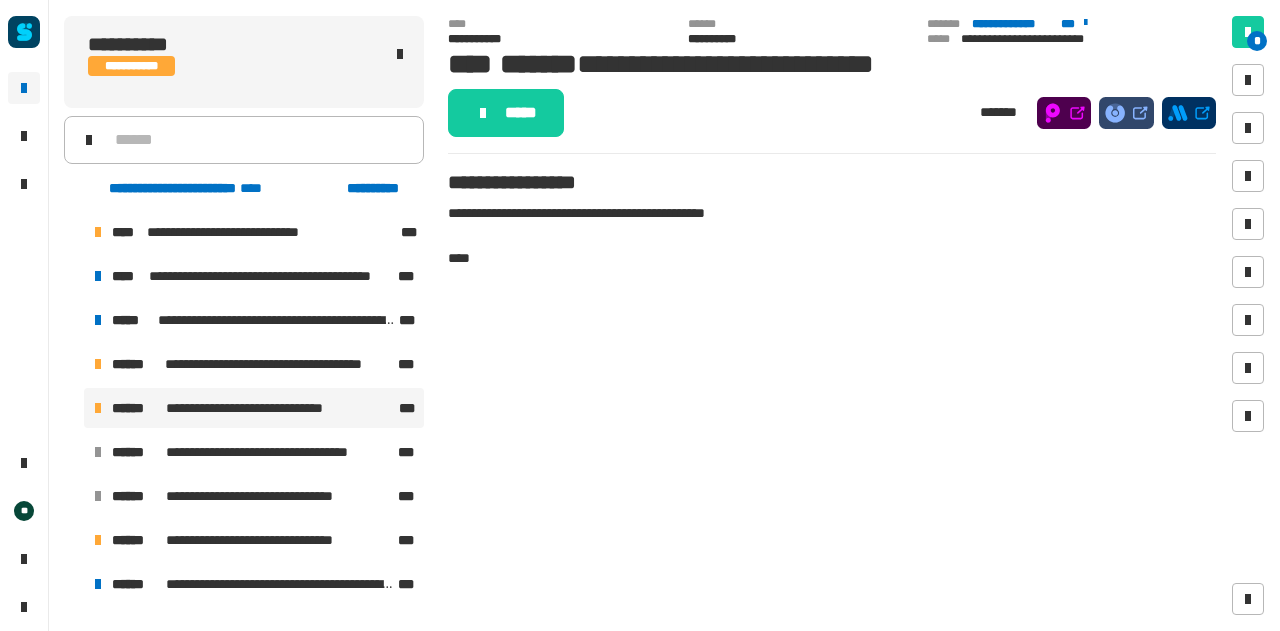 click on "**********" at bounding box center (254, 408) 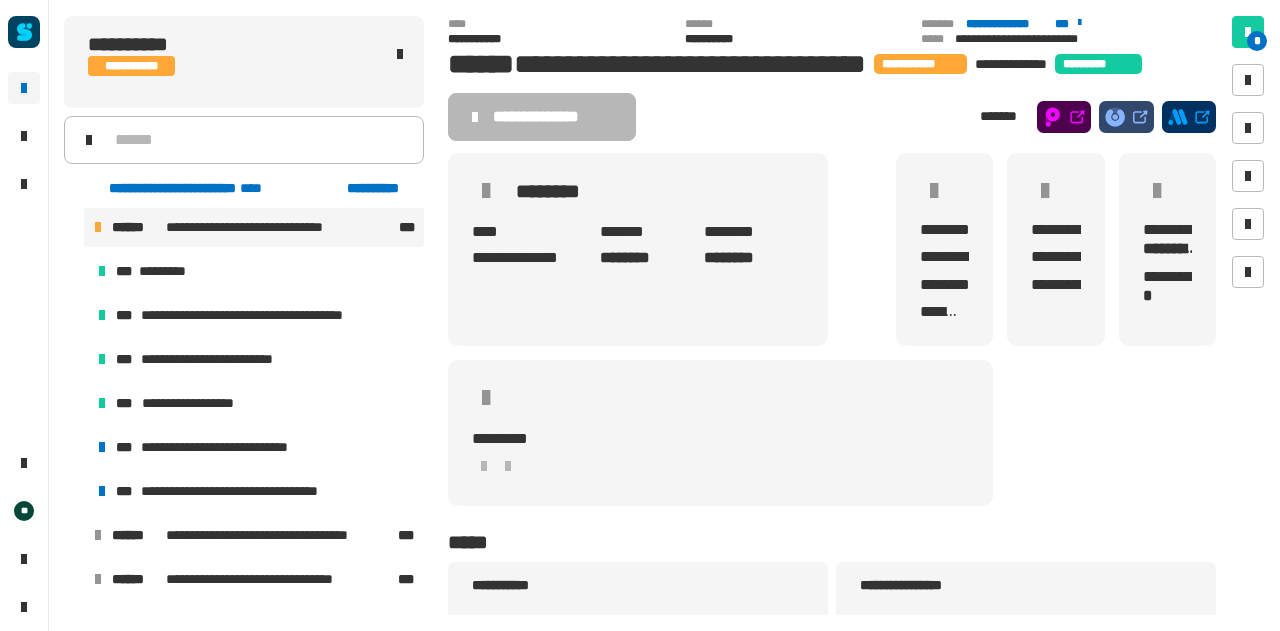 scroll, scrollTop: 182, scrollLeft: 0, axis: vertical 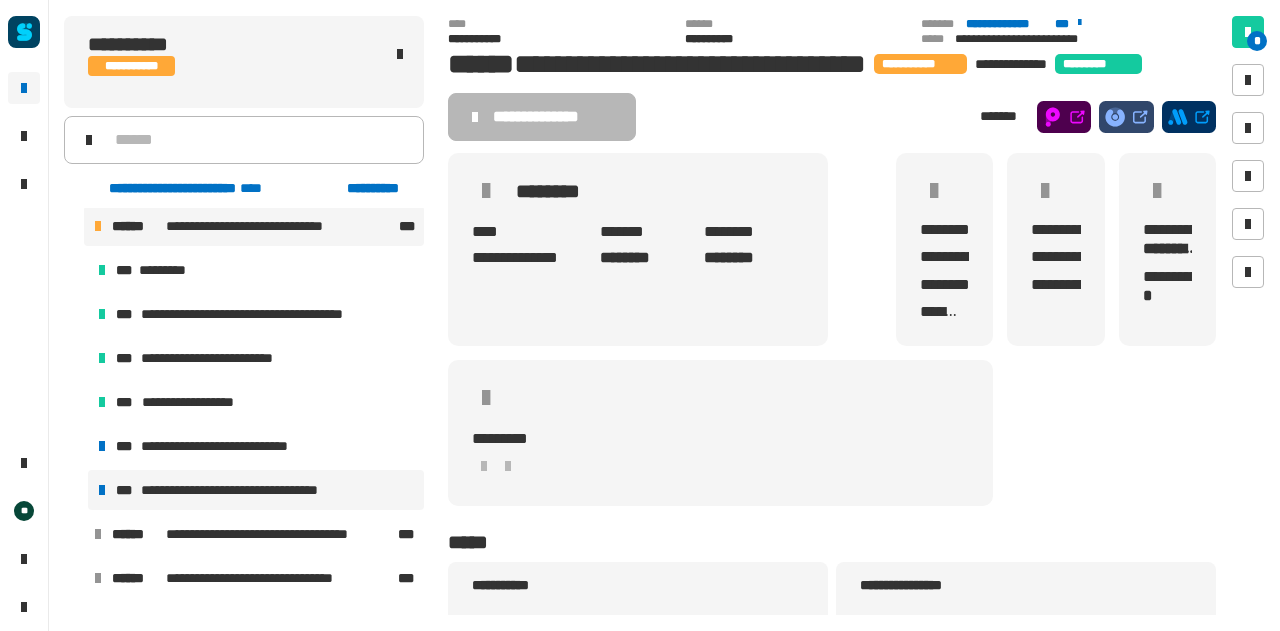 click on "**********" at bounding box center [253, 490] 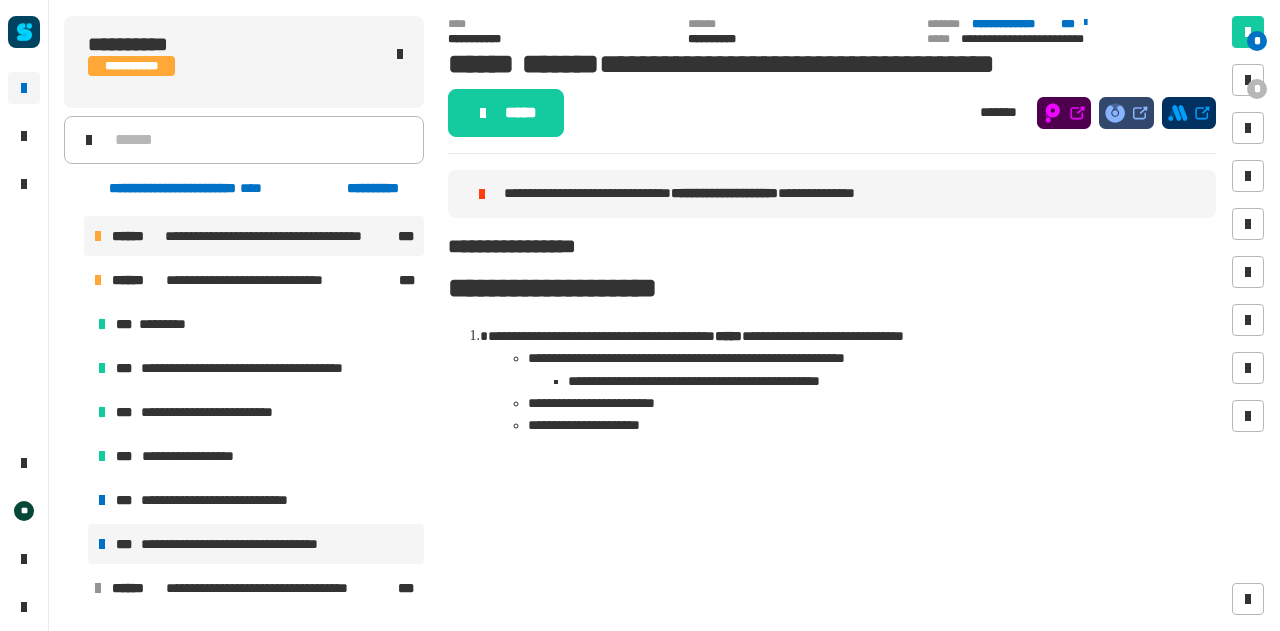 click on "**********" at bounding box center (254, 236) 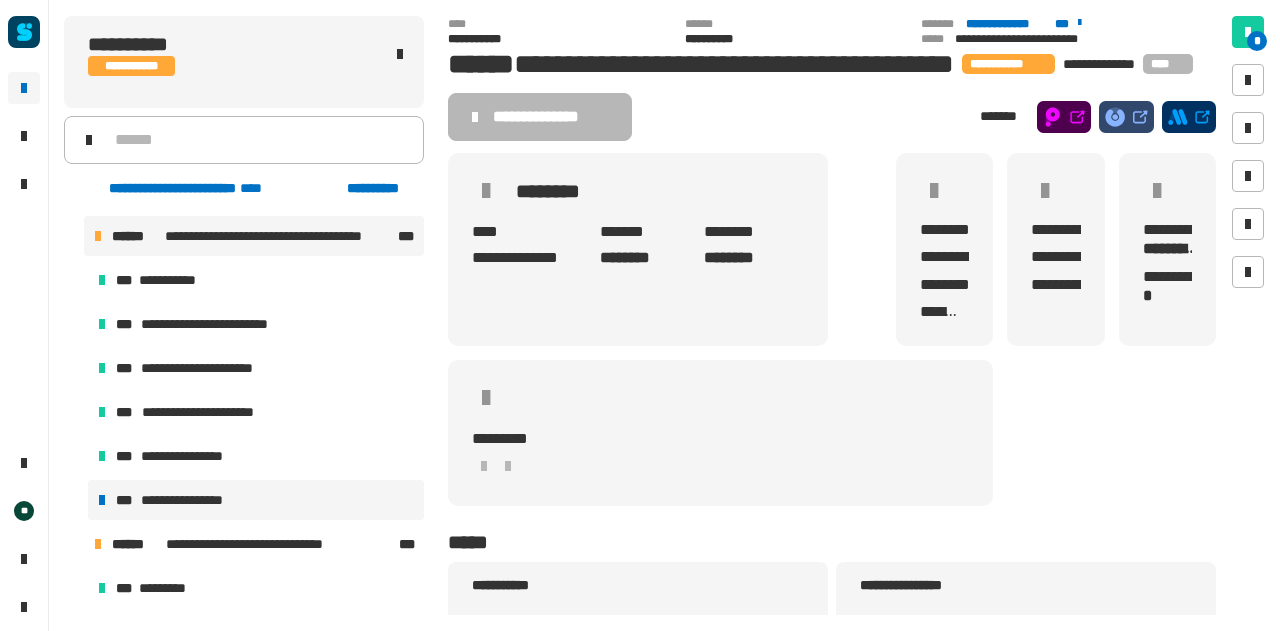 click on "**********" at bounding box center [187, 500] 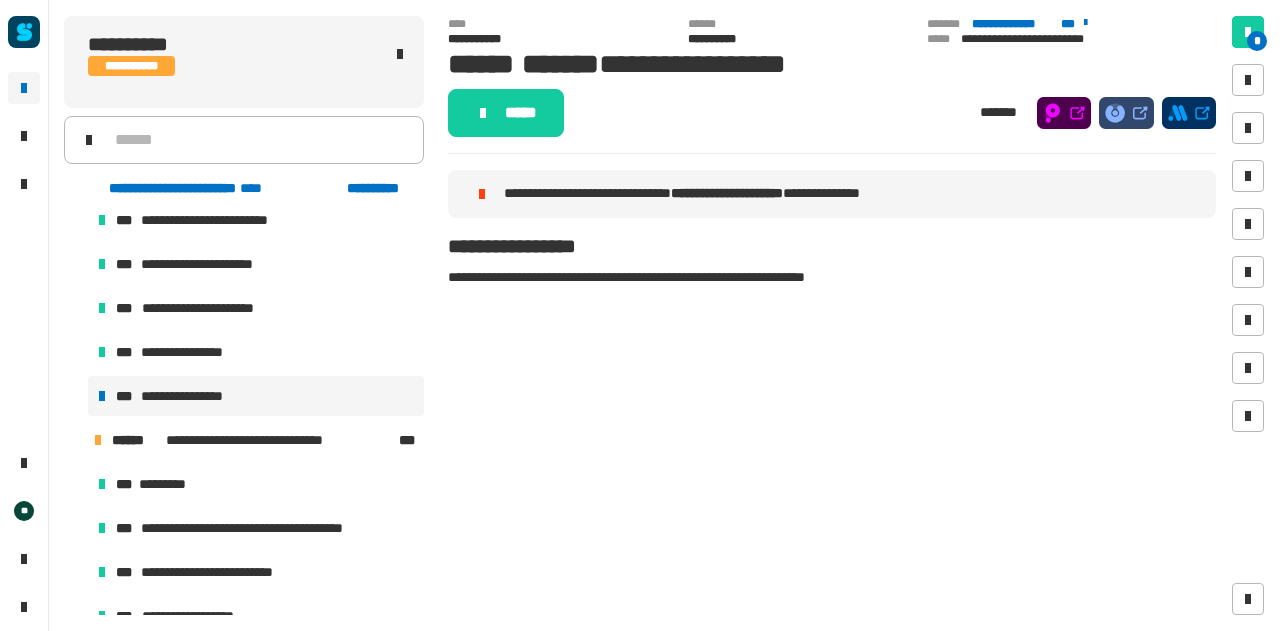 scroll, scrollTop: 364, scrollLeft: 0, axis: vertical 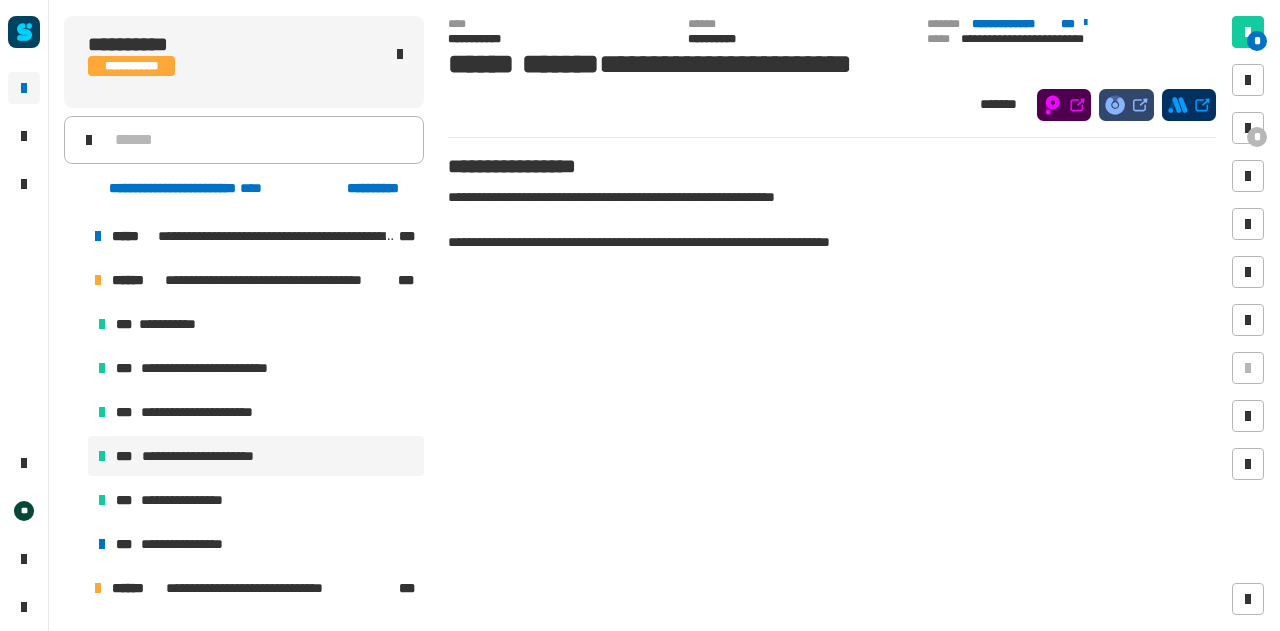 click at bounding box center (74, 280) 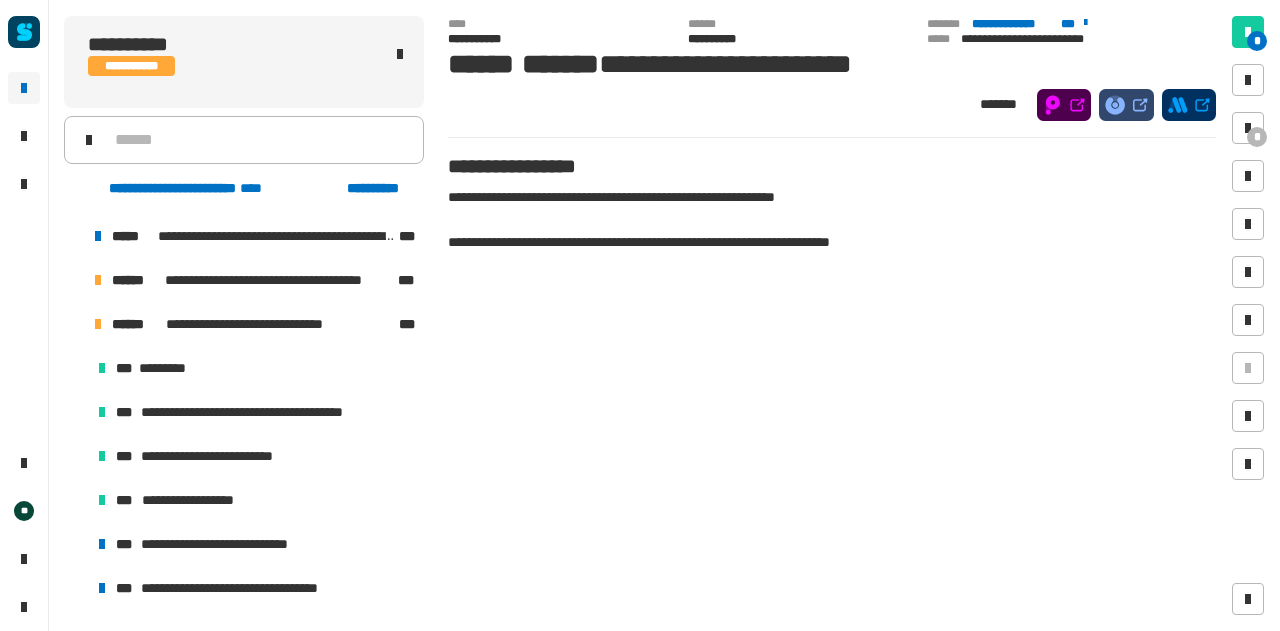 click at bounding box center (74, 324) 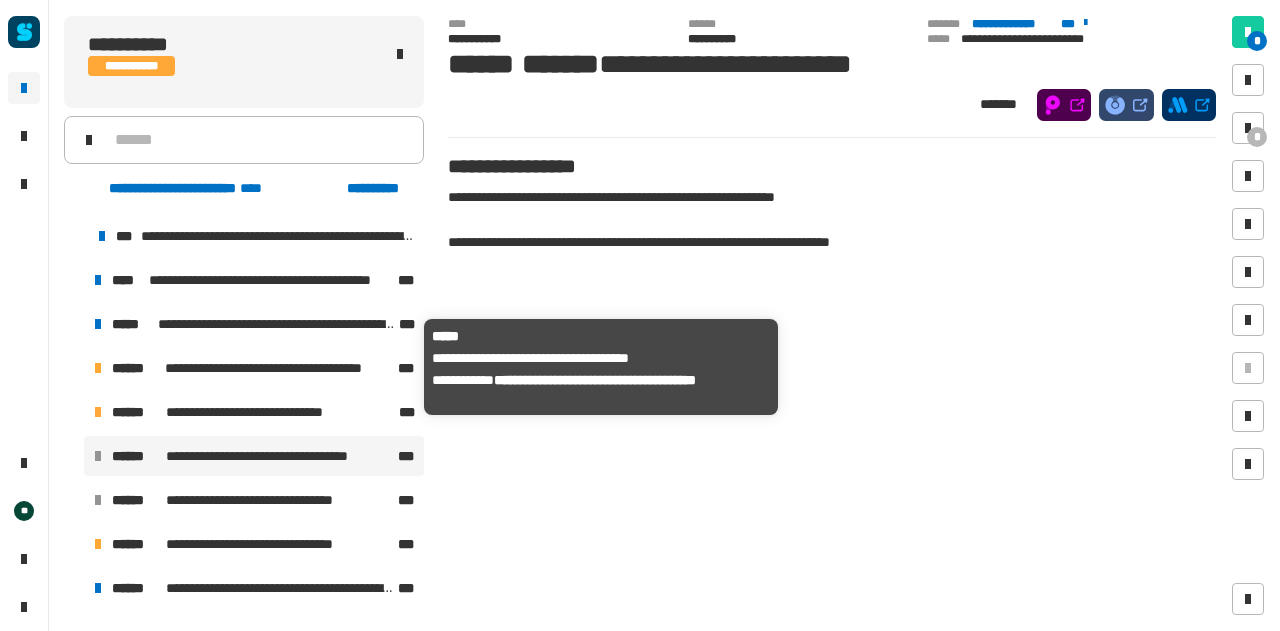 scroll, scrollTop: 134, scrollLeft: 0, axis: vertical 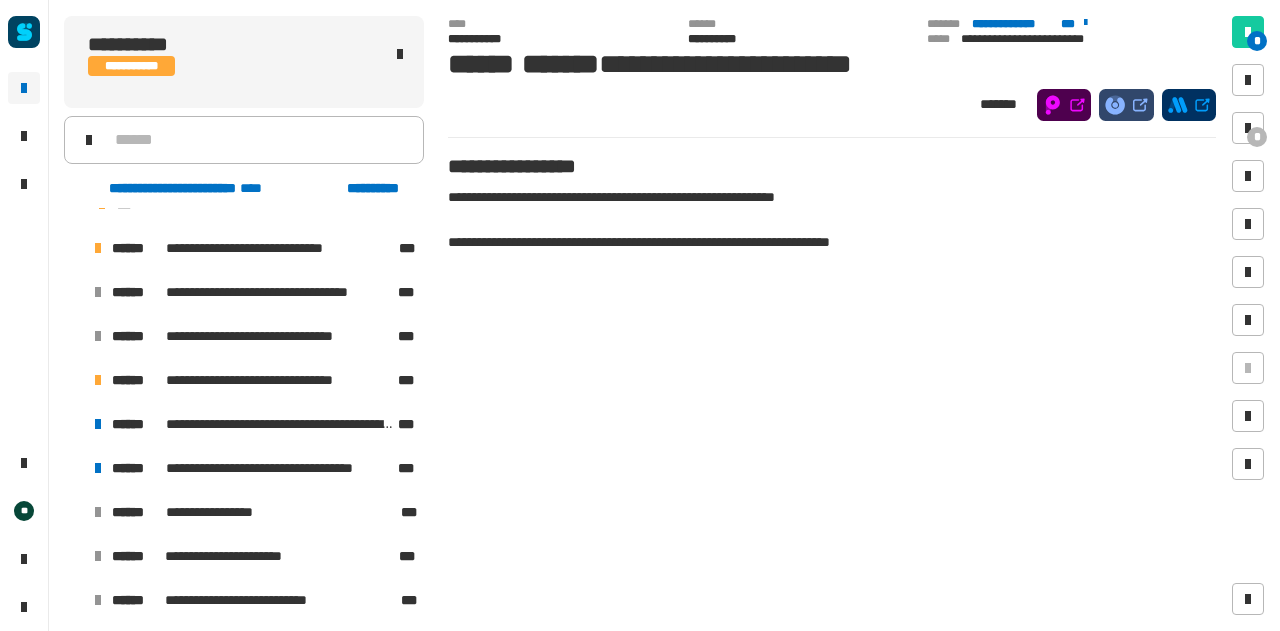 click at bounding box center (74, 380) 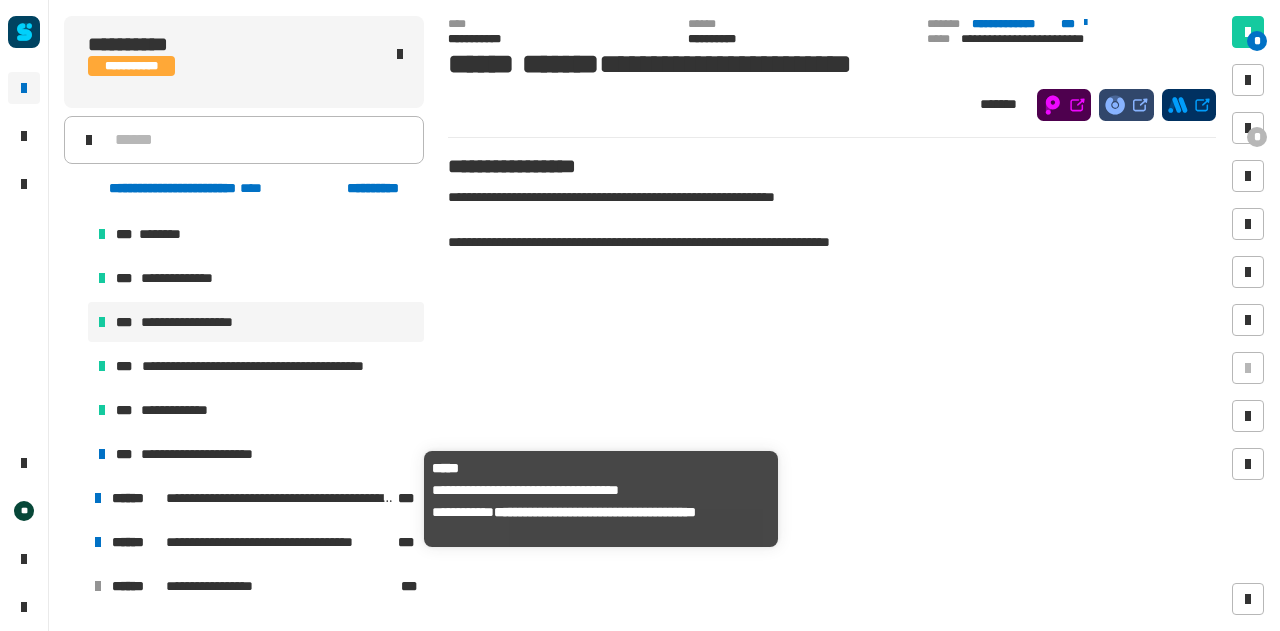 scroll, scrollTop: 598, scrollLeft: 0, axis: vertical 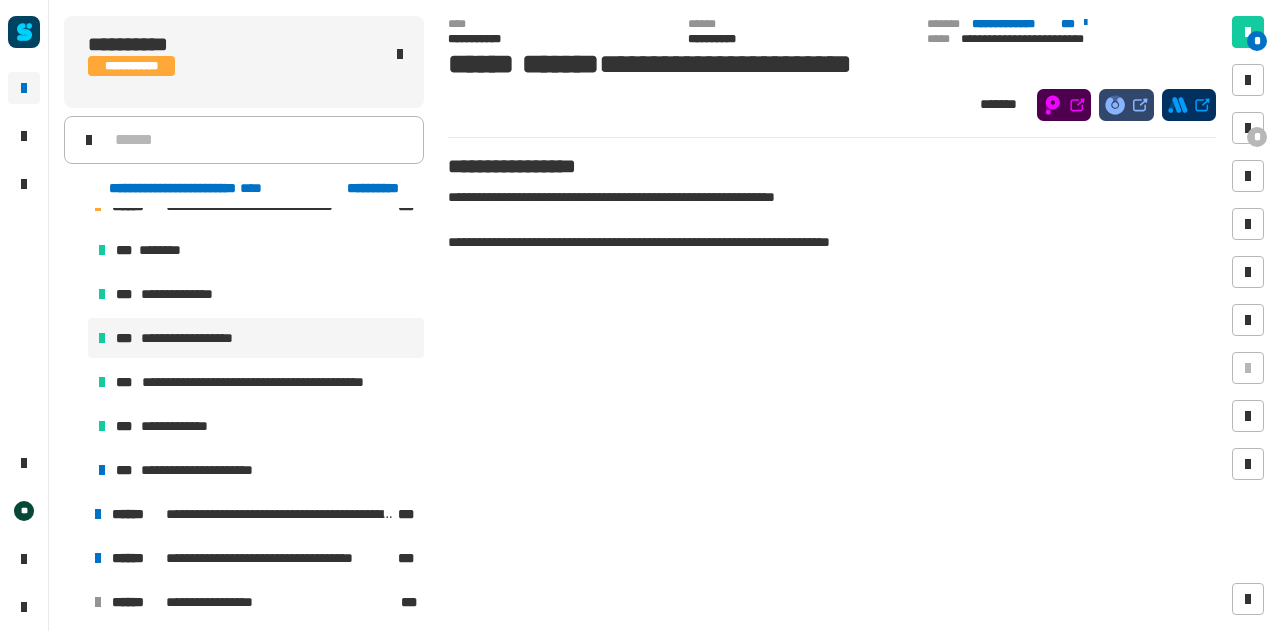 click on "**********" at bounding box center (254, 514) 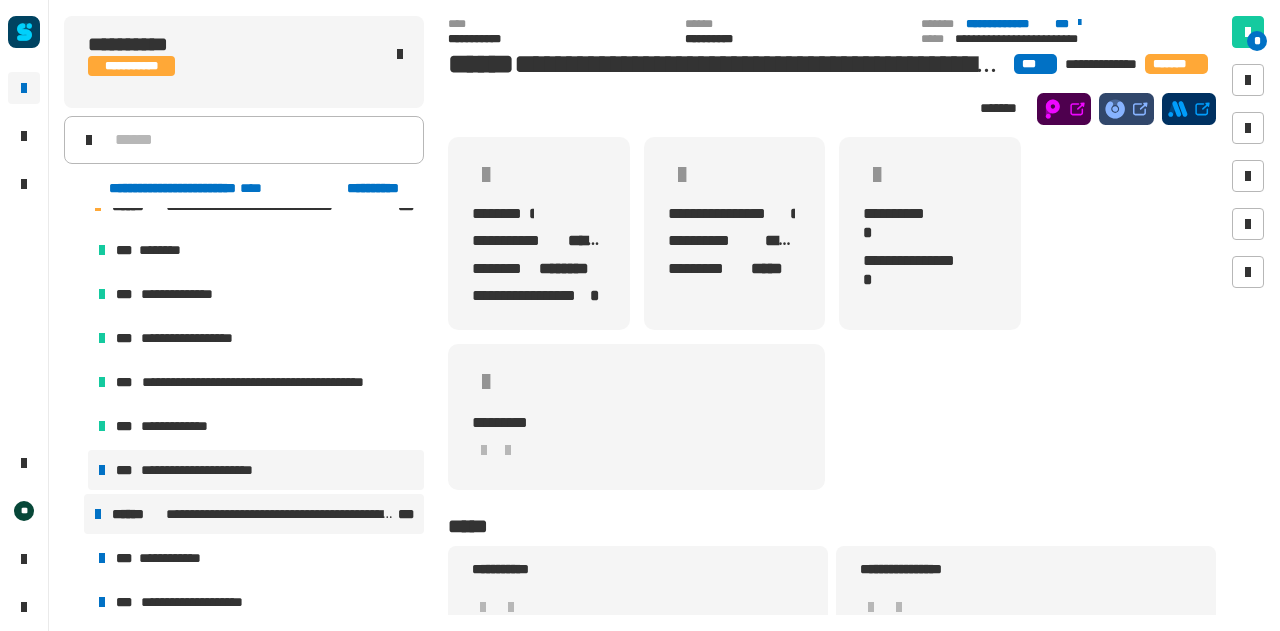 click on "**********" at bounding box center [212, 470] 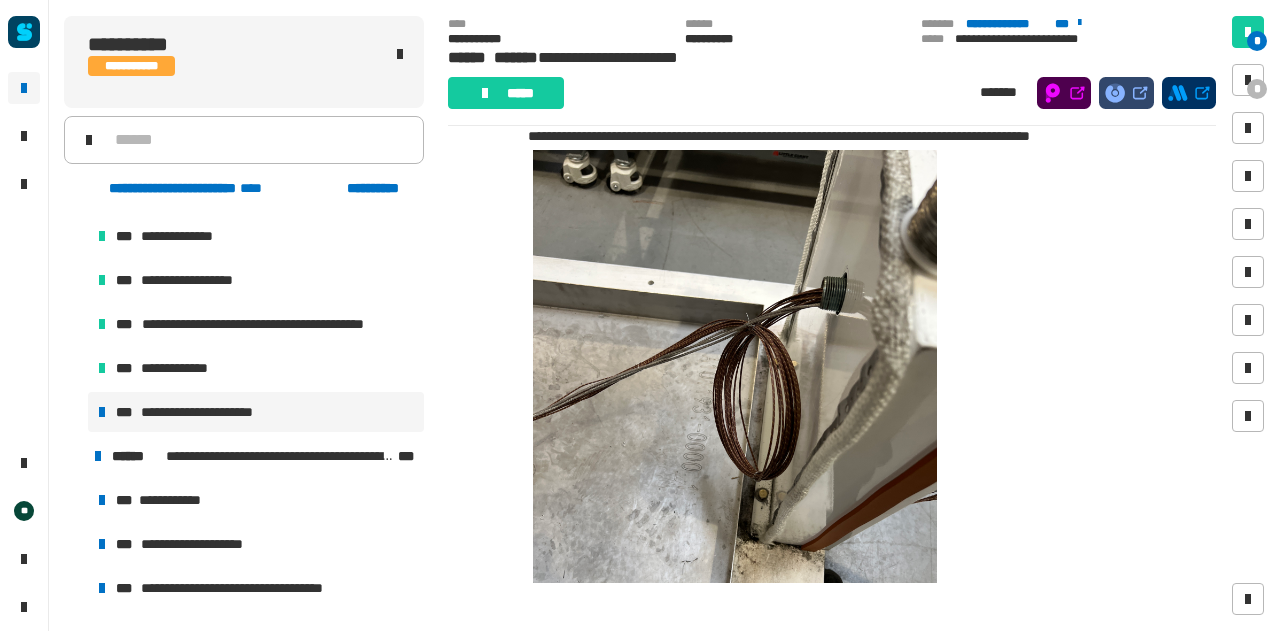 scroll, scrollTop: 1674, scrollLeft: 0, axis: vertical 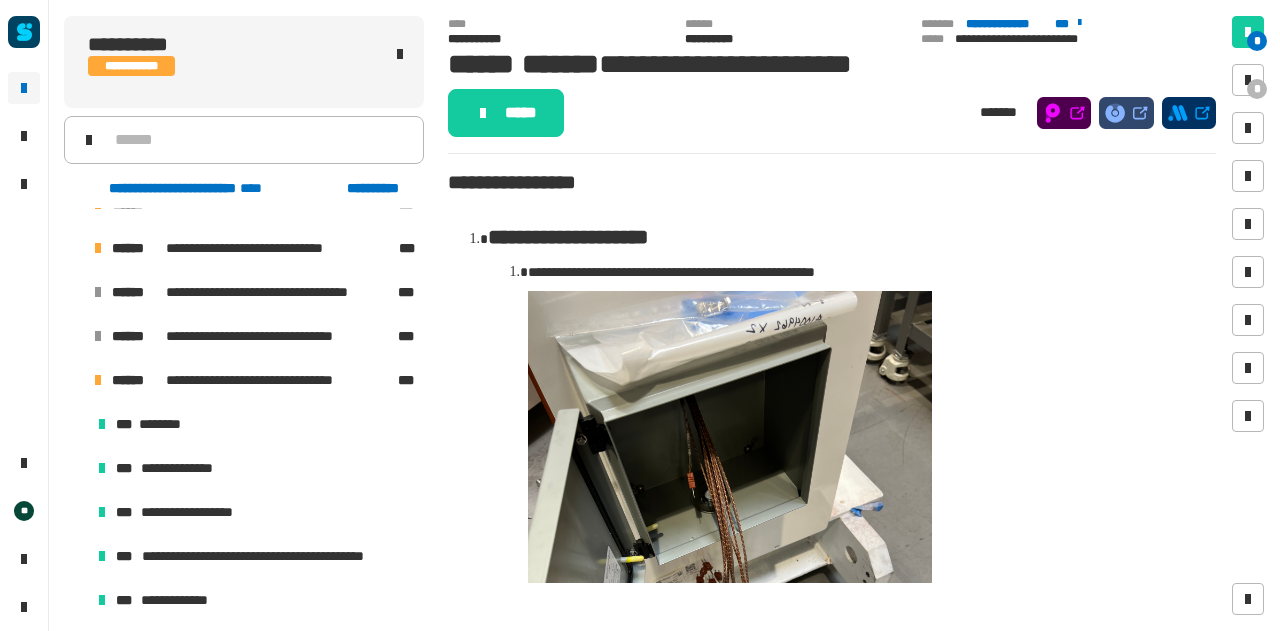 click at bounding box center (74, 380) 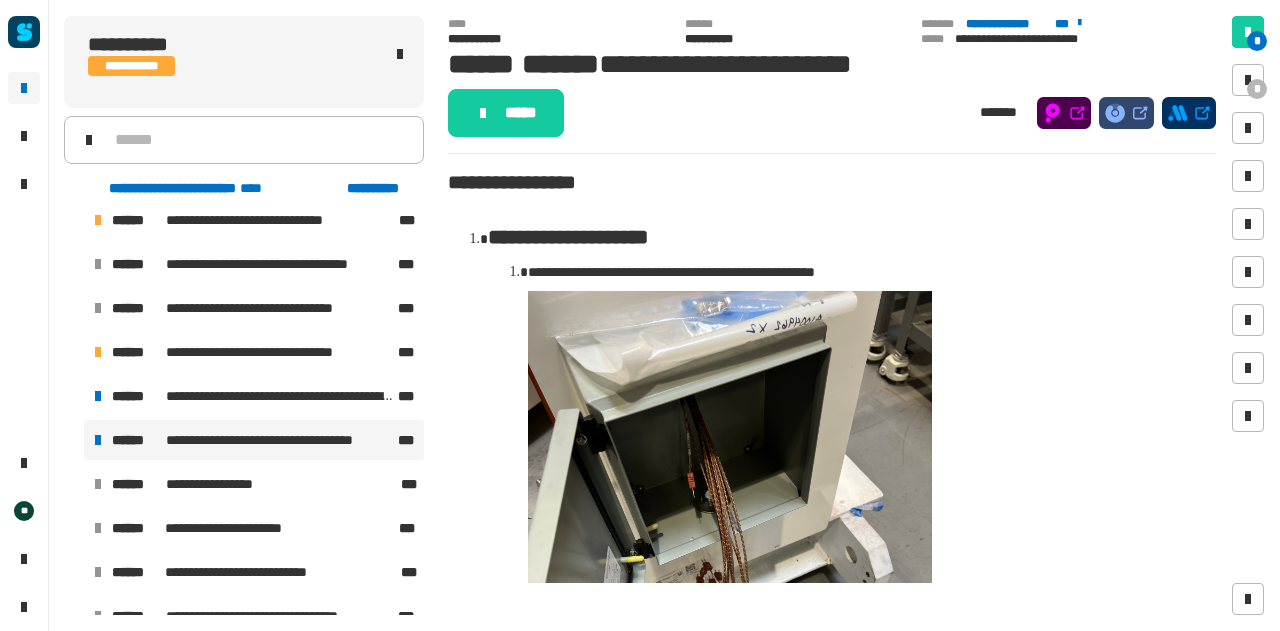 scroll, scrollTop: 190, scrollLeft: 0, axis: vertical 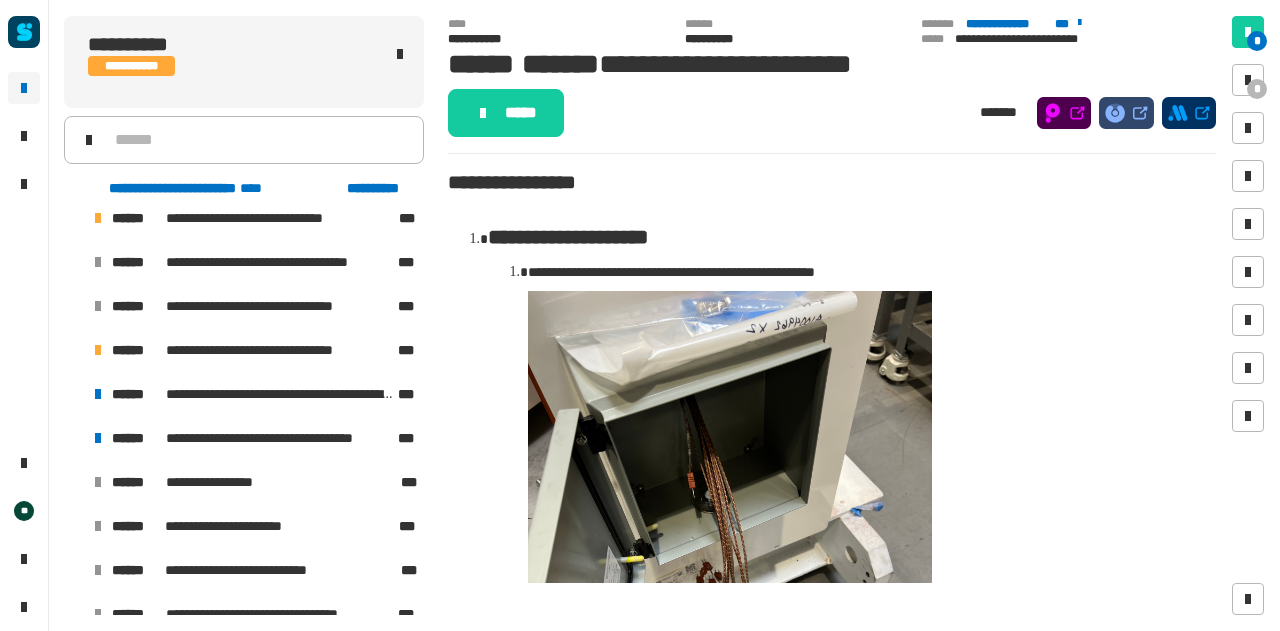 click 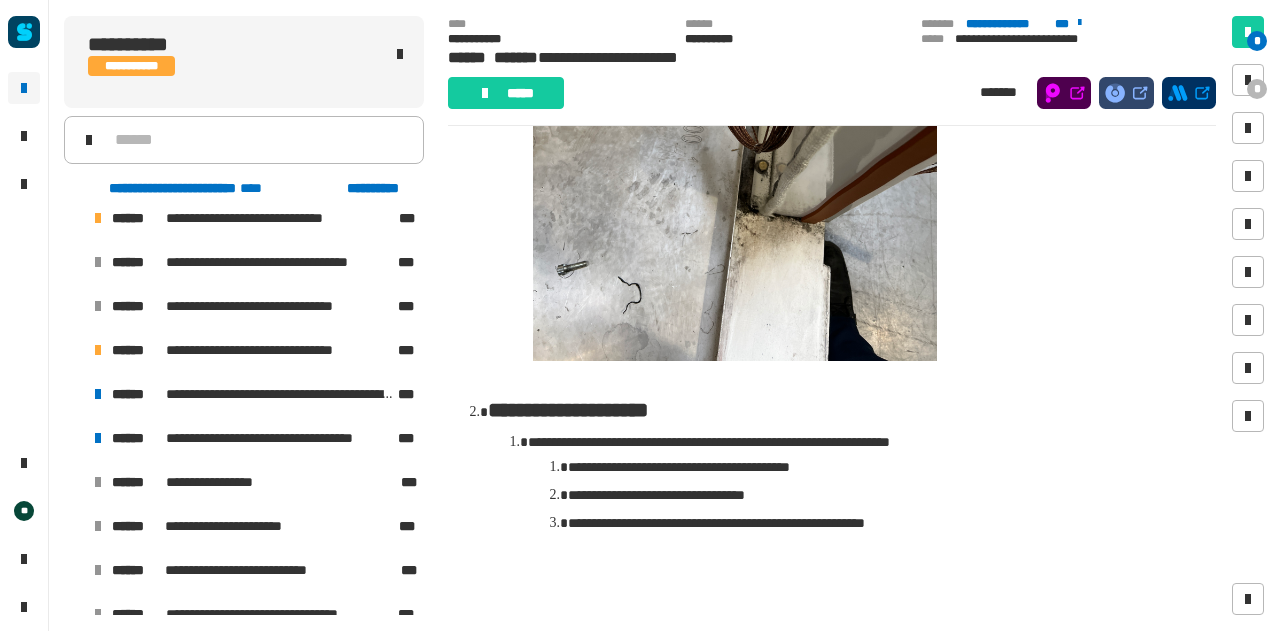 scroll, scrollTop: 1656, scrollLeft: 0, axis: vertical 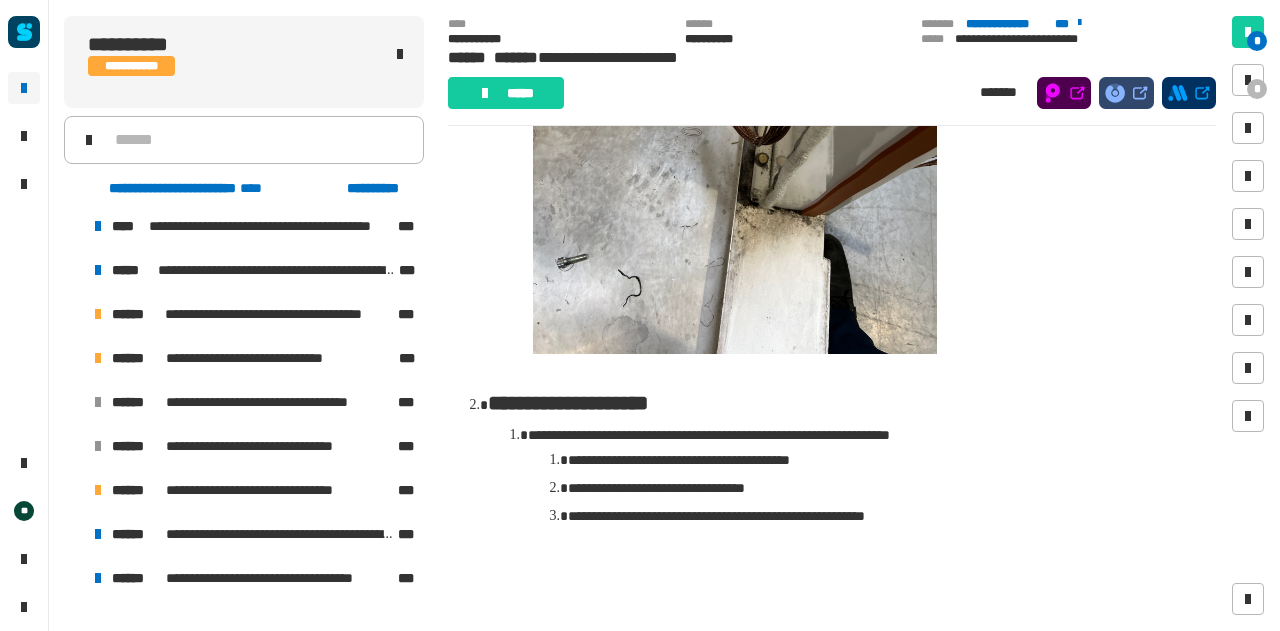 click at bounding box center [74, 358] 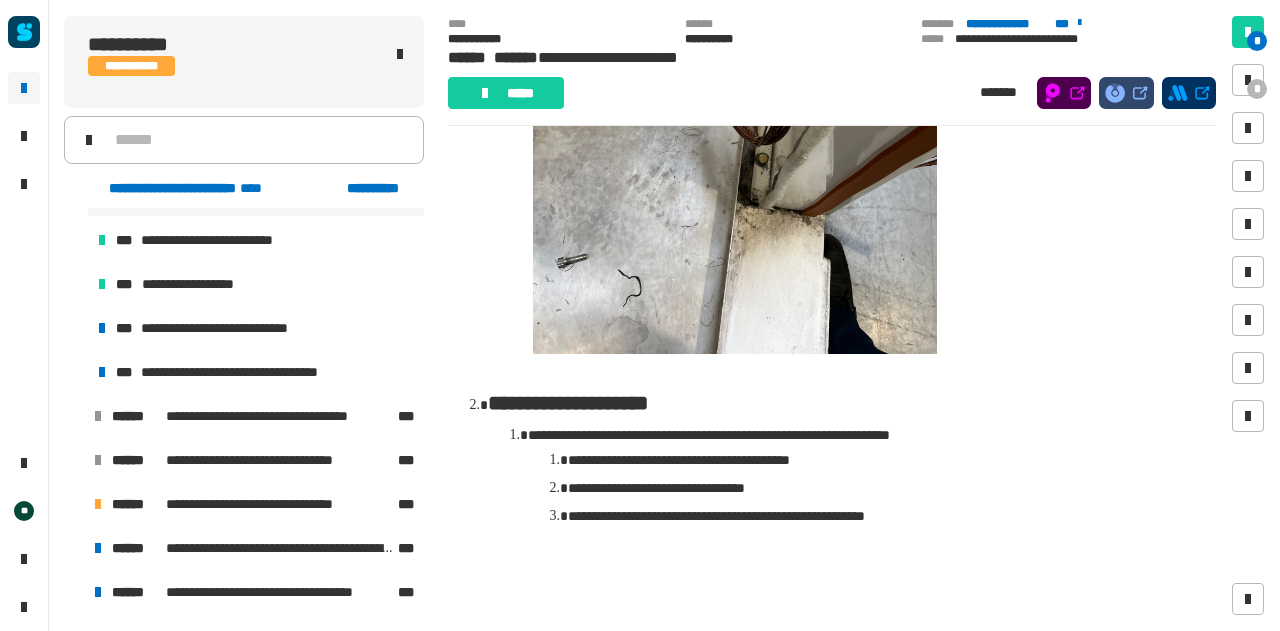 scroll, scrollTop: 344, scrollLeft: 0, axis: vertical 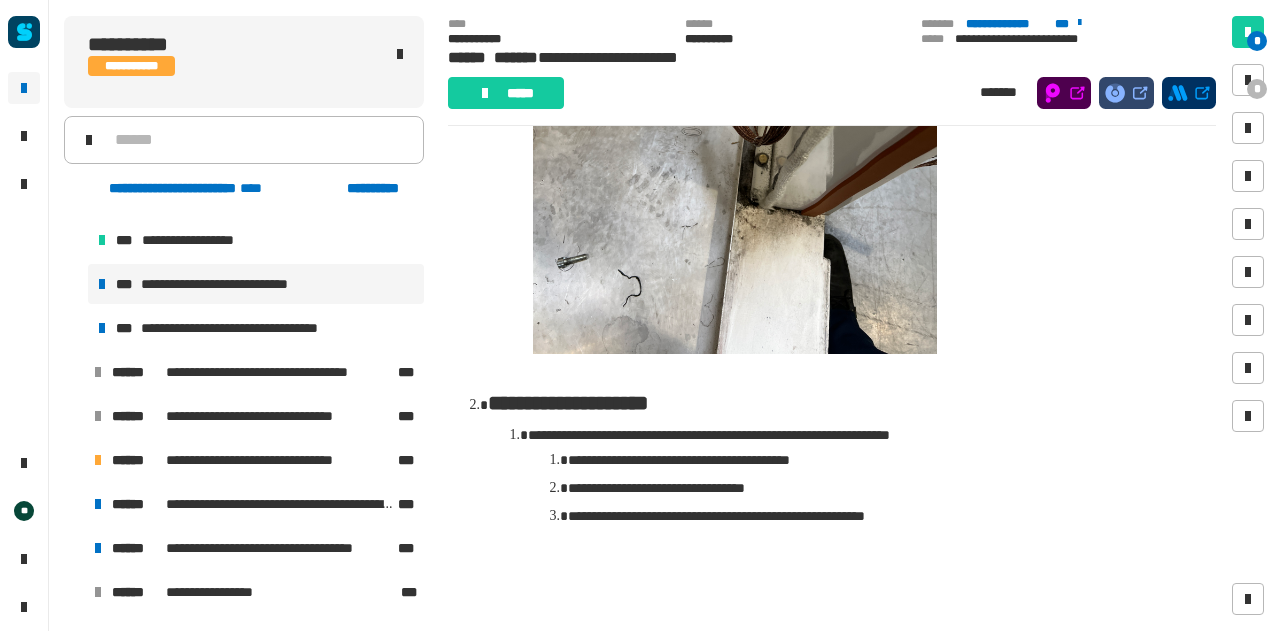 click on "**********" at bounding box center [231, 284] 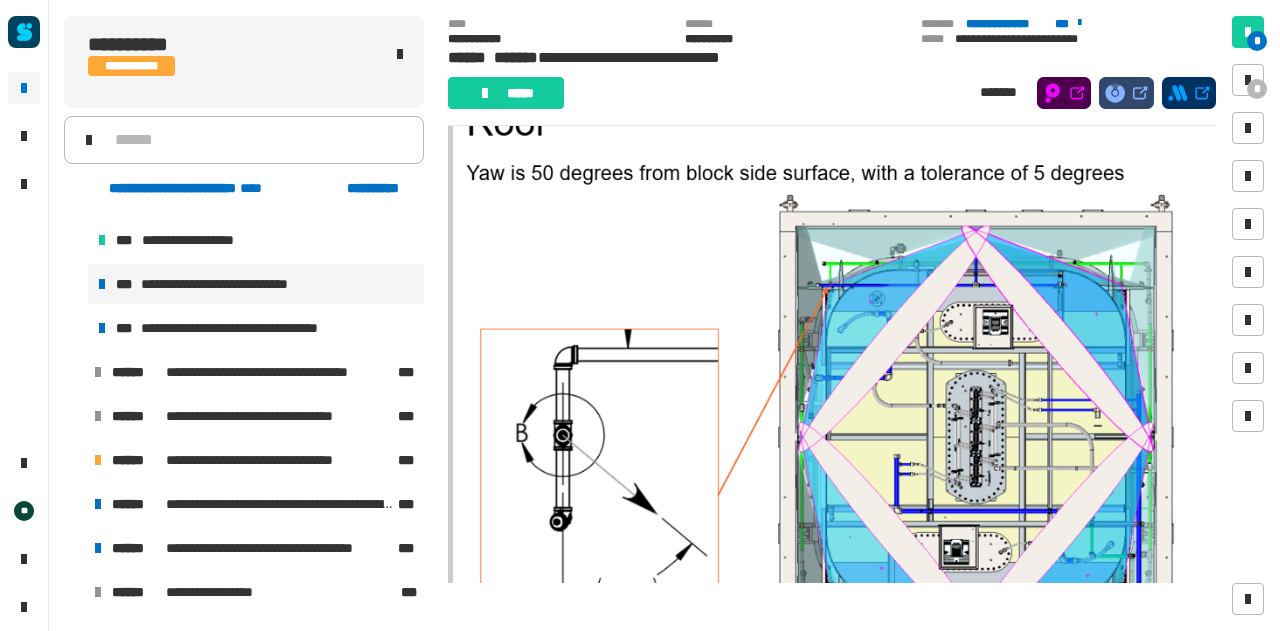scroll, scrollTop: 1395, scrollLeft: 0, axis: vertical 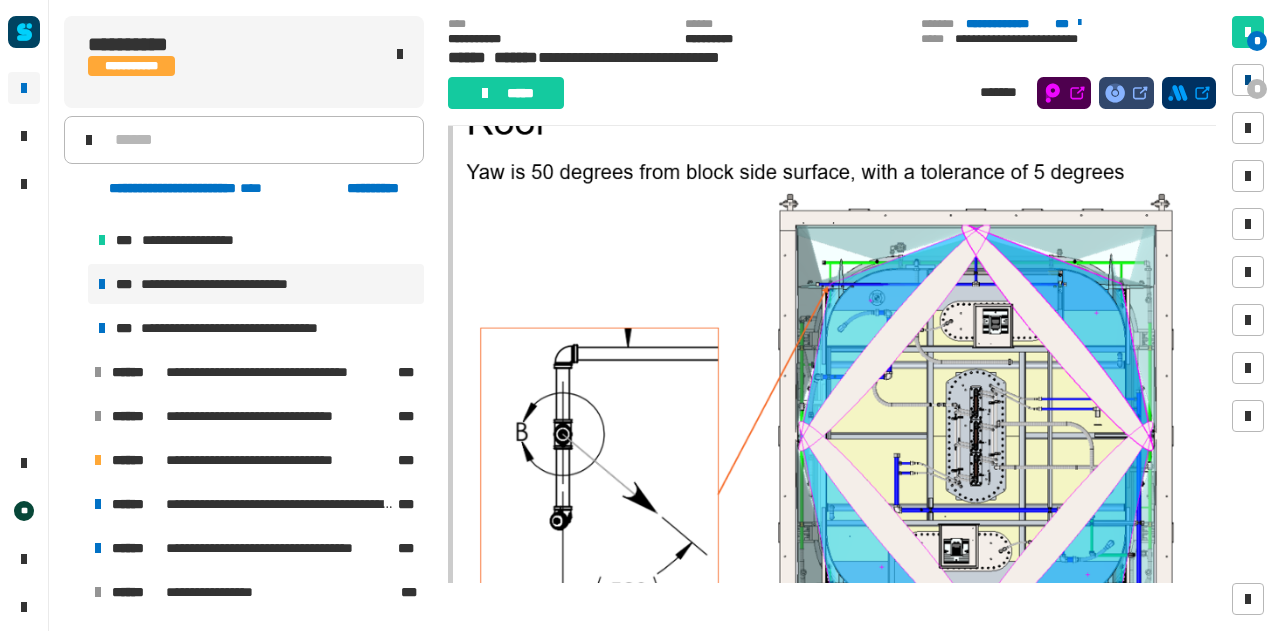 click at bounding box center (1248, 80) 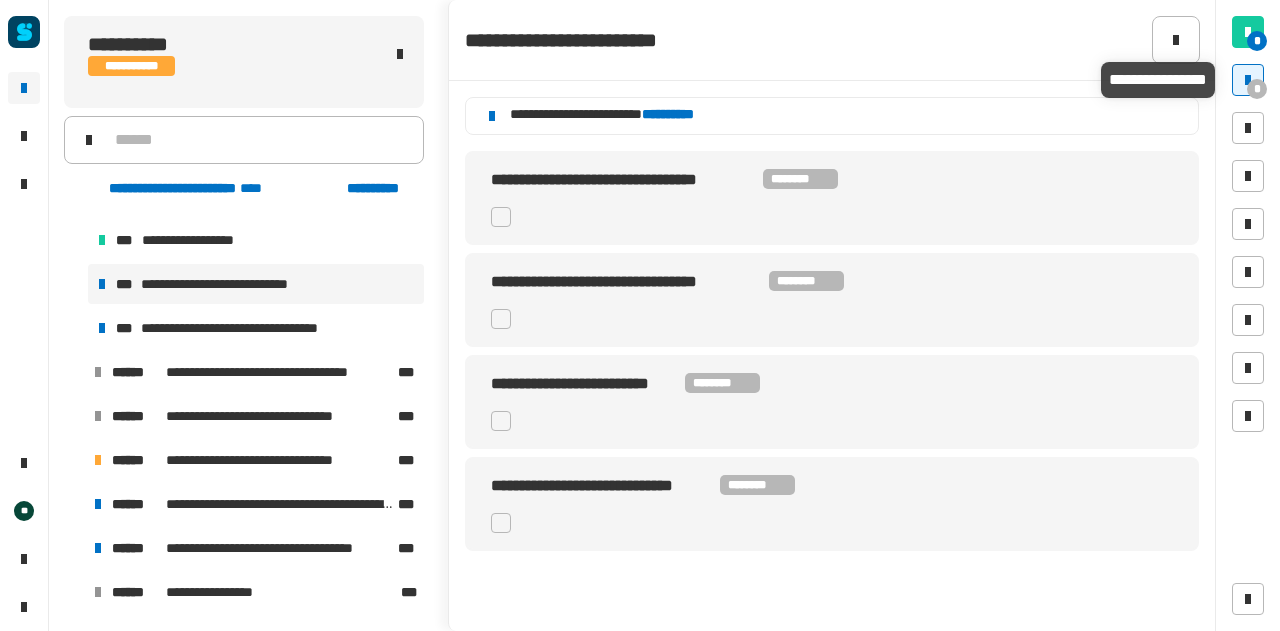 drag, startPoint x: 1240, startPoint y: 89, endPoint x: 1246, endPoint y: 70, distance: 19.924858 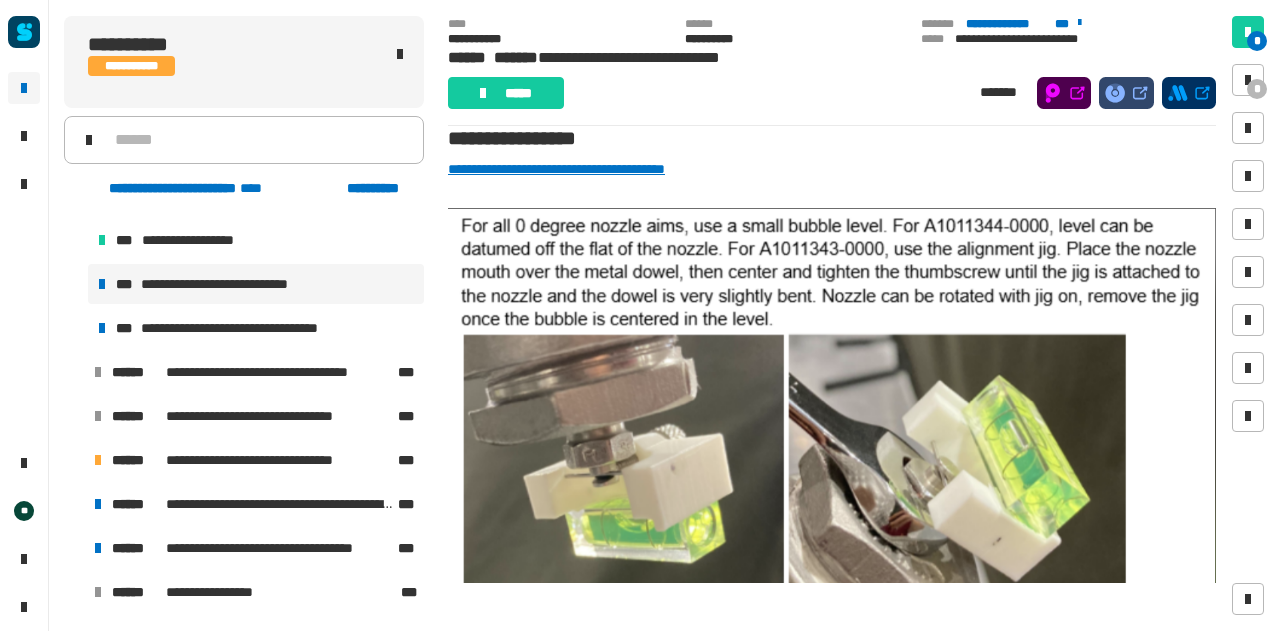 scroll, scrollTop: 2, scrollLeft: 0, axis: vertical 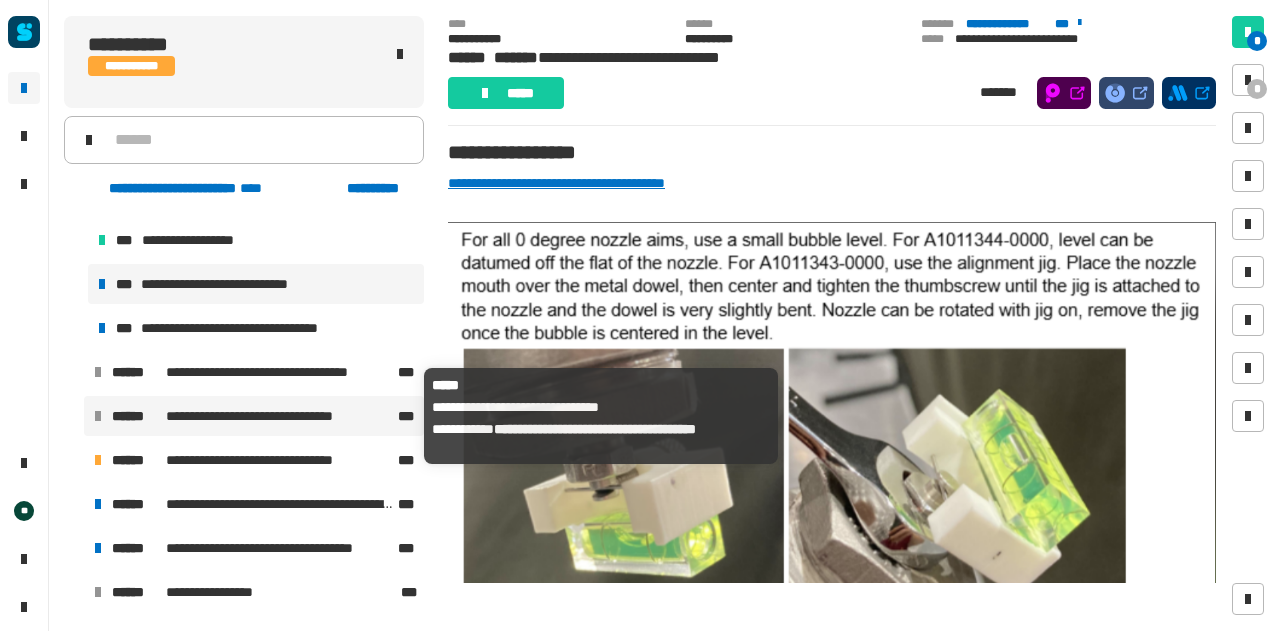 click on "**********" at bounding box center [254, 416] 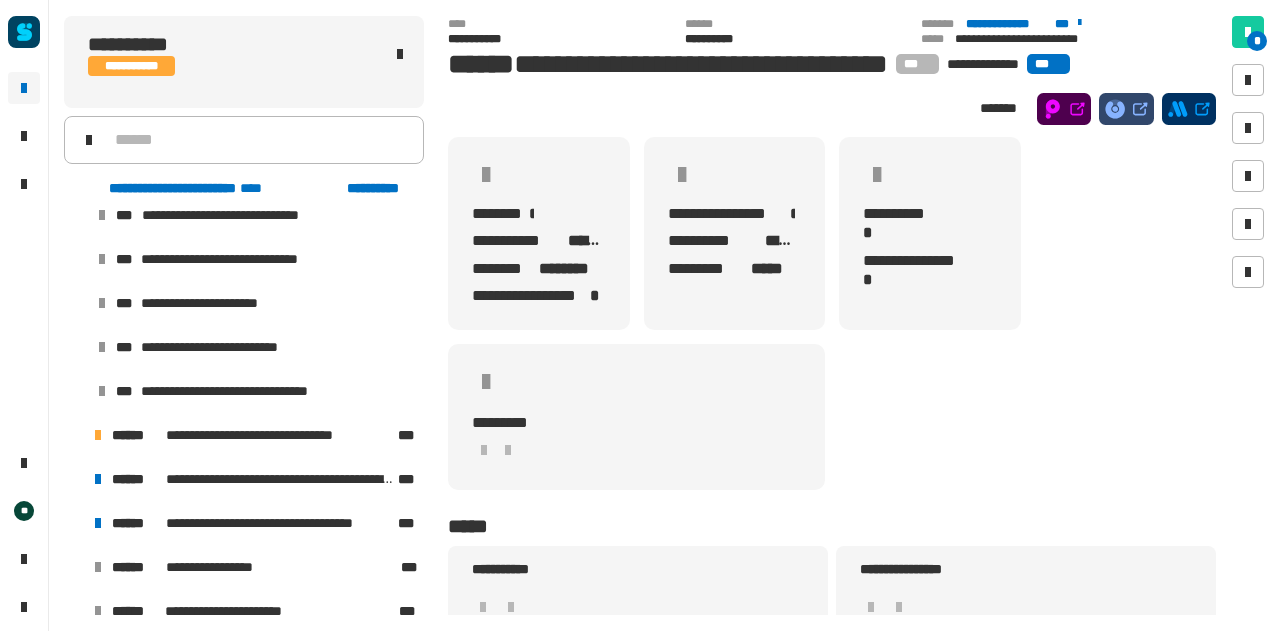 scroll, scrollTop: 722, scrollLeft: 0, axis: vertical 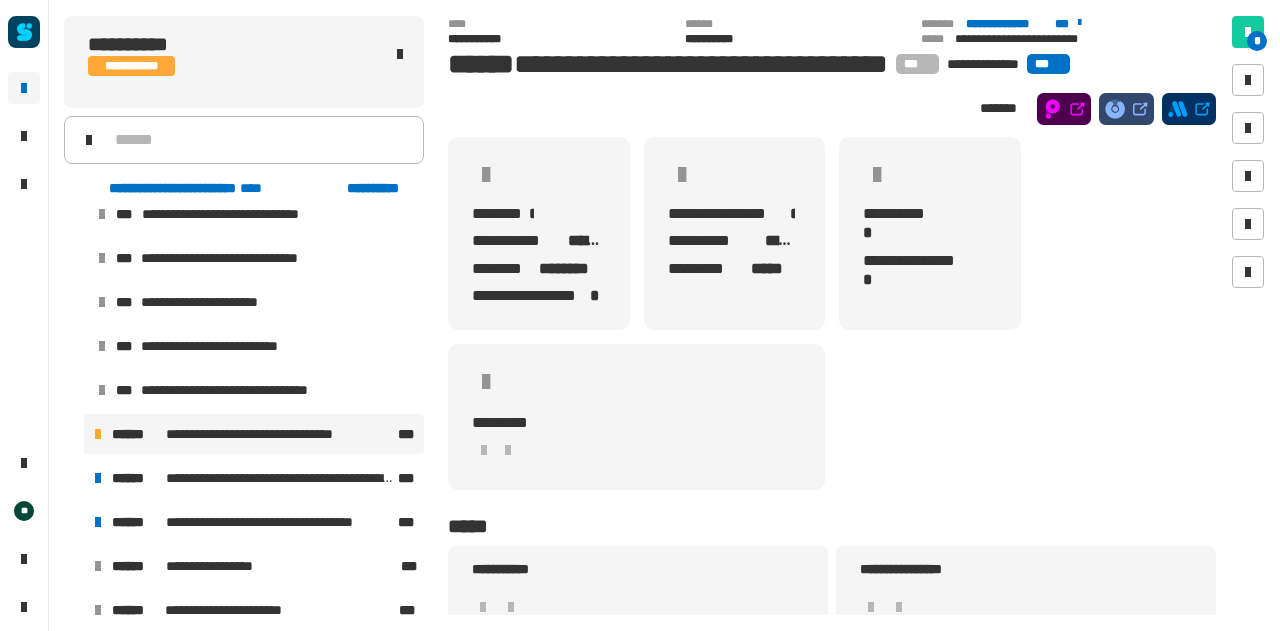 click on "**********" at bounding box center (254, 434) 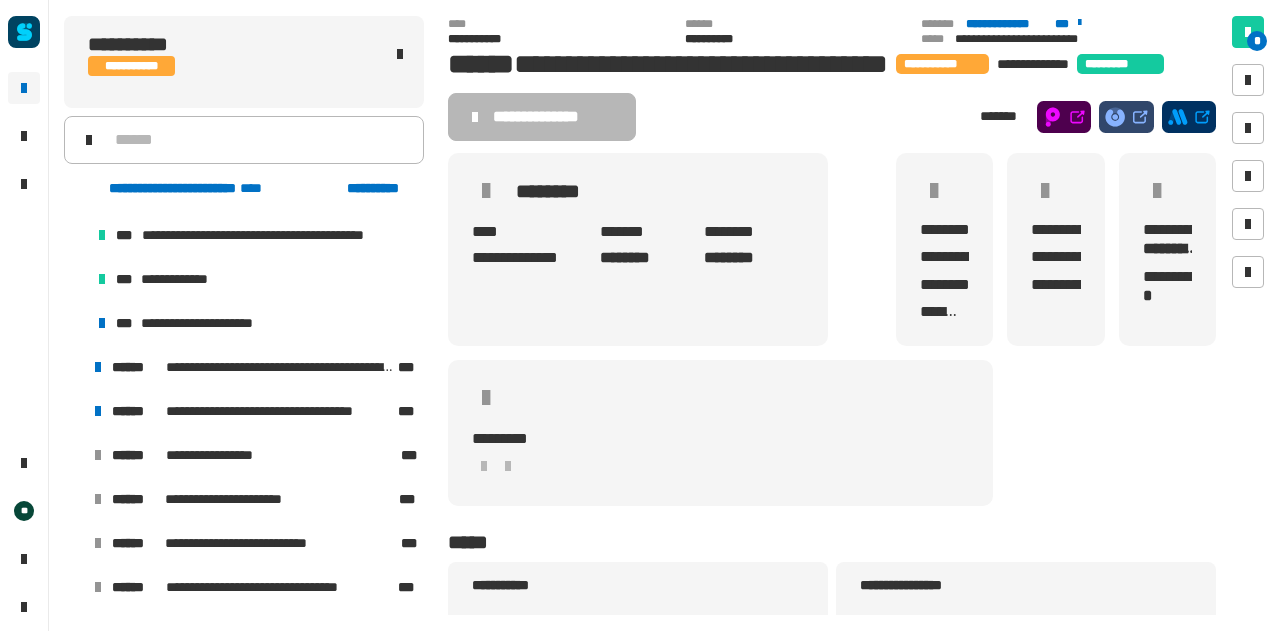 scroll, scrollTop: 1029, scrollLeft: 0, axis: vertical 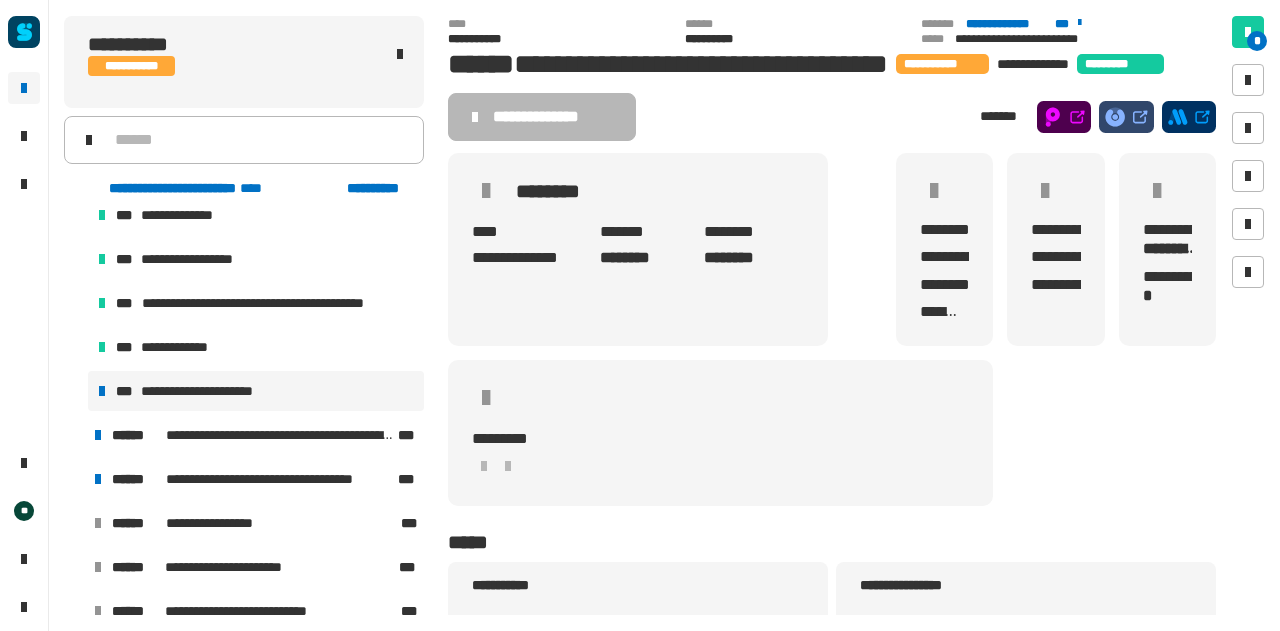 click on "**********" at bounding box center [256, 391] 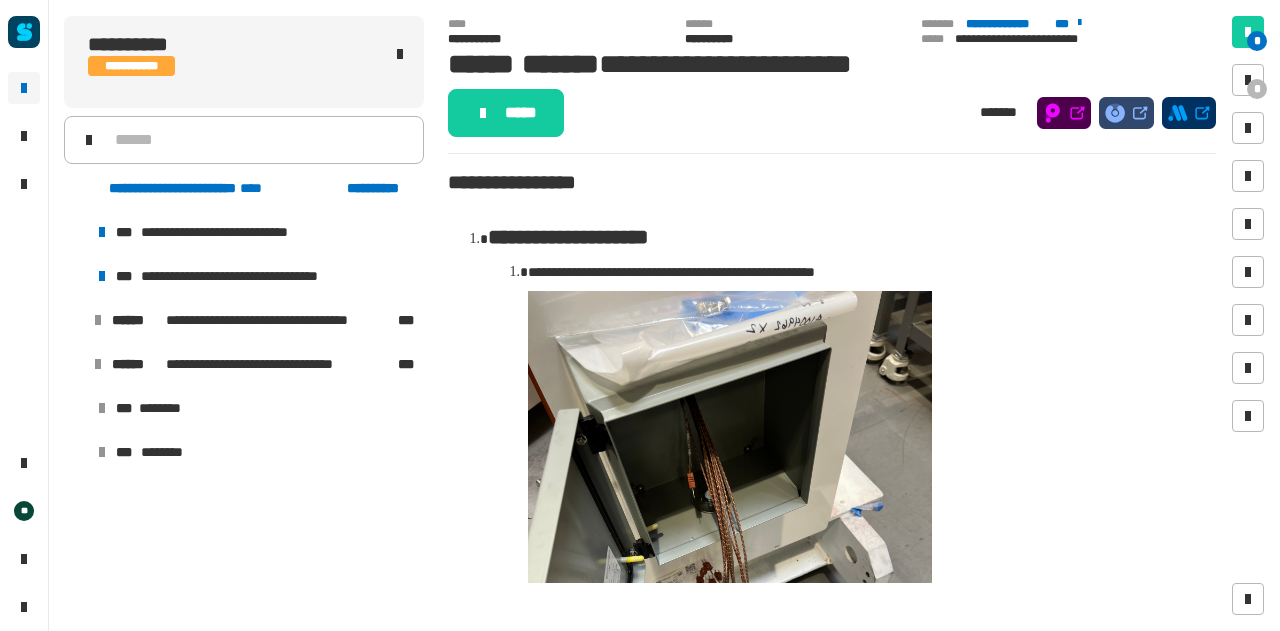 scroll, scrollTop: 53, scrollLeft: 0, axis: vertical 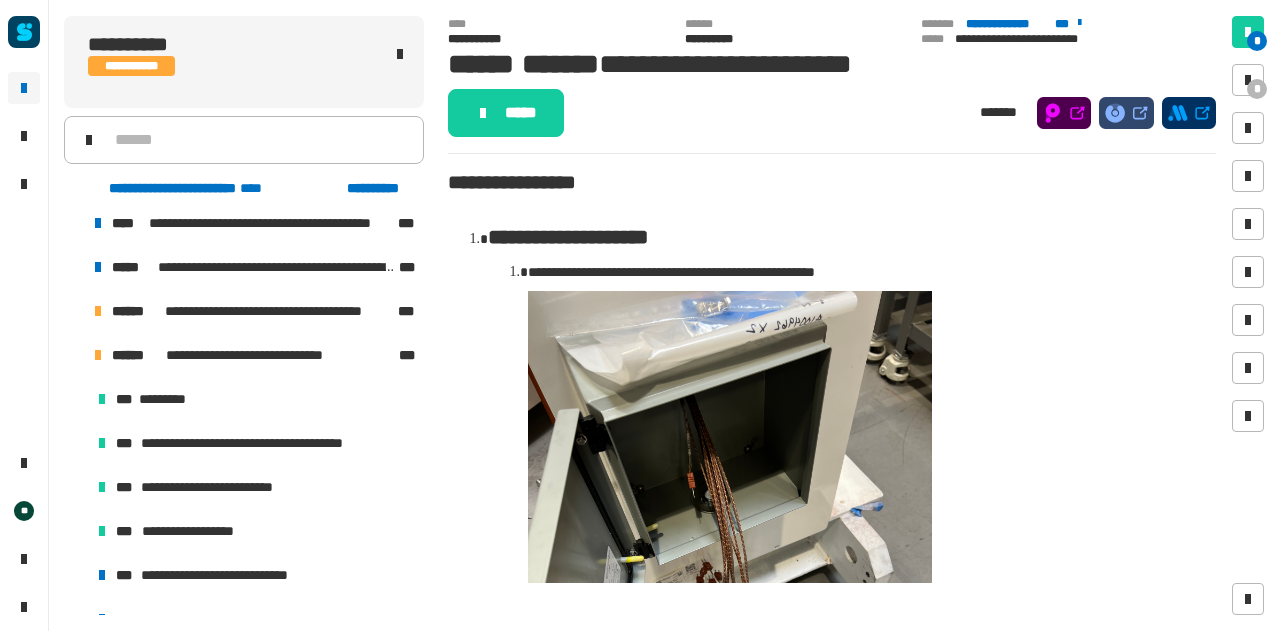 click at bounding box center (74, 311) 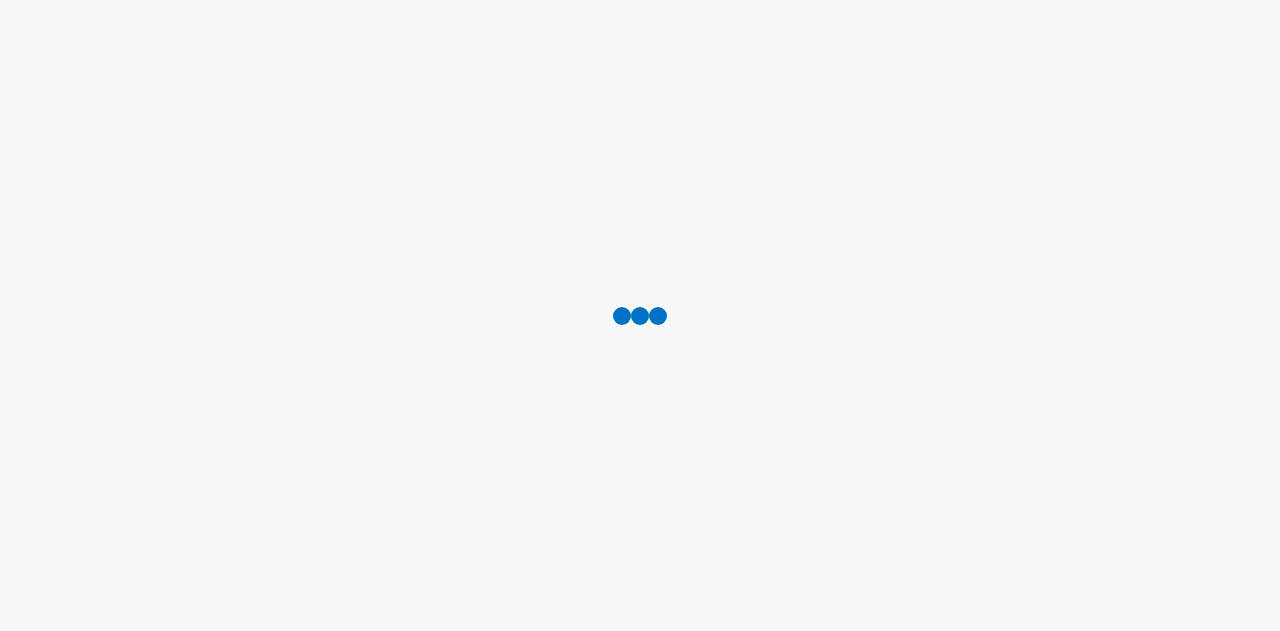 scroll, scrollTop: 0, scrollLeft: 0, axis: both 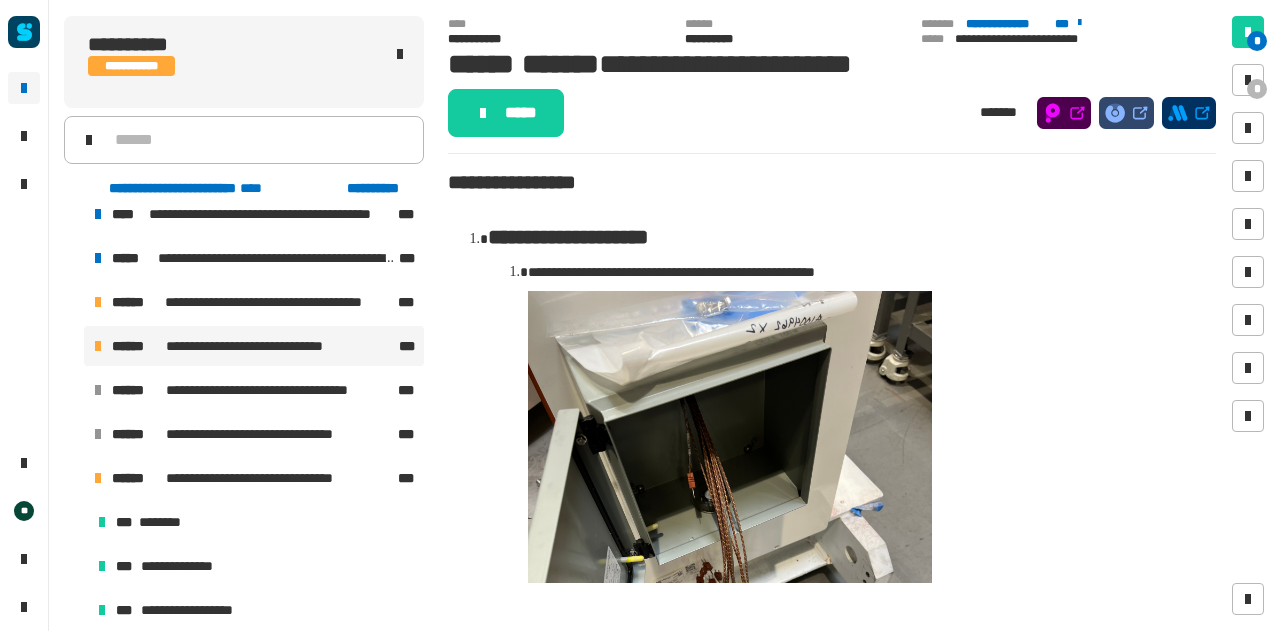 click on "**********" at bounding box center (269, 346) 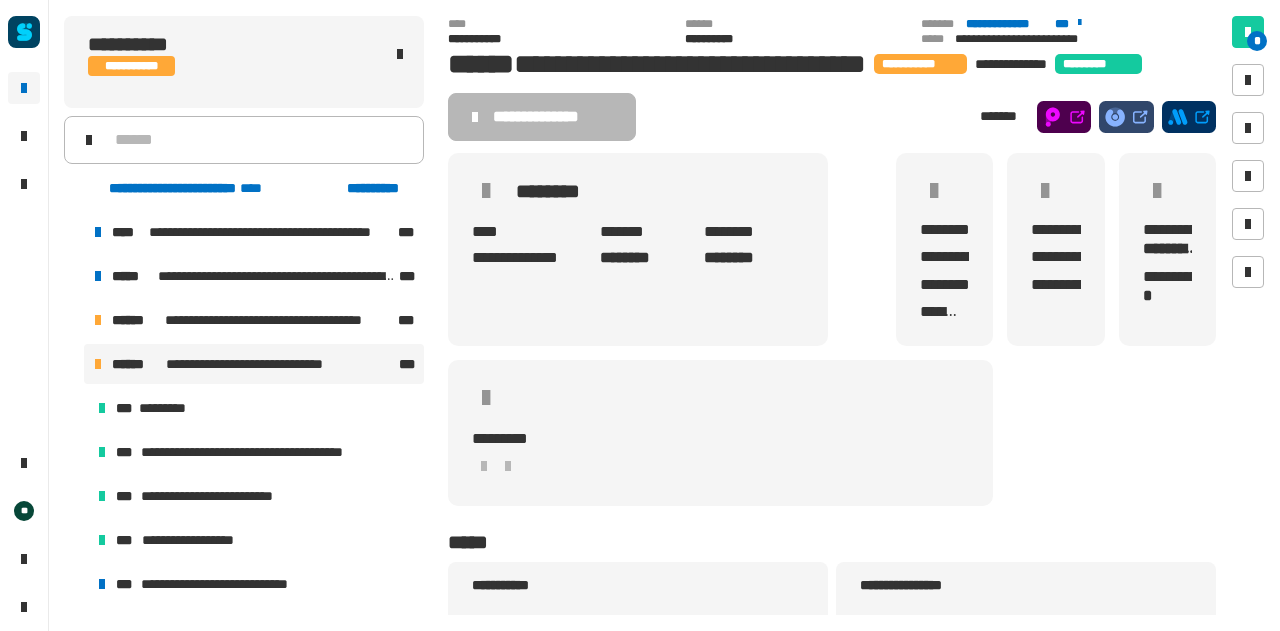 scroll, scrollTop: 33, scrollLeft: 0, axis: vertical 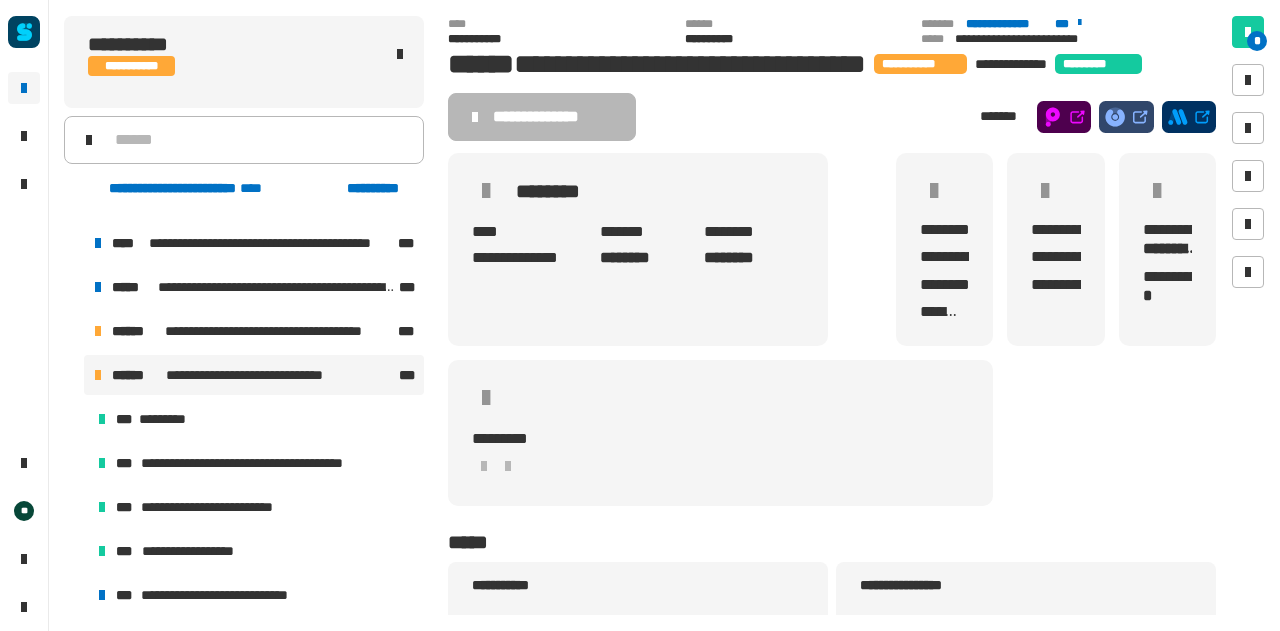 click at bounding box center (74, 375) 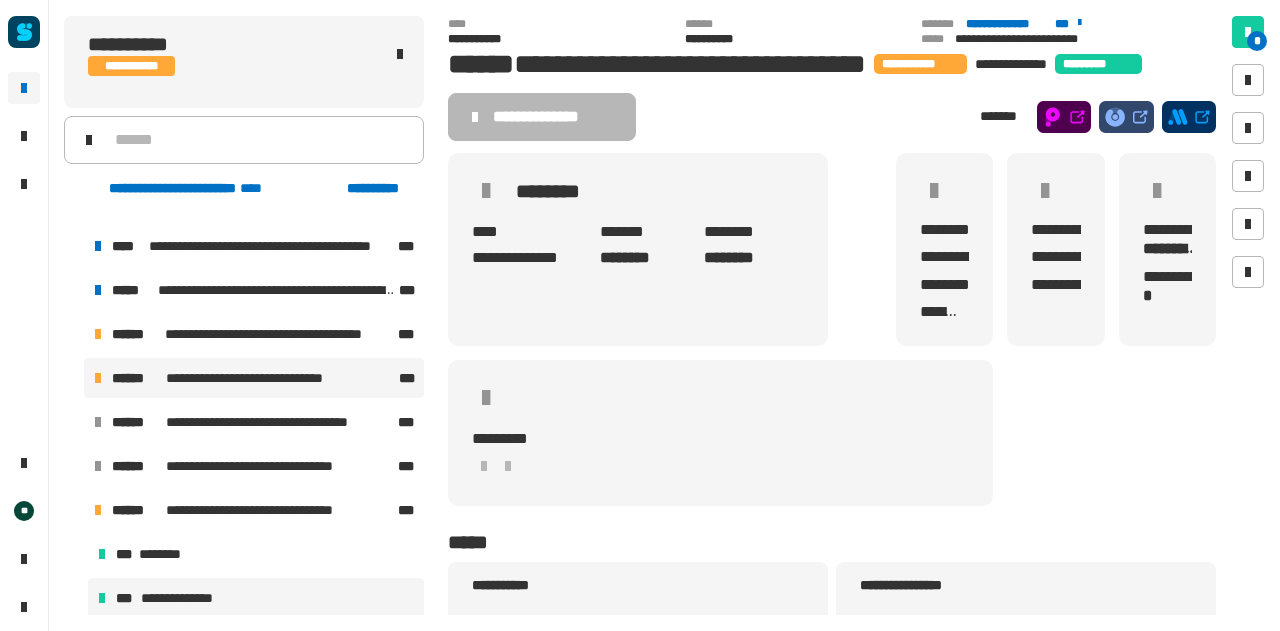 scroll, scrollTop: 27, scrollLeft: 0, axis: vertical 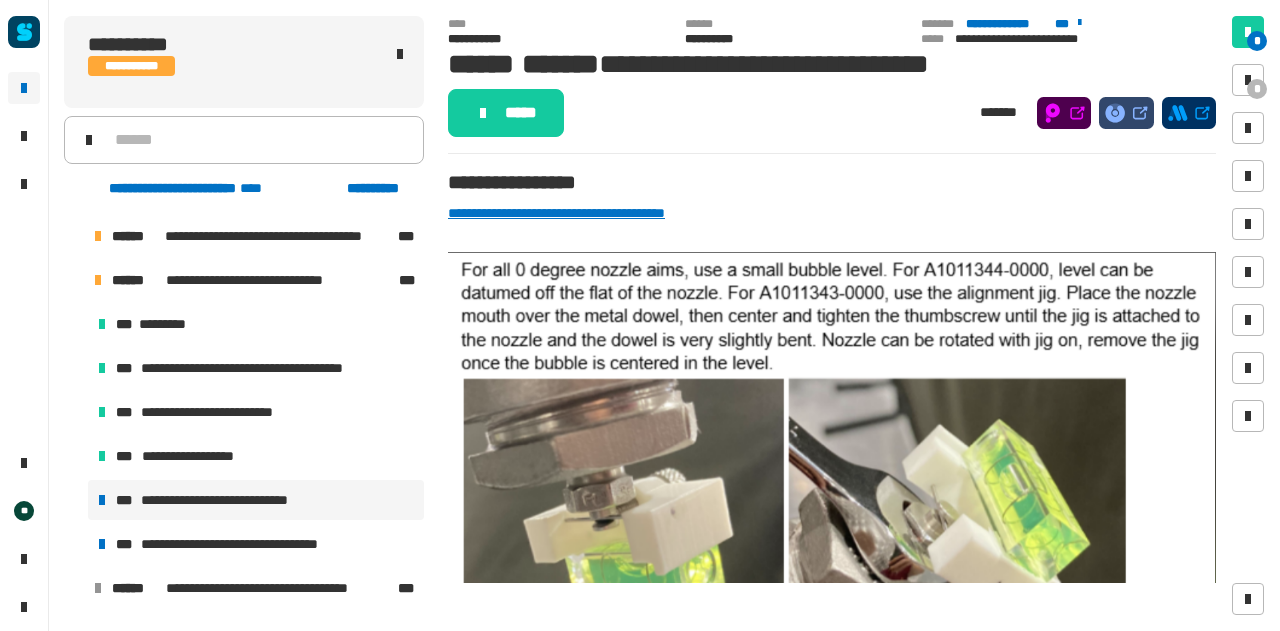 click at bounding box center (74, 236) 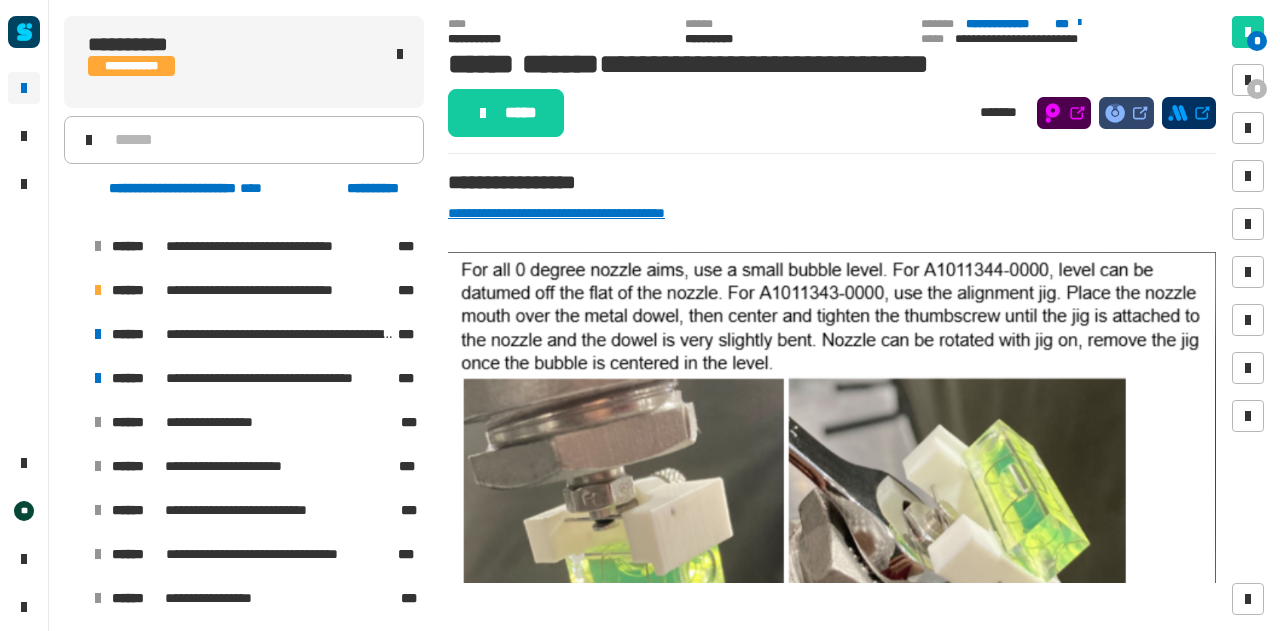 scroll, scrollTop: 778, scrollLeft: 0, axis: vertical 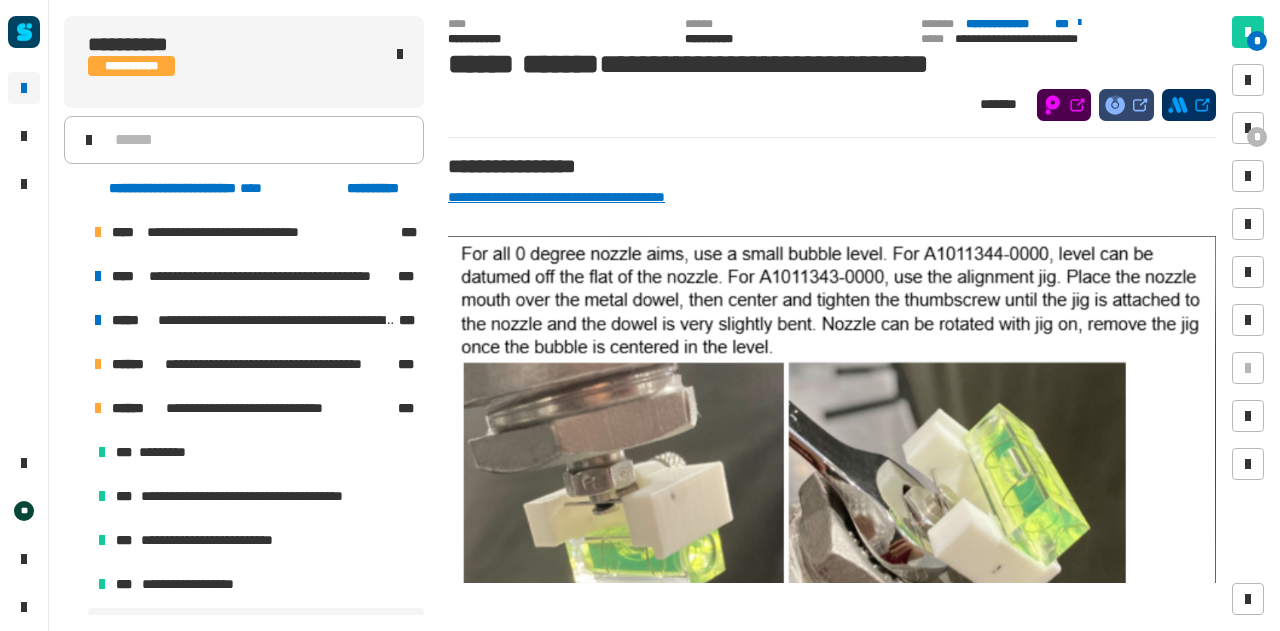 click at bounding box center [74, 364] 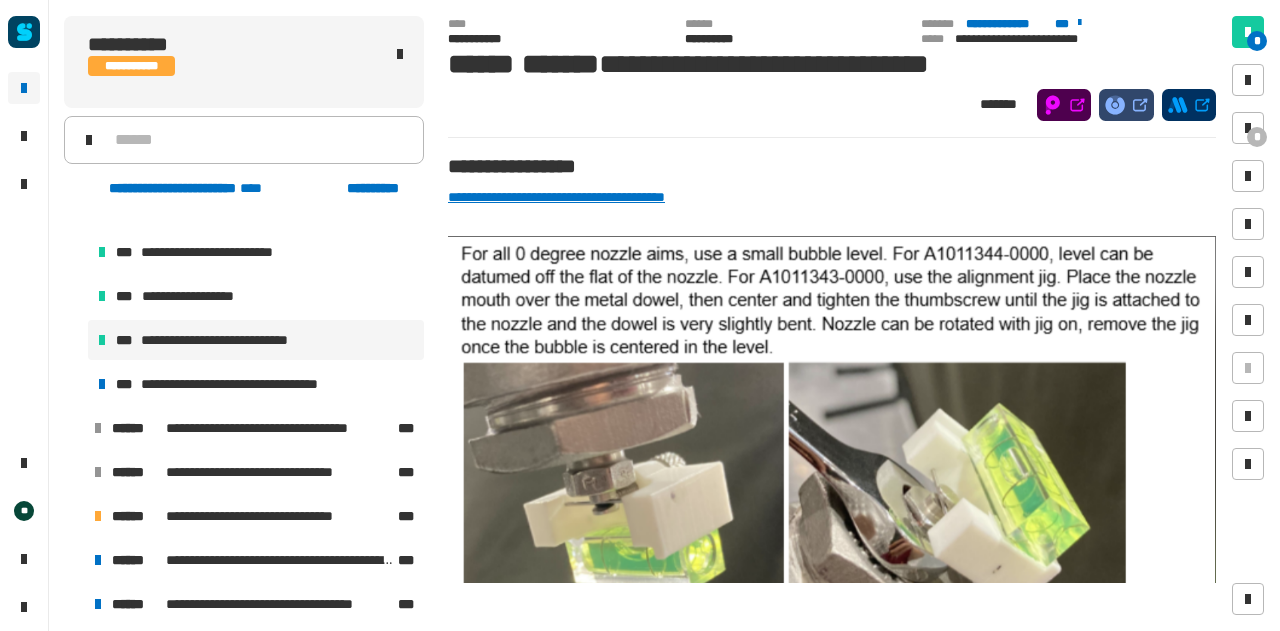 scroll, scrollTop: 605, scrollLeft: 0, axis: vertical 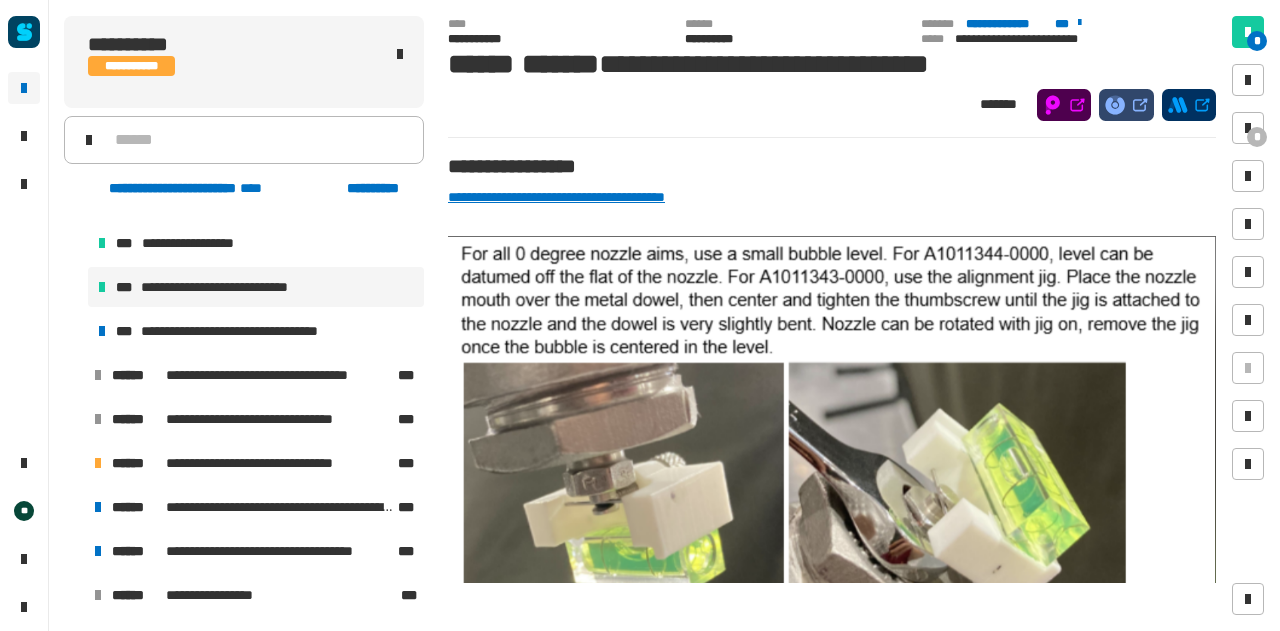 click at bounding box center [74, 507] 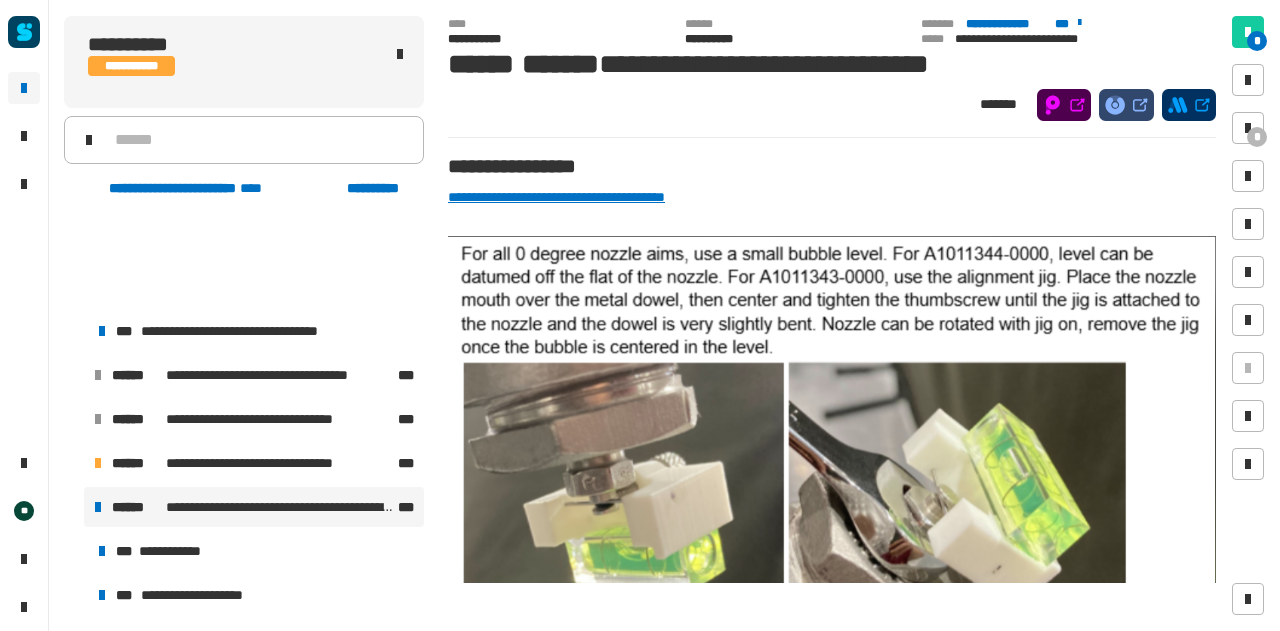 scroll, scrollTop: 733, scrollLeft: 0, axis: vertical 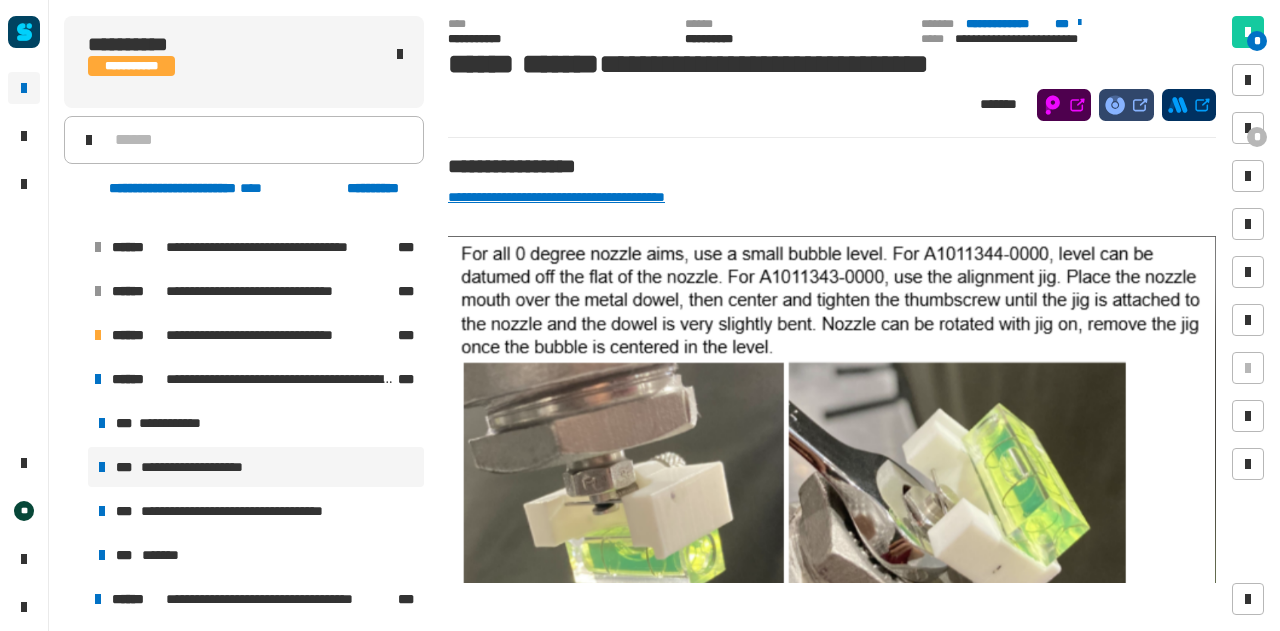 click on "**********" at bounding box center (208, 467) 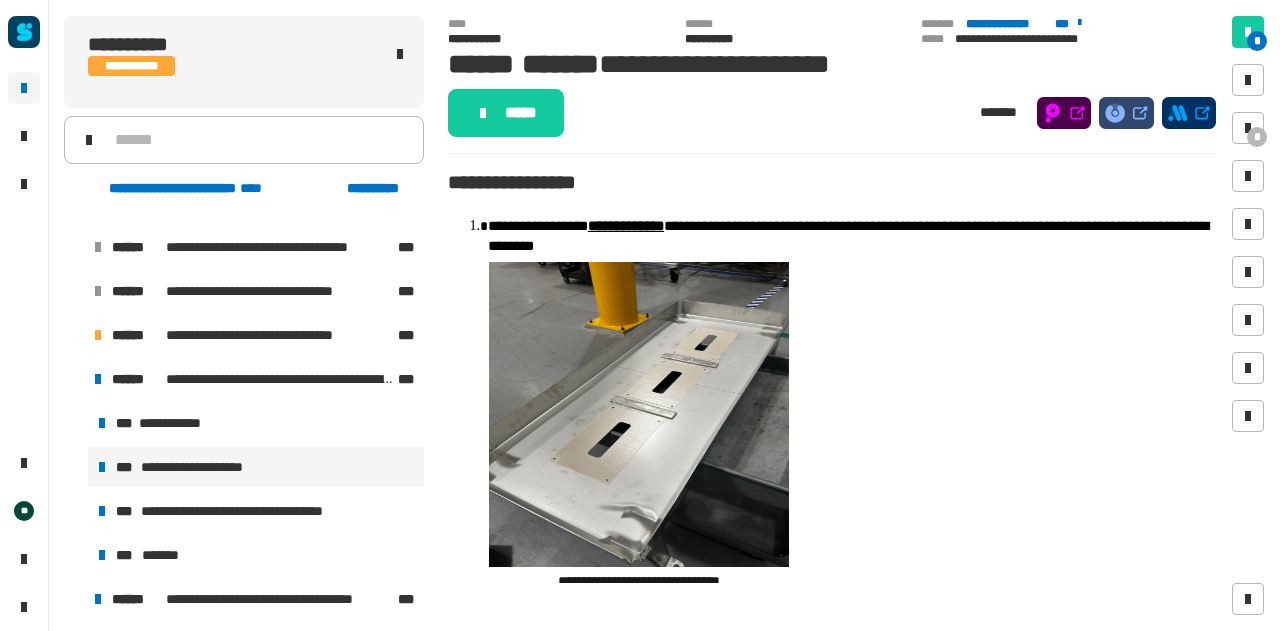 click on "* *" 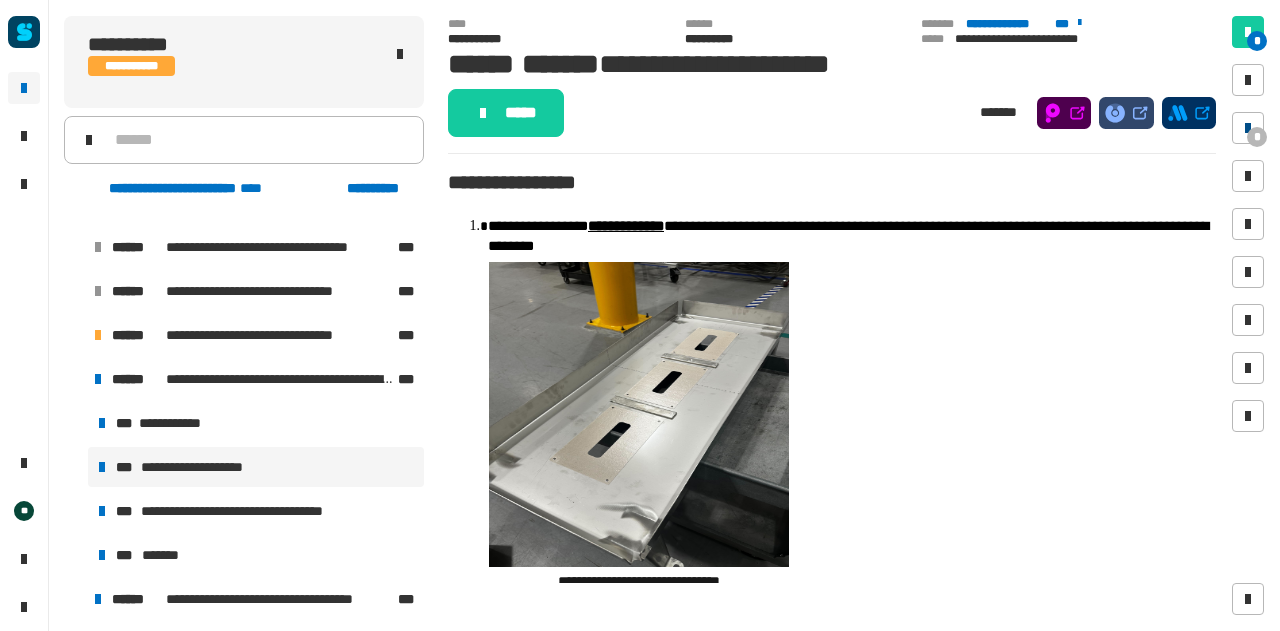 click on "*" at bounding box center (1257, 137) 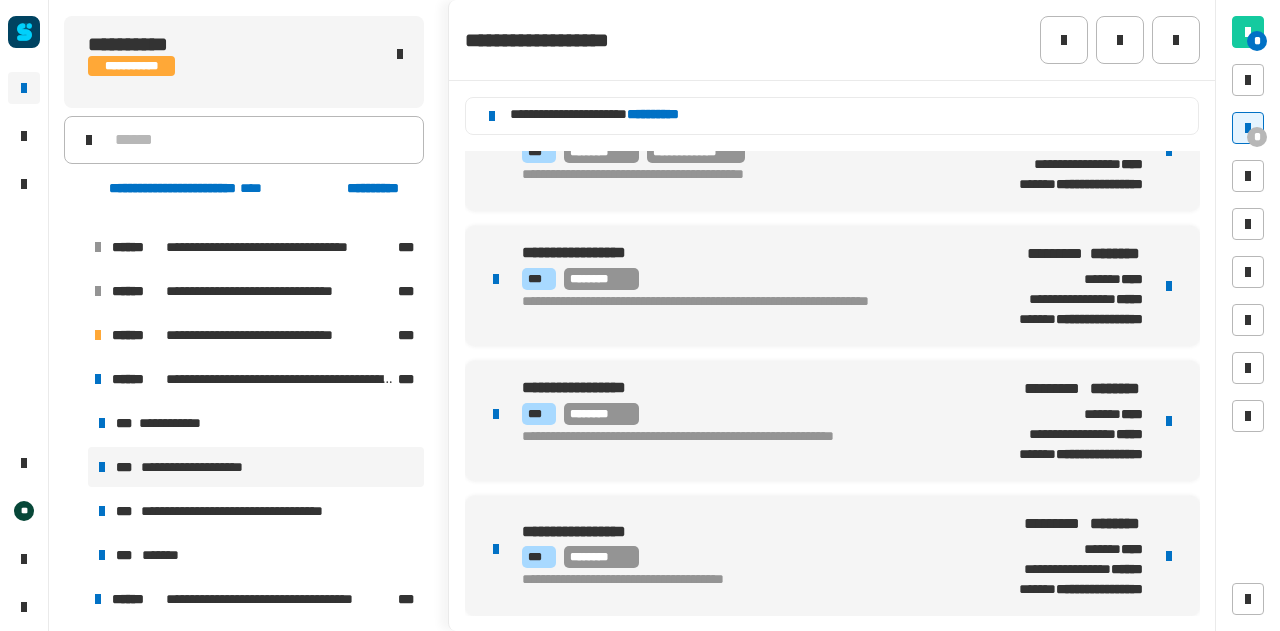 scroll, scrollTop: 60, scrollLeft: 0, axis: vertical 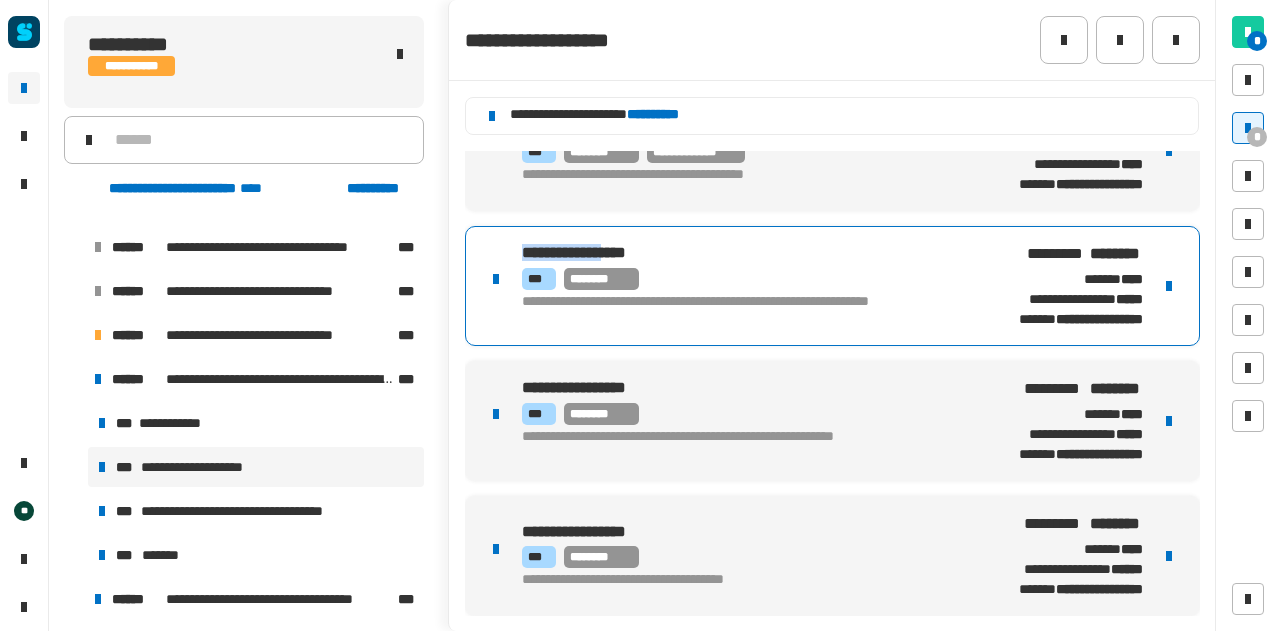 drag, startPoint x: 642, startPoint y: 251, endPoint x: 497, endPoint y: 248, distance: 145.03104 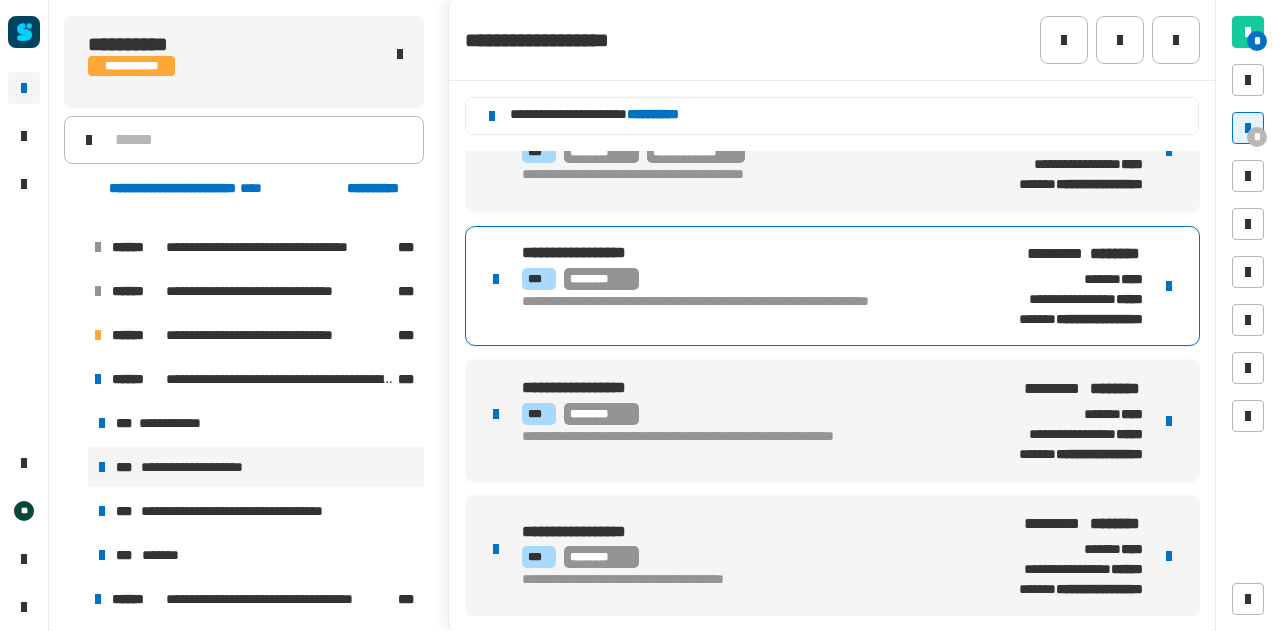 click on "**********" at bounding box center (730, 253) 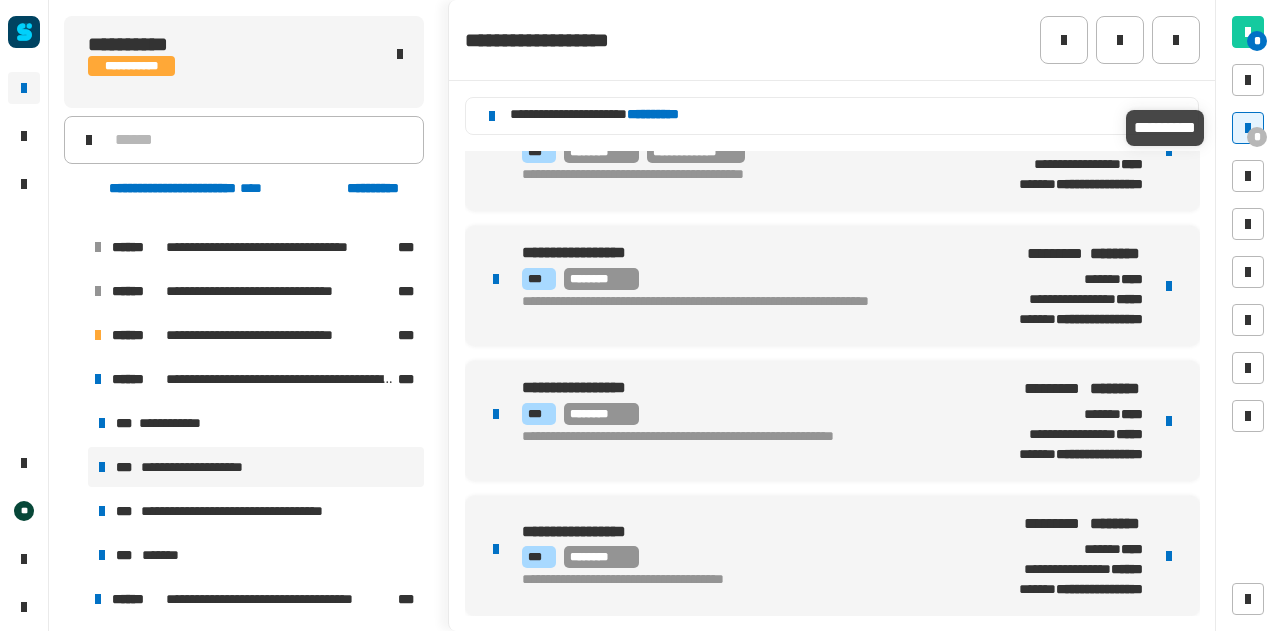 click at bounding box center (1248, 128) 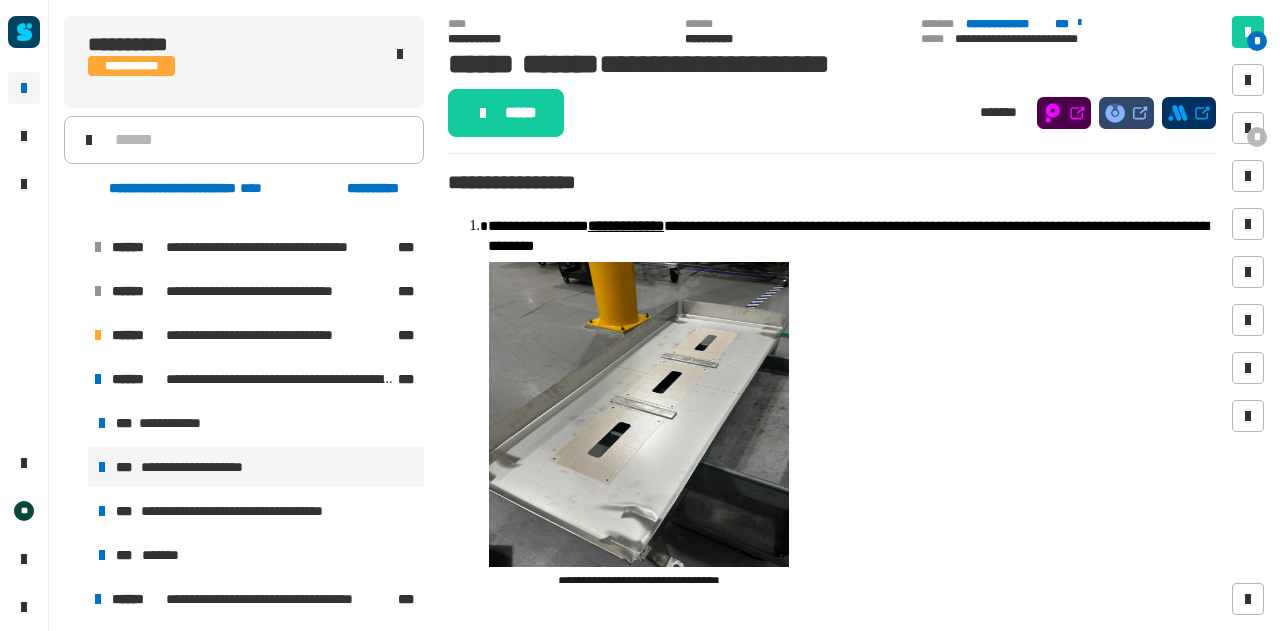 type 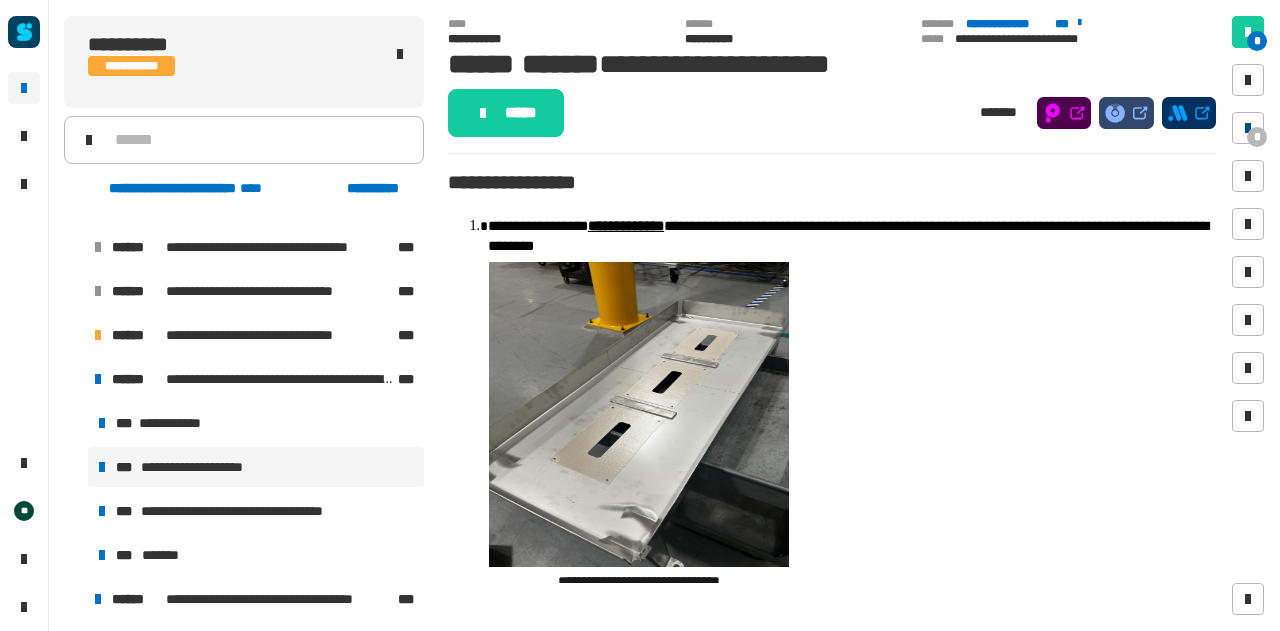 click on "*" at bounding box center (1248, 128) 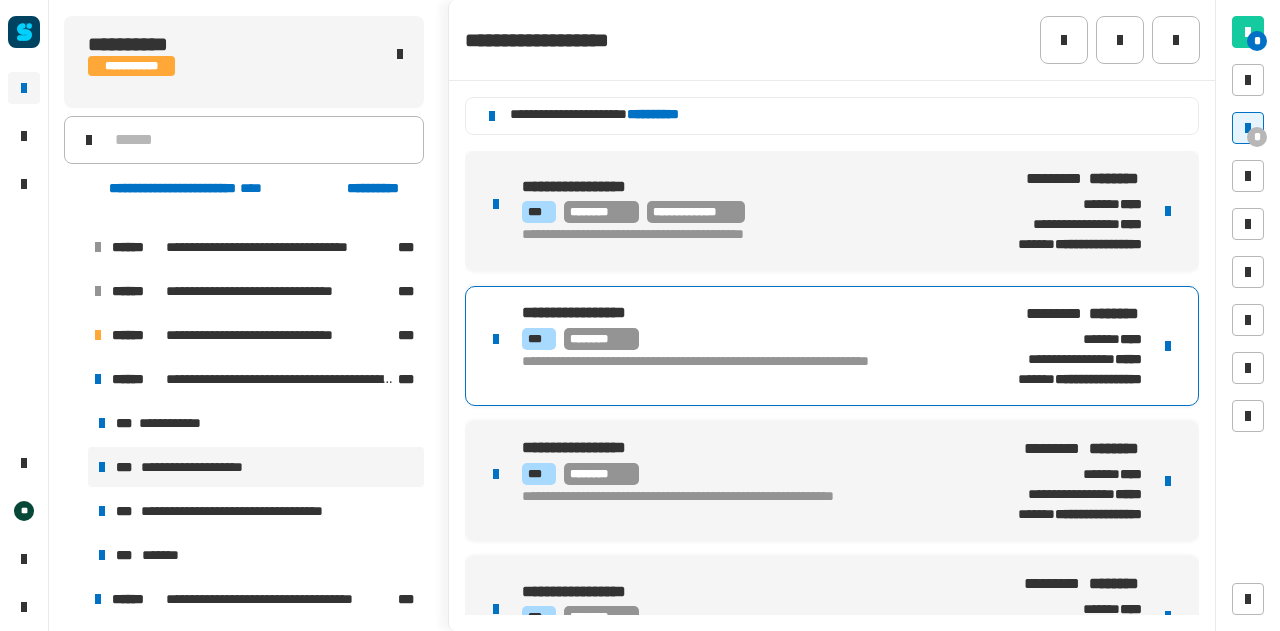drag, startPoint x: 613, startPoint y: 371, endPoint x: 522, endPoint y: 360, distance: 91.66242 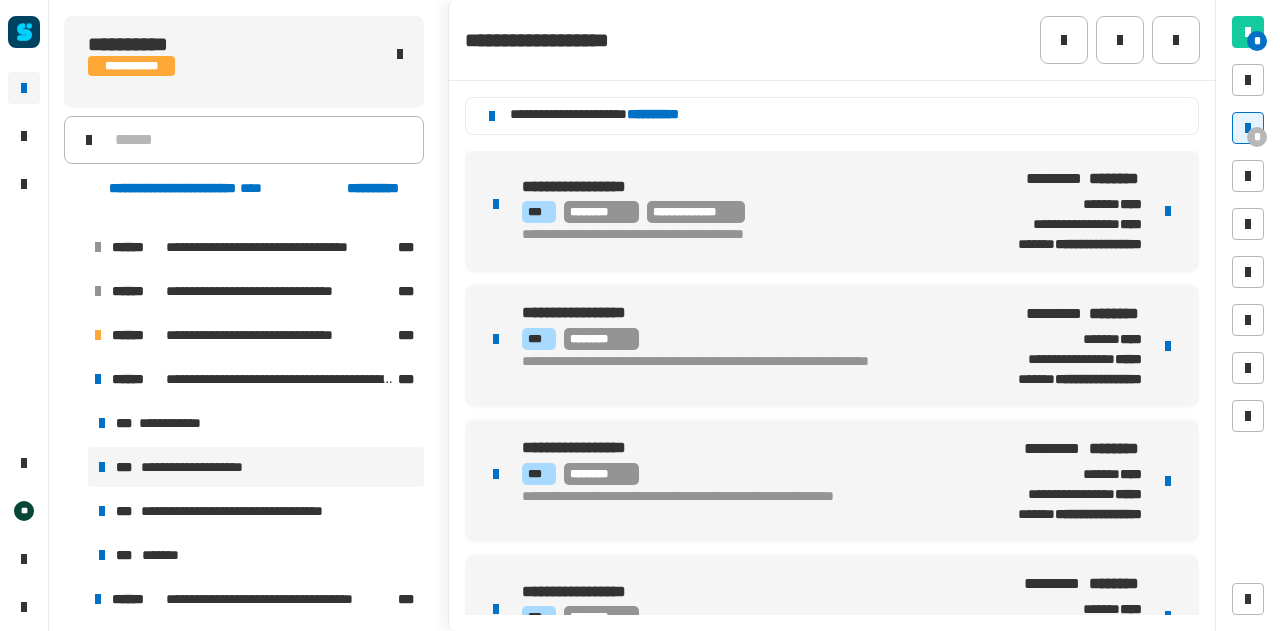 drag, startPoint x: 522, startPoint y: 360, endPoint x: 592, endPoint y: 373, distance: 71.19691 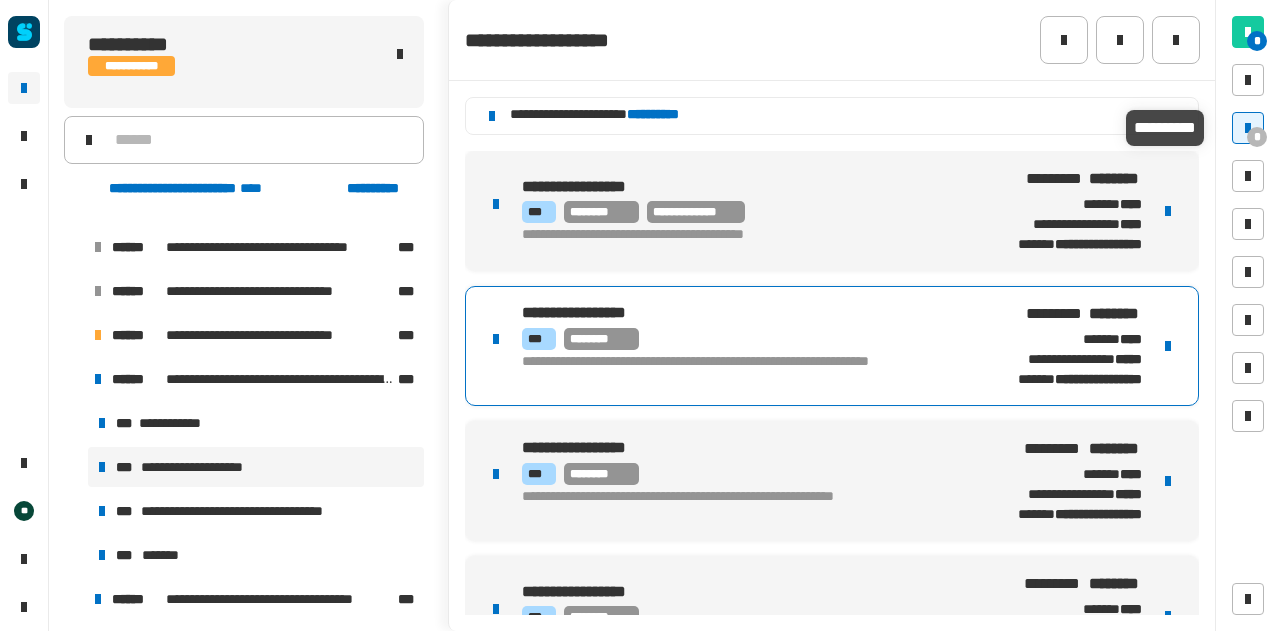 click at bounding box center (1248, 128) 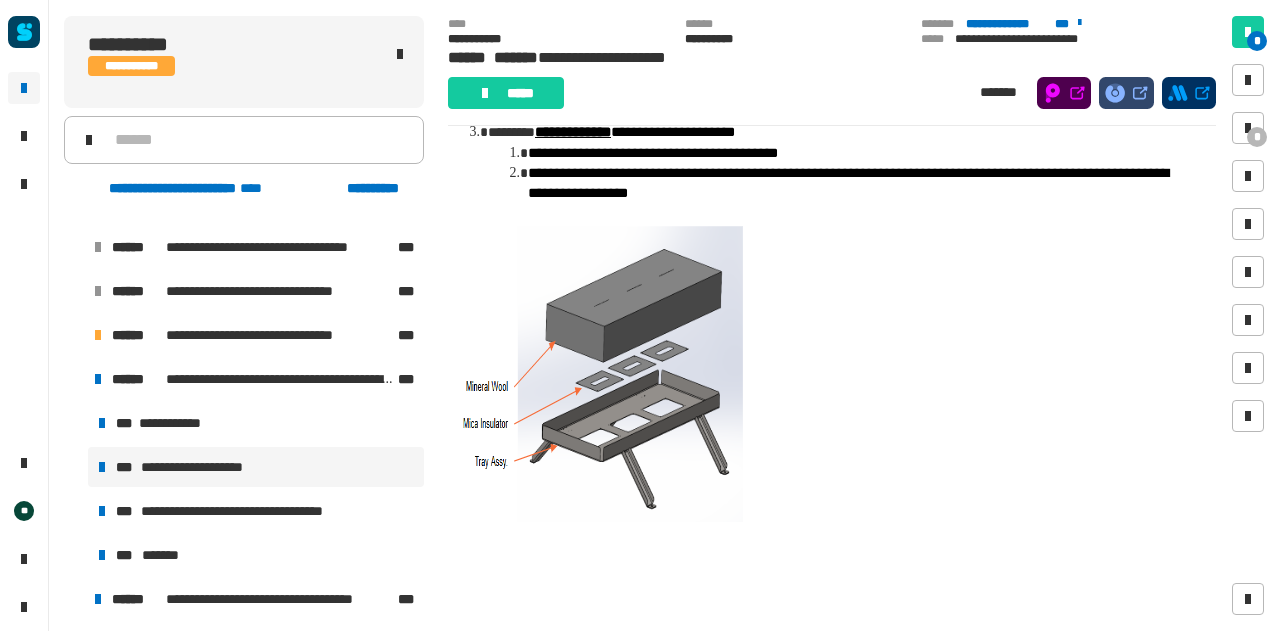 scroll, scrollTop: 0, scrollLeft: 0, axis: both 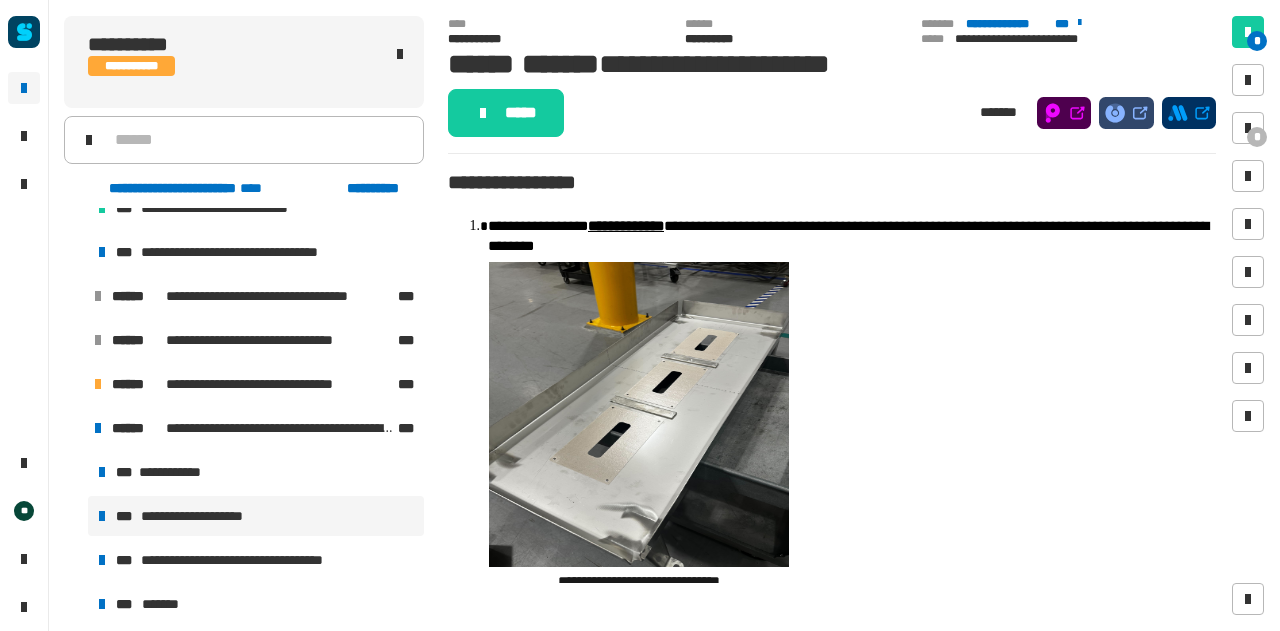 click at bounding box center [74, 428] 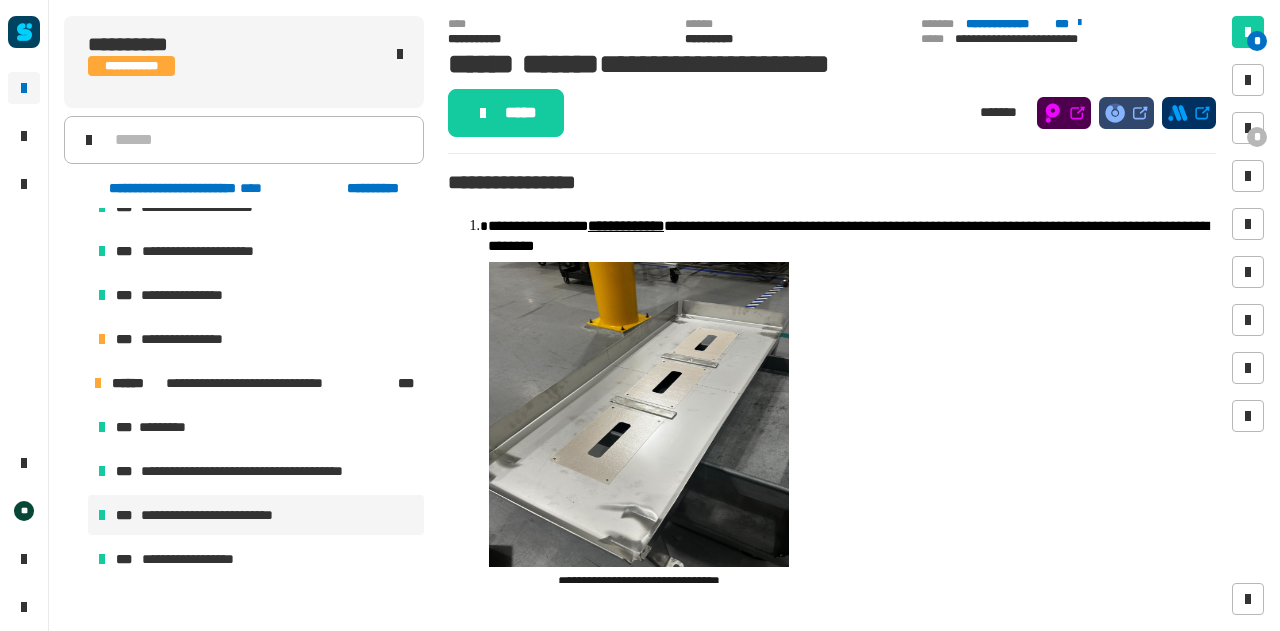 scroll, scrollTop: 224, scrollLeft: 0, axis: vertical 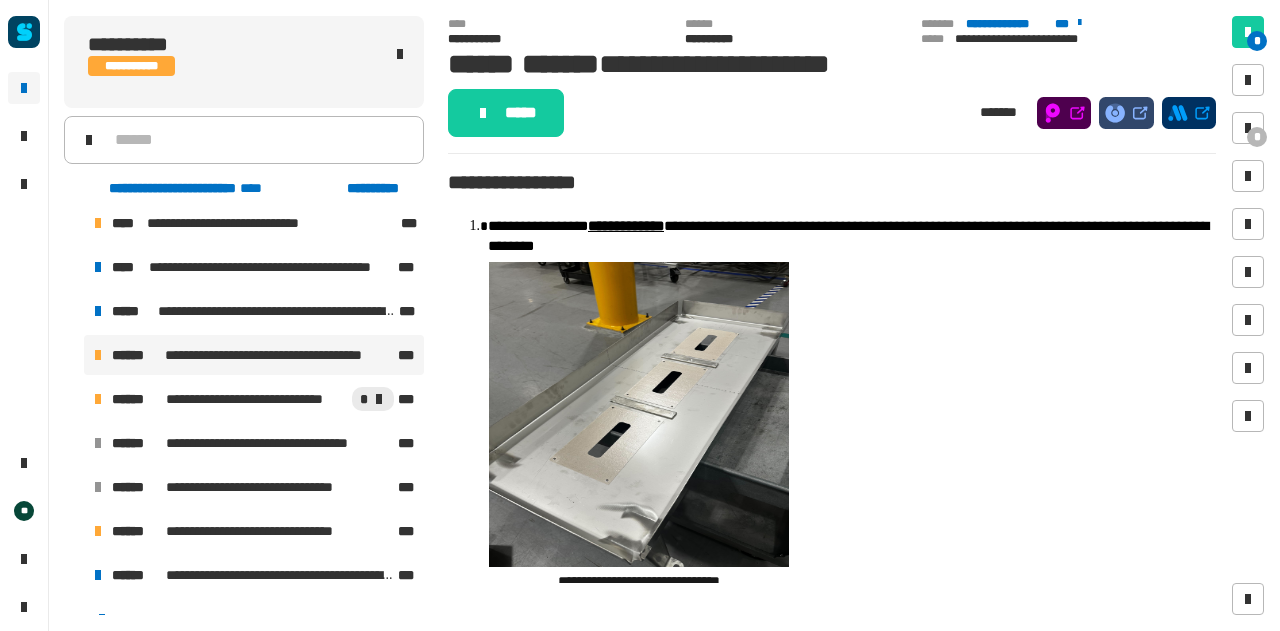 click on "**********" at bounding box center (280, 355) 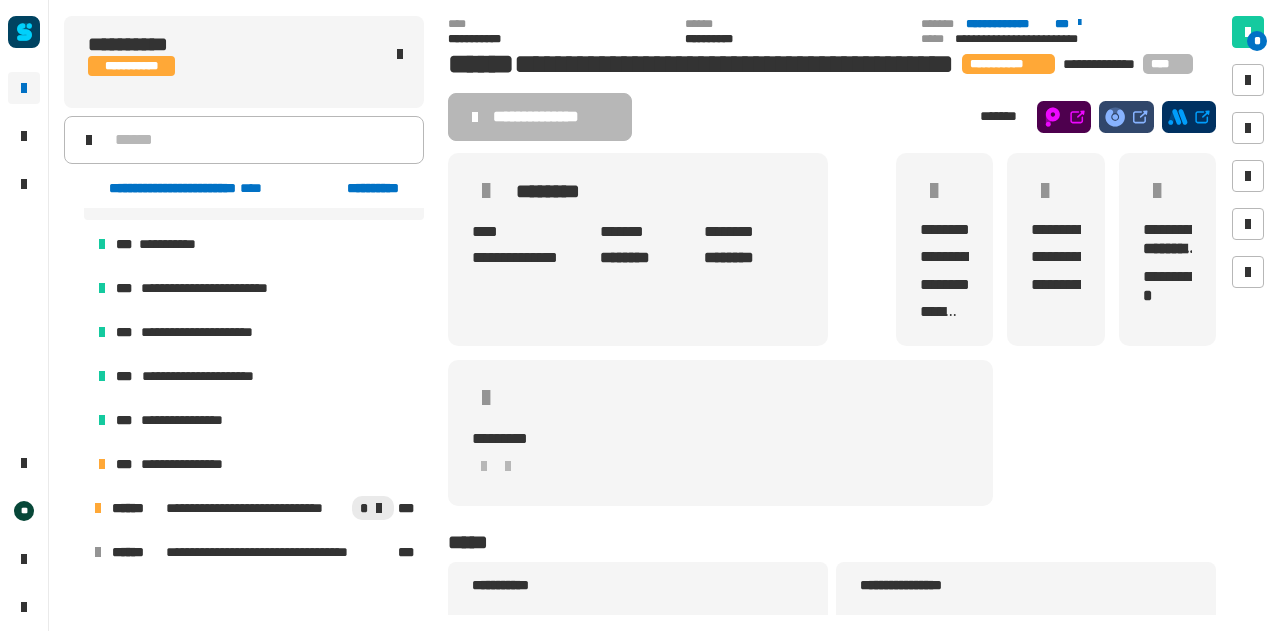 scroll, scrollTop: 0, scrollLeft: 0, axis: both 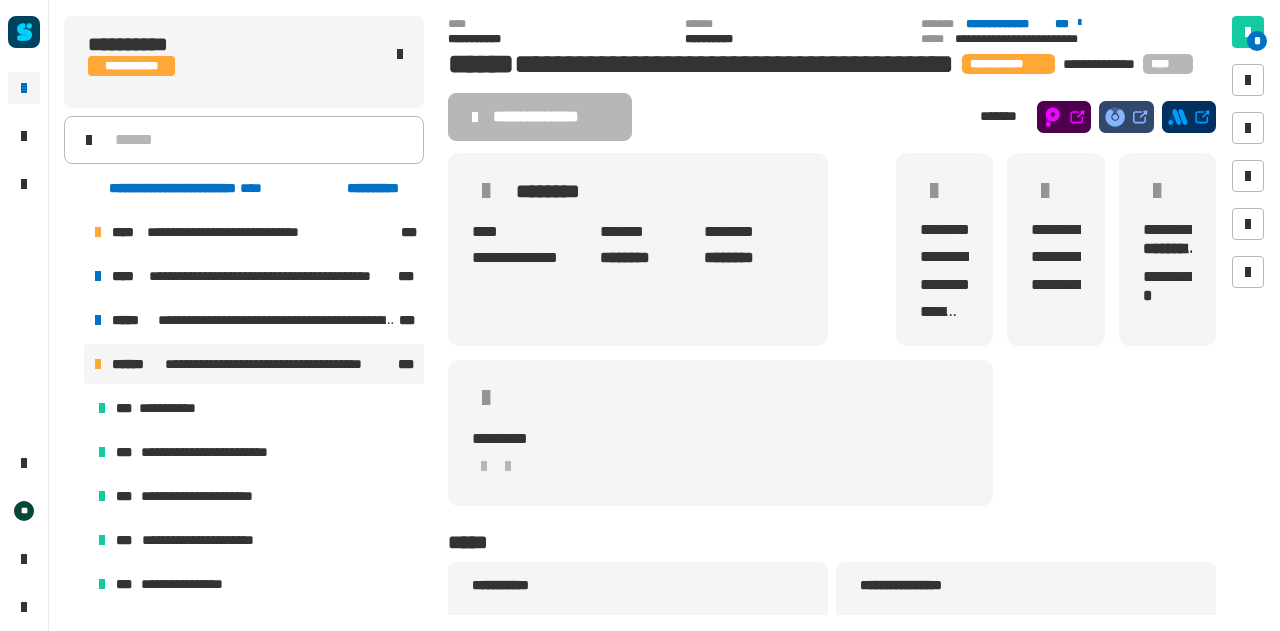 click at bounding box center [74, 364] 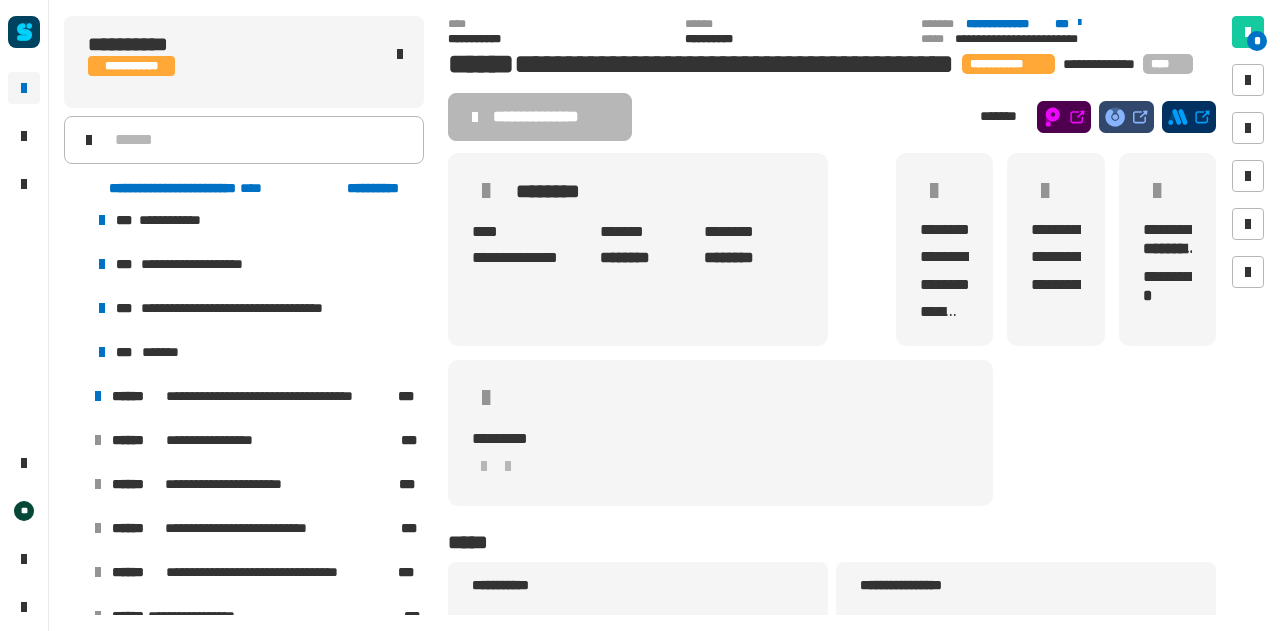 scroll, scrollTop: 429, scrollLeft: 0, axis: vertical 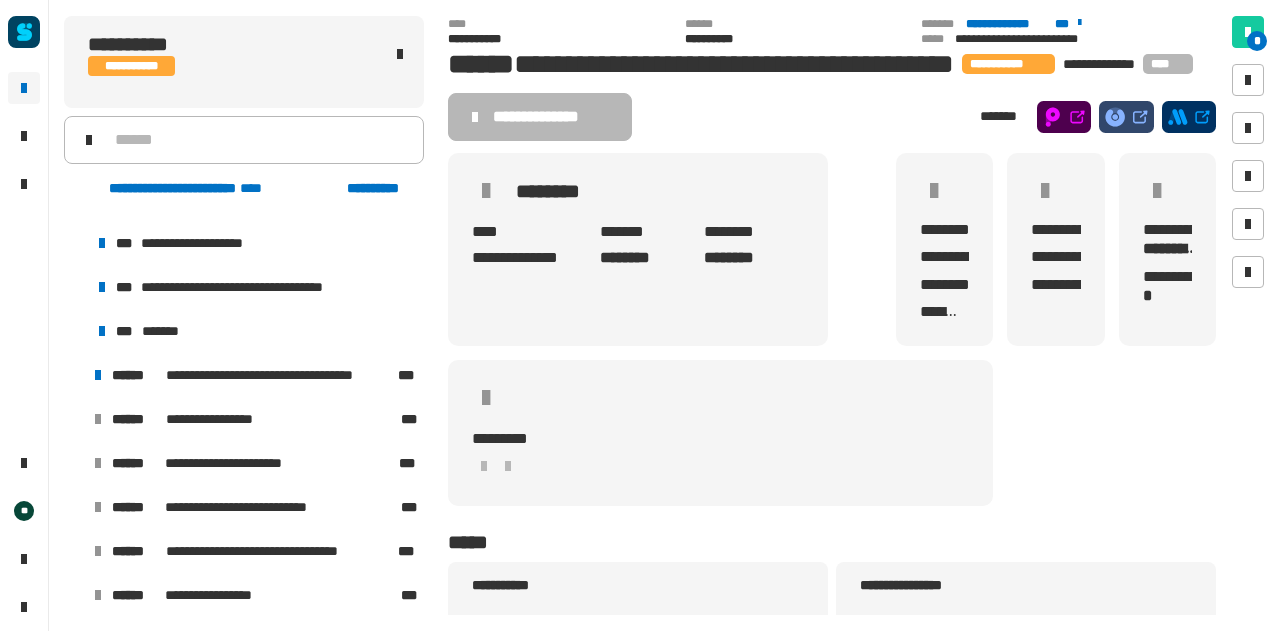 click at bounding box center [74, 375] 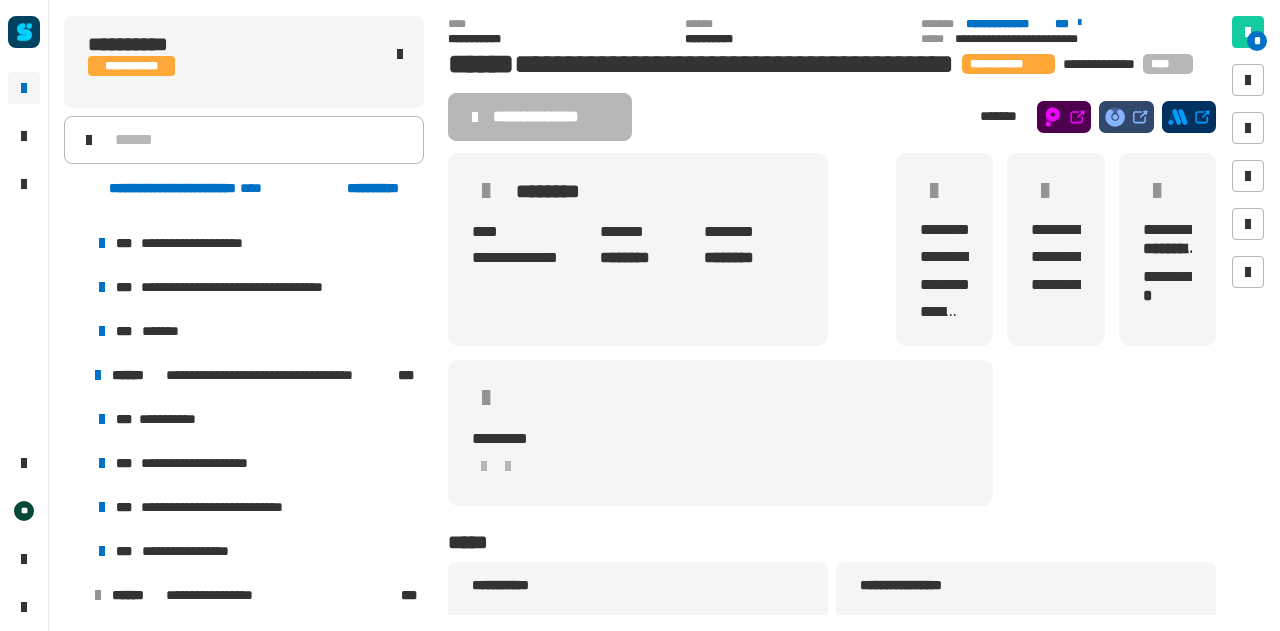 click at bounding box center (74, 375) 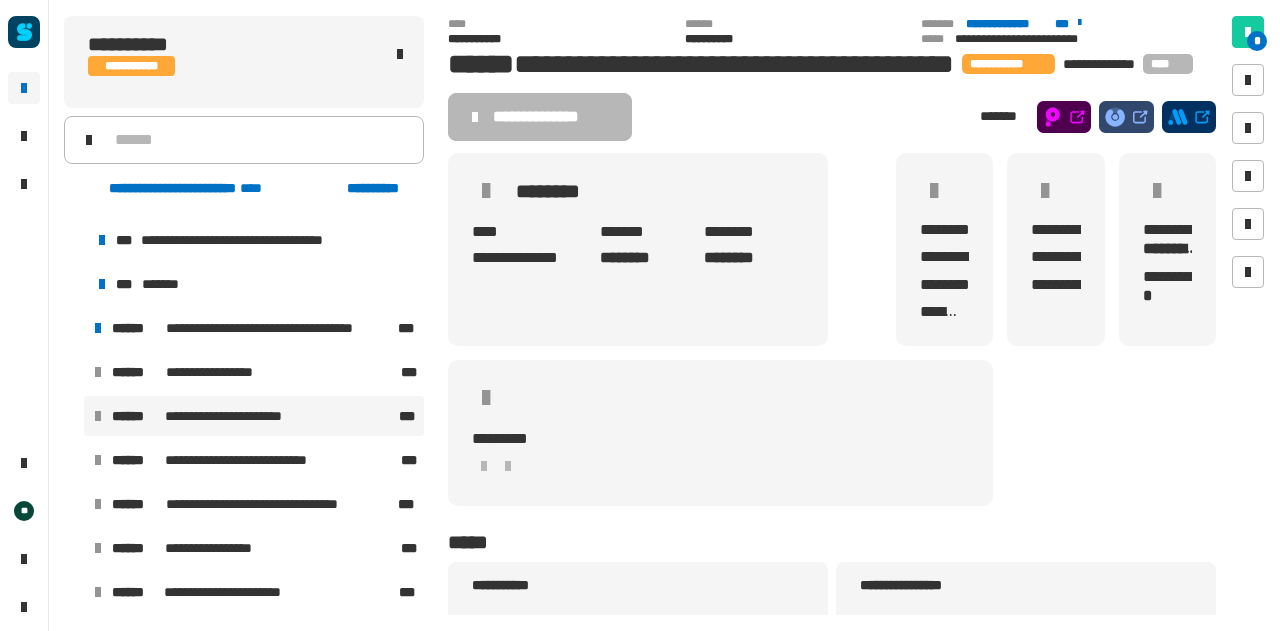 scroll, scrollTop: 437, scrollLeft: 0, axis: vertical 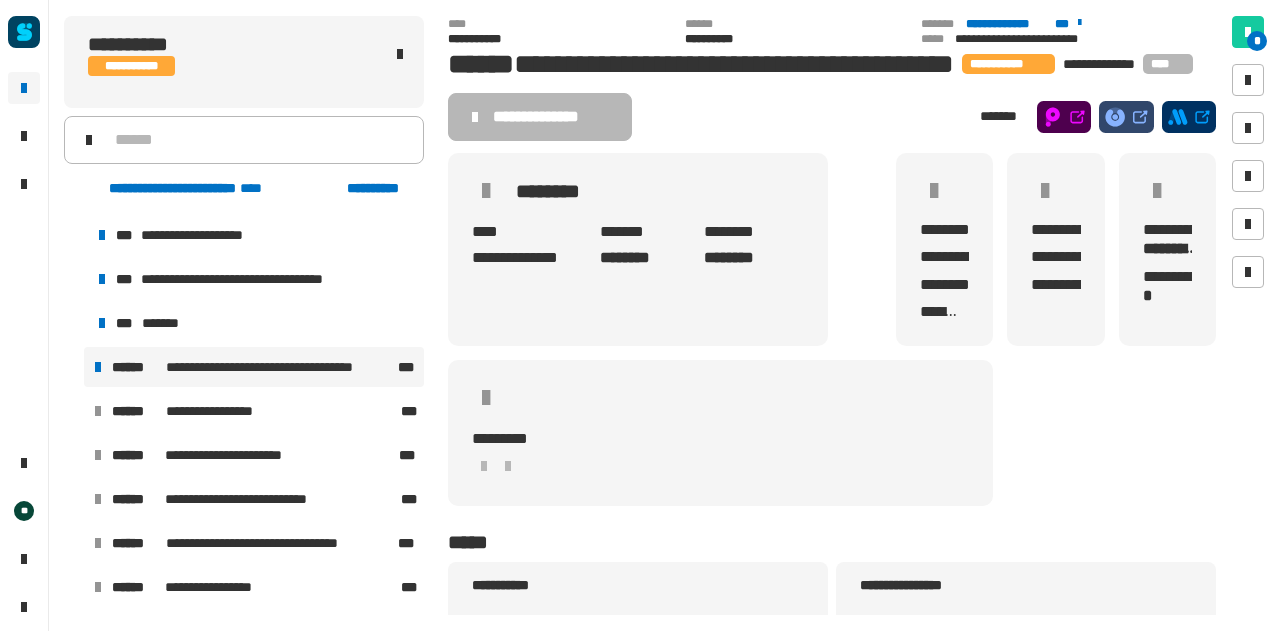 click on "**********" at bounding box center [254, 367] 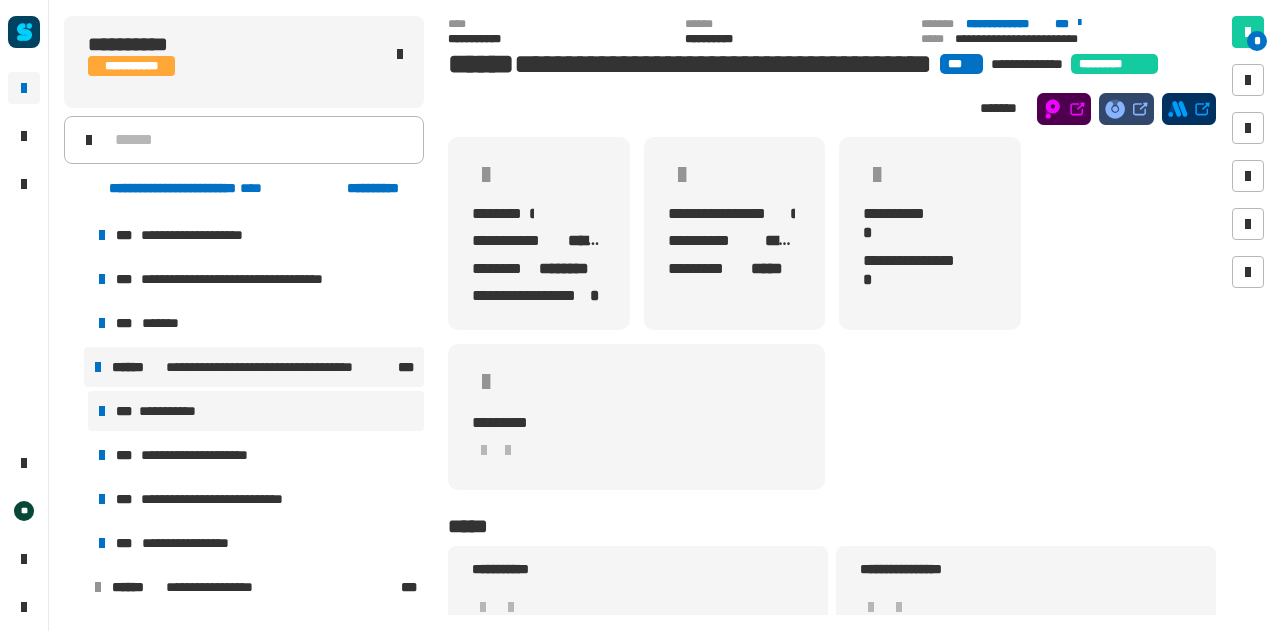 click on "**********" at bounding box center [174, 411] 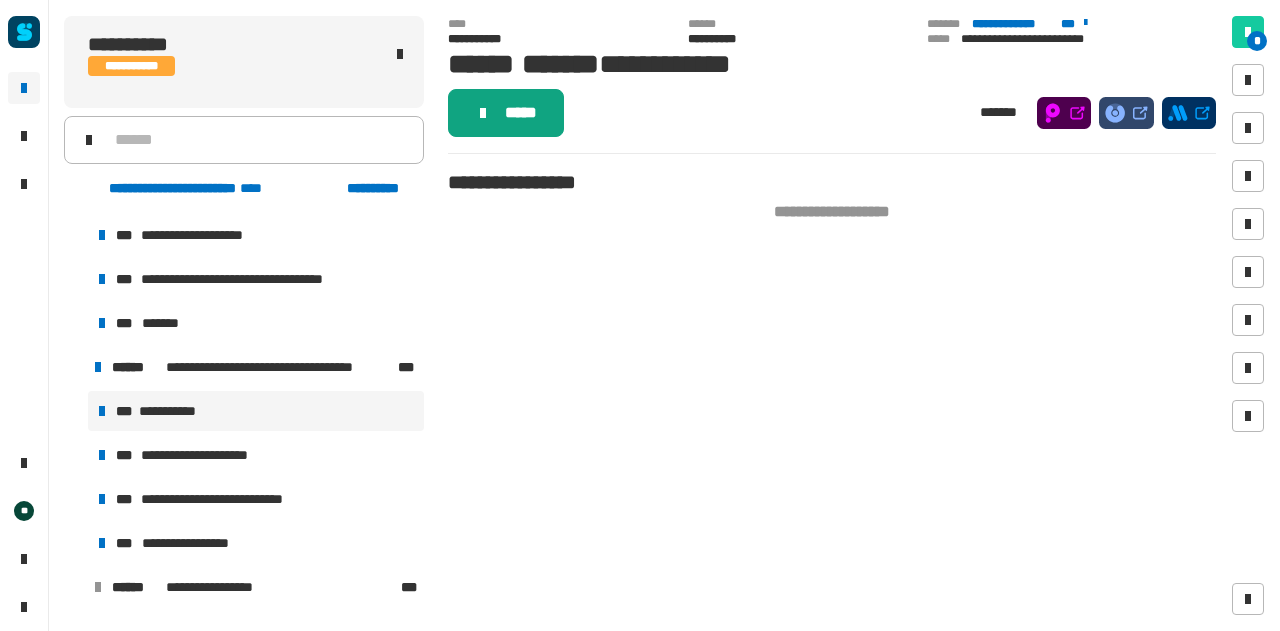 click 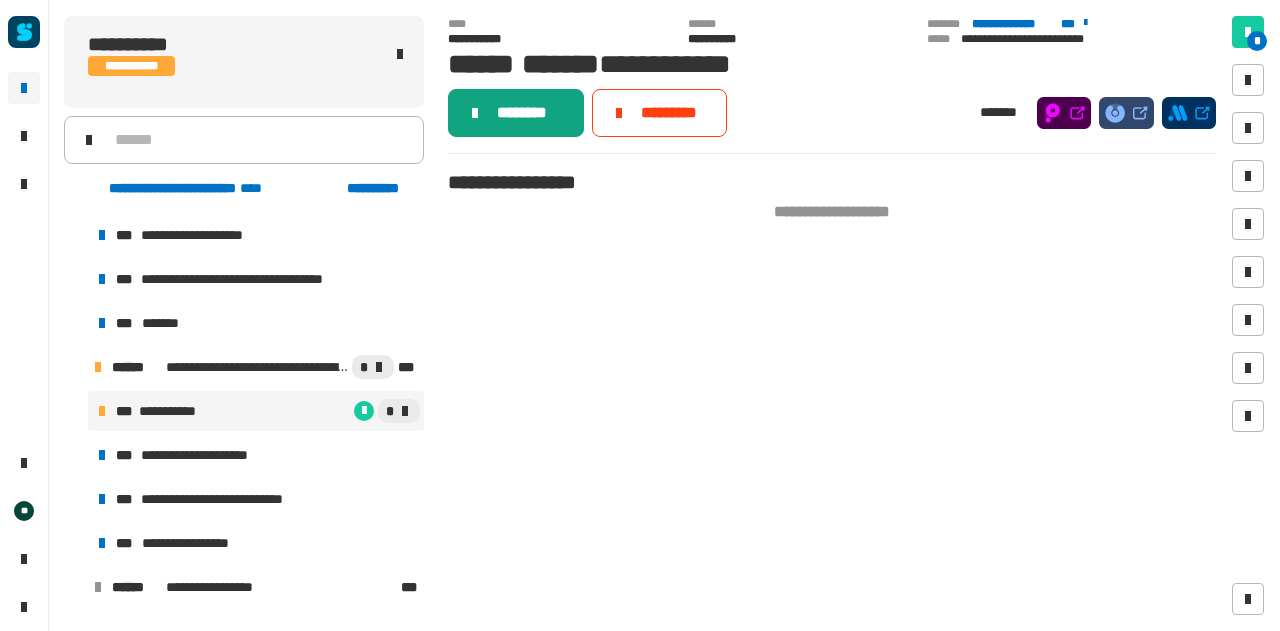 click on "********" 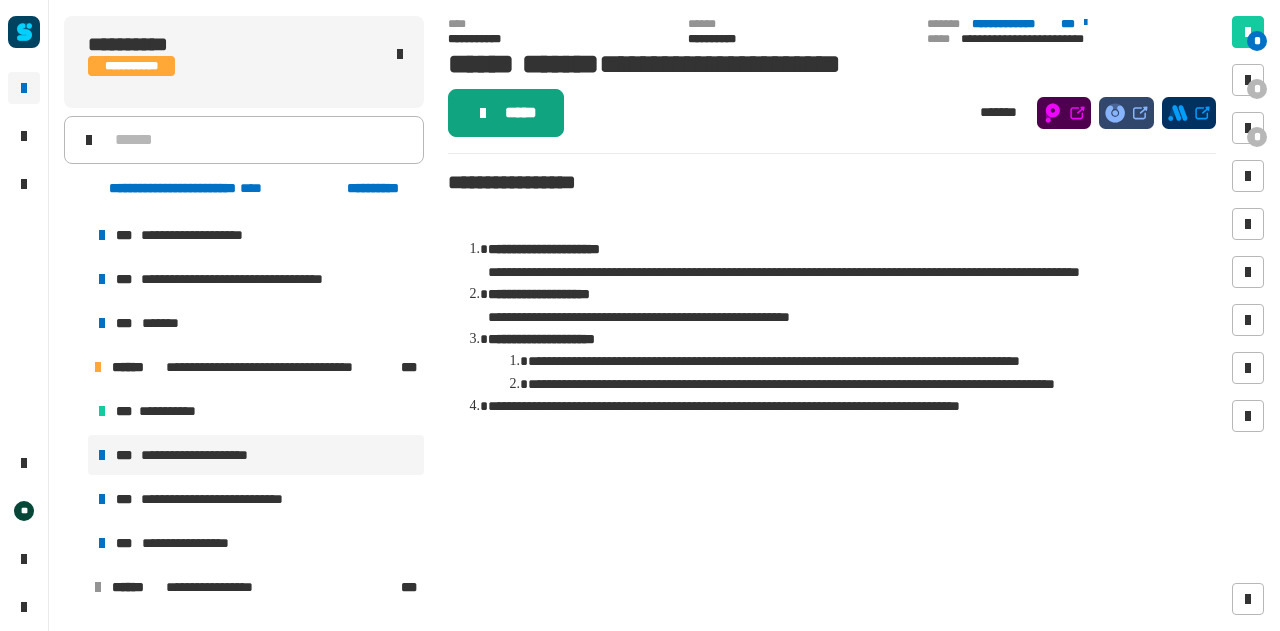 click on "*****" 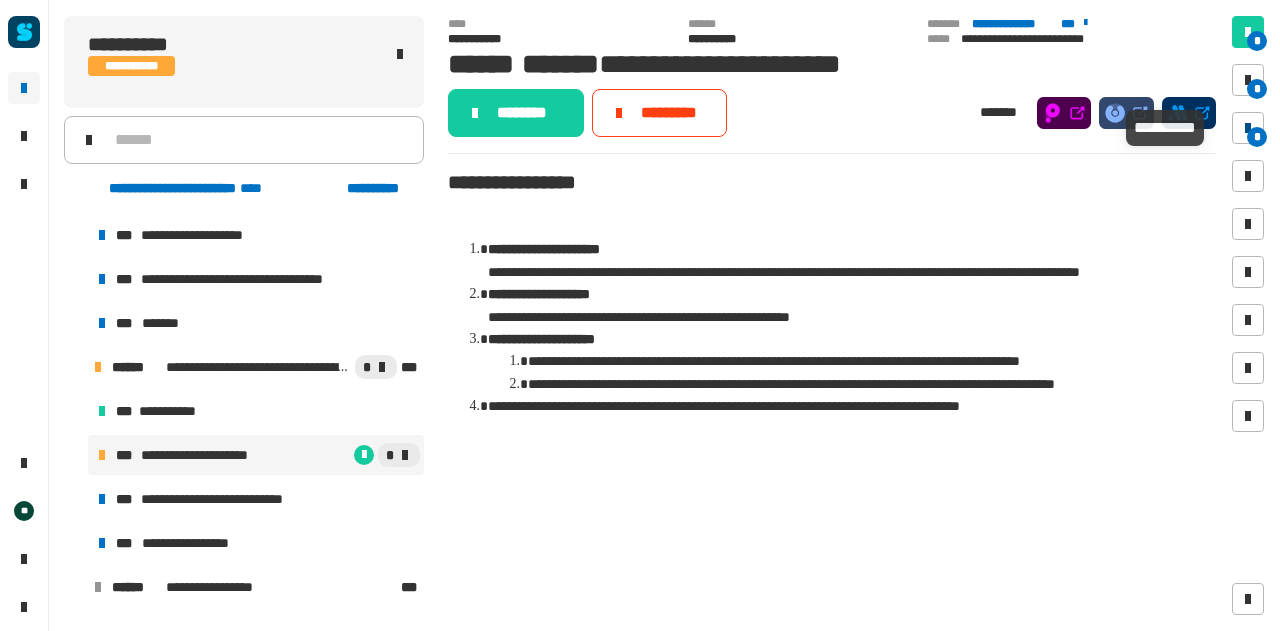 click at bounding box center (1248, 128) 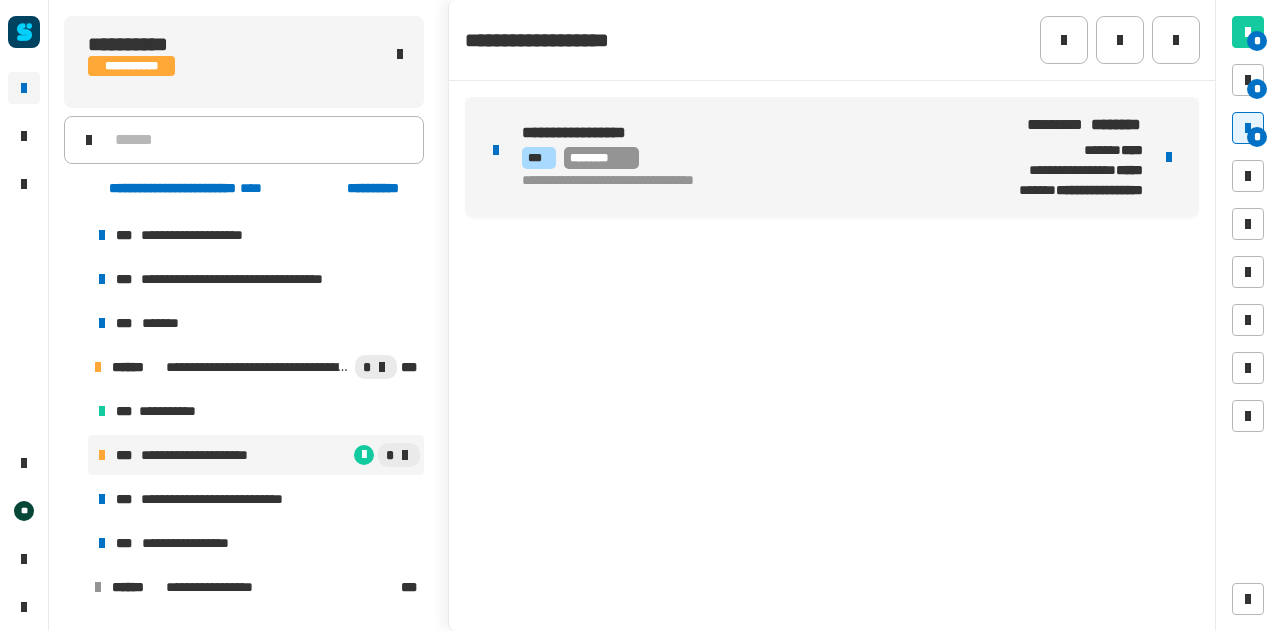 click on "**********" at bounding box center [743, 181] 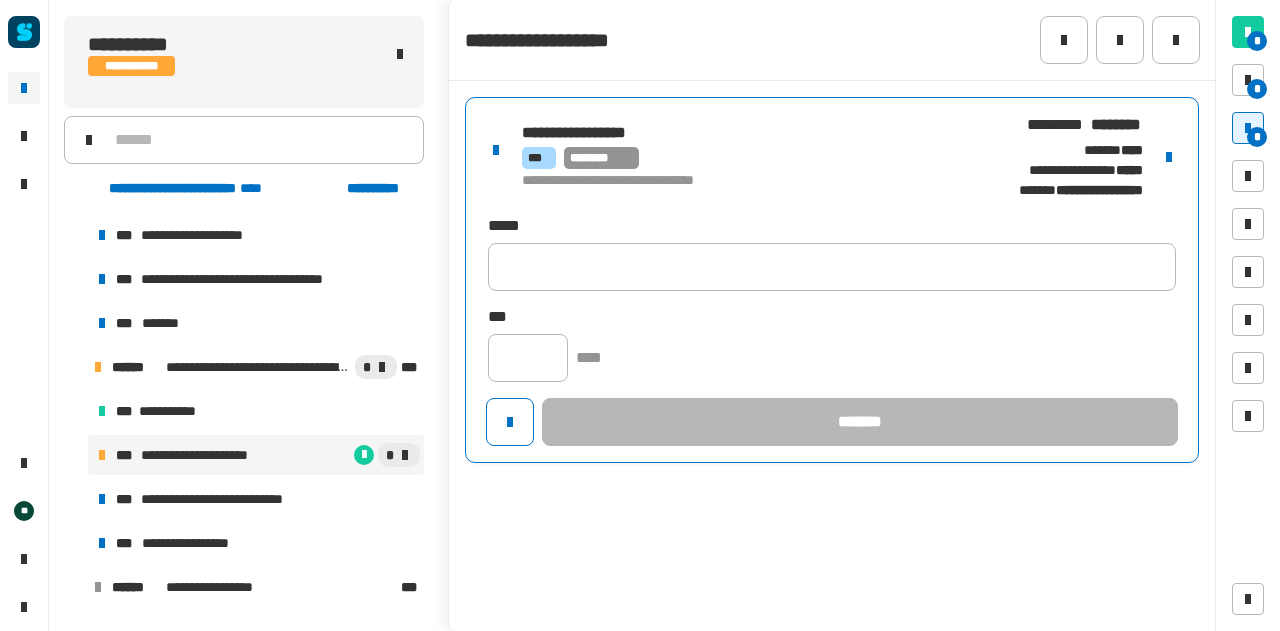 click at bounding box center (1169, 157) 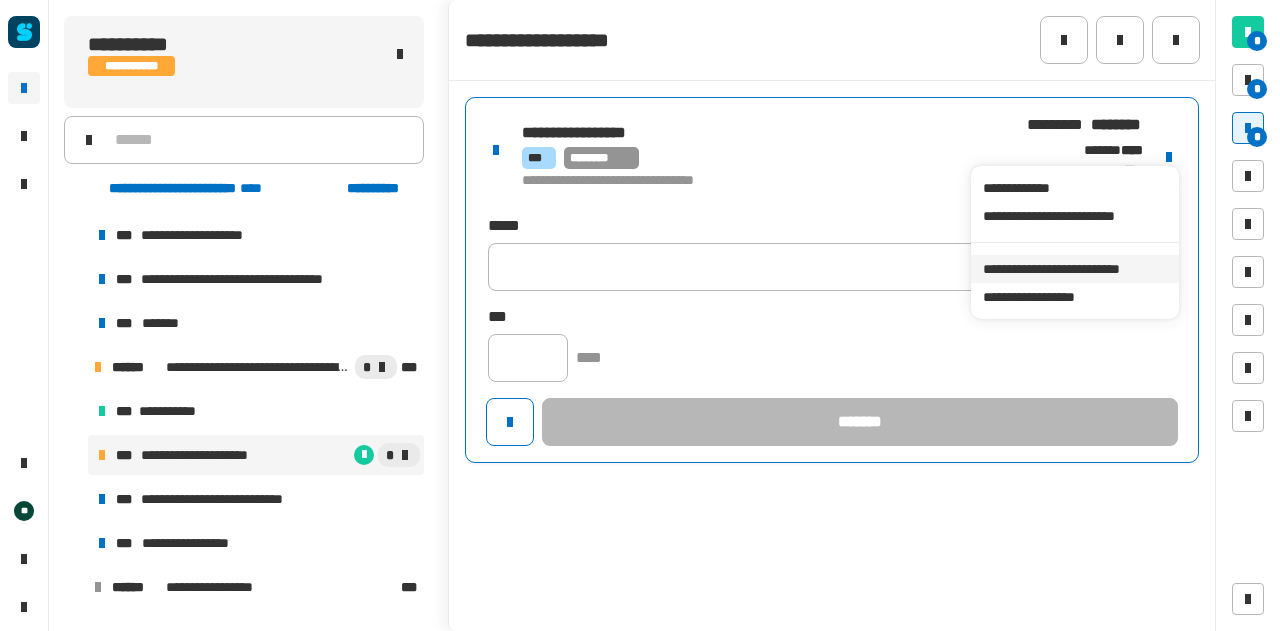 click on "**********" at bounding box center (1074, 269) 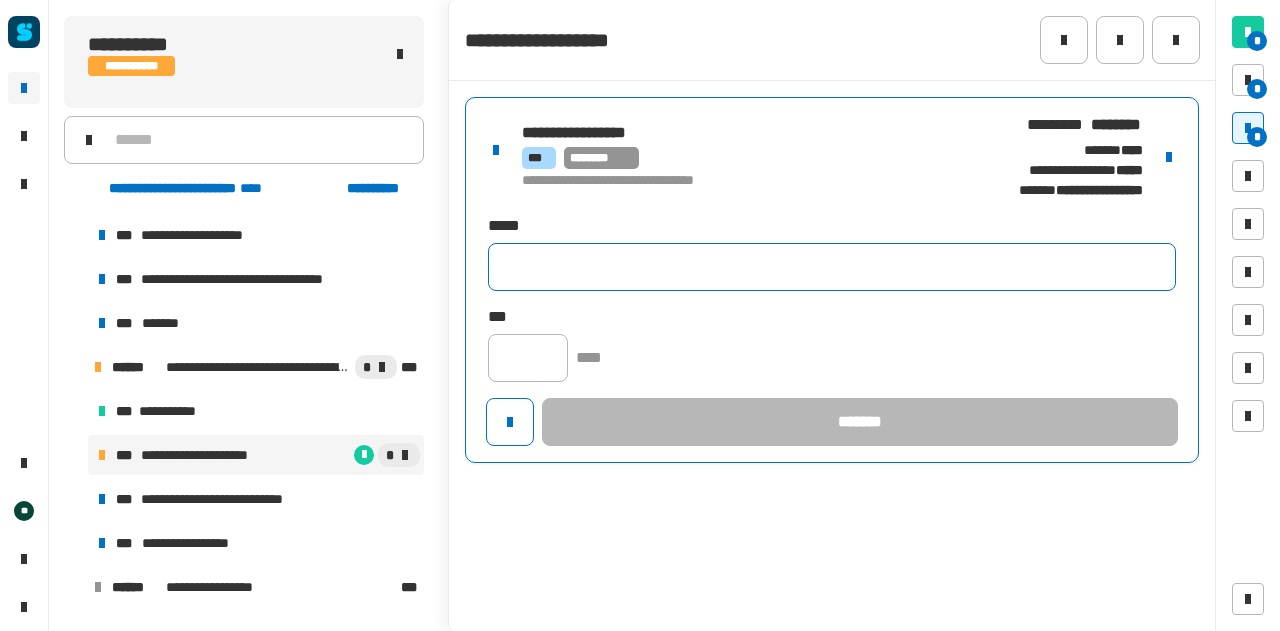 click 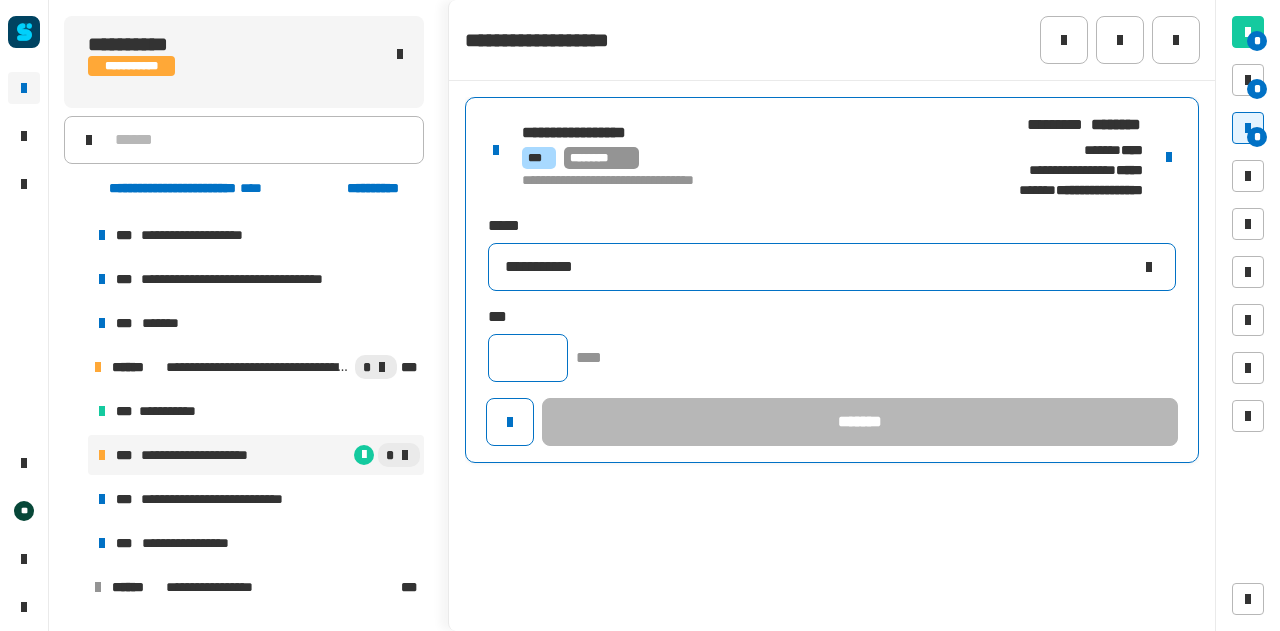 type on "**********" 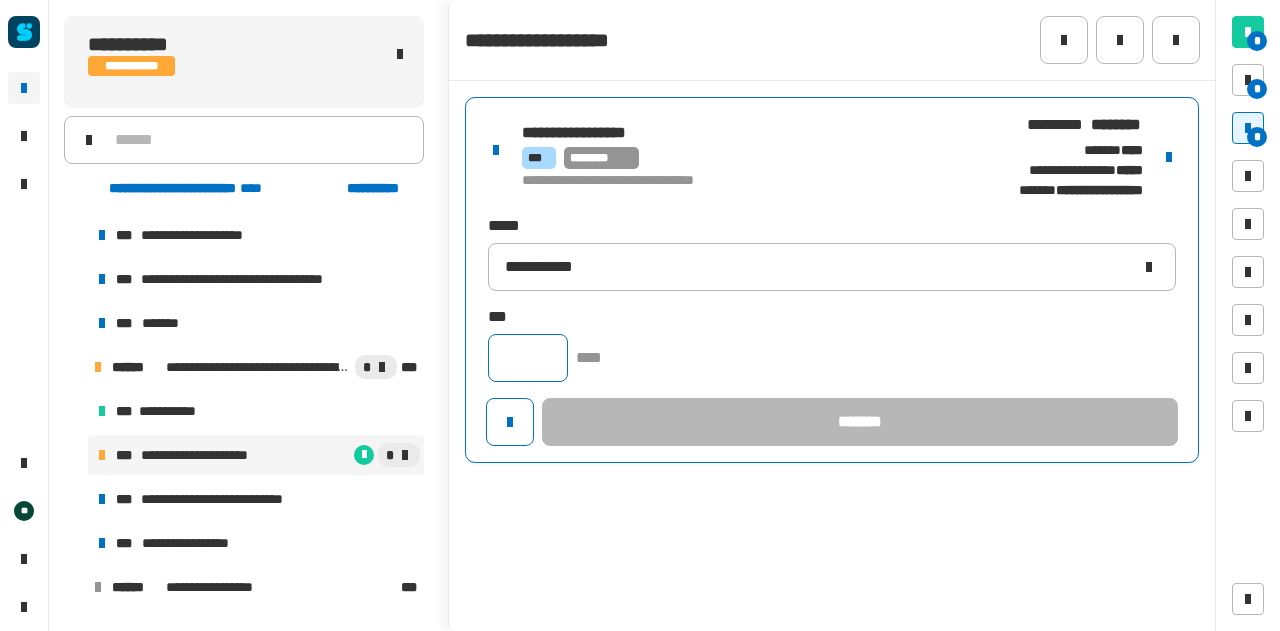 click 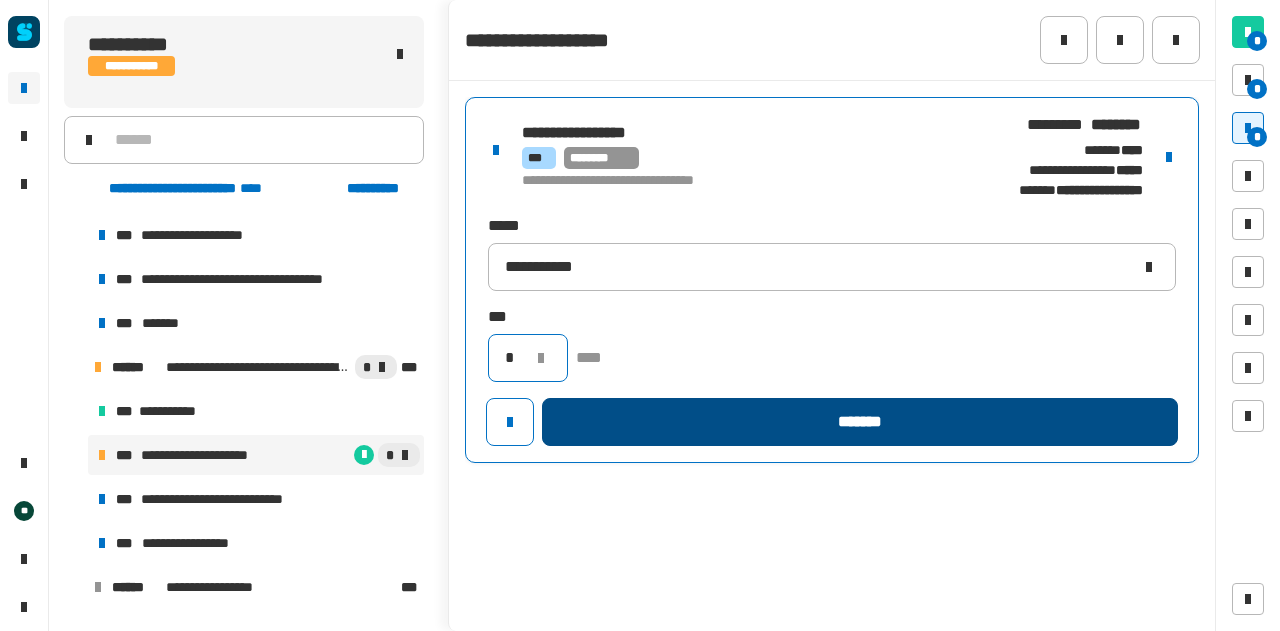 type on "*" 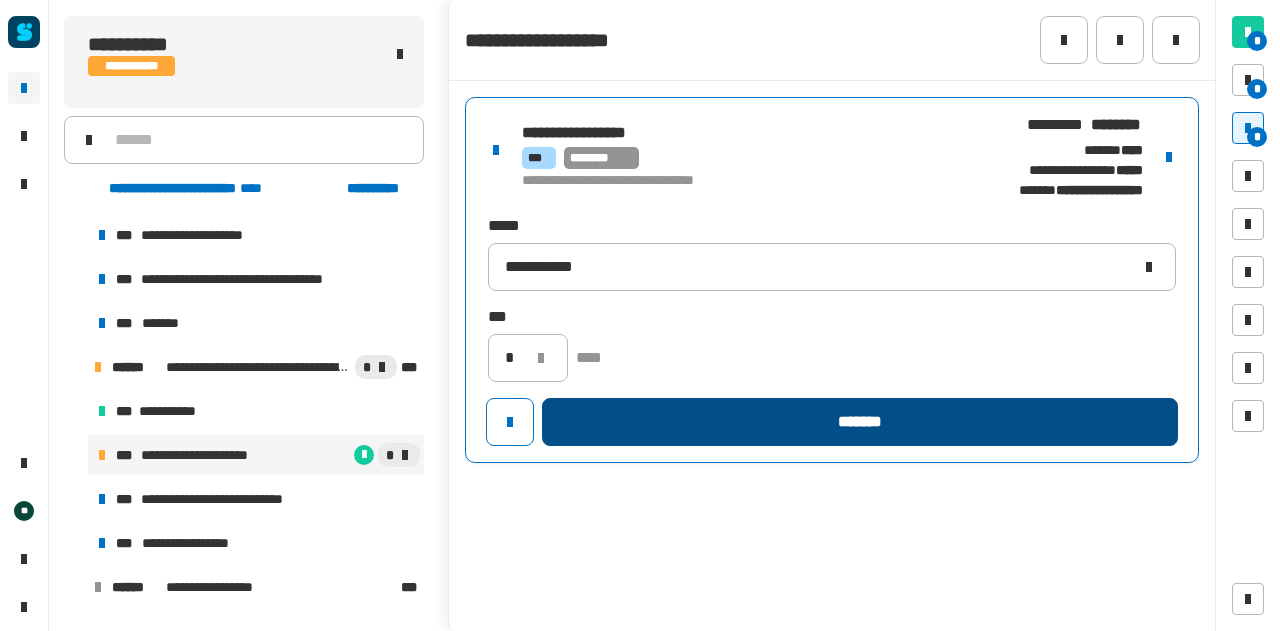 click on "*******" 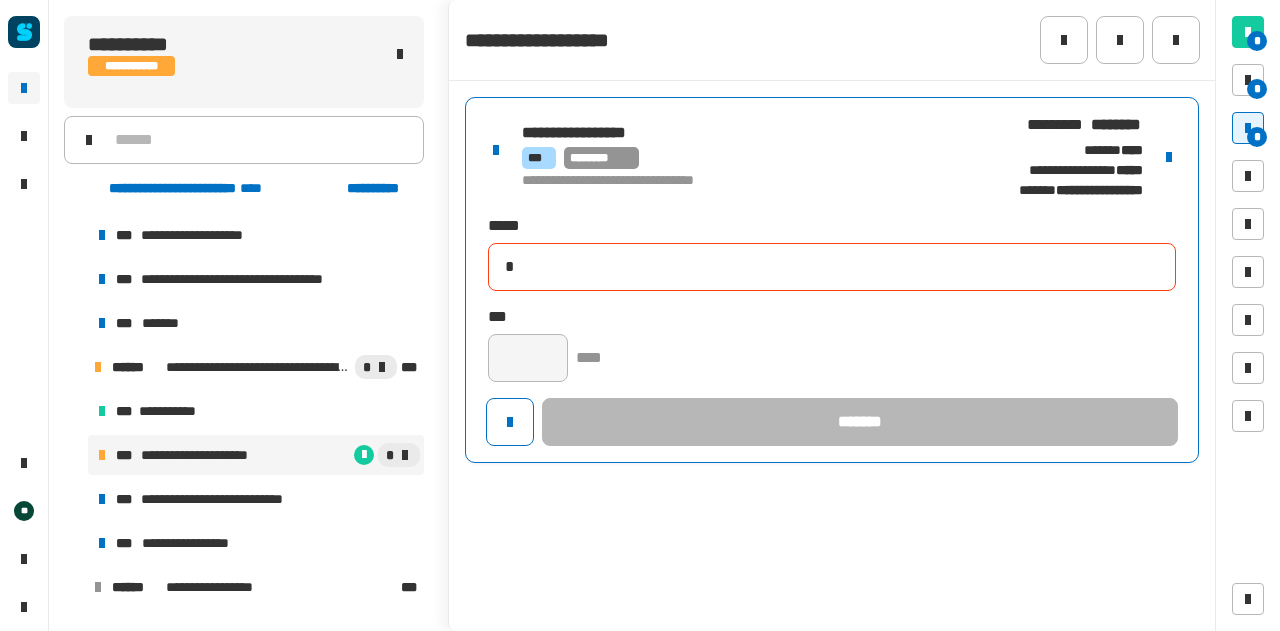 type 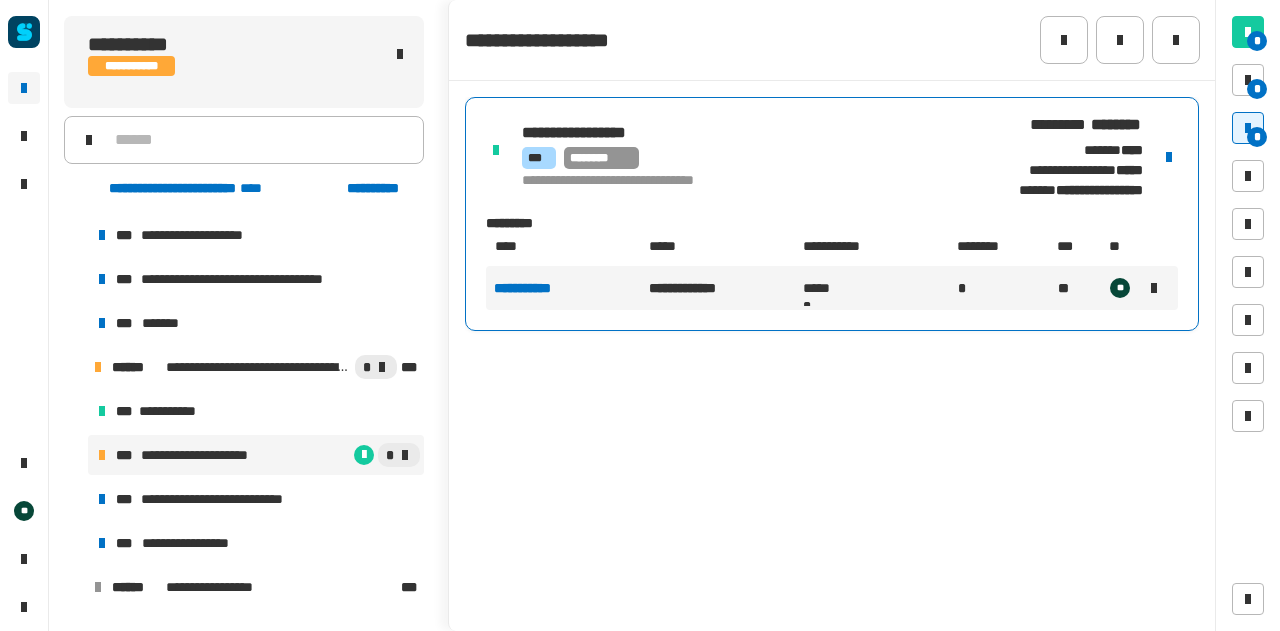 click at bounding box center [1248, 128] 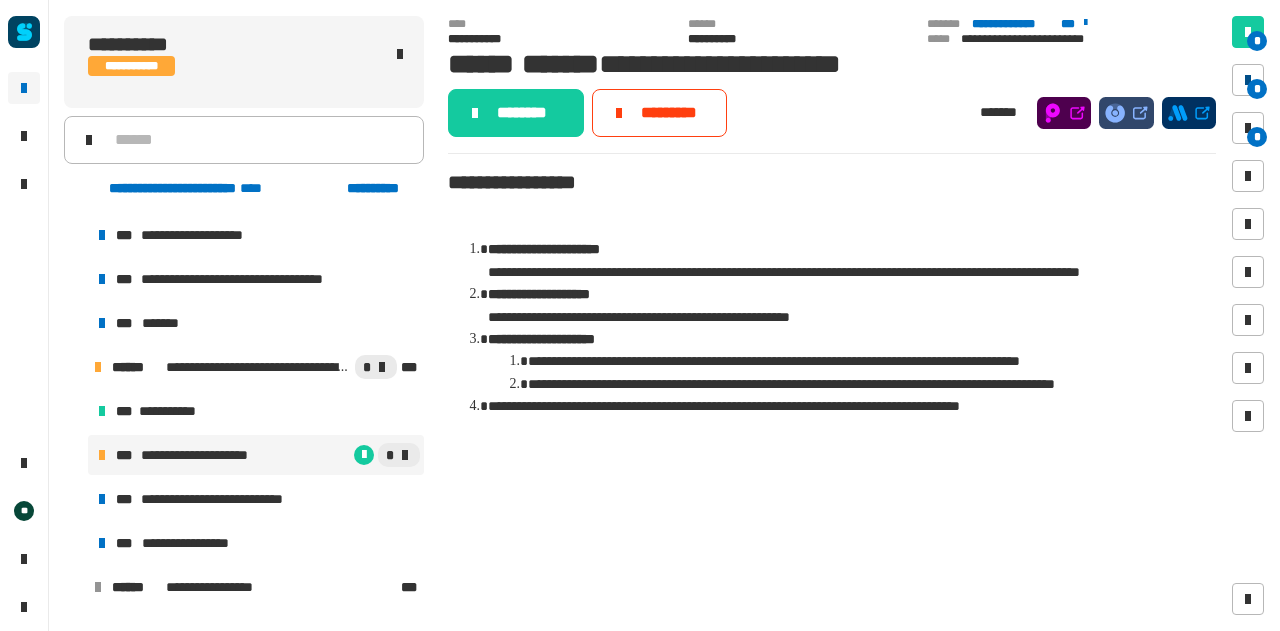 click on "*" at bounding box center [1257, 89] 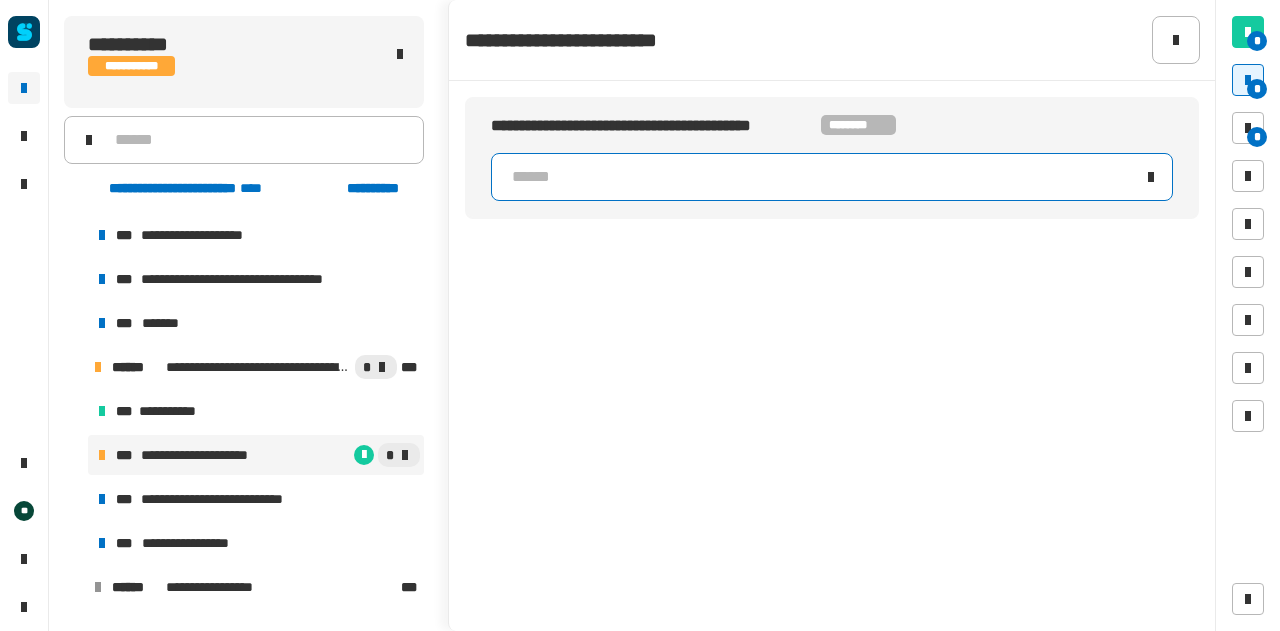 click on "******" 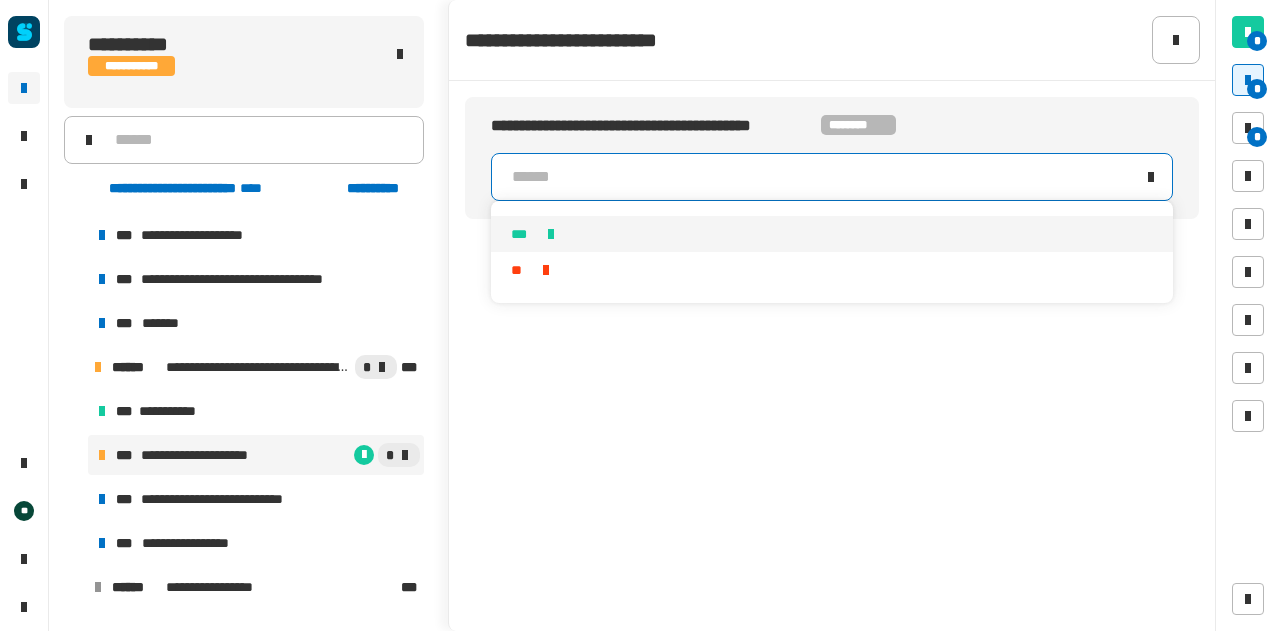 click on "***" at bounding box center [832, 234] 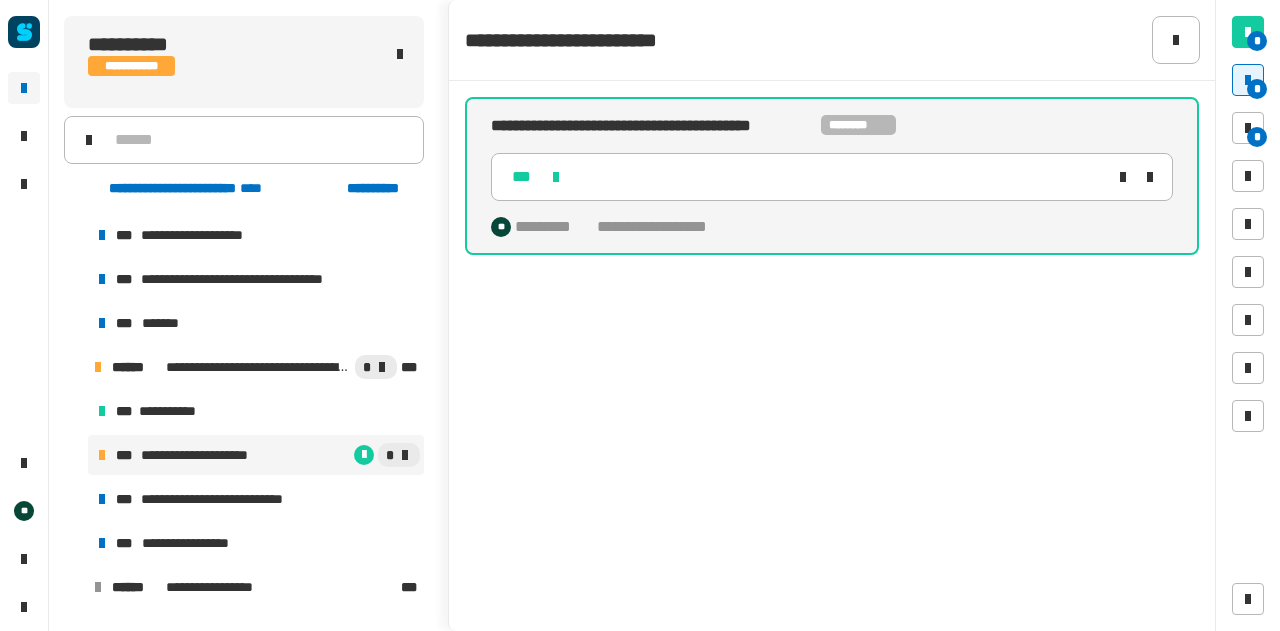 click on "*" at bounding box center [1248, 80] 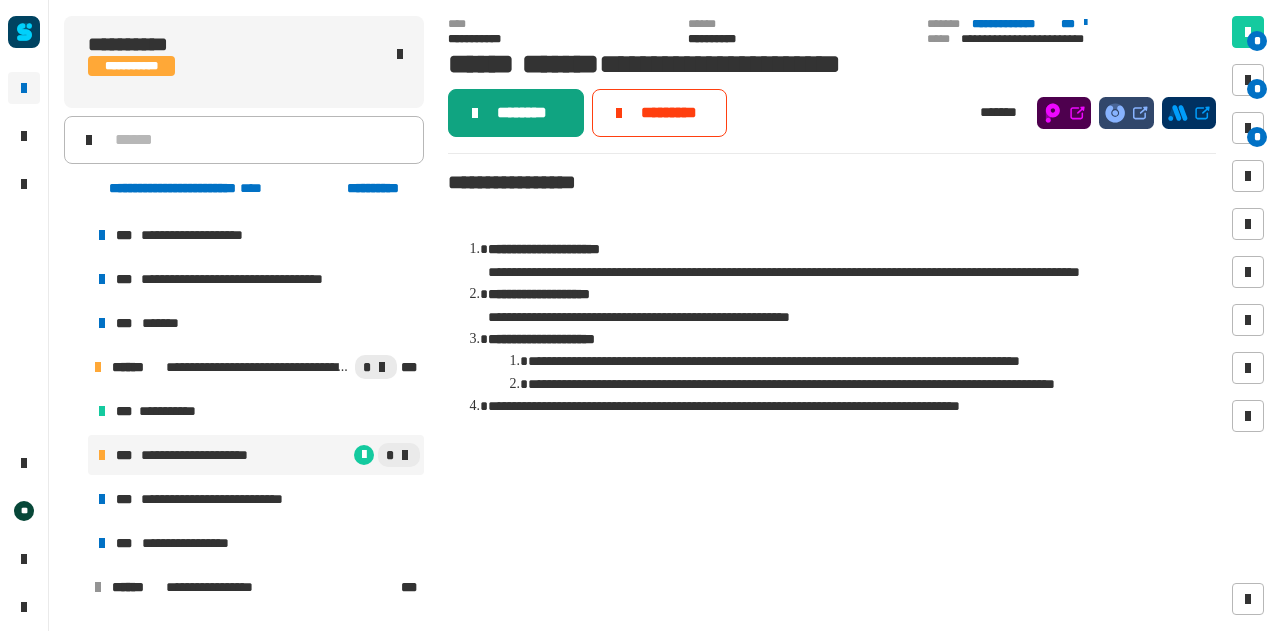 click on "********" 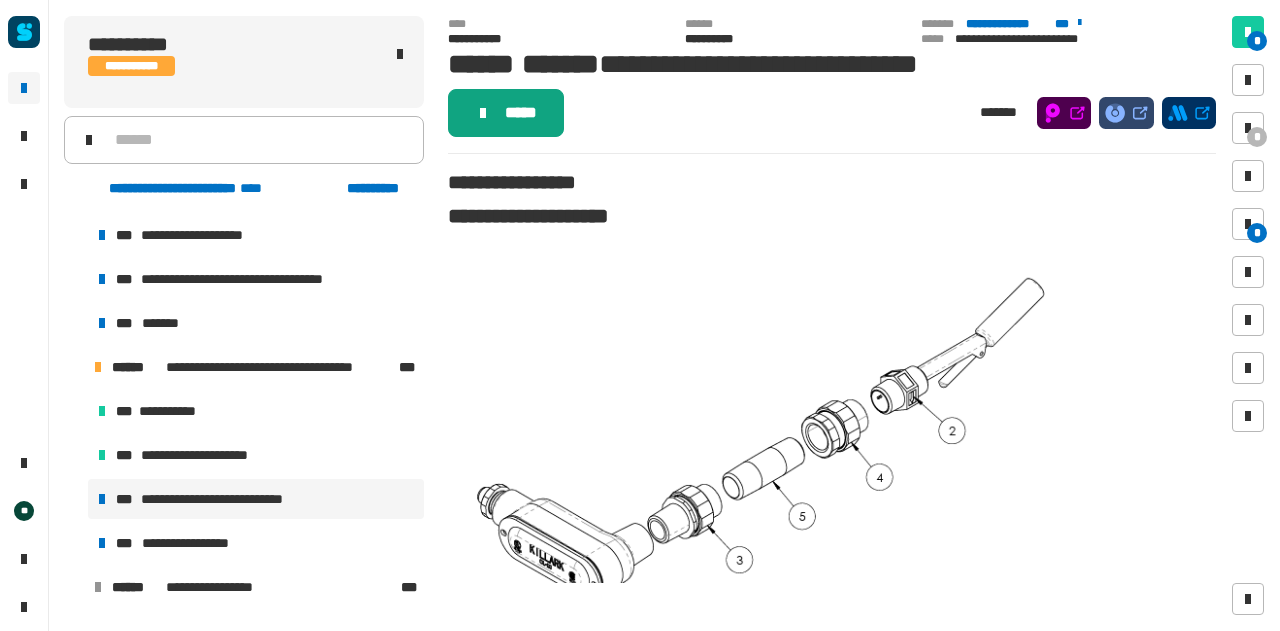 click on "*****" 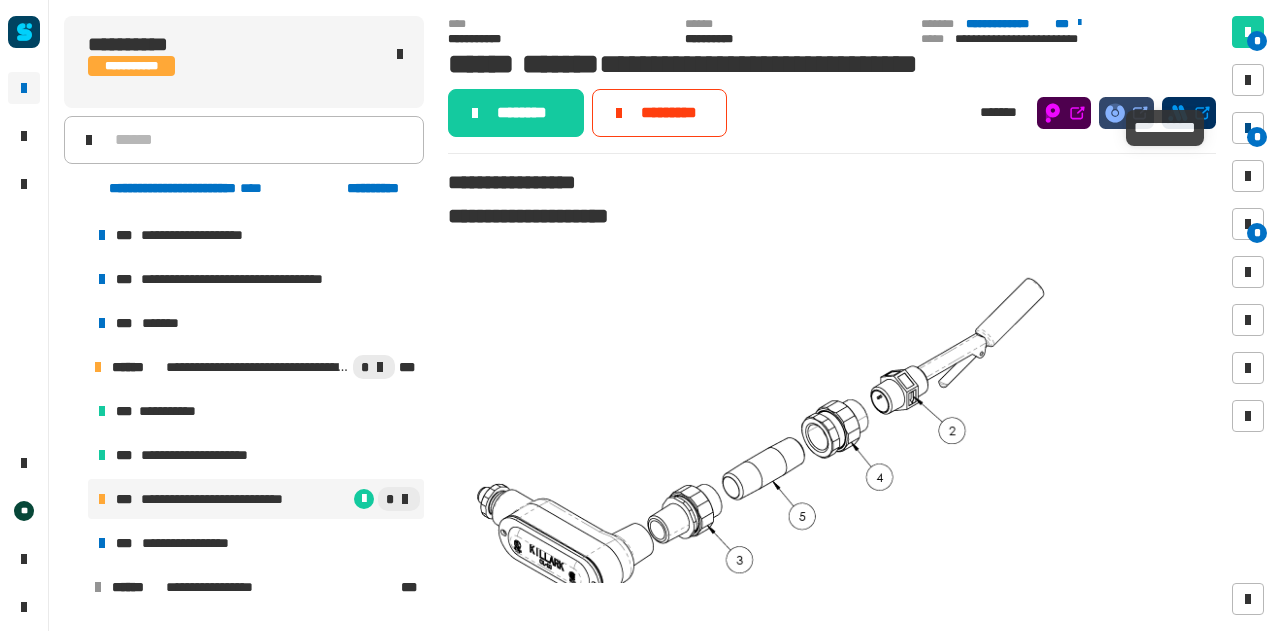 click on "*" at bounding box center (1248, 128) 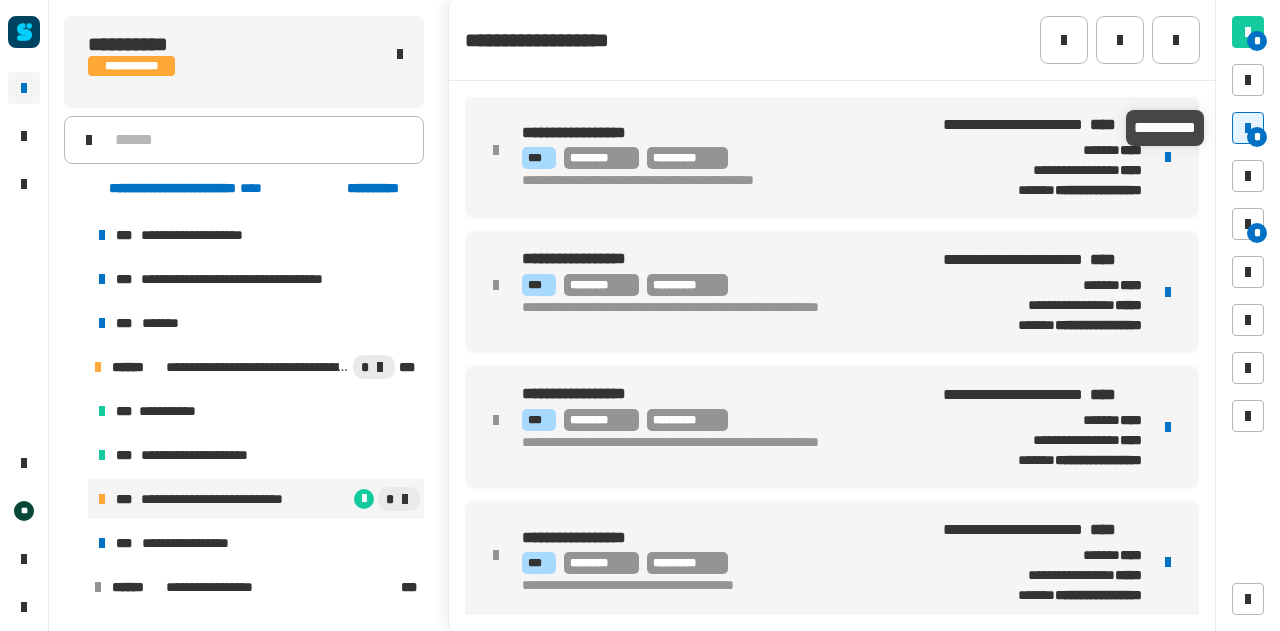 click at bounding box center (1248, 128) 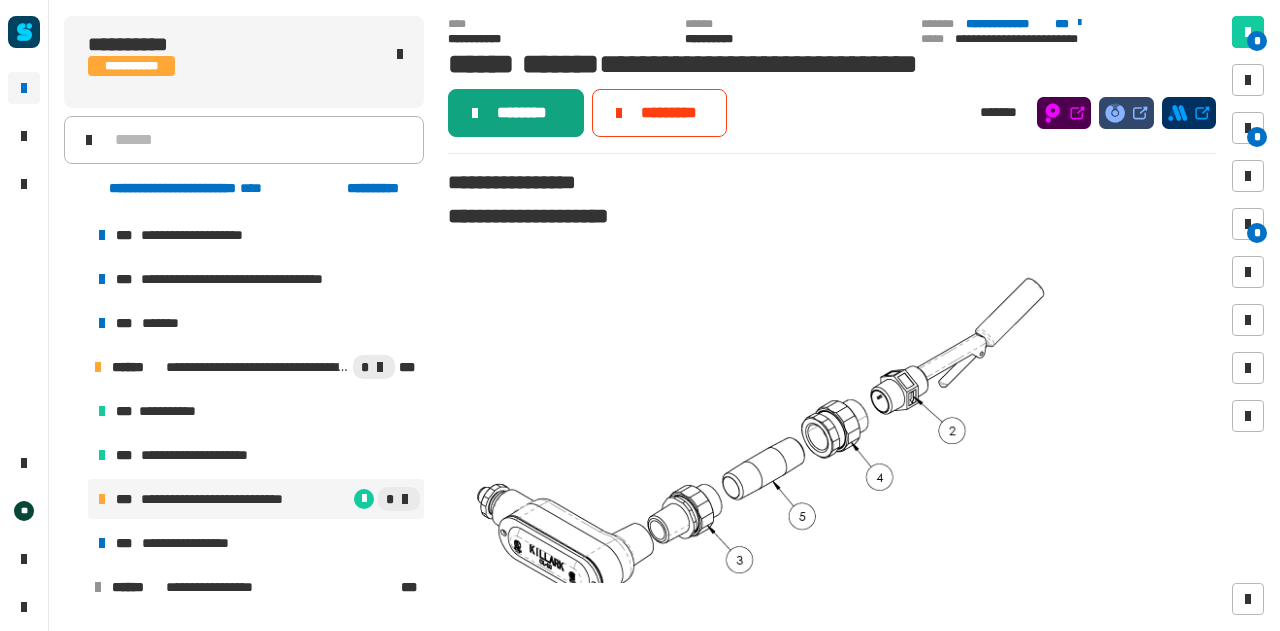 click on "********" 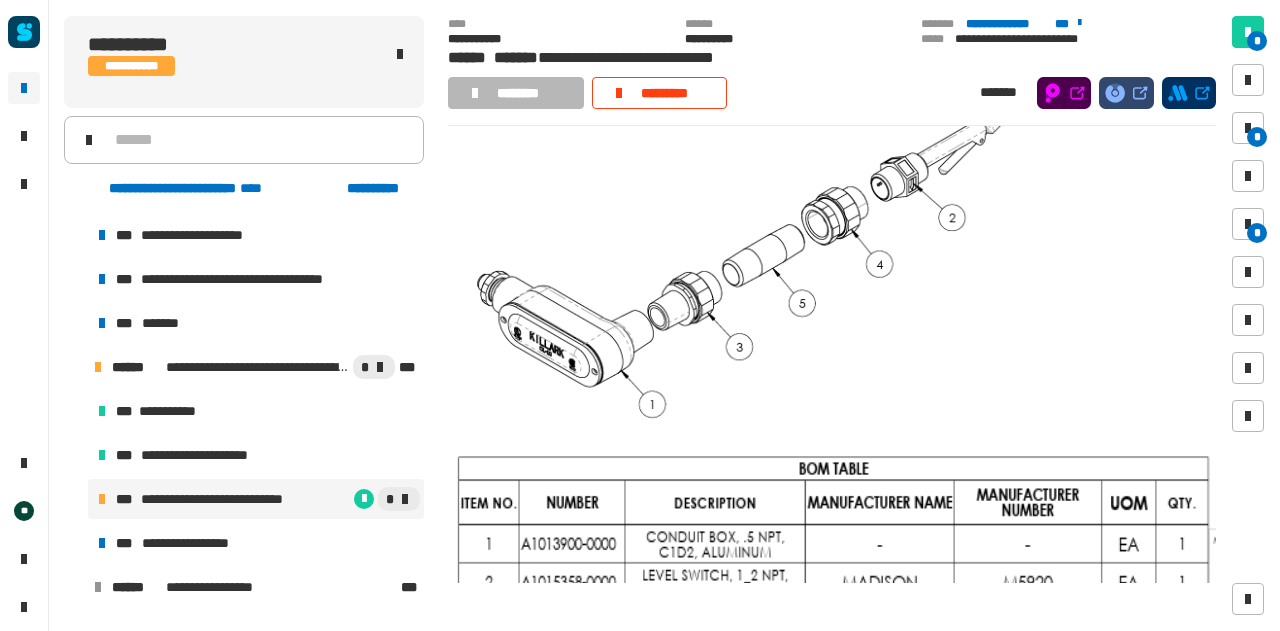 scroll, scrollTop: 231, scrollLeft: 0, axis: vertical 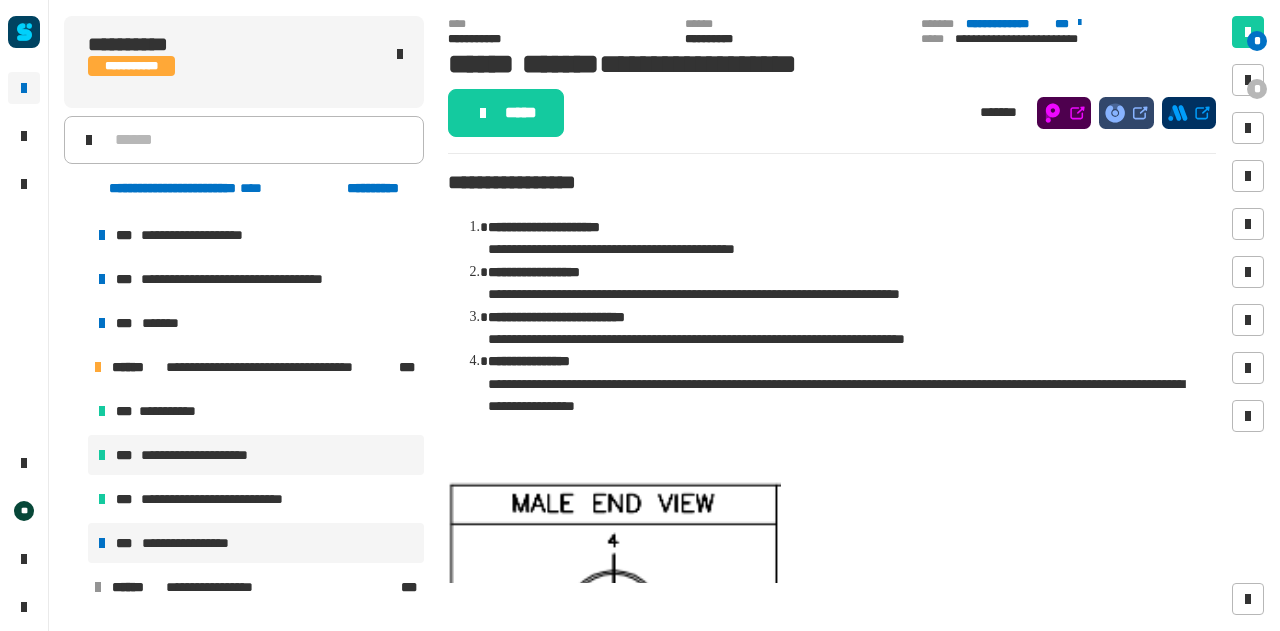 click on "**********" at bounding box center [256, 455] 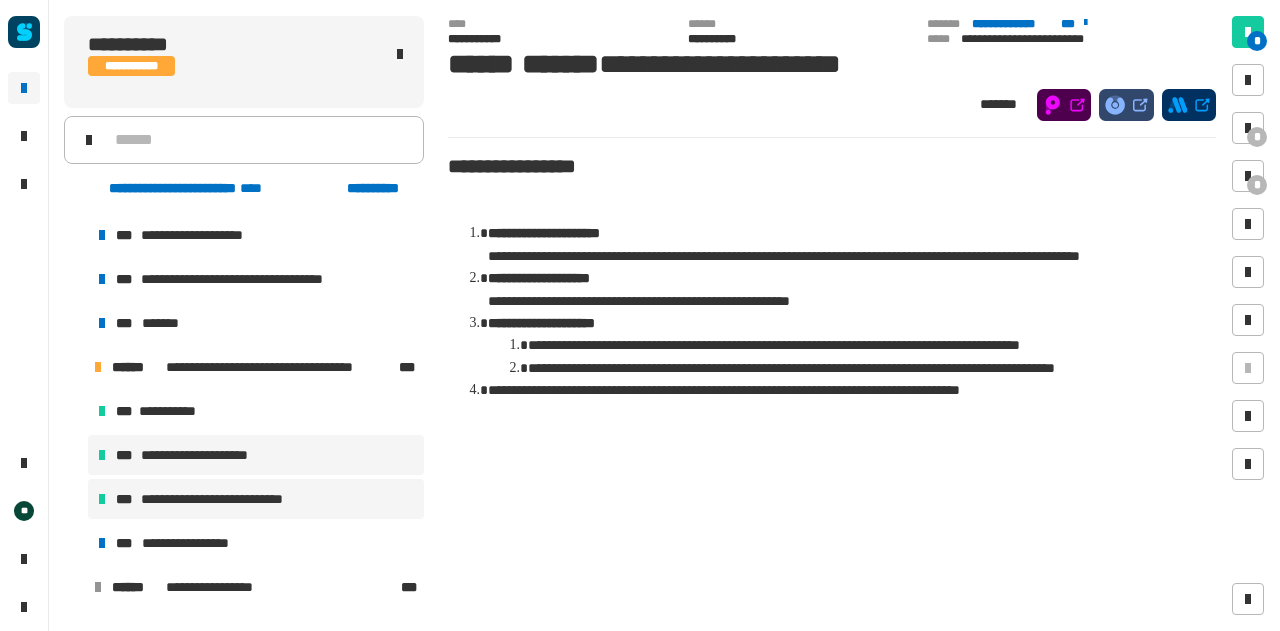 click on "**********" at bounding box center [256, 499] 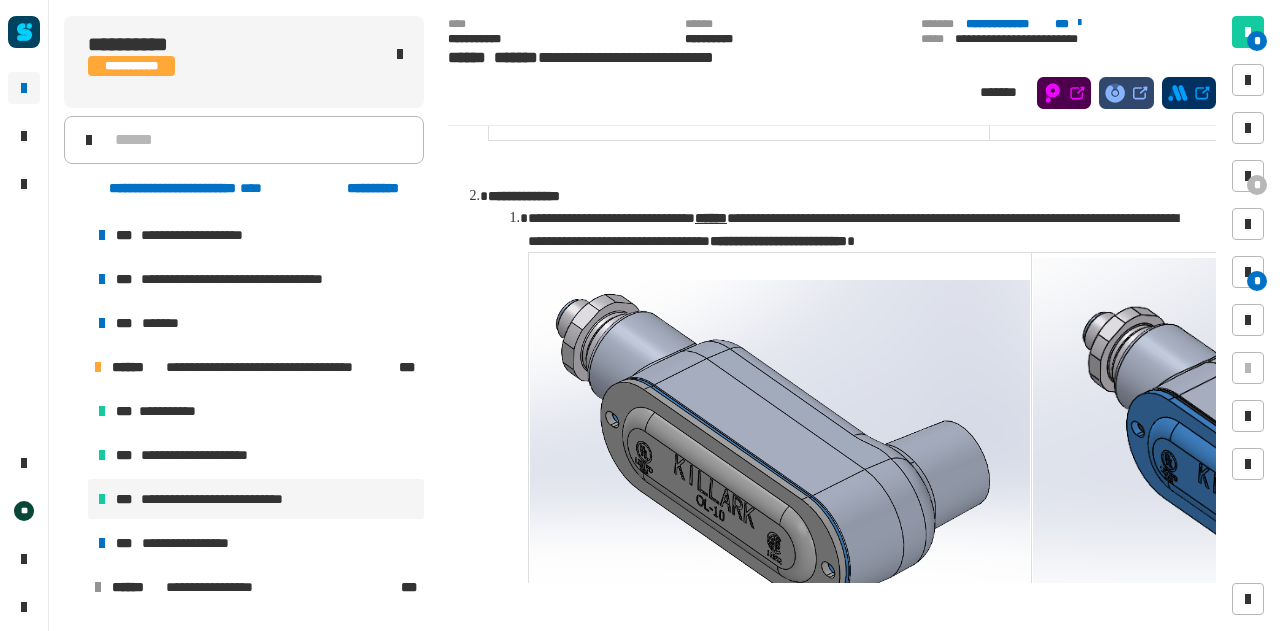 scroll, scrollTop: 2010, scrollLeft: 0, axis: vertical 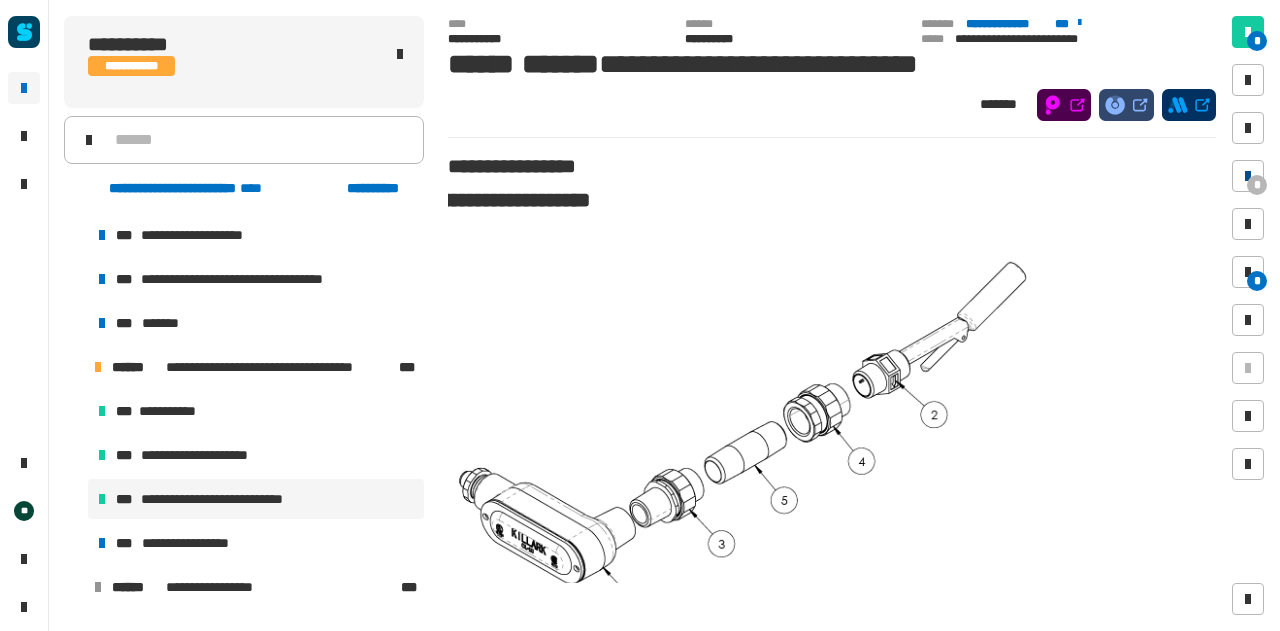 click at bounding box center (1248, 176) 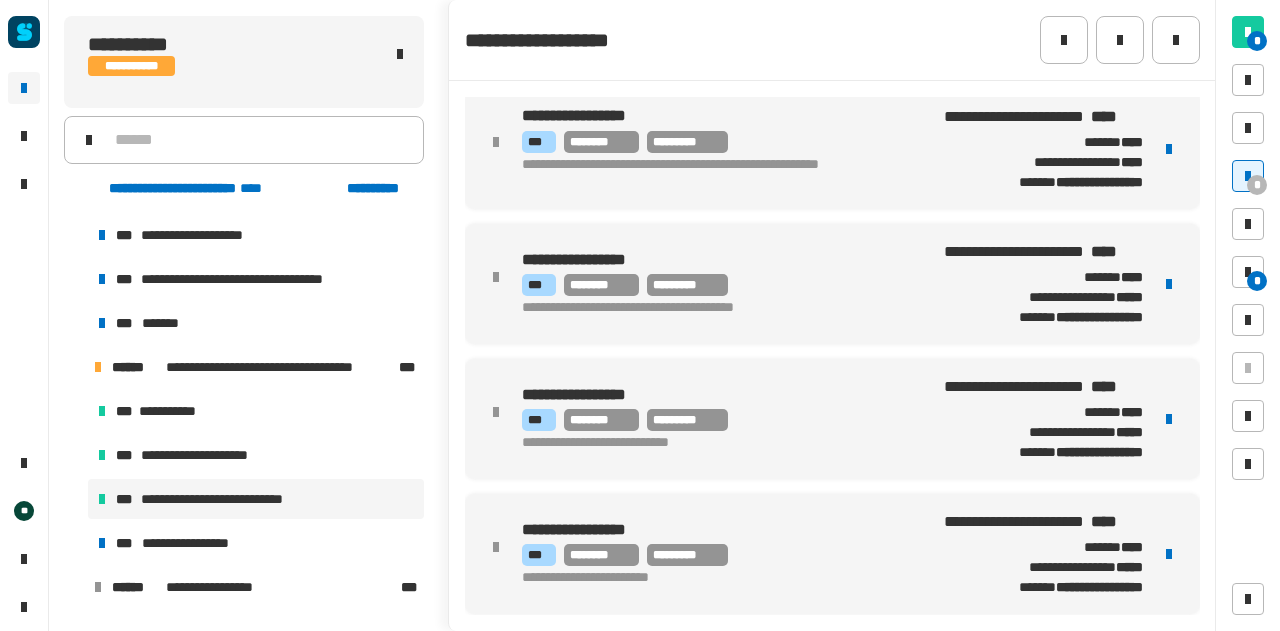 scroll, scrollTop: 242, scrollLeft: 0, axis: vertical 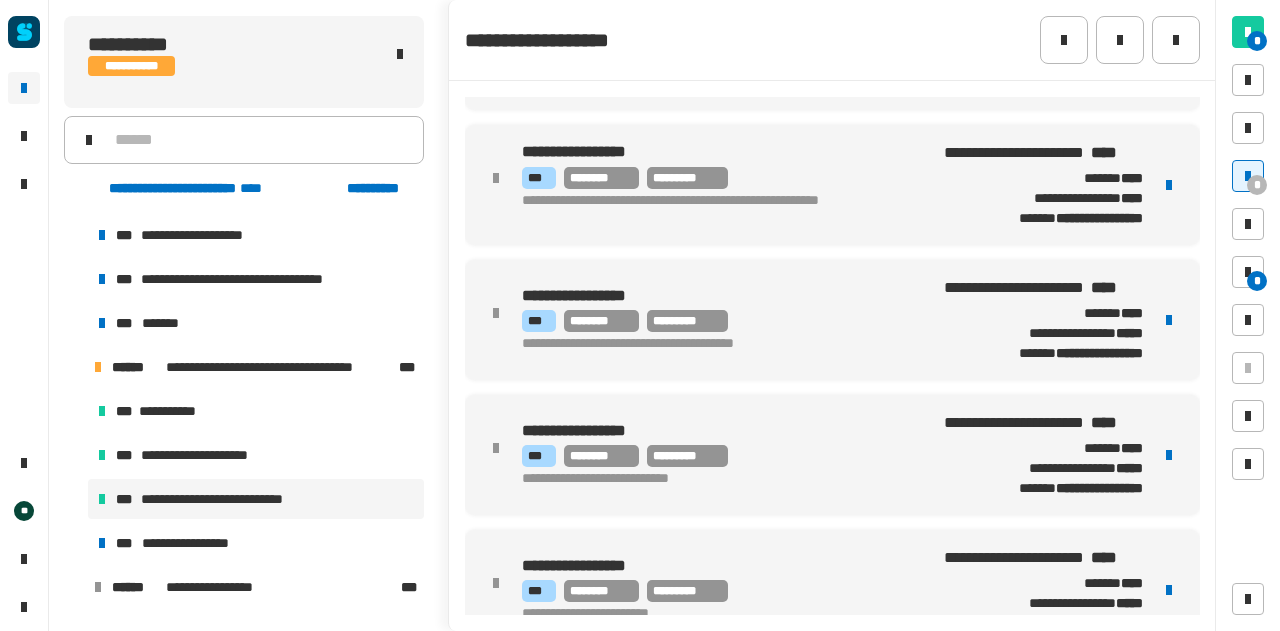 type 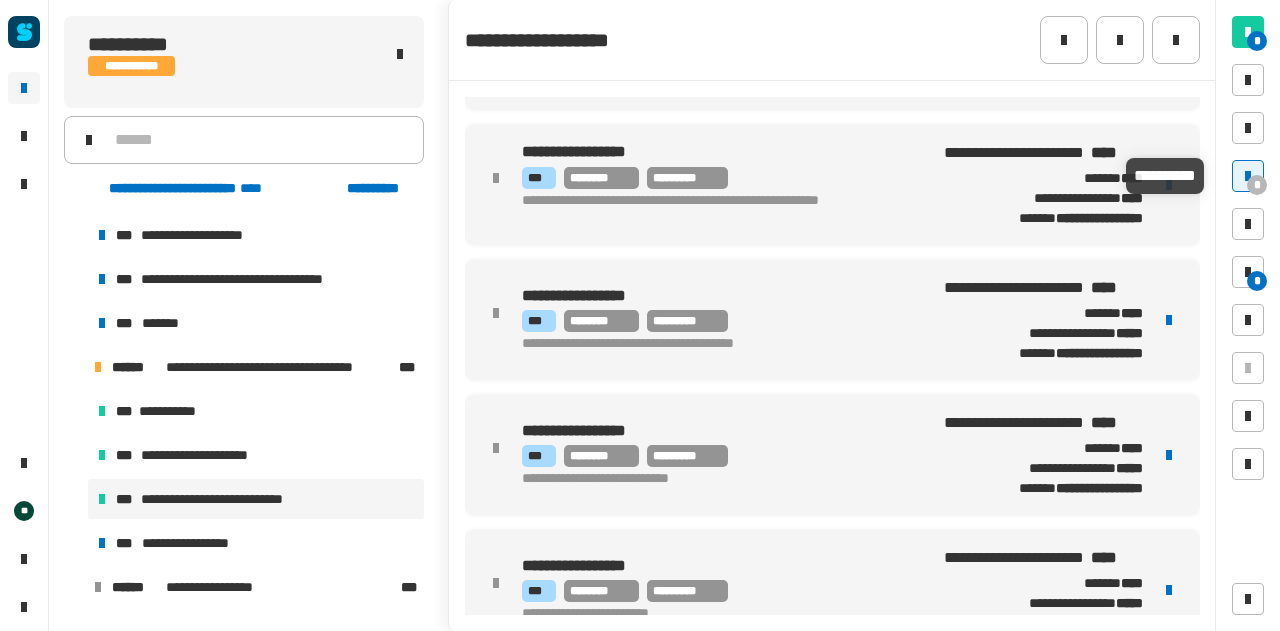 click at bounding box center [1248, 176] 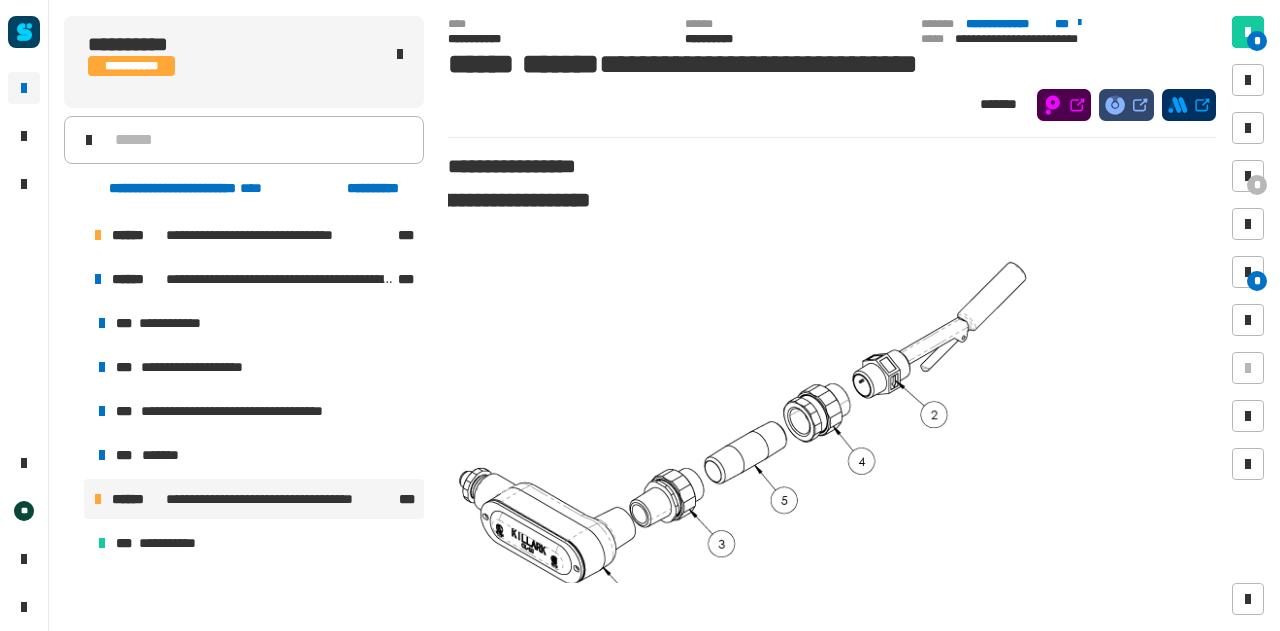 scroll, scrollTop: 220, scrollLeft: 0, axis: vertical 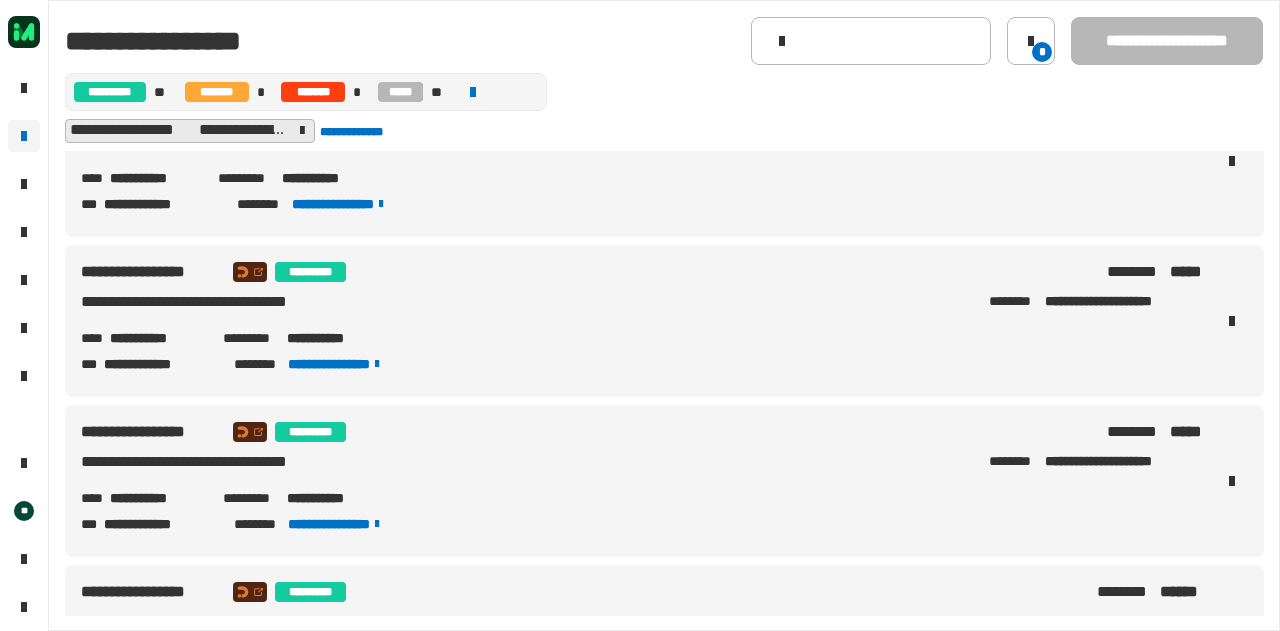 click on "**********" at bounding box center [158, 498] 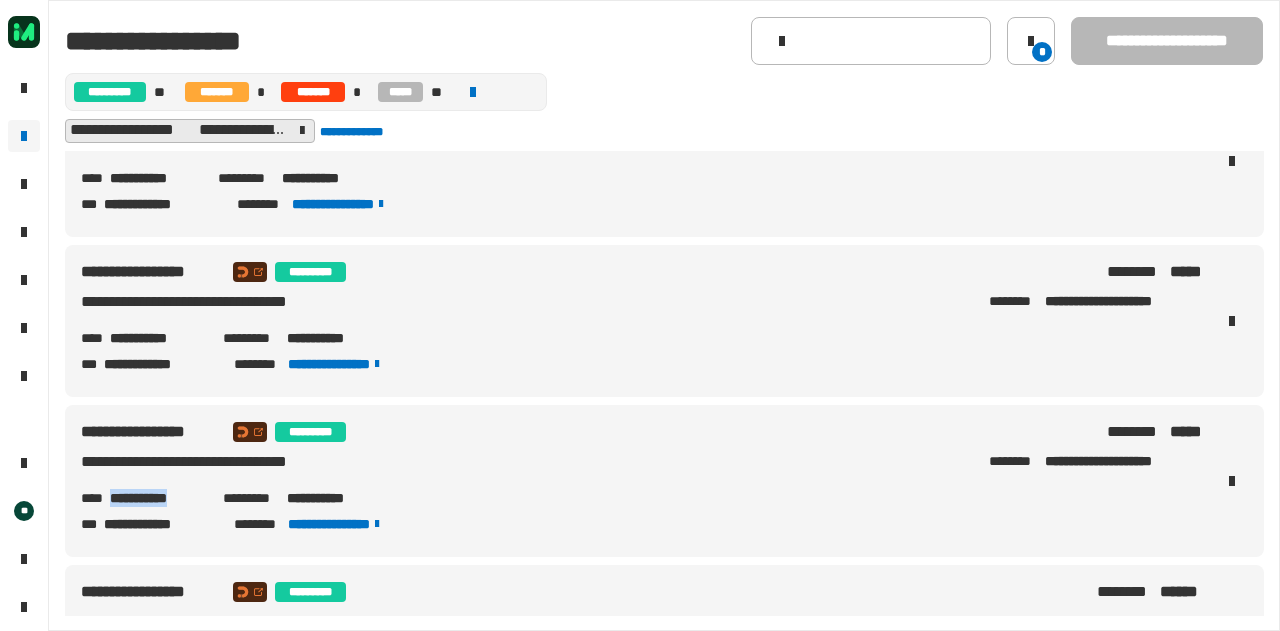 click on "**********" at bounding box center [158, 498] 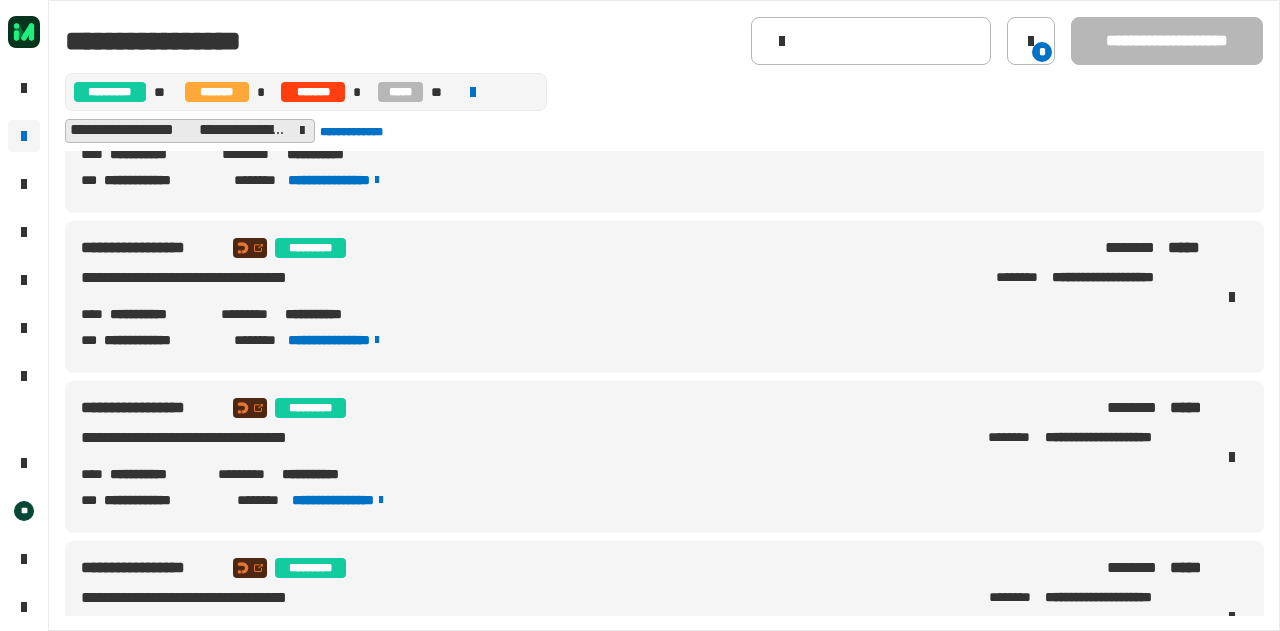 scroll, scrollTop: 0, scrollLeft: 0, axis: both 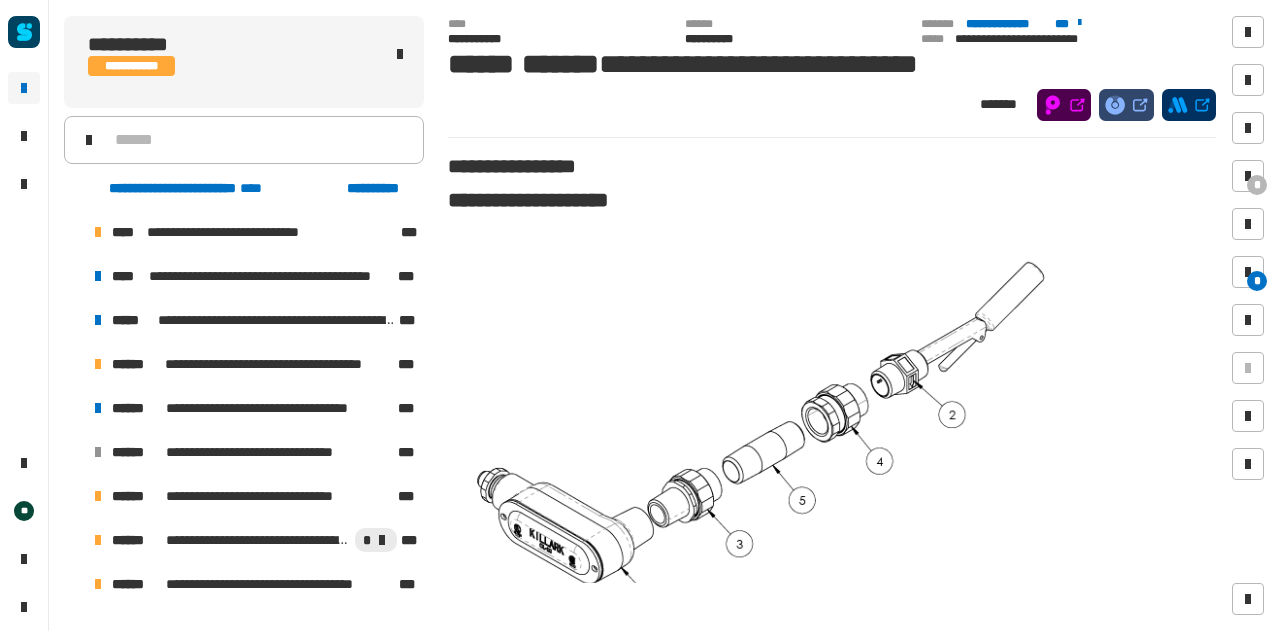 click at bounding box center (74, 364) 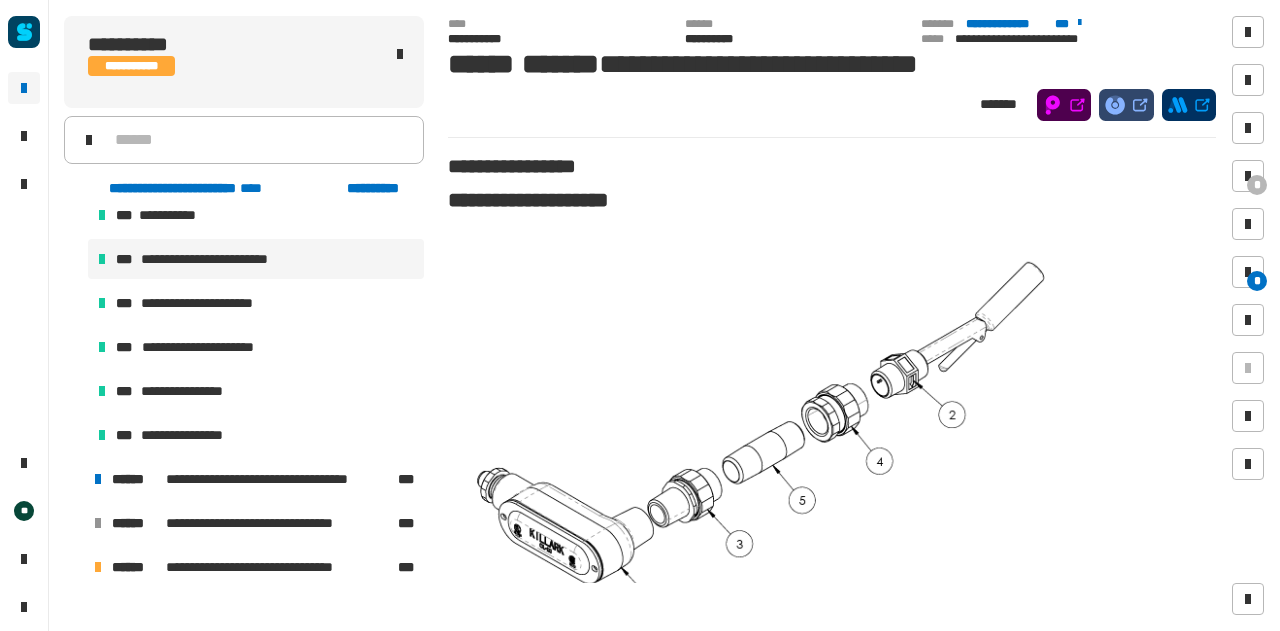 scroll, scrollTop: 0, scrollLeft: 0, axis: both 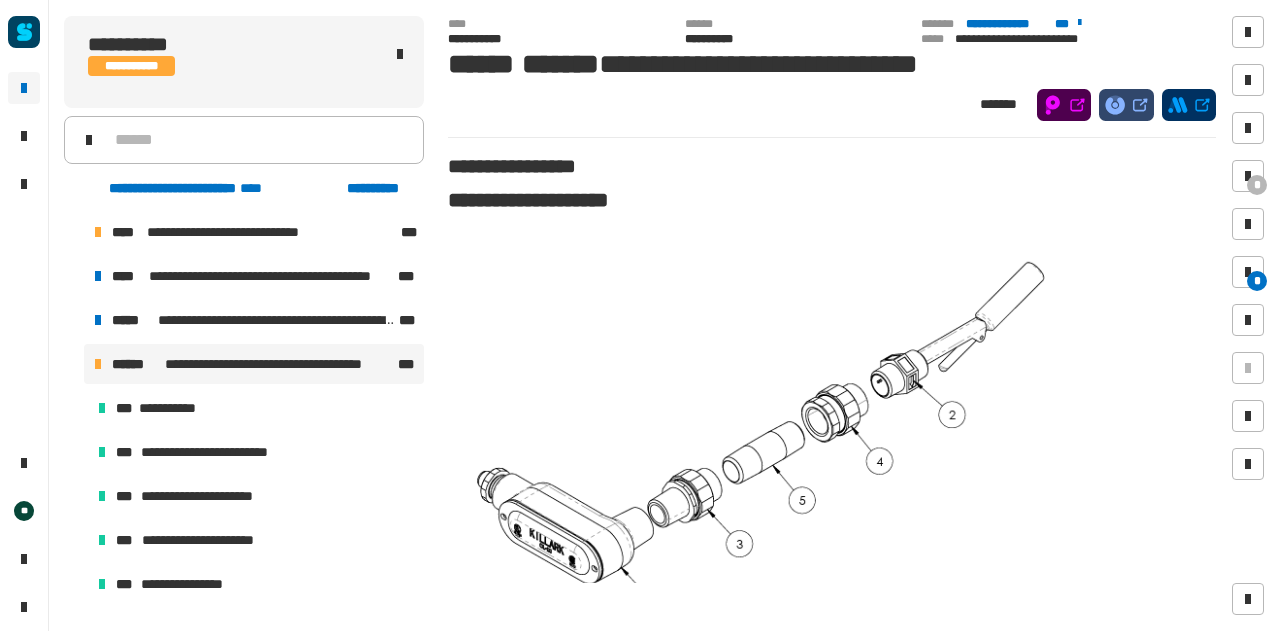 click on "**********" at bounding box center (254, 364) 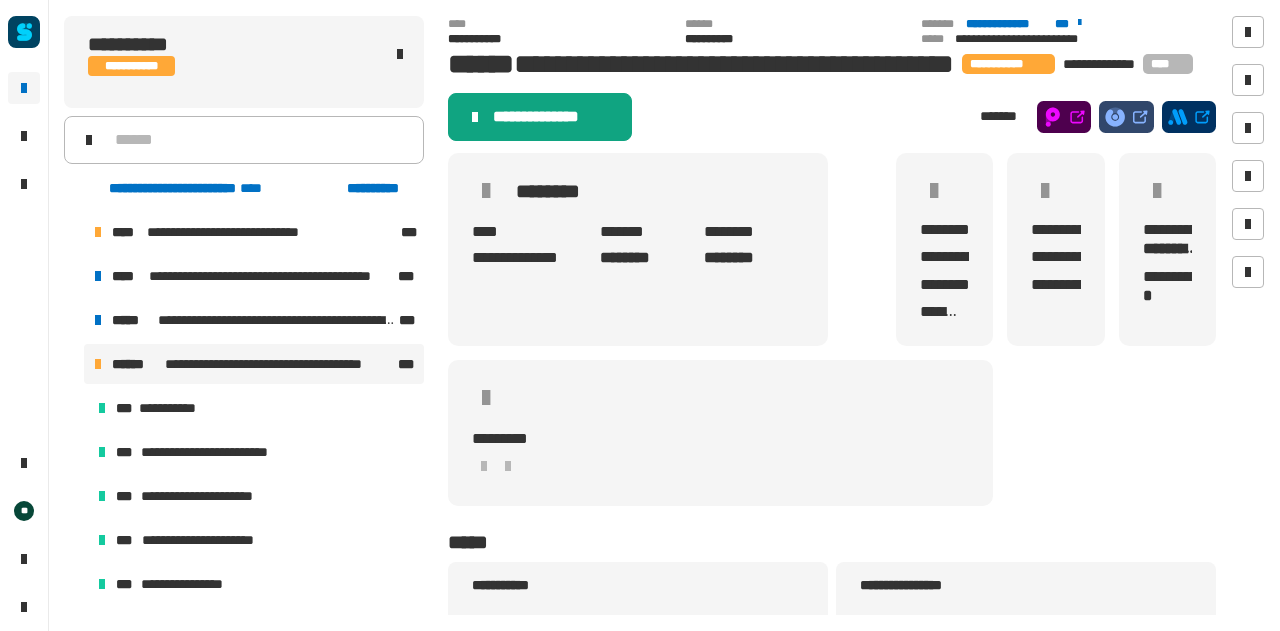 click on "**********" 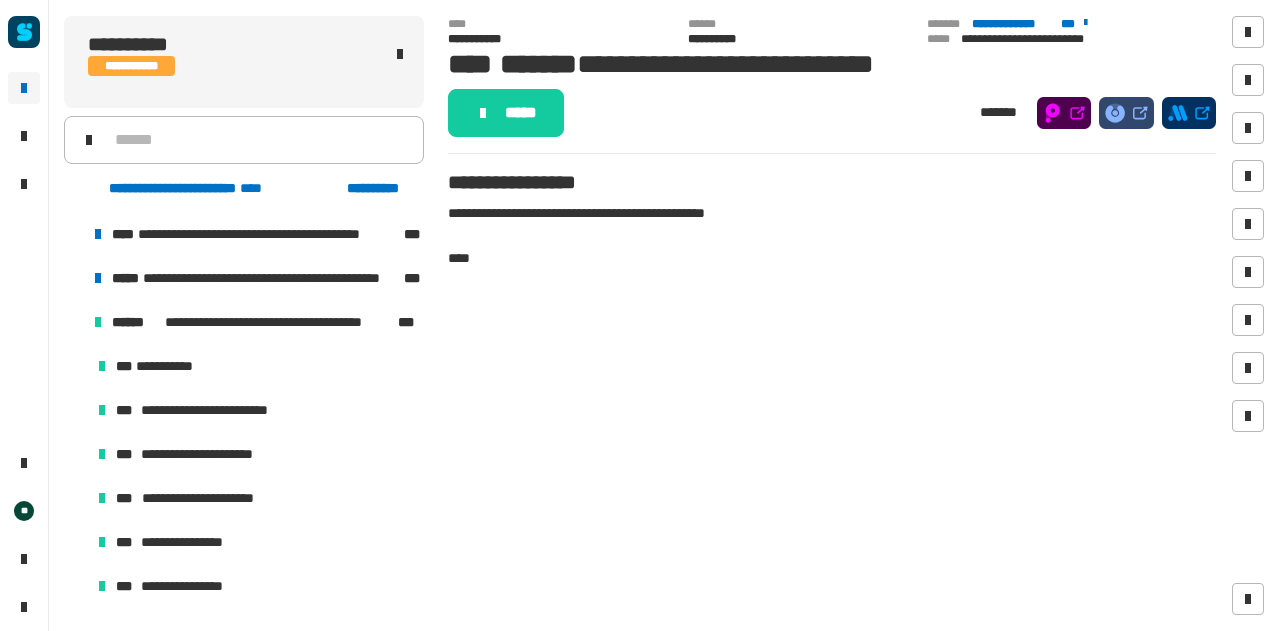 scroll, scrollTop: 156, scrollLeft: 0, axis: vertical 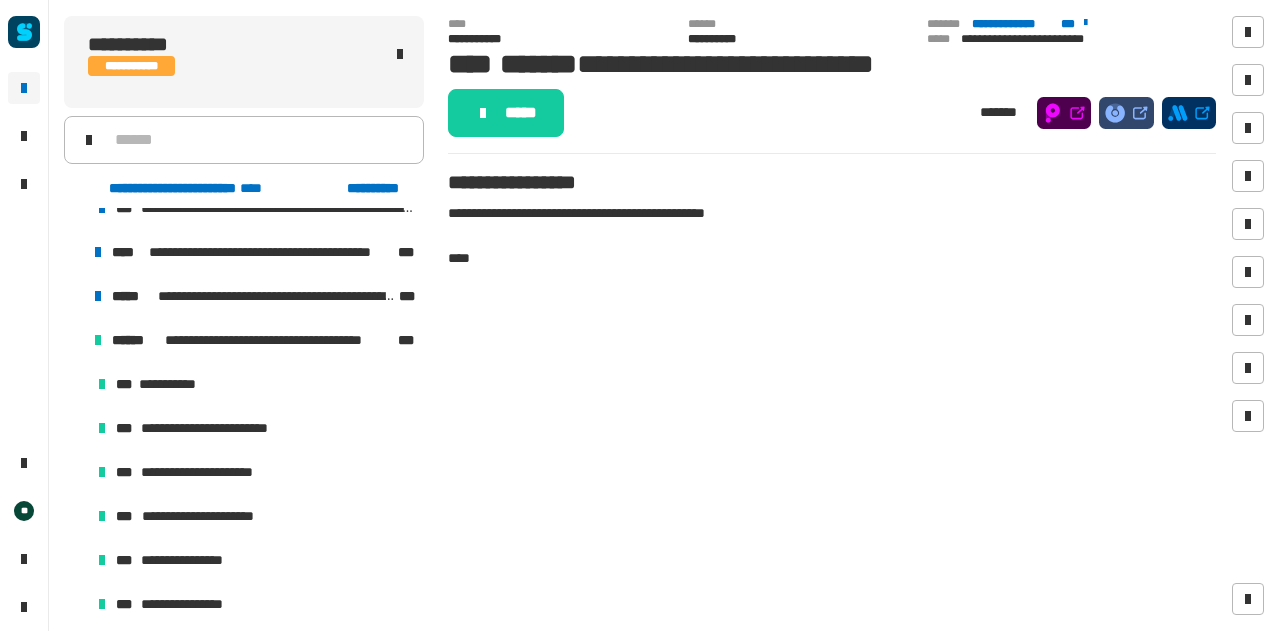 click at bounding box center (74, 340) 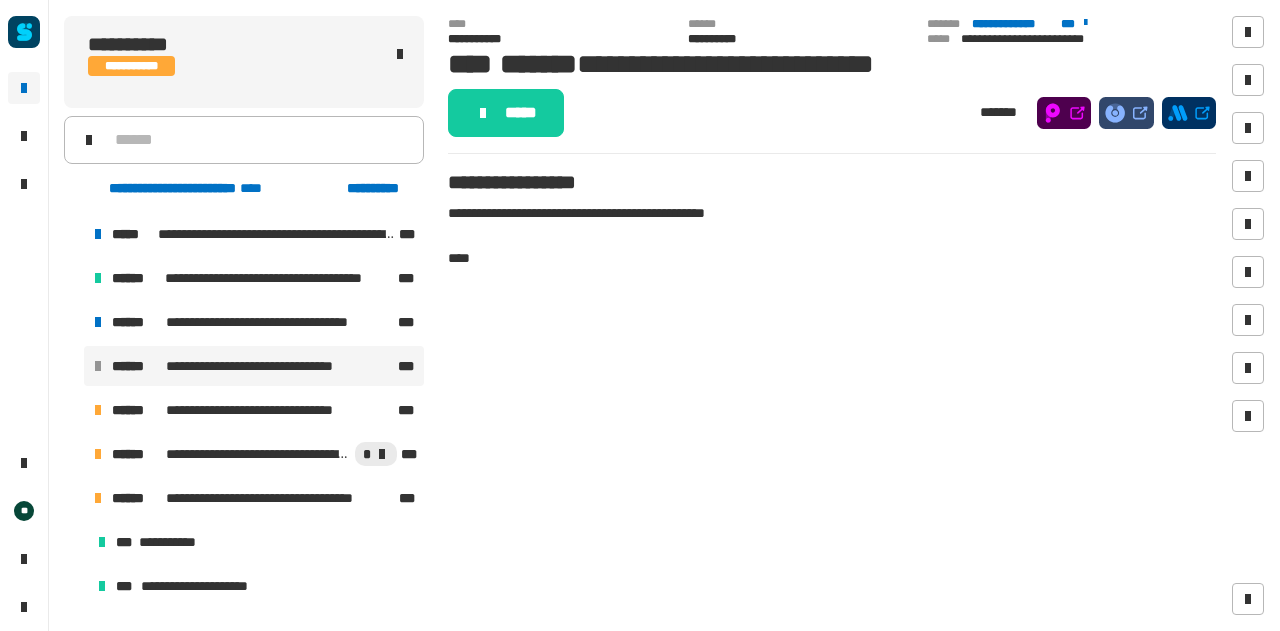 scroll, scrollTop: 220, scrollLeft: 0, axis: vertical 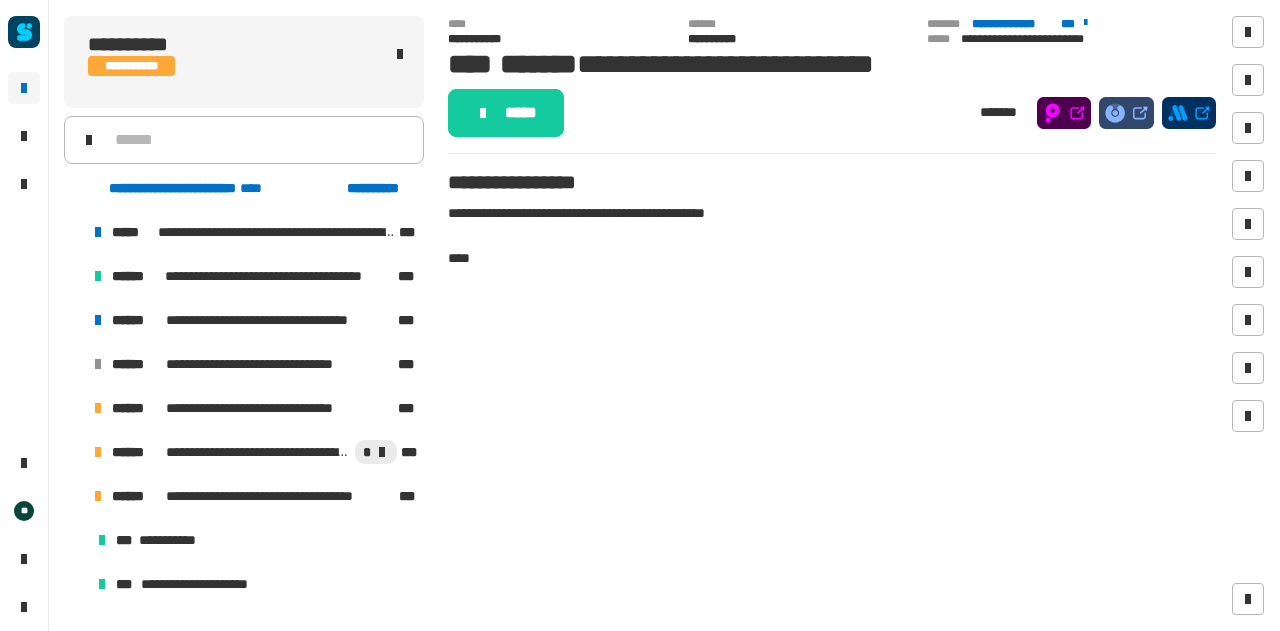 click at bounding box center [74, 452] 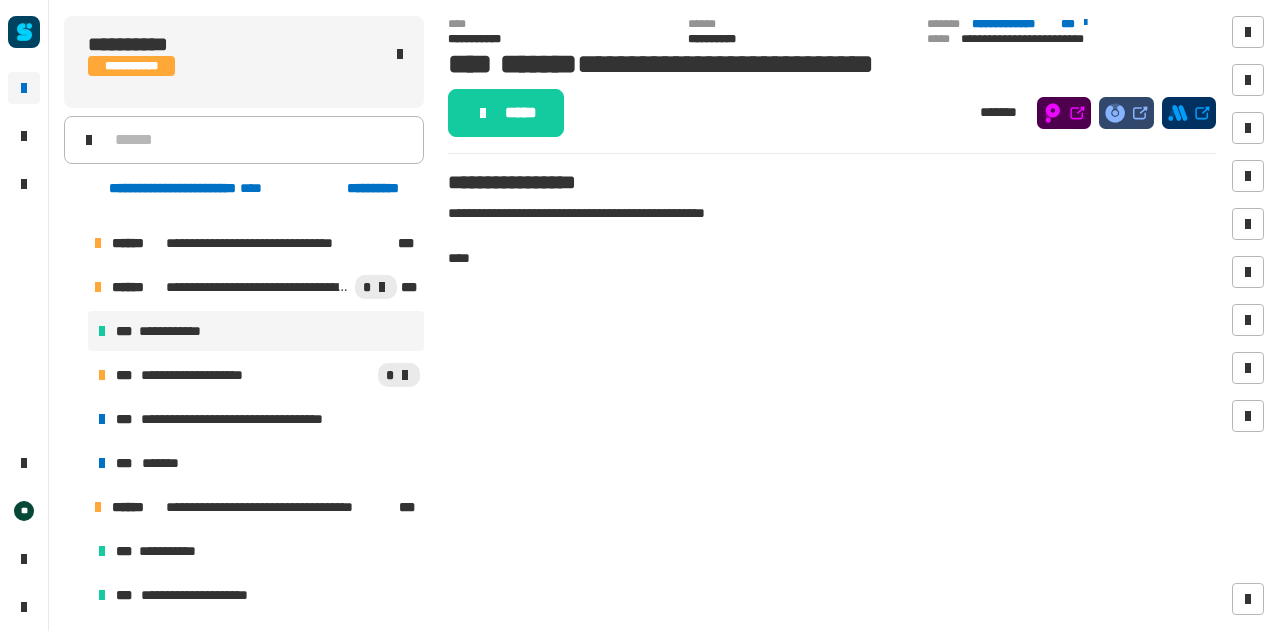 scroll, scrollTop: 387, scrollLeft: 0, axis: vertical 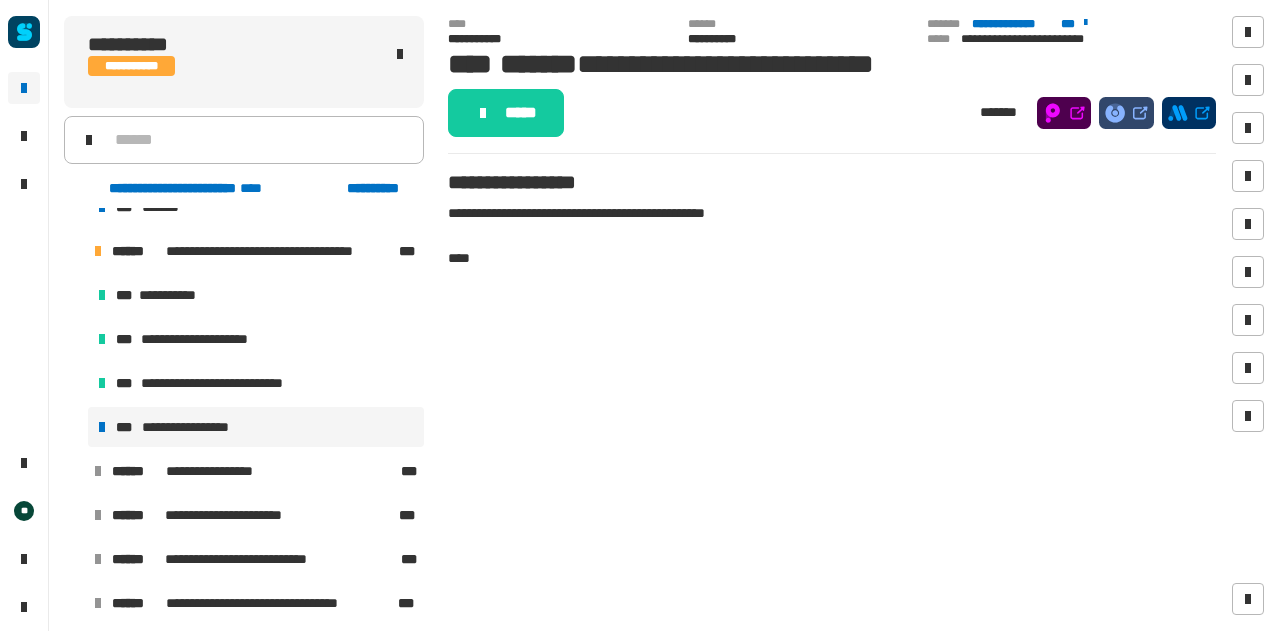 click on "**********" at bounding box center (189, 427) 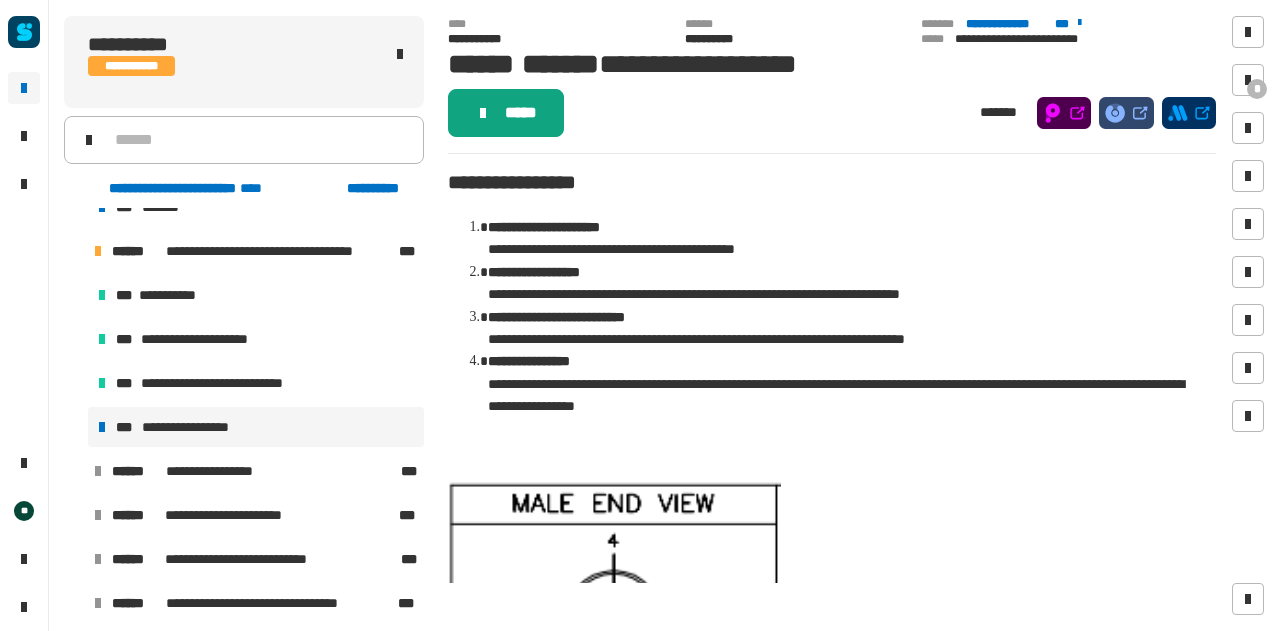 click on "*****" 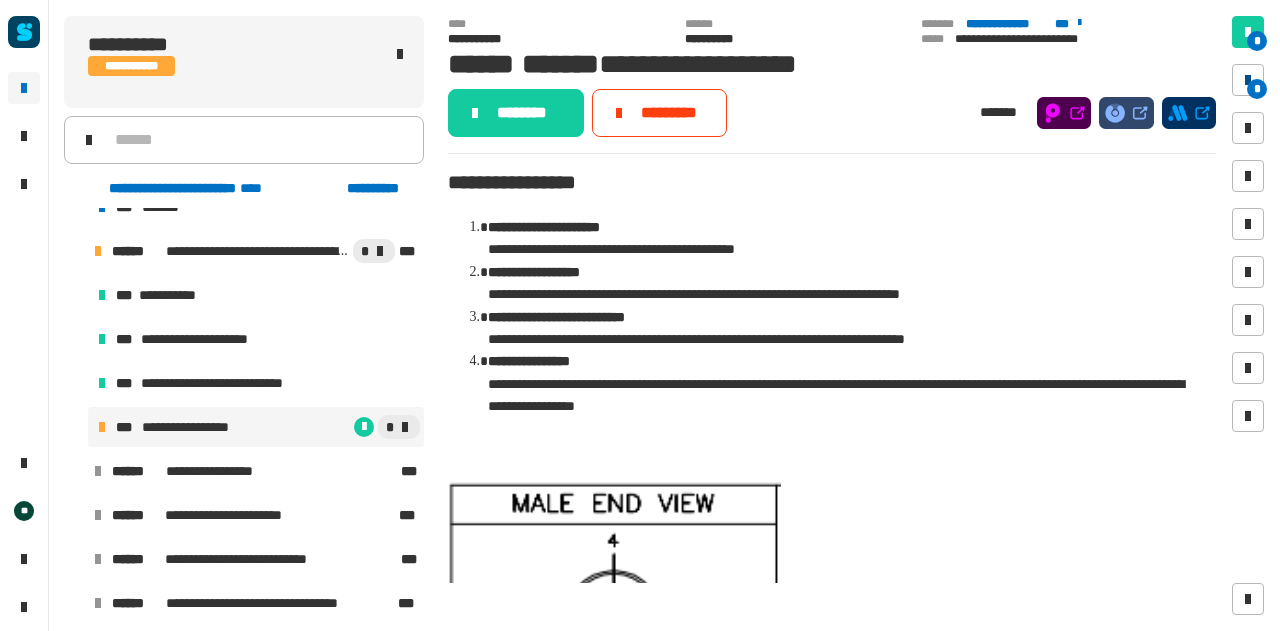 click at bounding box center [1248, 80] 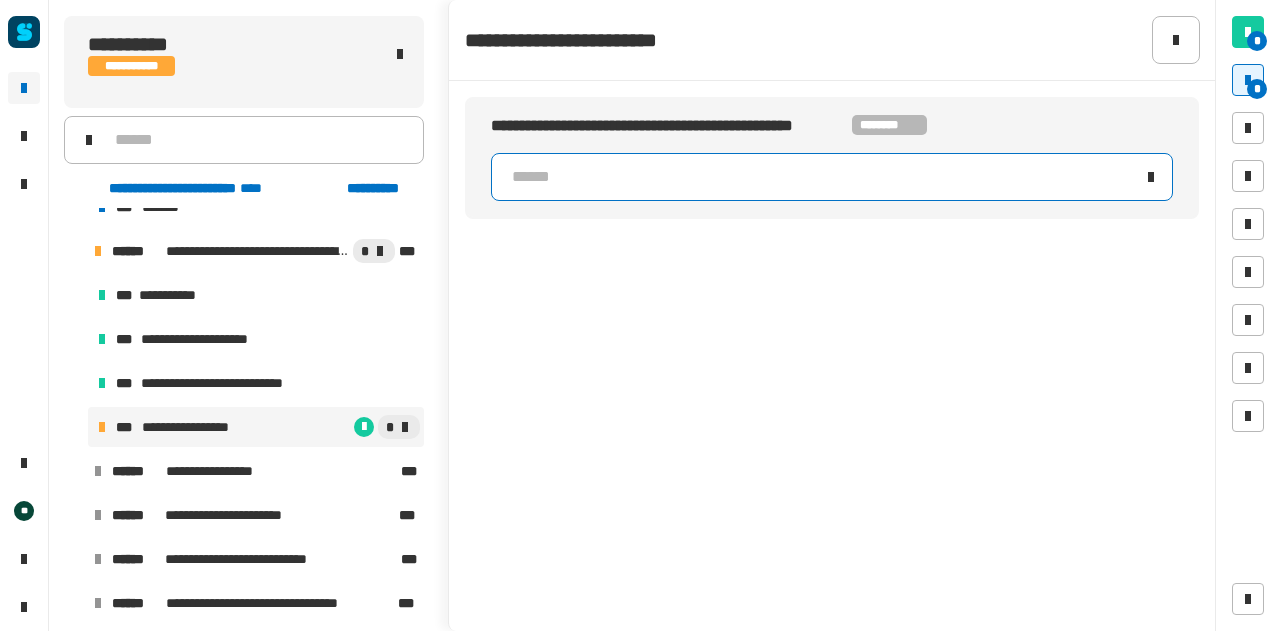 click on "******" 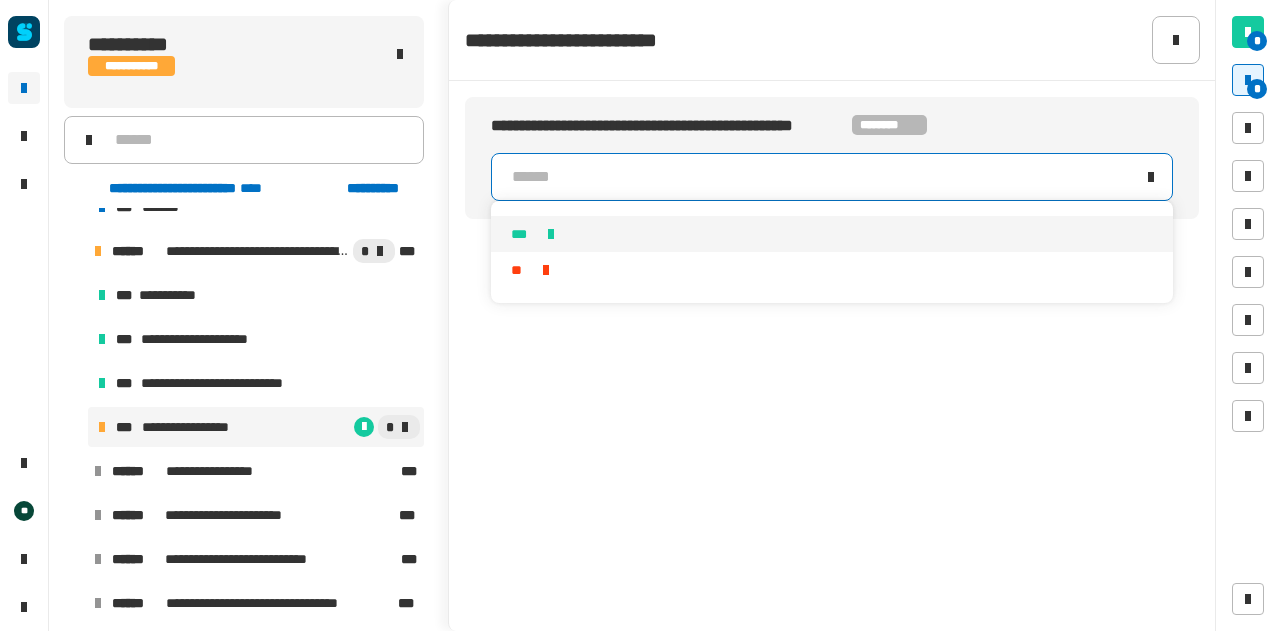 click on "***" at bounding box center (832, 234) 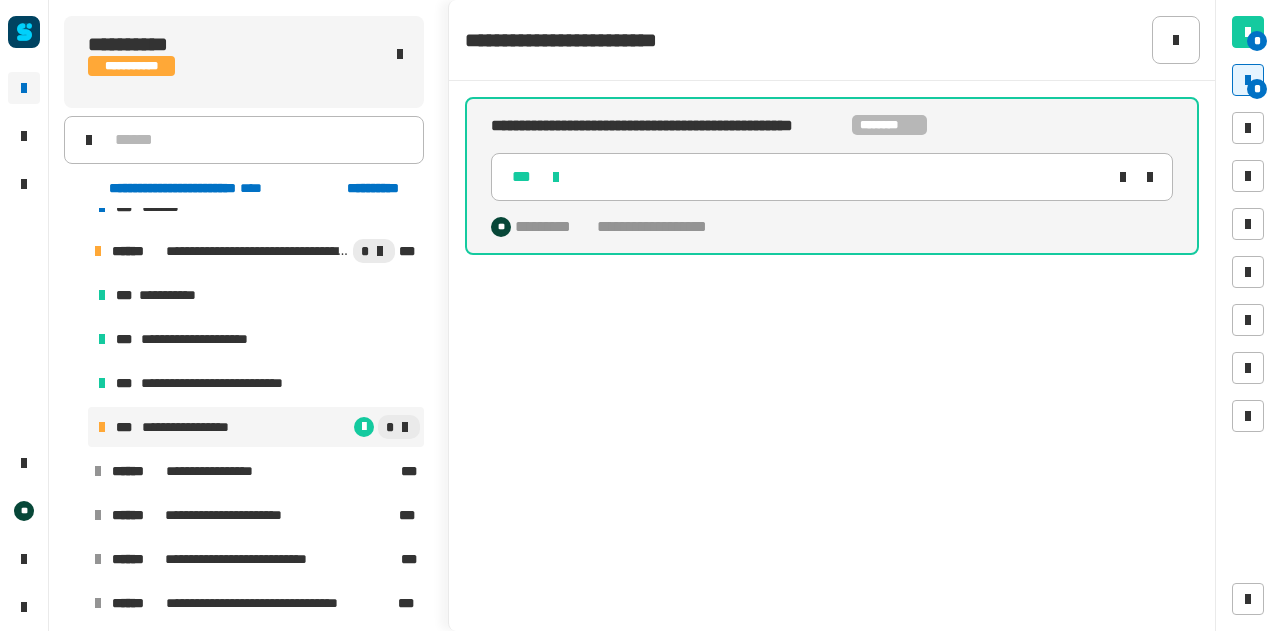 click at bounding box center (1248, 80) 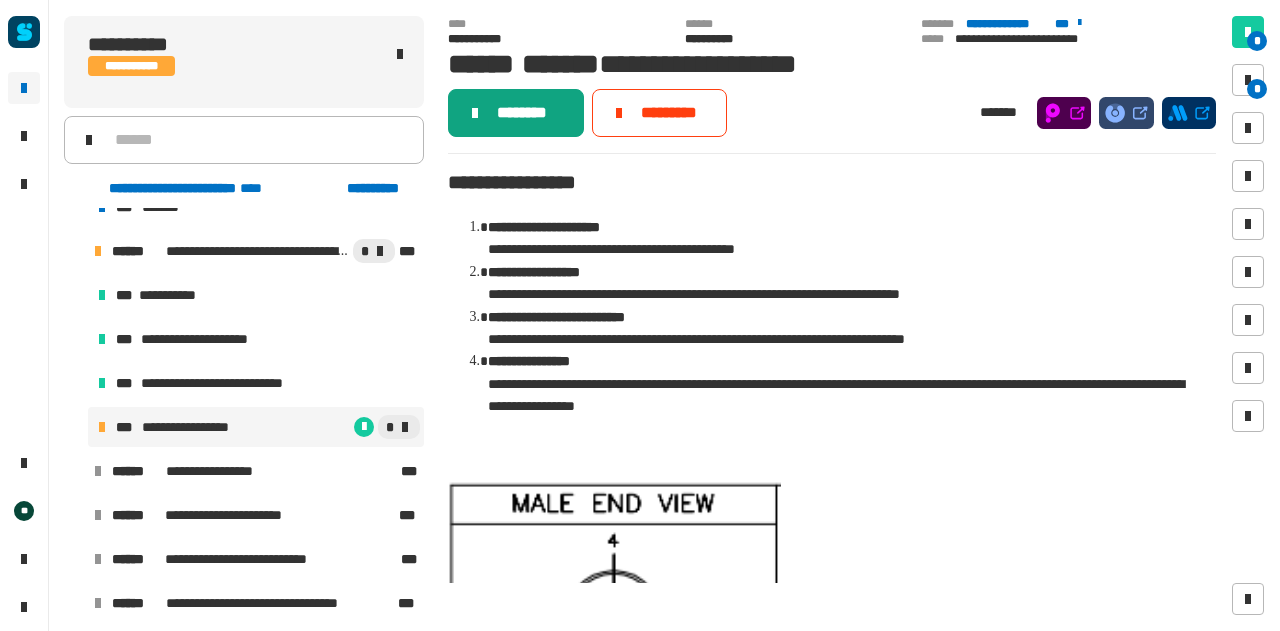 click on "********" 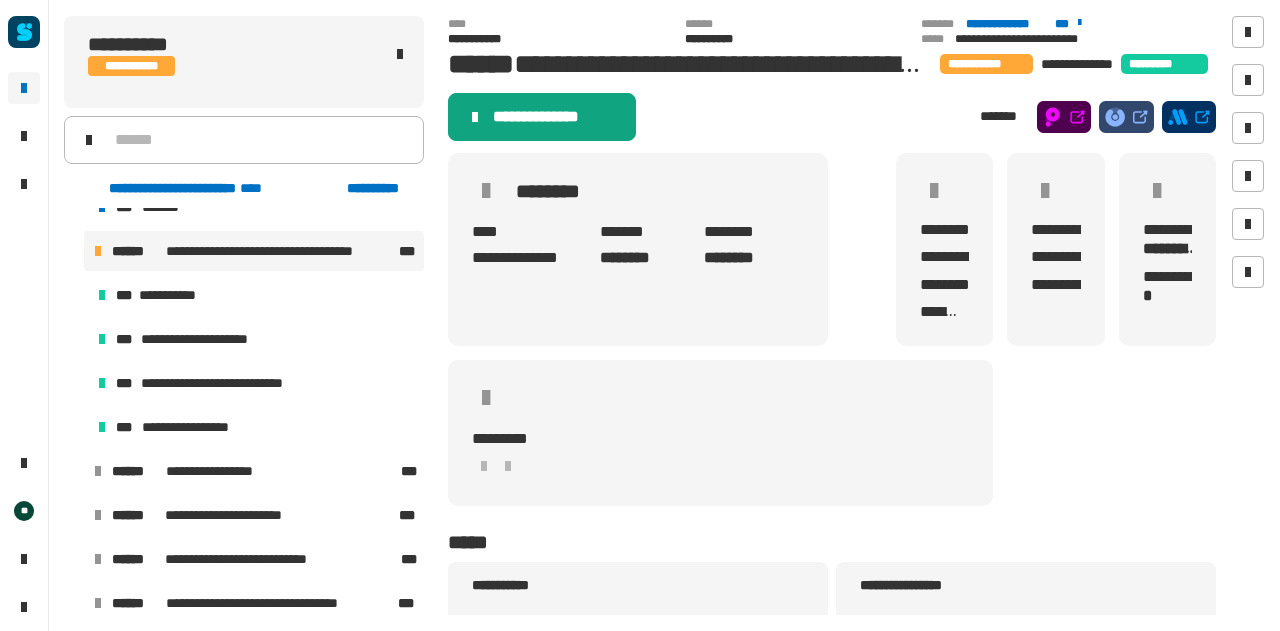 click on "**********" 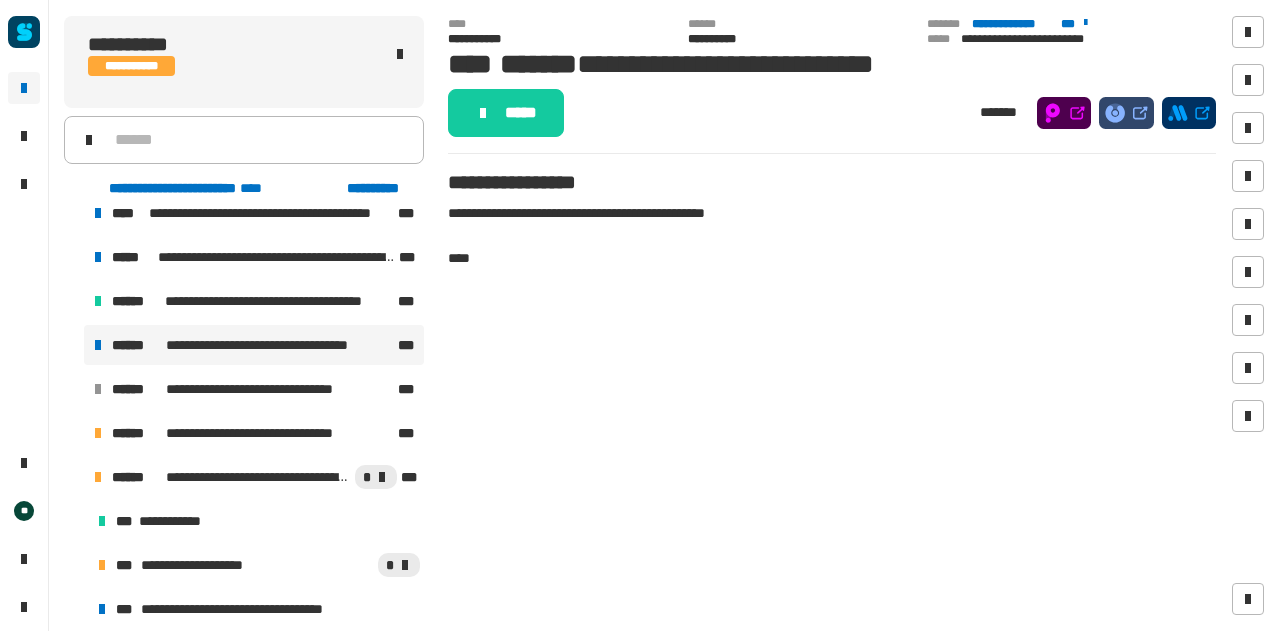scroll, scrollTop: 194, scrollLeft: 0, axis: vertical 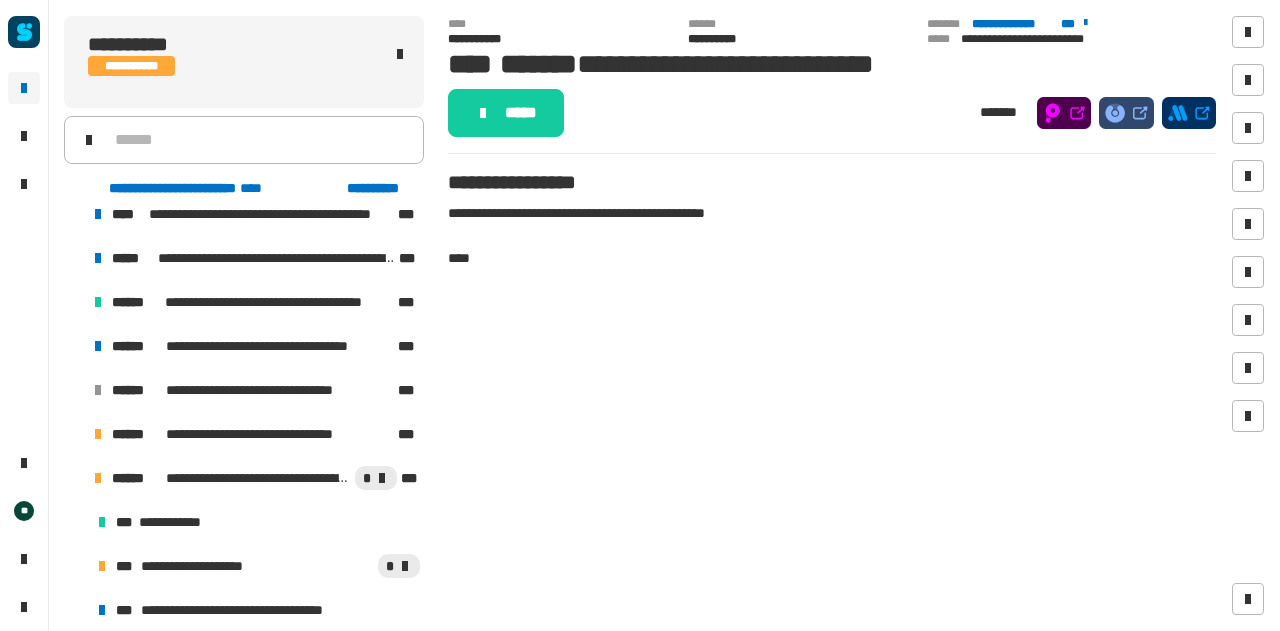 click at bounding box center (74, 434) 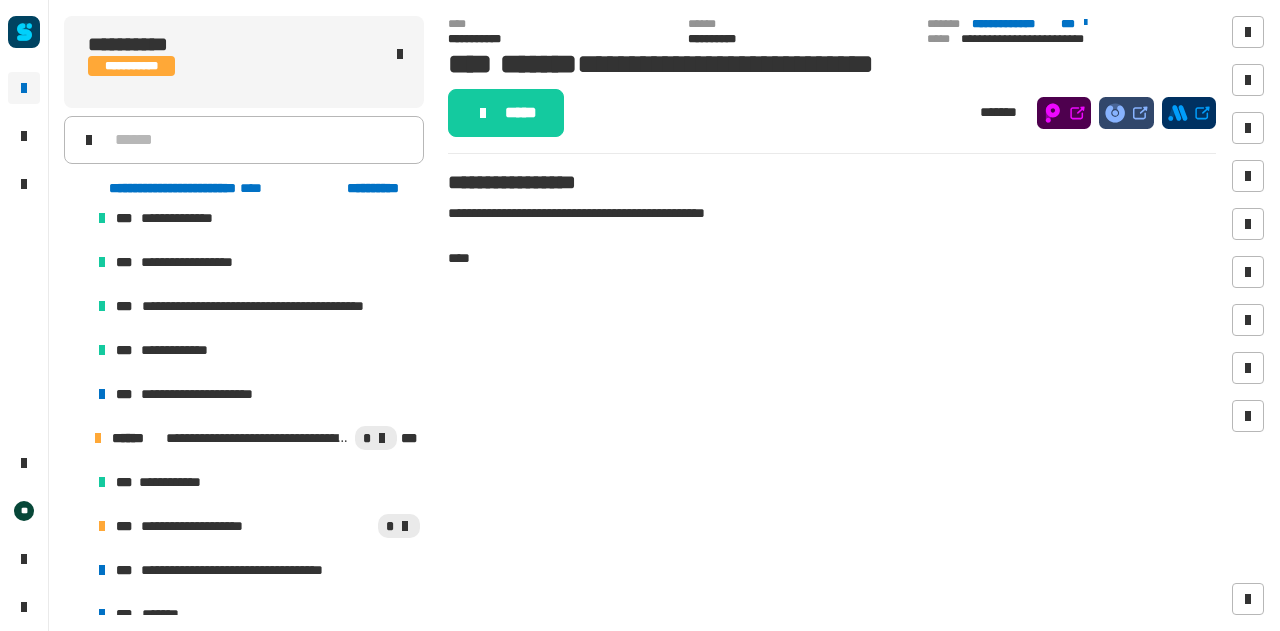 scroll, scrollTop: 499, scrollLeft: 0, axis: vertical 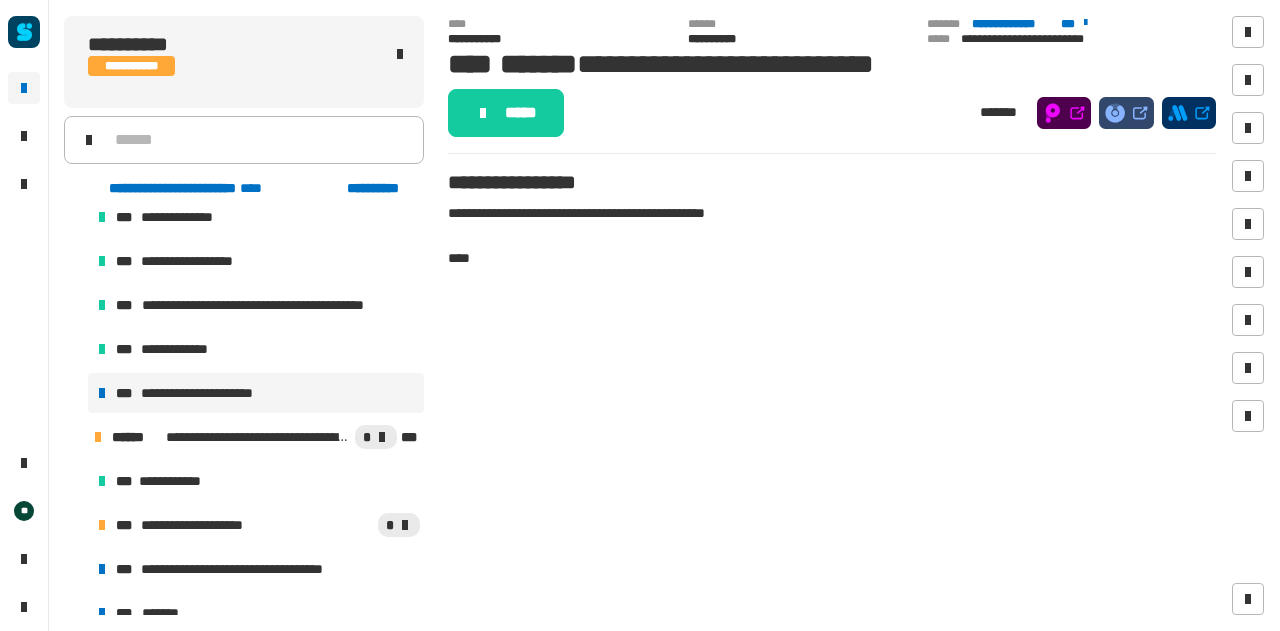 click on "**********" at bounding box center [212, 393] 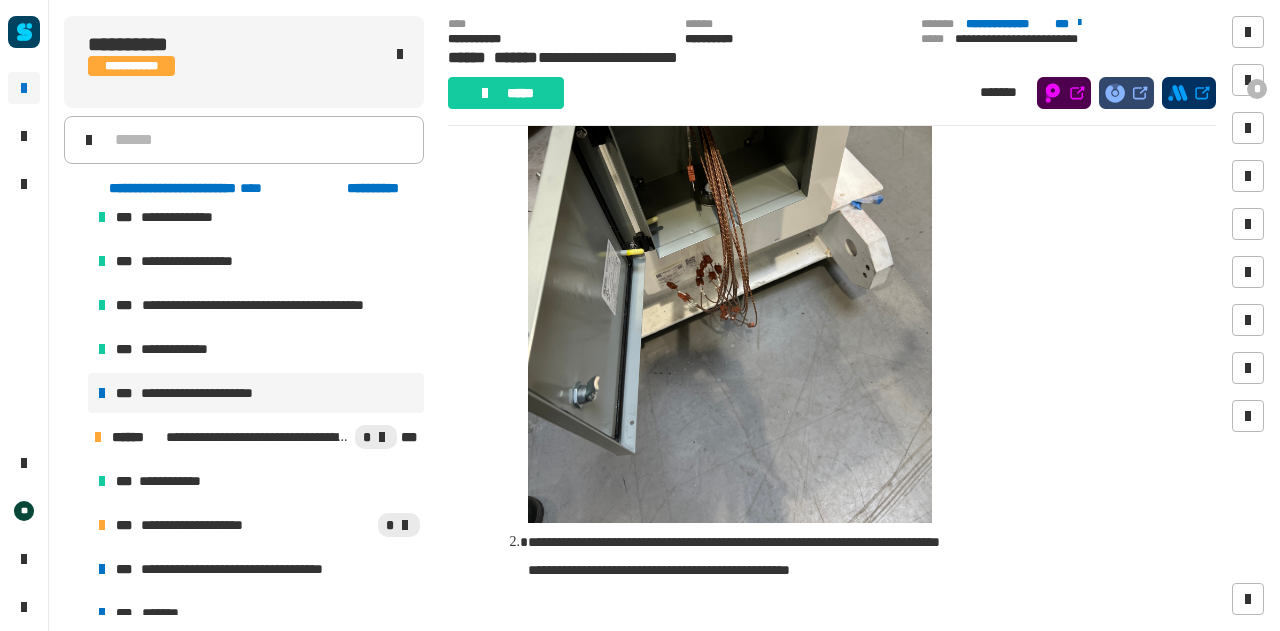 scroll, scrollTop: 278, scrollLeft: 0, axis: vertical 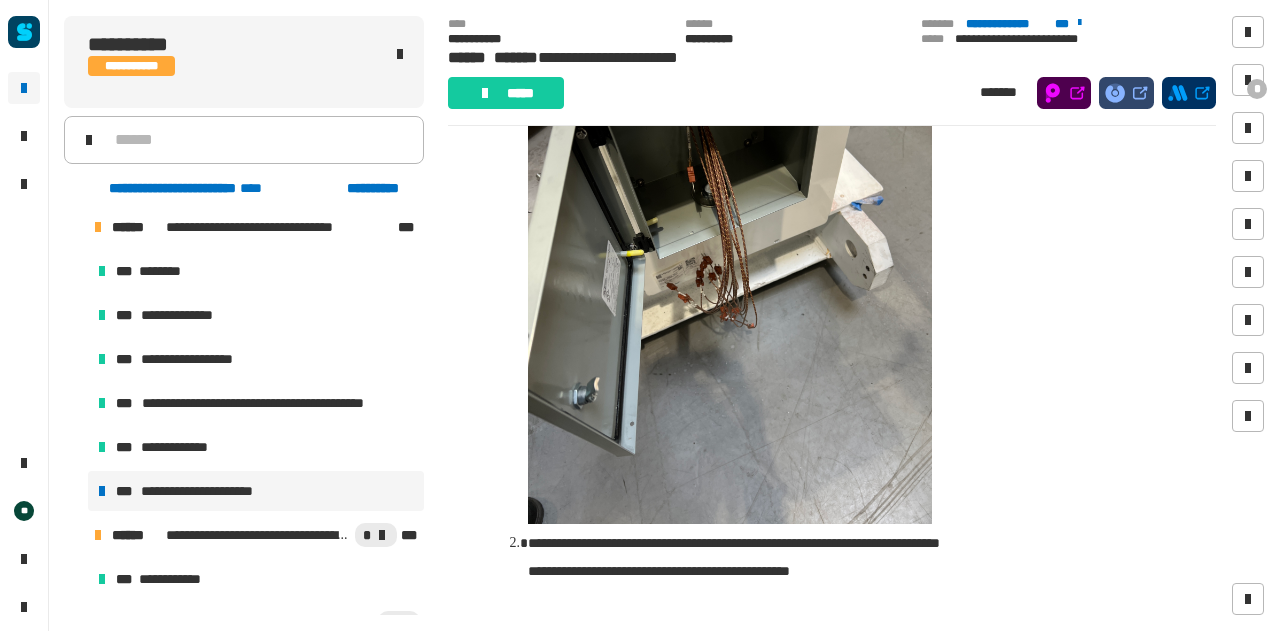 click at bounding box center (74, 227) 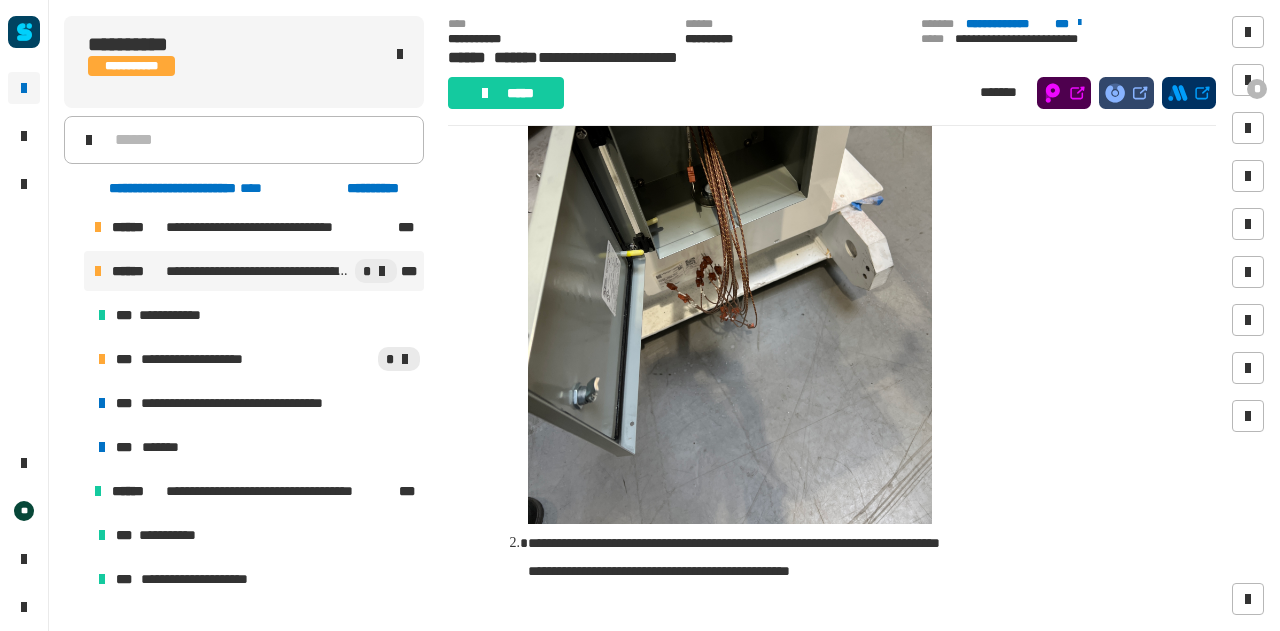 click on "**********" at bounding box center [254, 271] 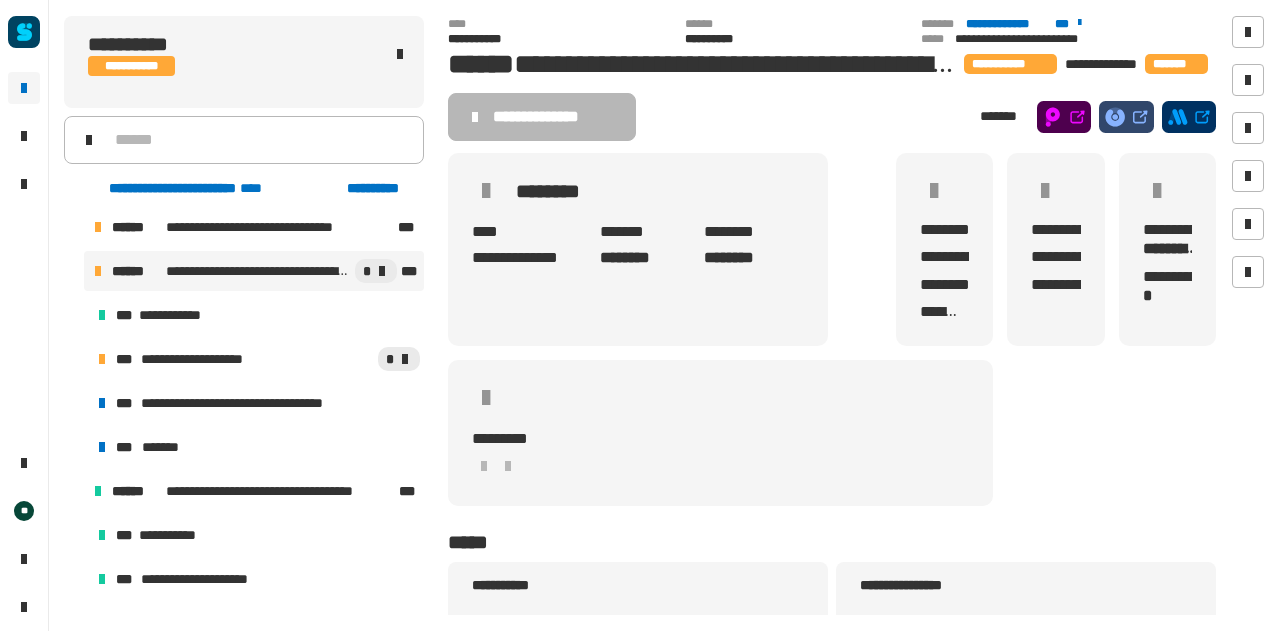 click at bounding box center (74, 271) 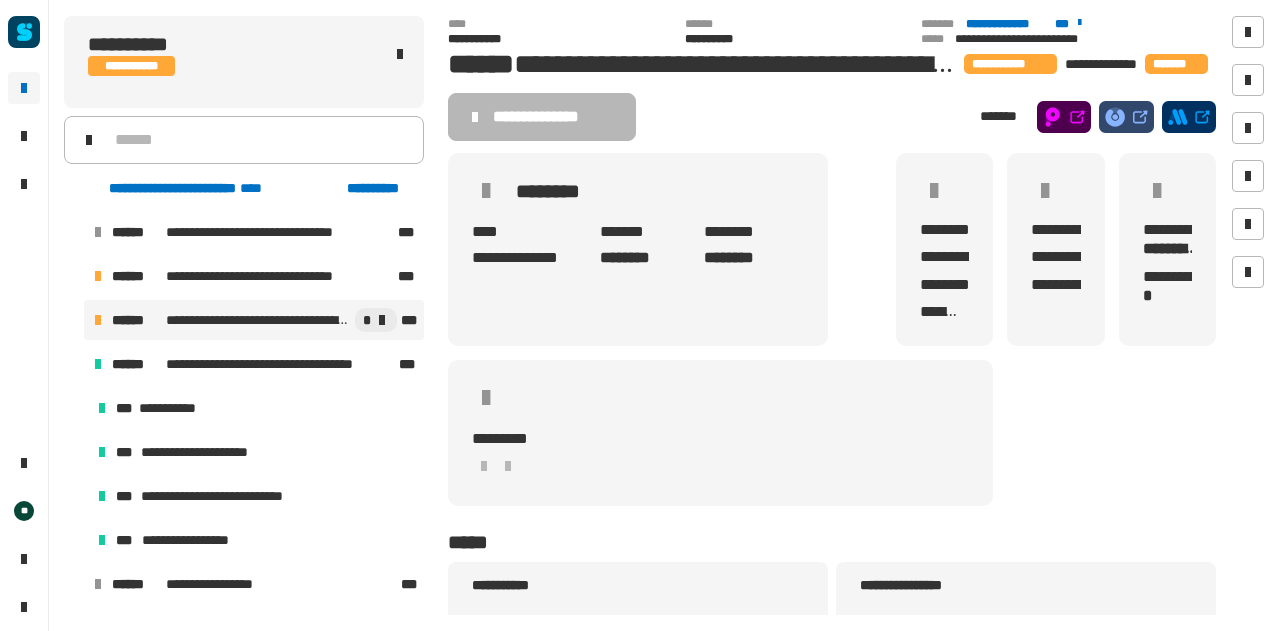 scroll, scrollTop: 351, scrollLeft: 0, axis: vertical 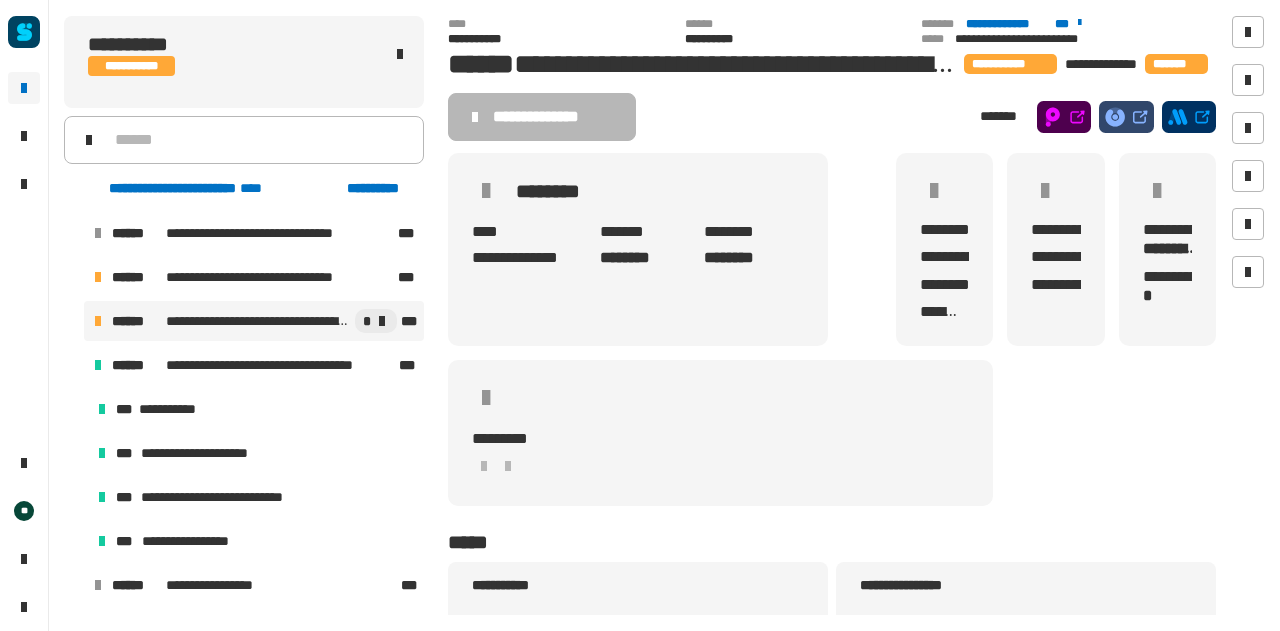 click at bounding box center (74, 277) 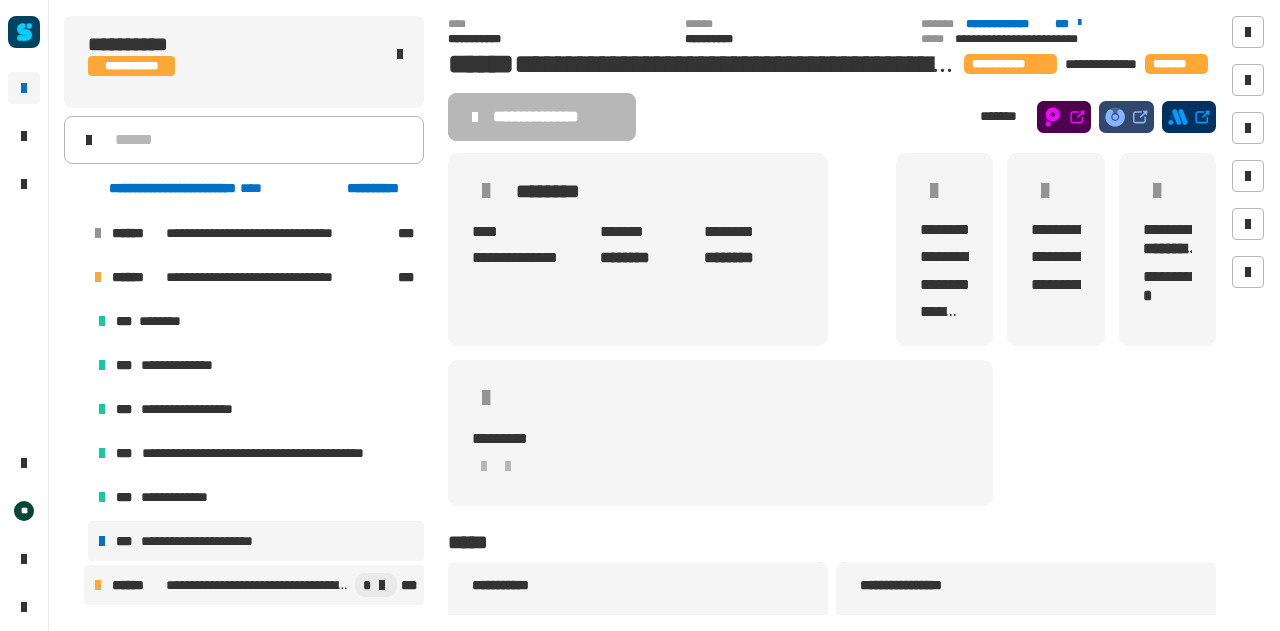 click on "**********" at bounding box center (212, 541) 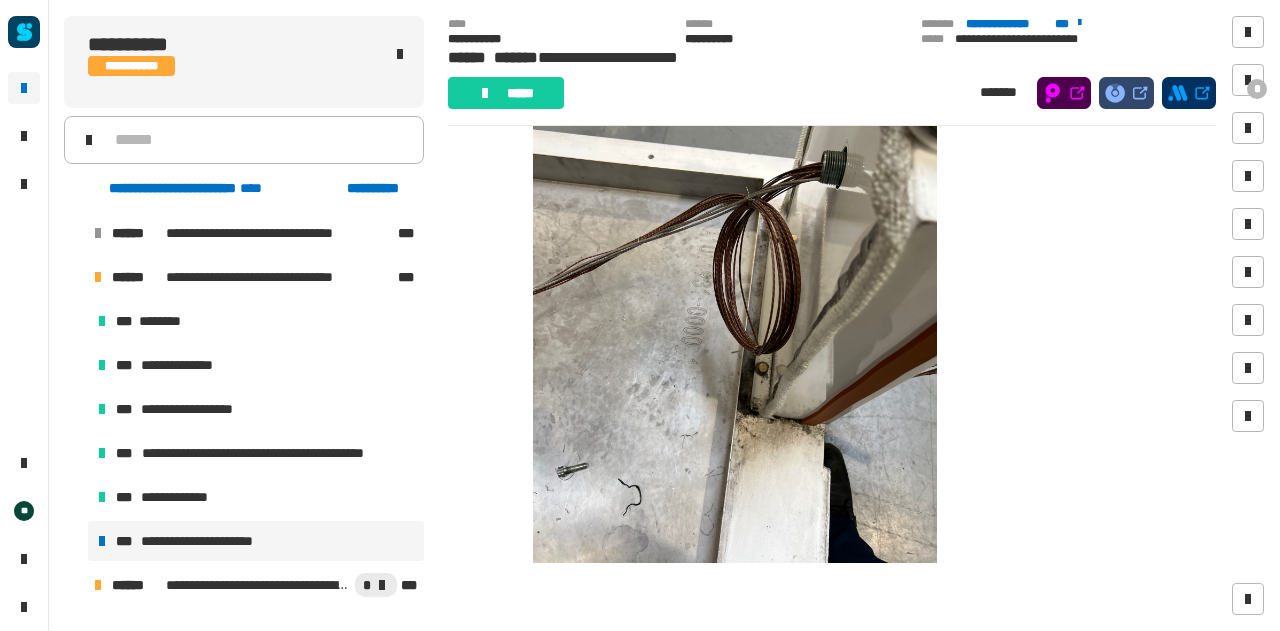 scroll, scrollTop: 1674, scrollLeft: 0, axis: vertical 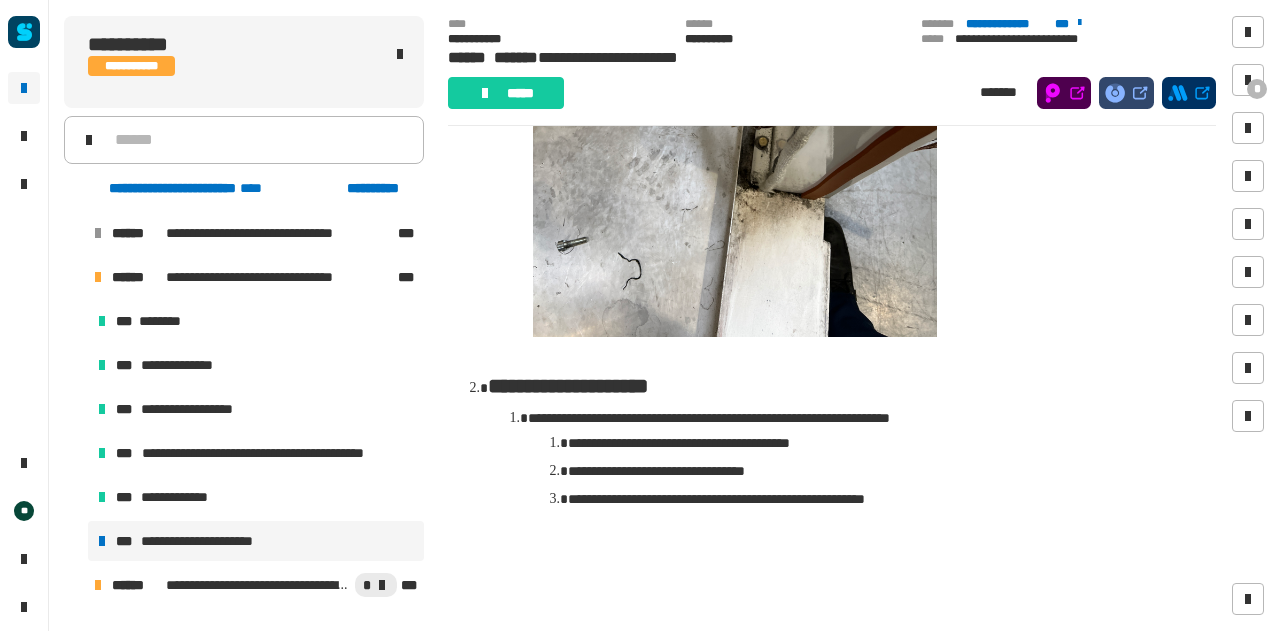 click at bounding box center (74, 277) 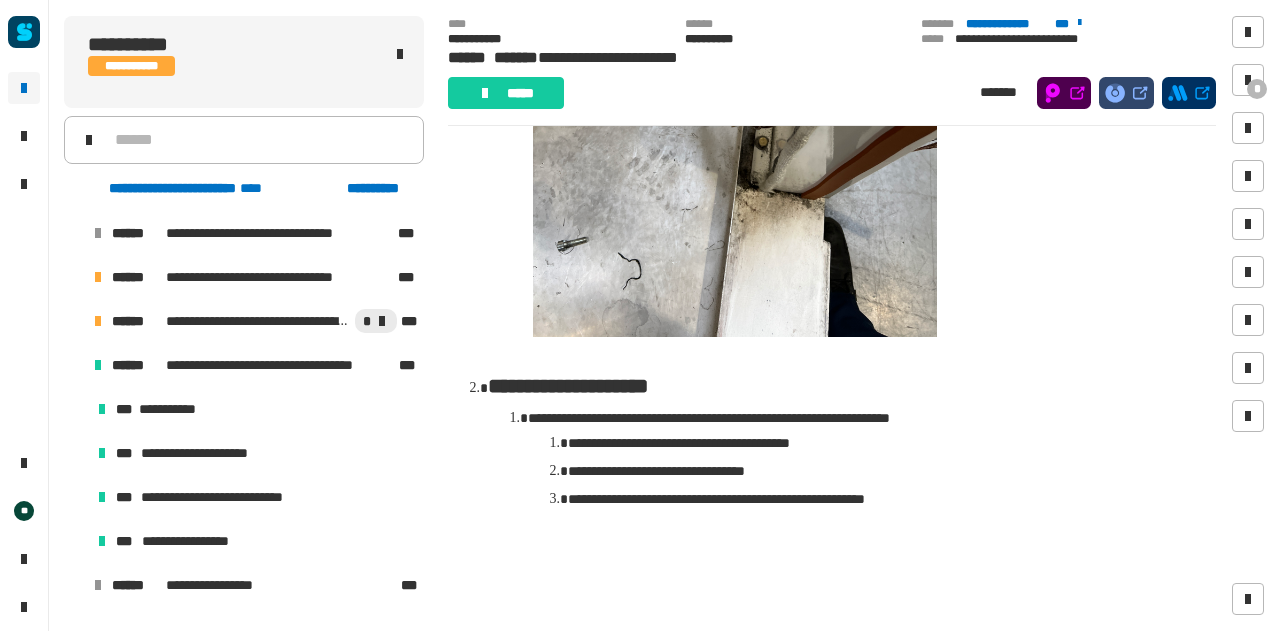 click at bounding box center [74, 365] 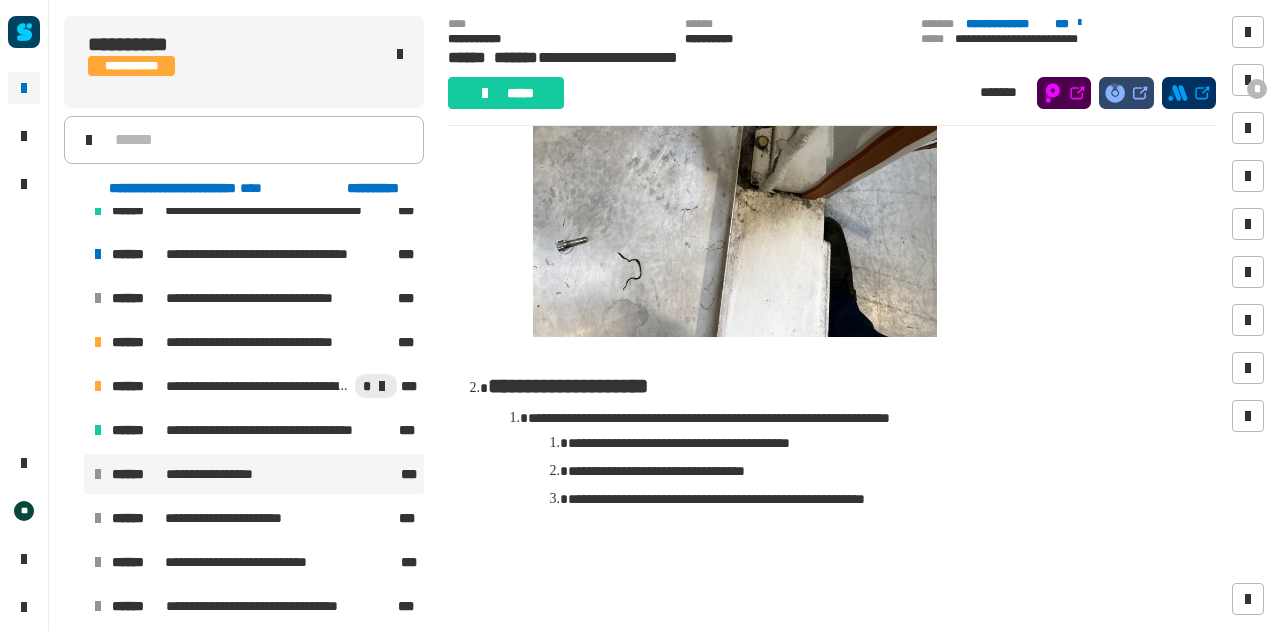 scroll, scrollTop: 288, scrollLeft: 0, axis: vertical 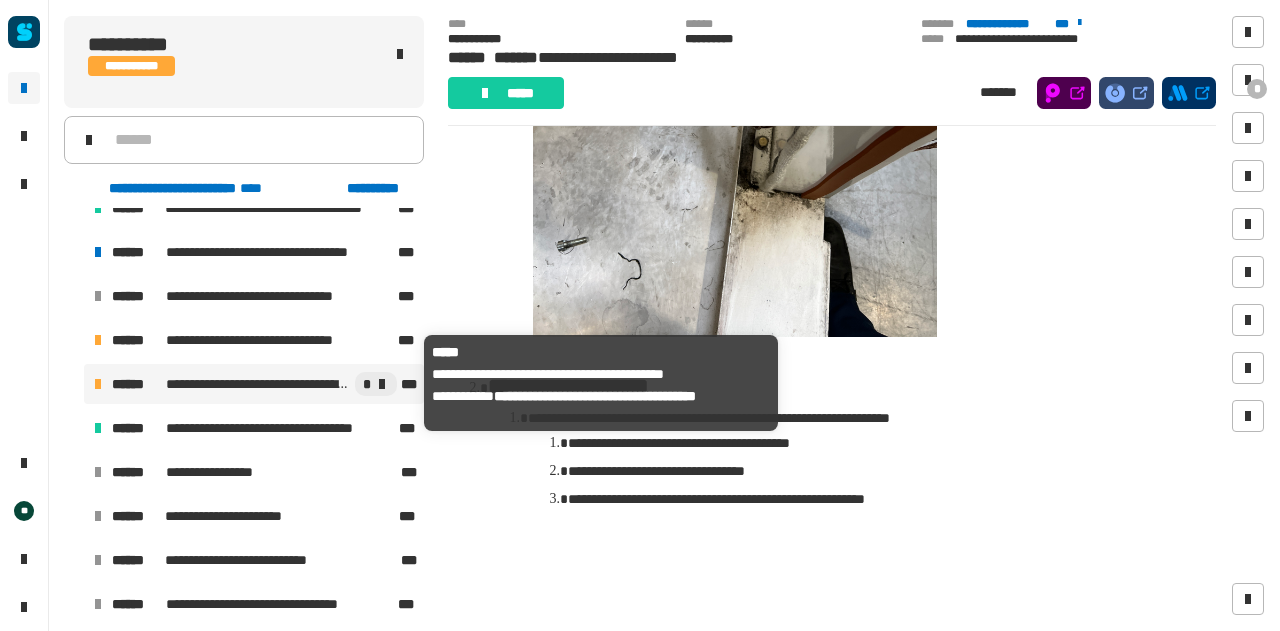click on "**********" at bounding box center [258, 384] 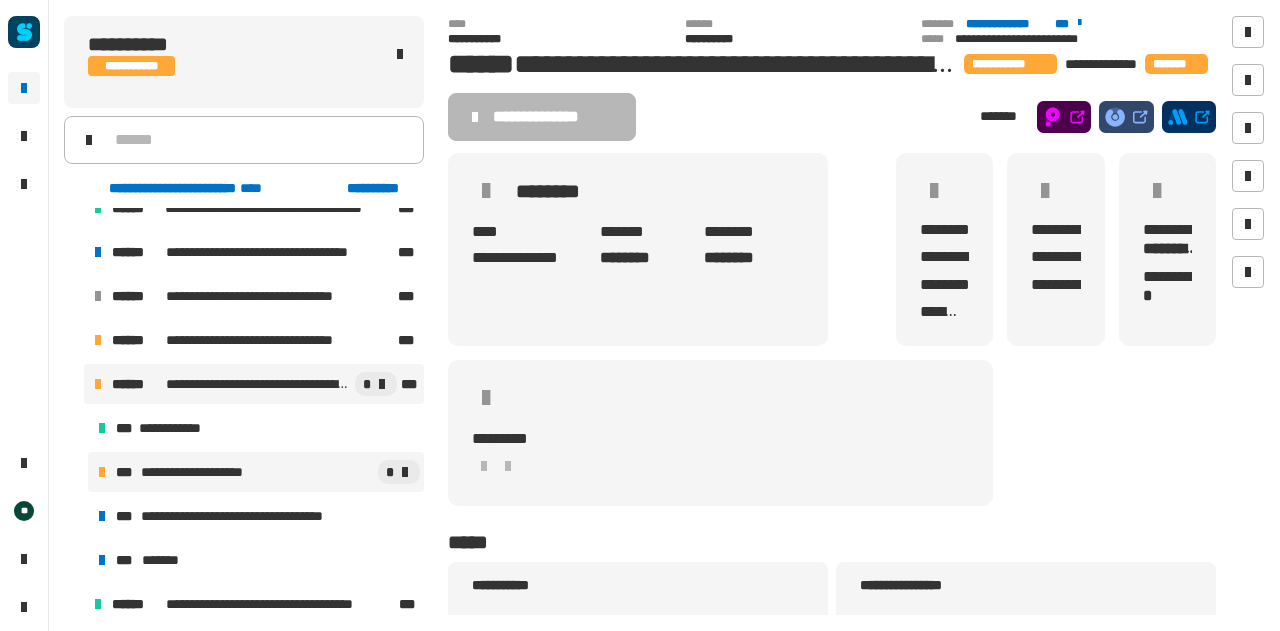click on "**********" at bounding box center (208, 472) 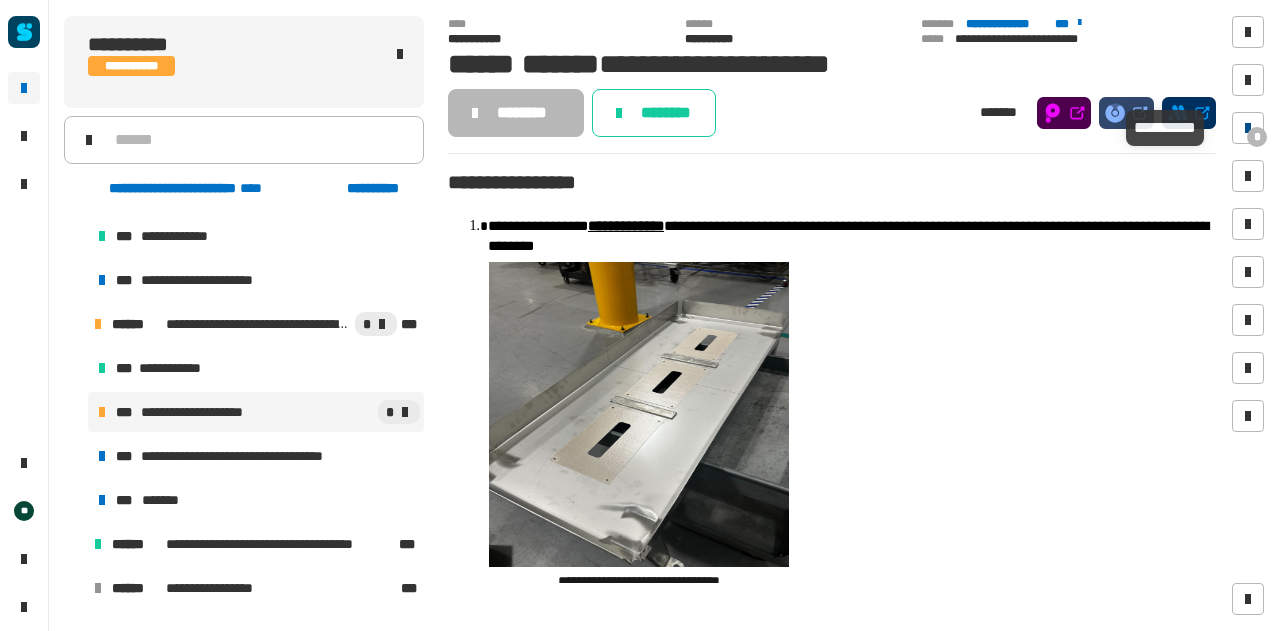 click on "*" at bounding box center (1248, 128) 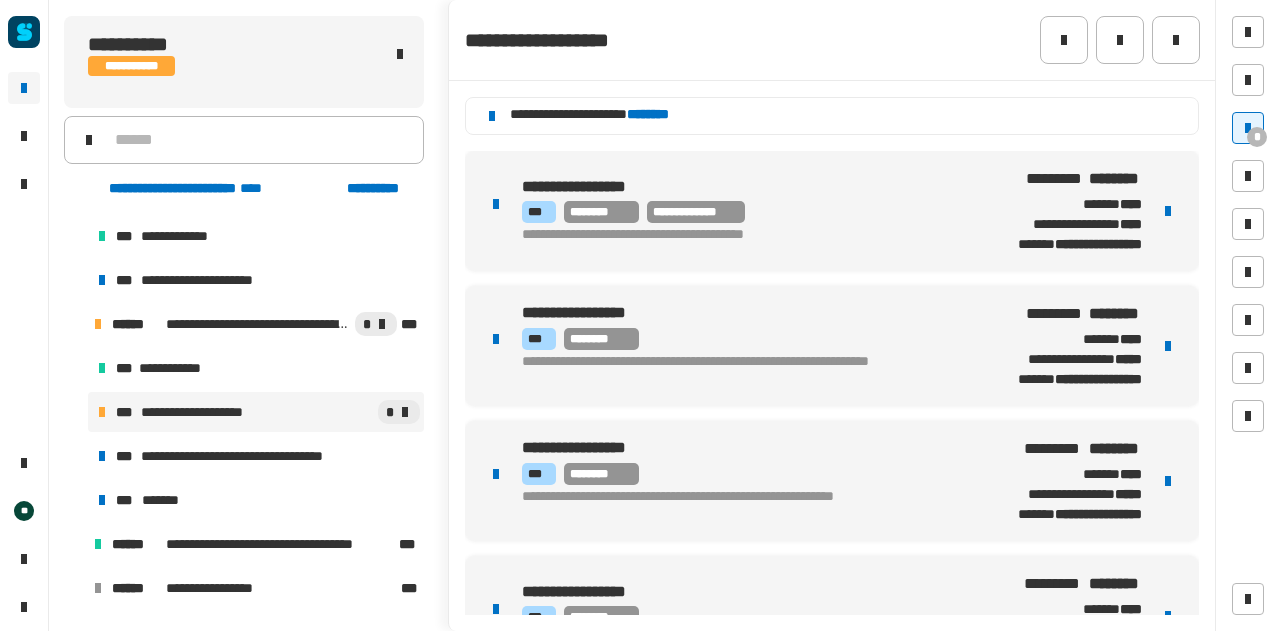 type 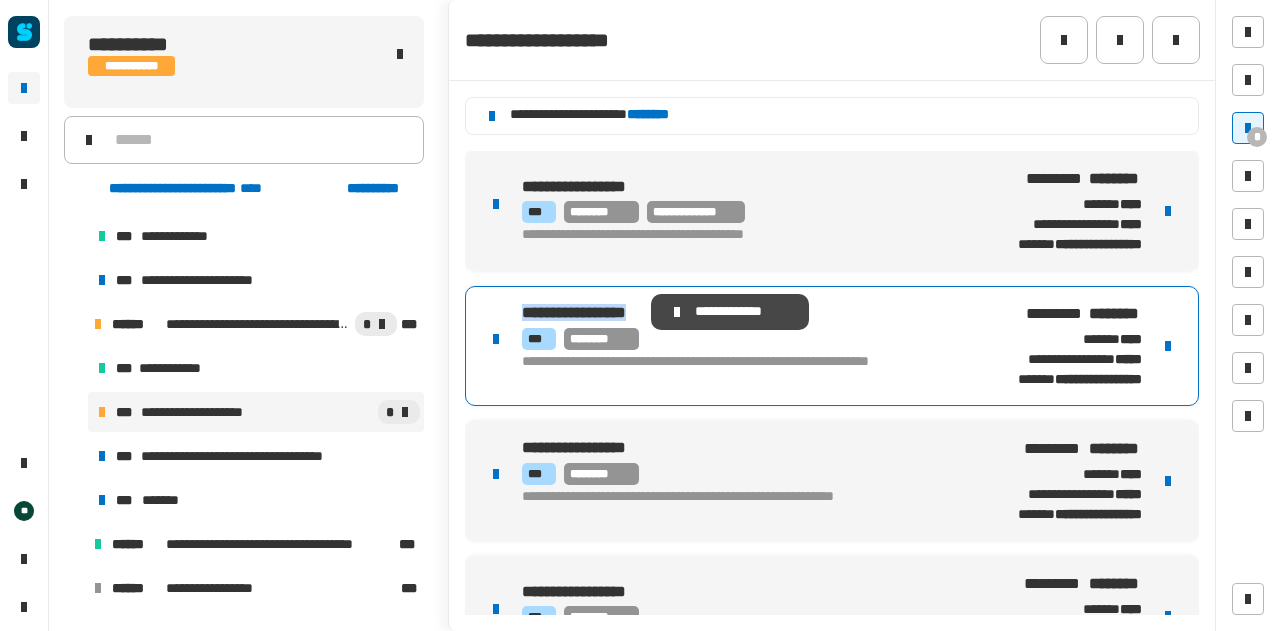 drag, startPoint x: 651, startPoint y: 392, endPoint x: 524, endPoint y: 313, distance: 149.56604 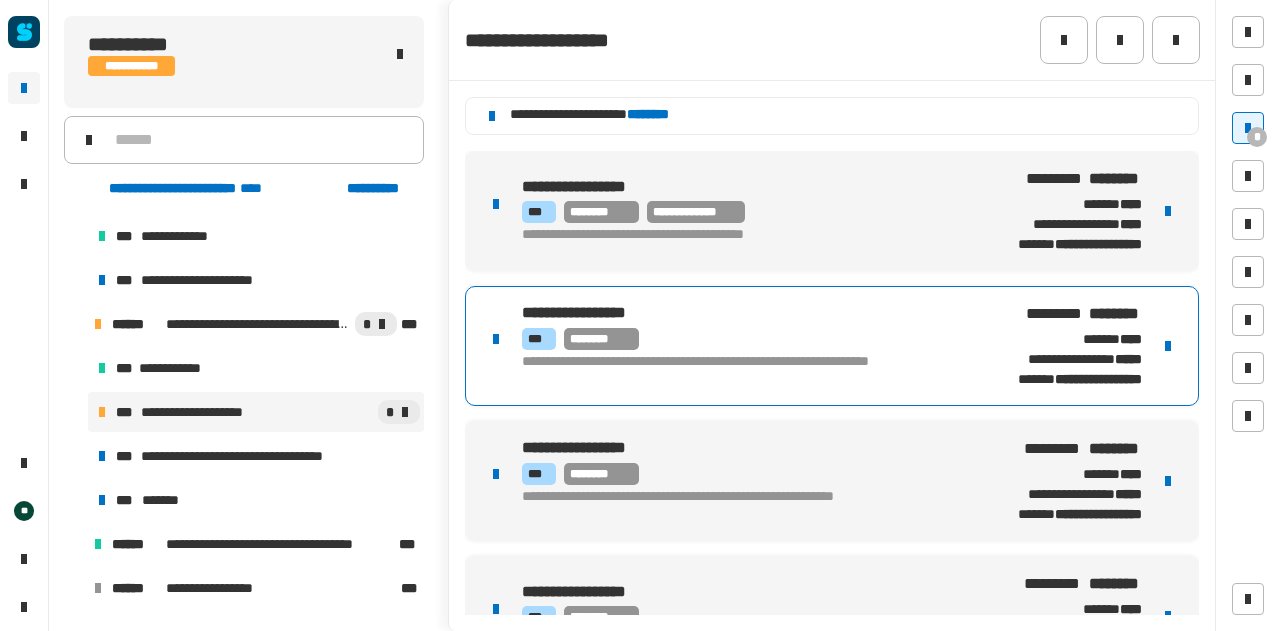 click on "**********" at bounding box center (741, 480) 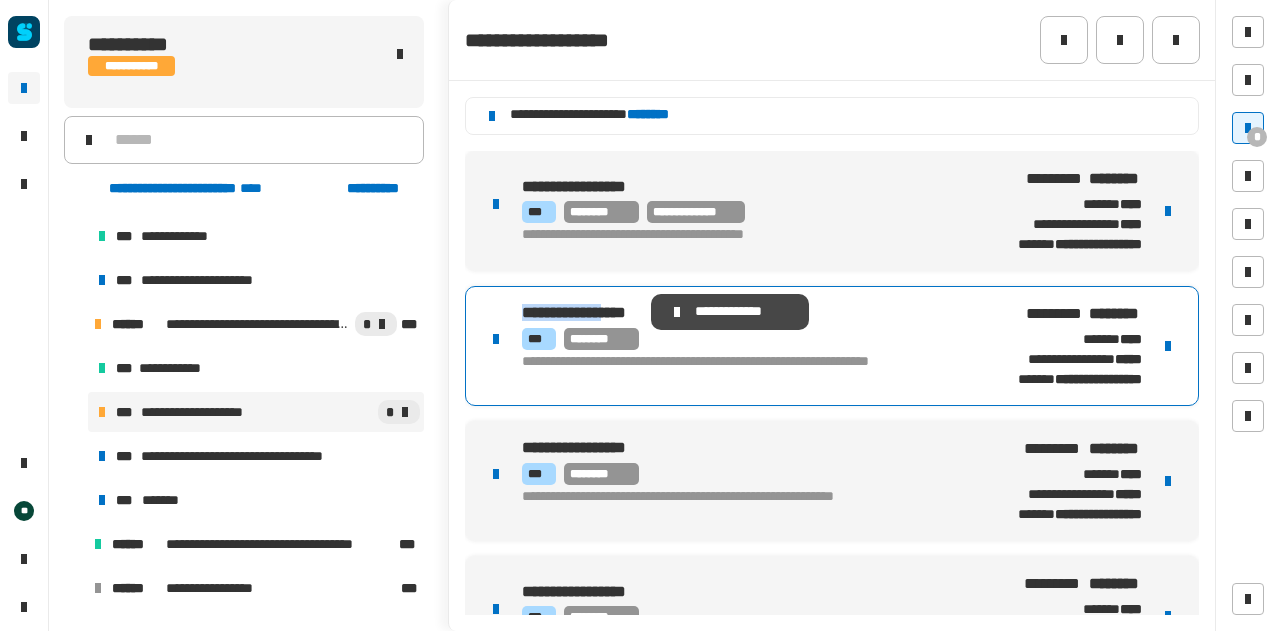 drag, startPoint x: 513, startPoint y: 307, endPoint x: 639, endPoint y: 313, distance: 126.14278 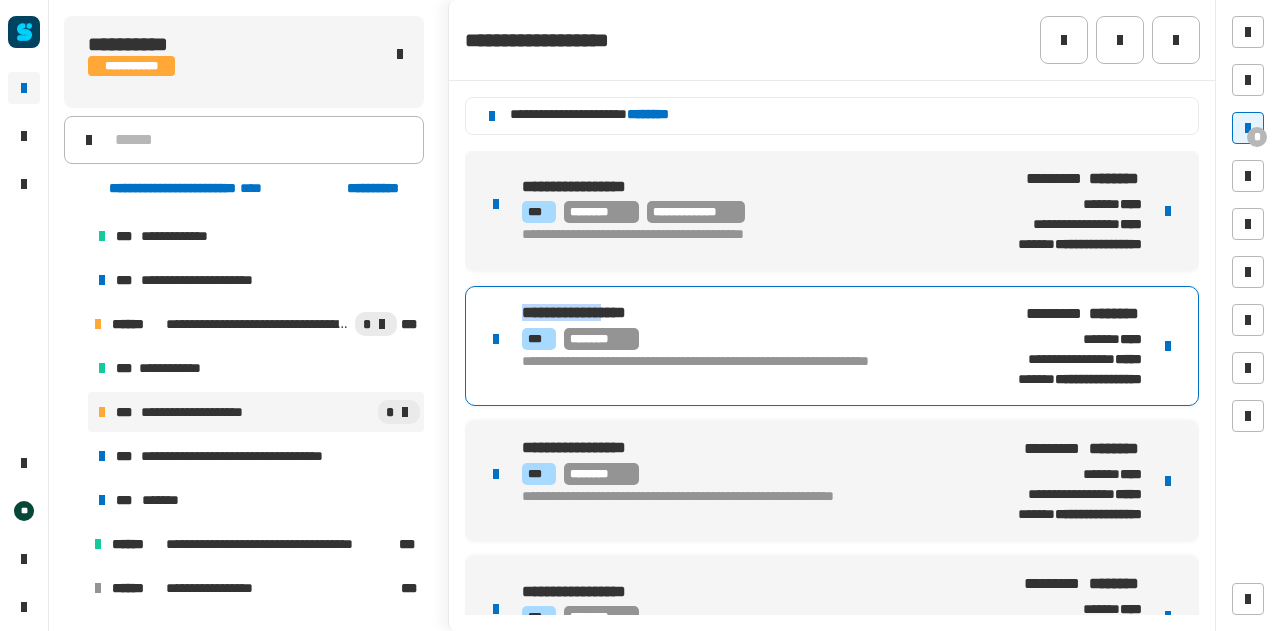 copy on "**********" 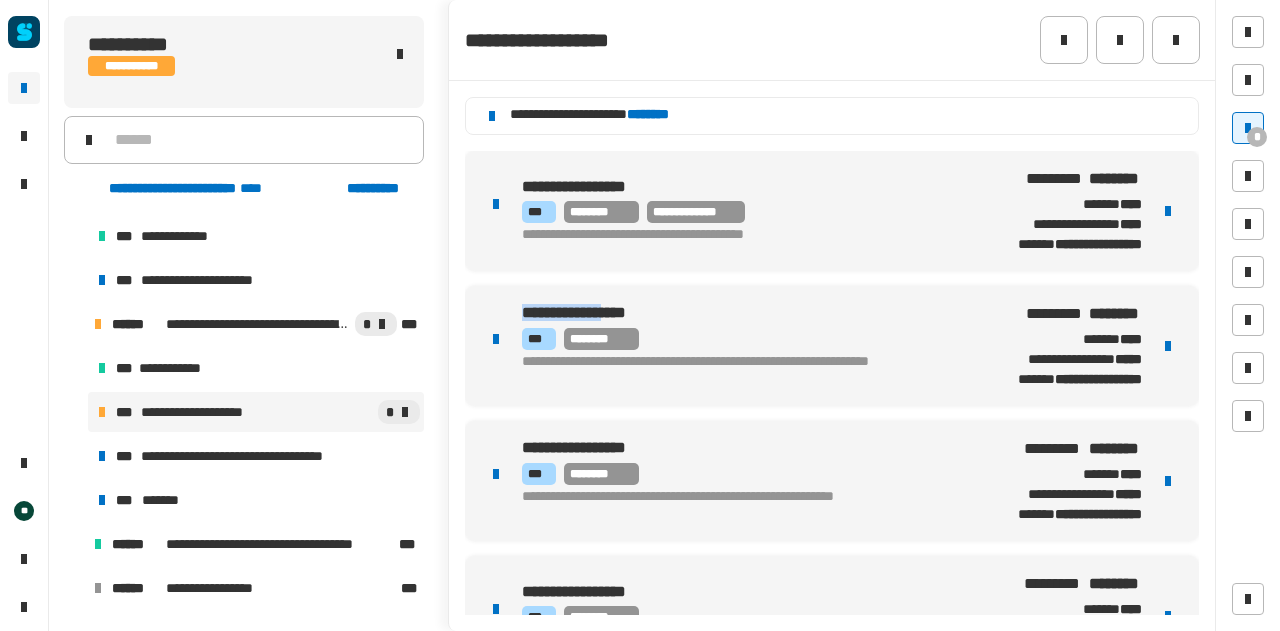 click on "**********" at bounding box center (730, 370) 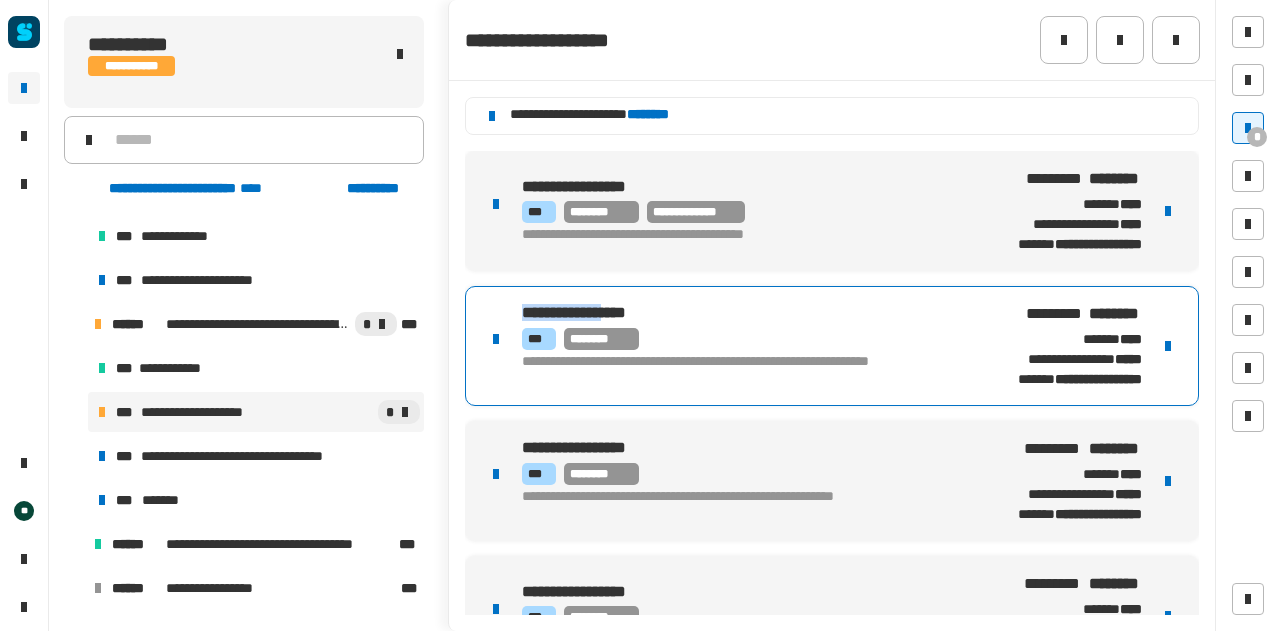 click on "**********" at bounding box center [730, 370] 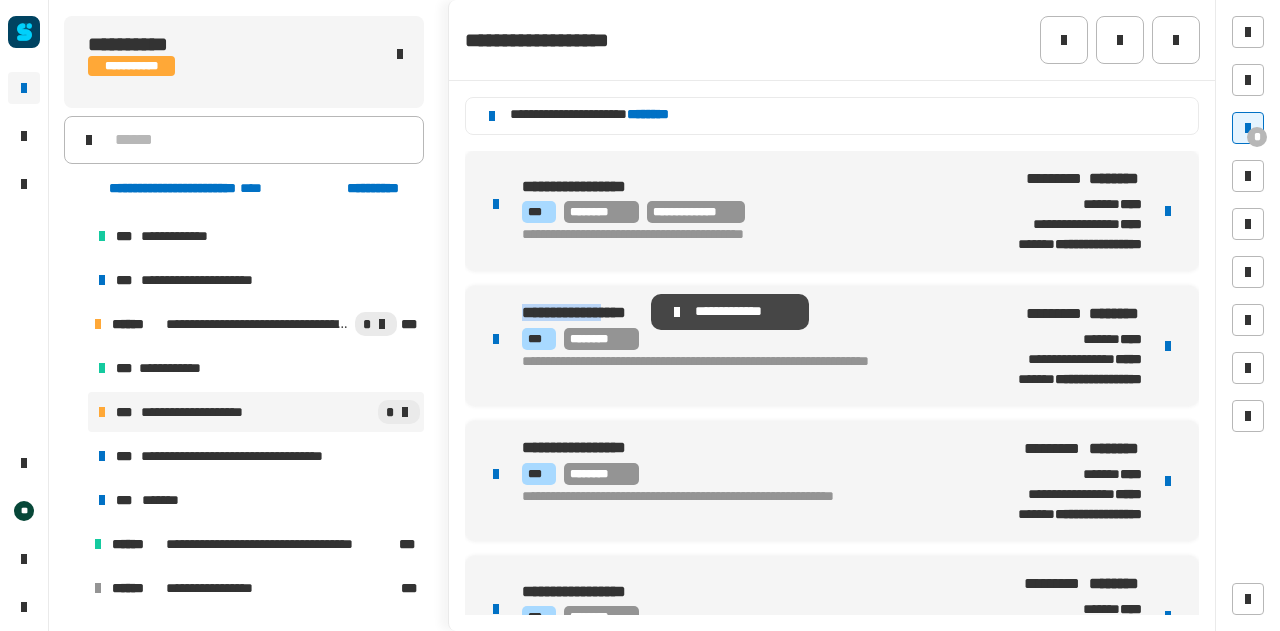 click on "**********" at bounding box center [561, 312] 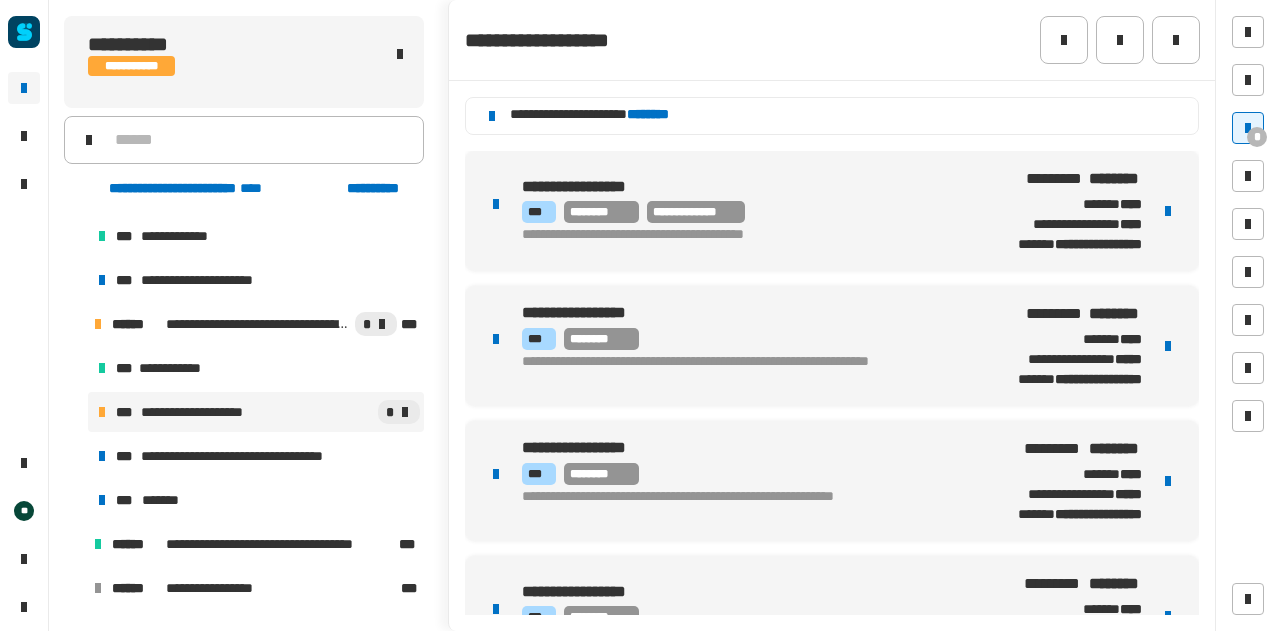 click on "*" at bounding box center (1257, 137) 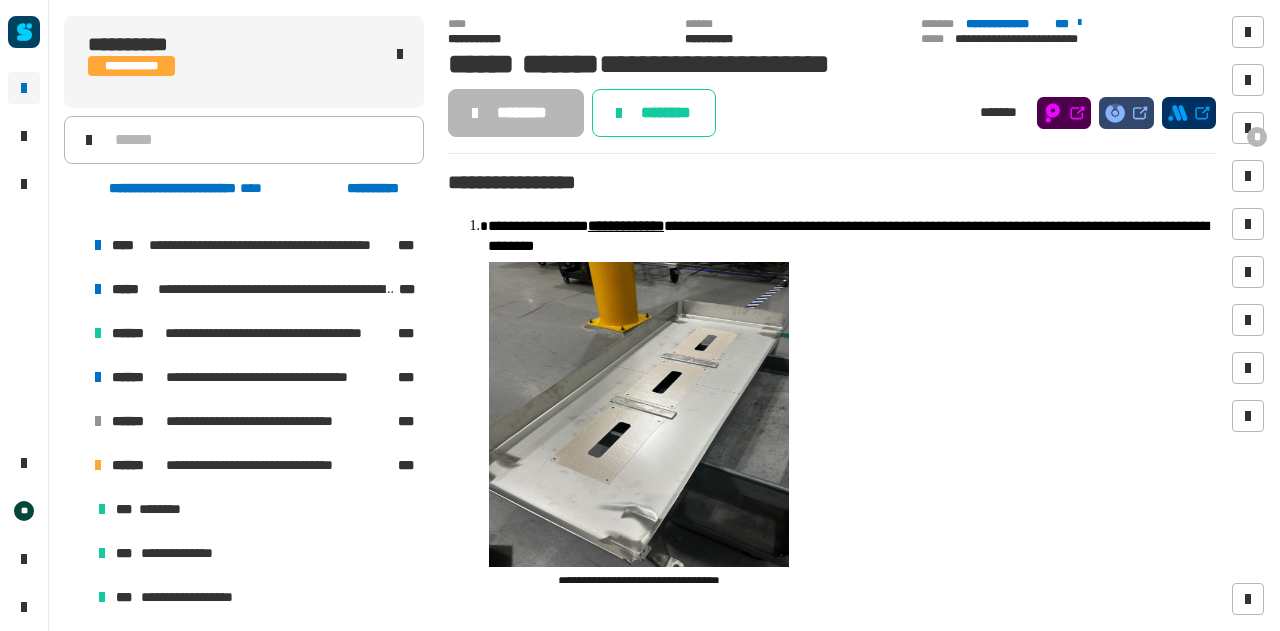 scroll, scrollTop: 162, scrollLeft: 0, axis: vertical 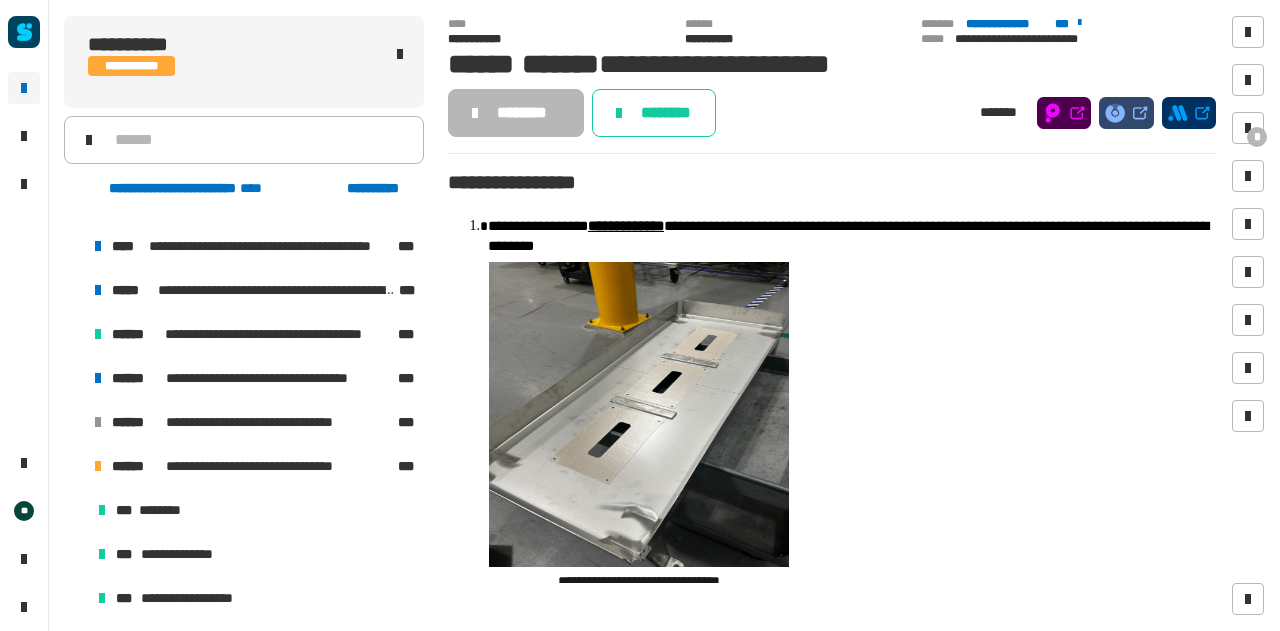 click at bounding box center (74, 378) 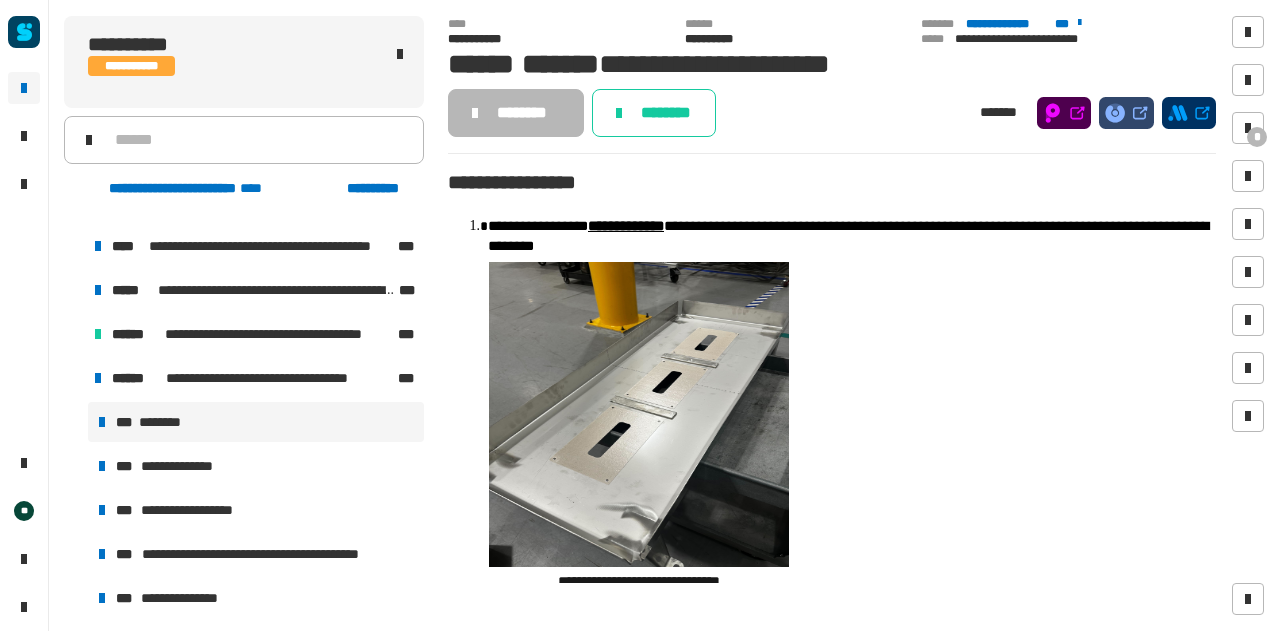 click on "********" at bounding box center (163, 422) 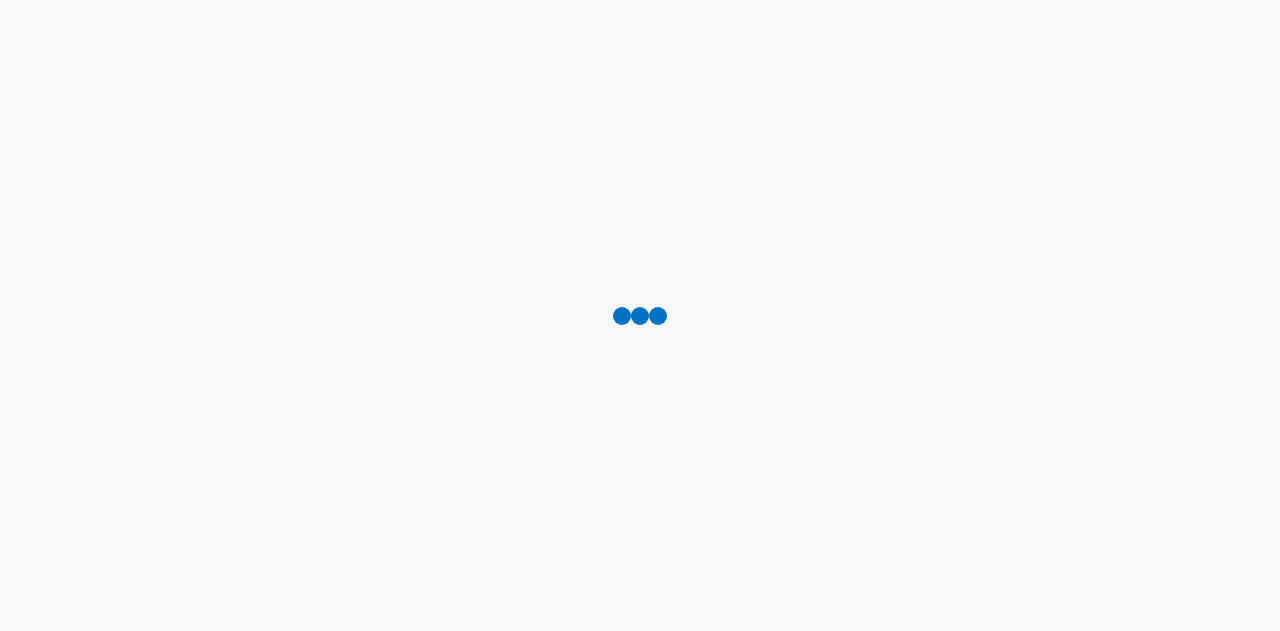 scroll, scrollTop: 0, scrollLeft: 0, axis: both 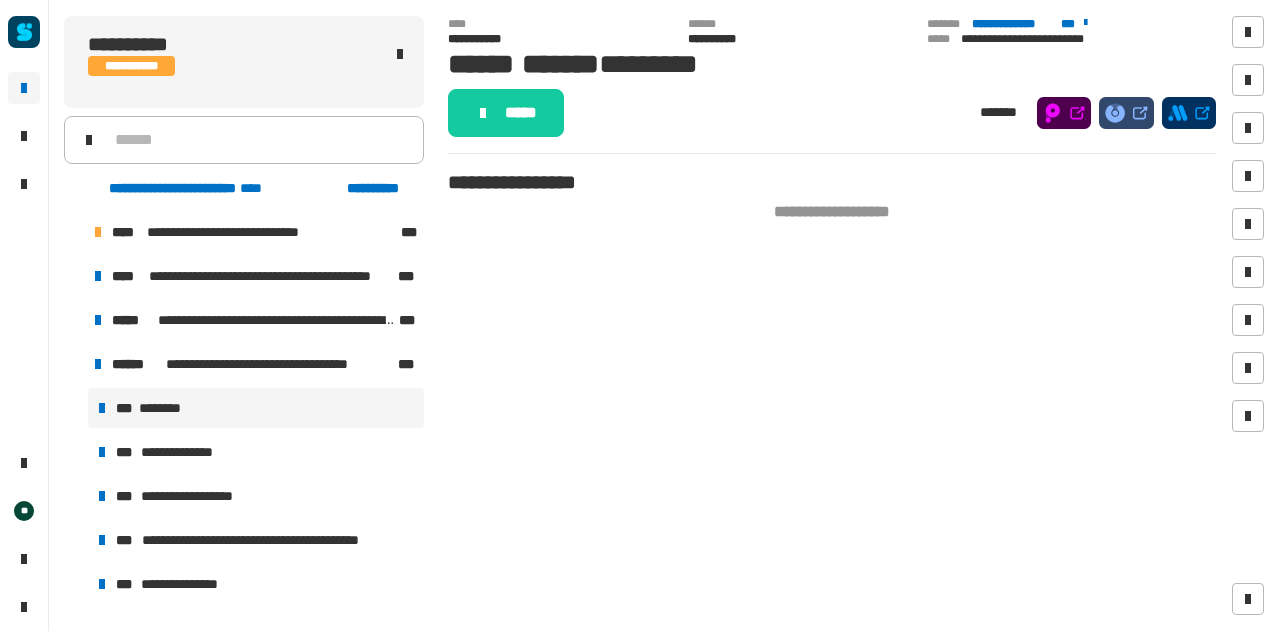 click at bounding box center (74, 364) 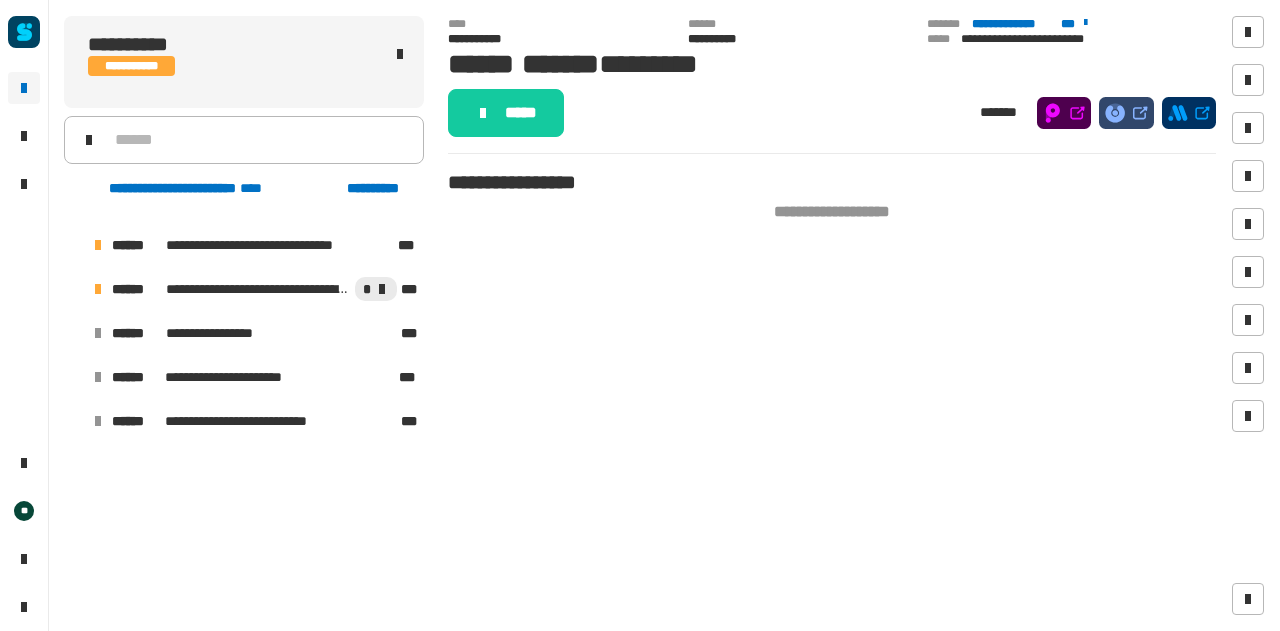 scroll, scrollTop: 0, scrollLeft: 0, axis: both 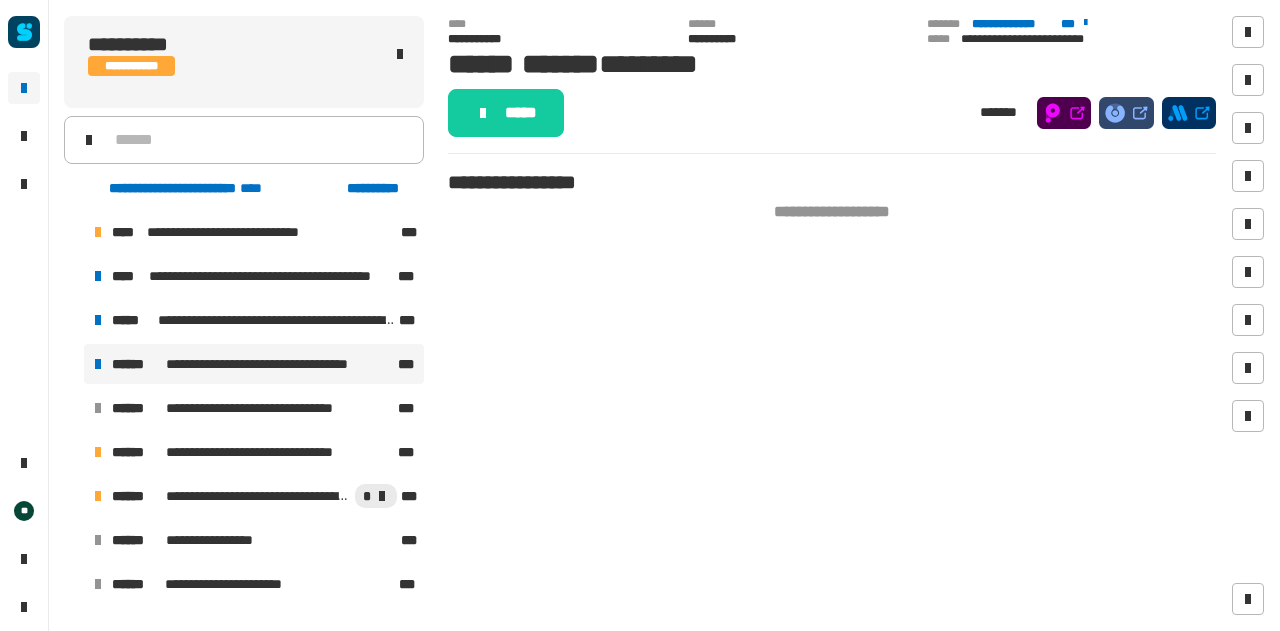 click on "**********" at bounding box center (254, 364) 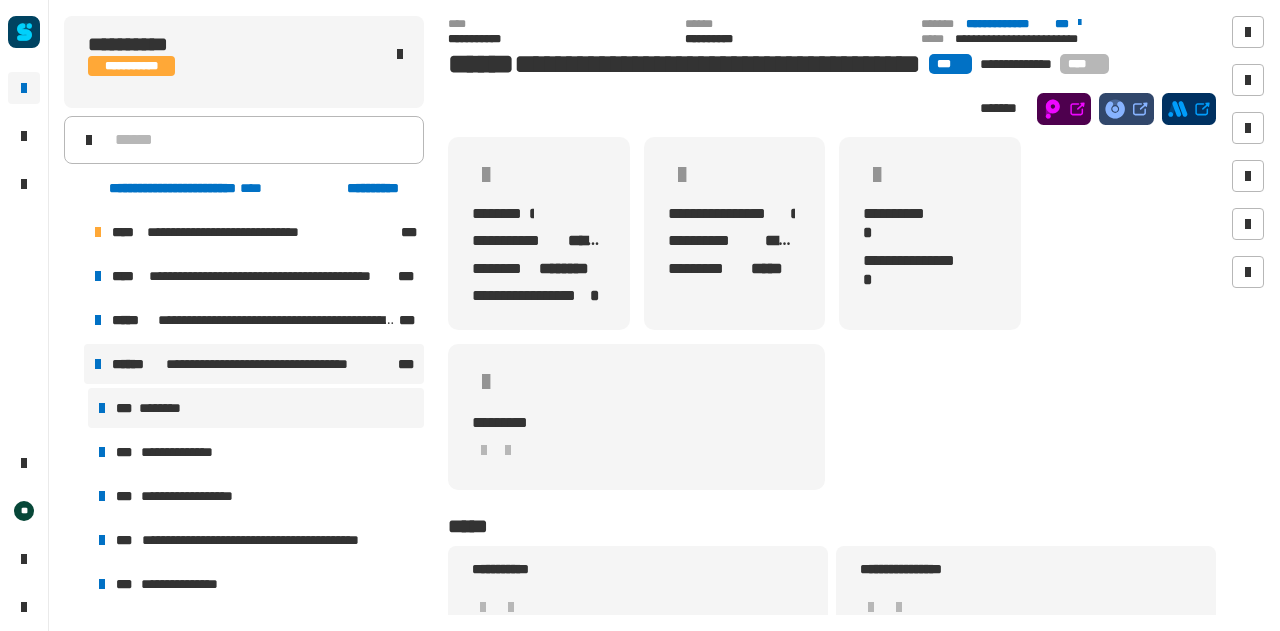 click on "*** ********" at bounding box center [256, 408] 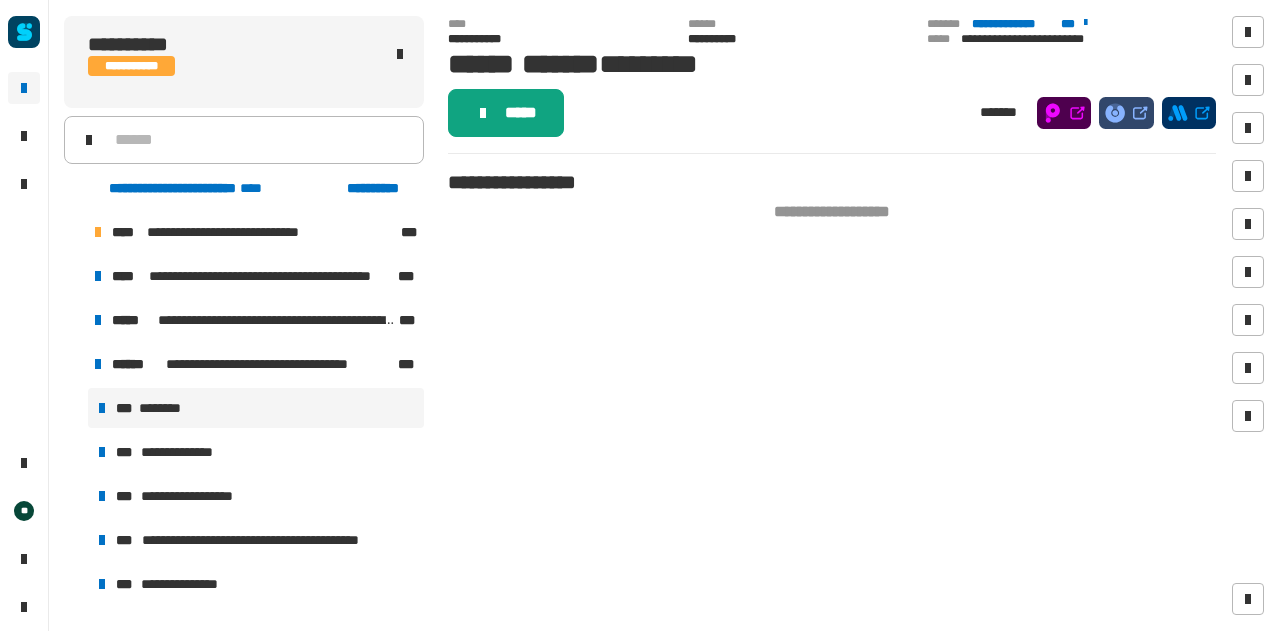 click on "*****" 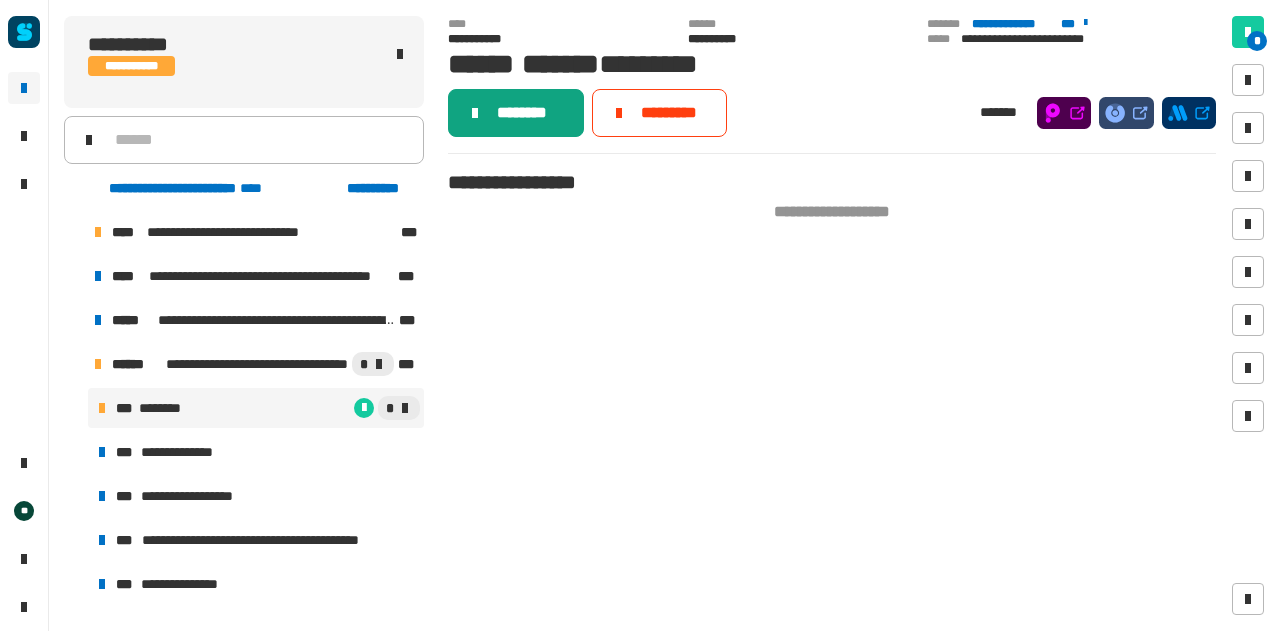 click on "********" 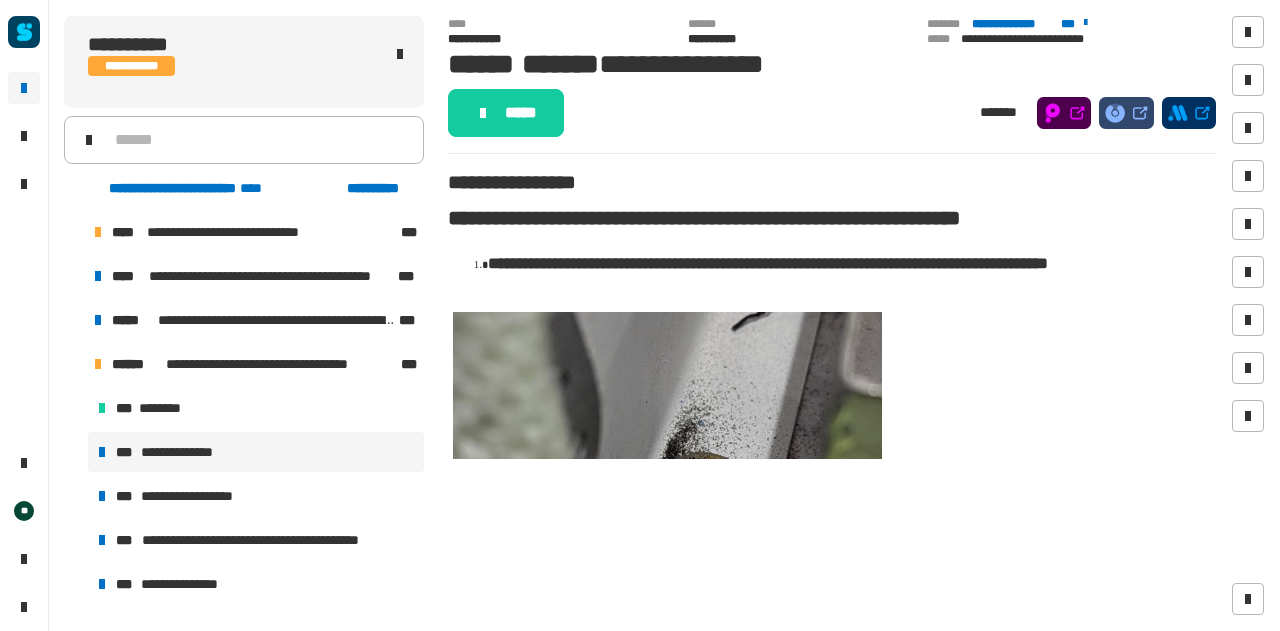click on "*****" 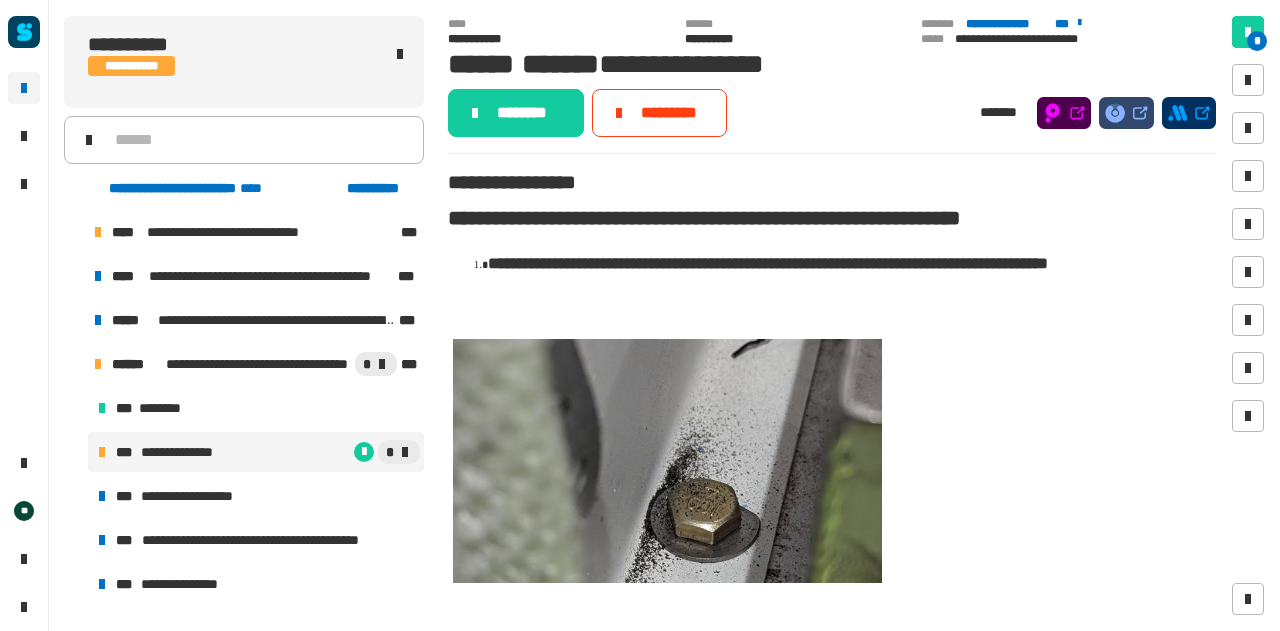 click on "********" 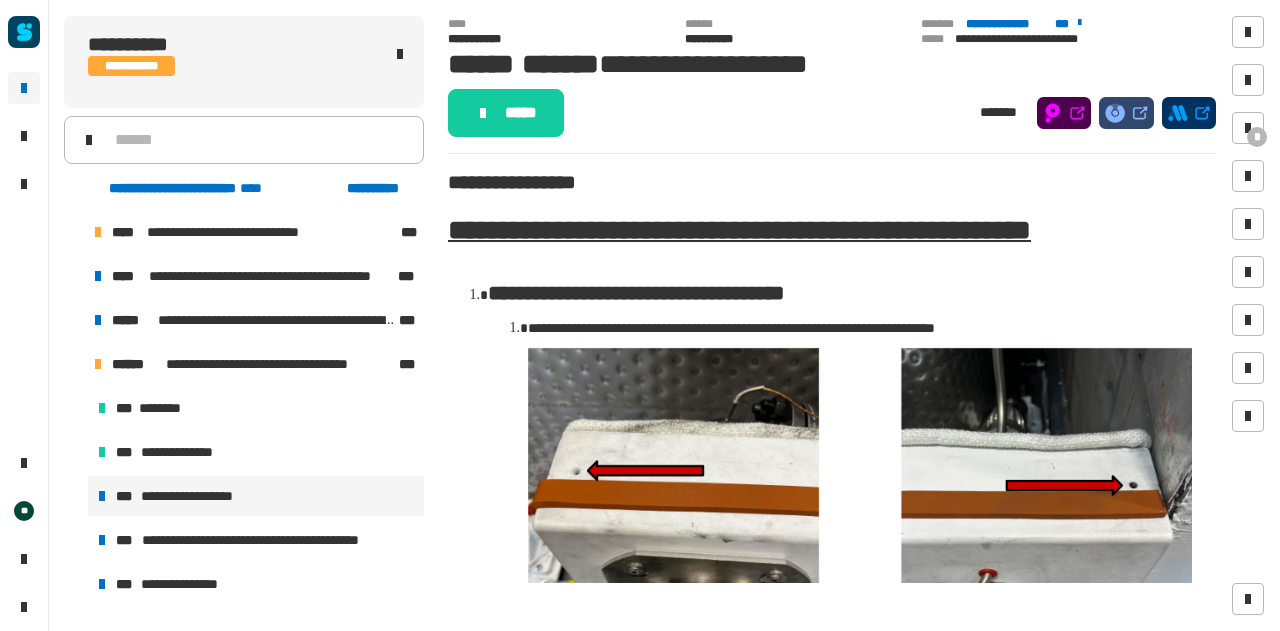 click on "*****" 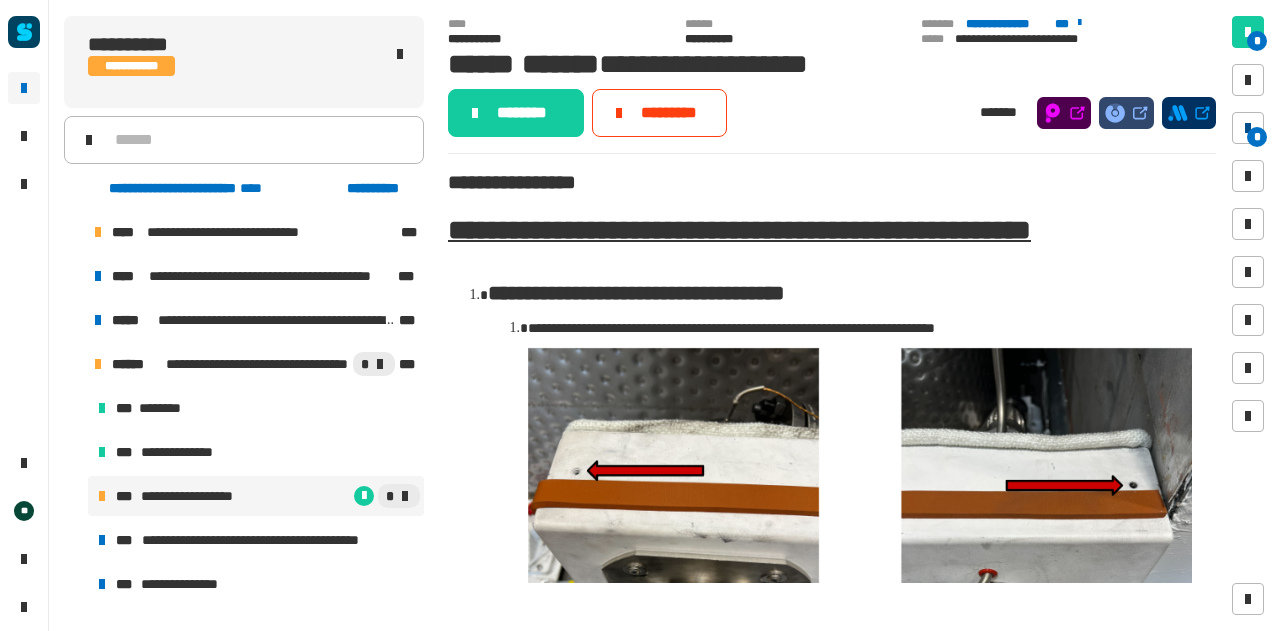 click at bounding box center (1248, 128) 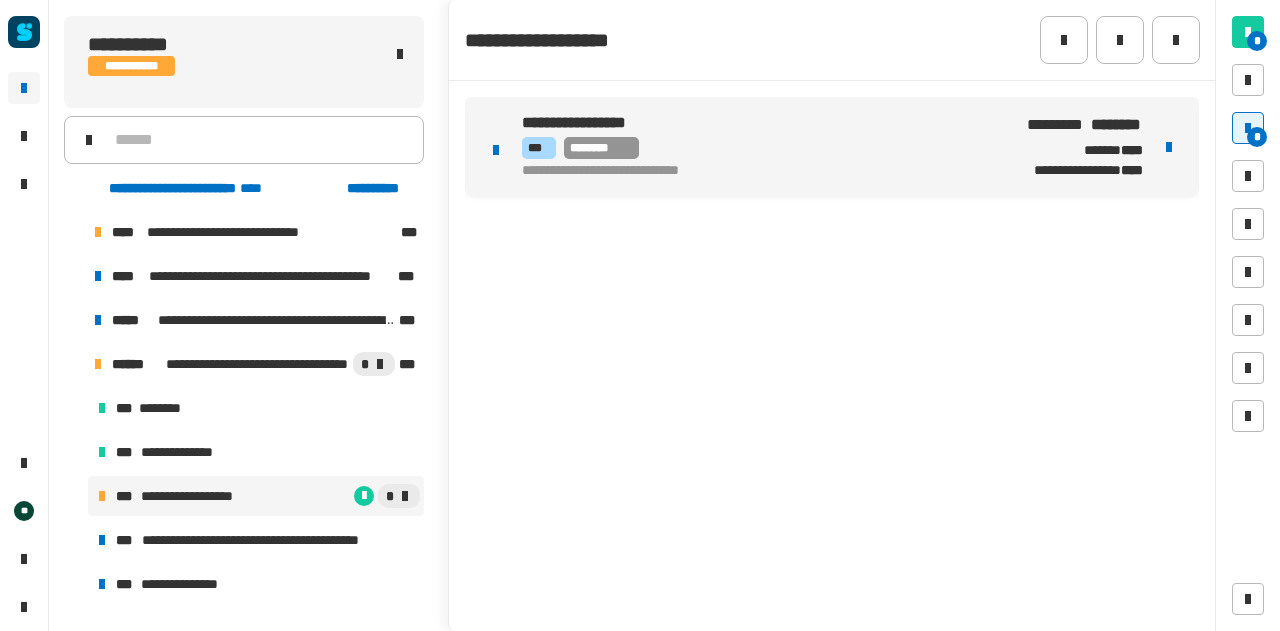 click at bounding box center (1169, 147) 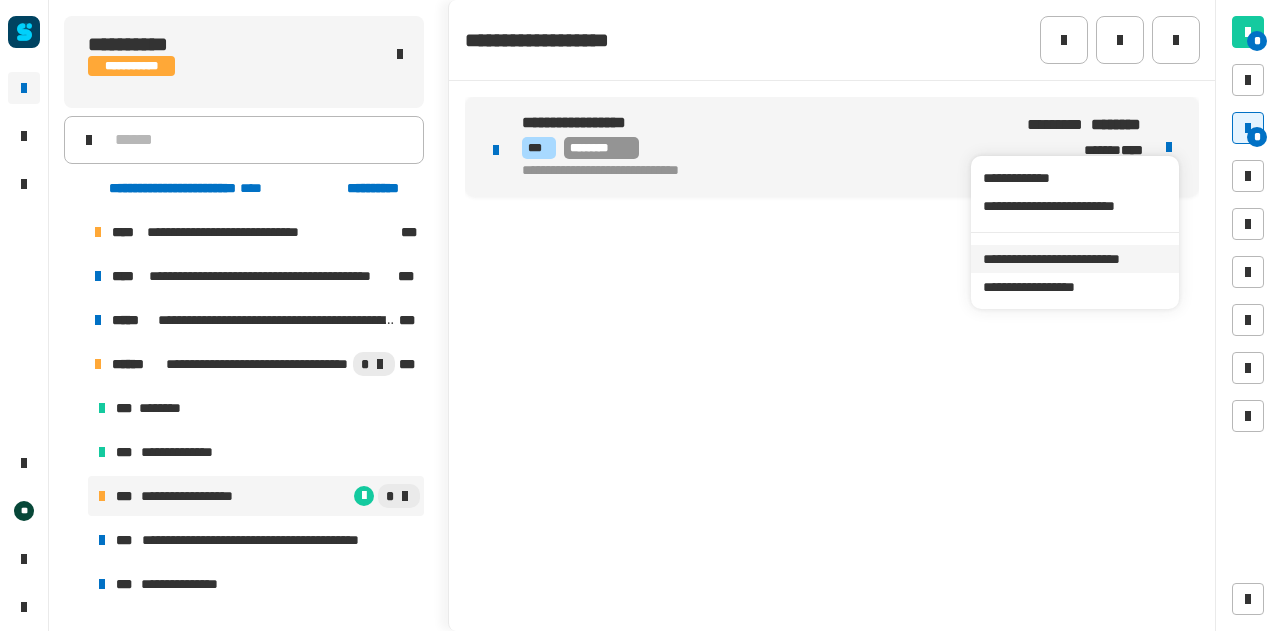 click on "**********" at bounding box center [1074, 259] 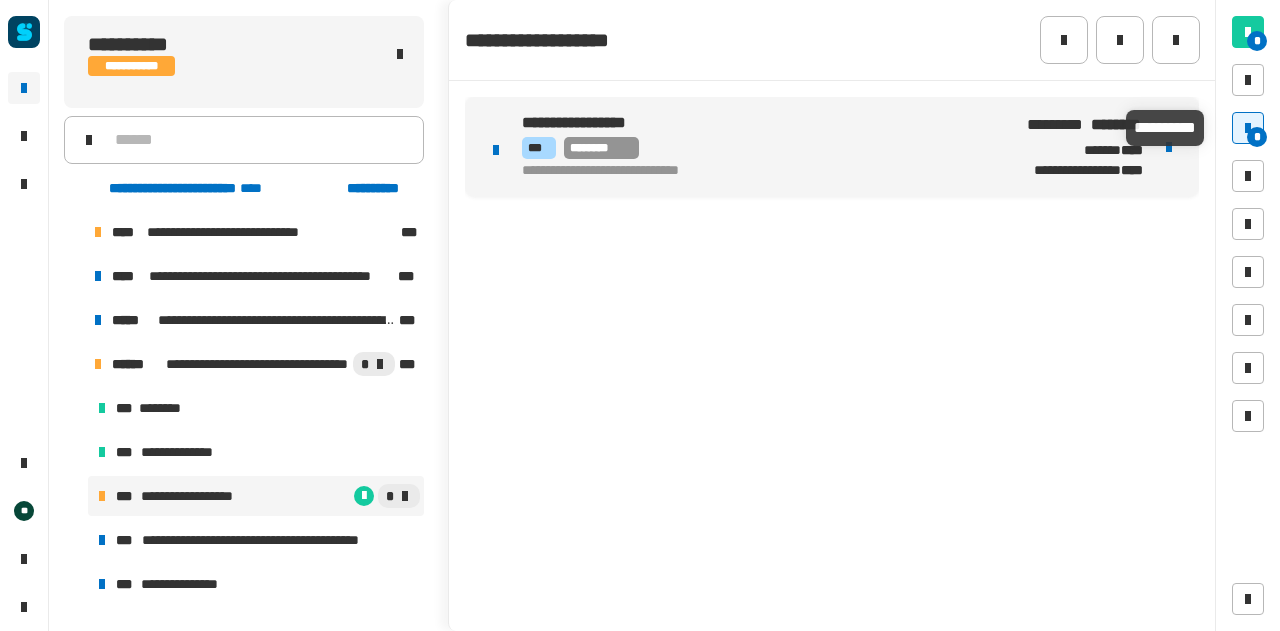 click on "*" at bounding box center (1257, 137) 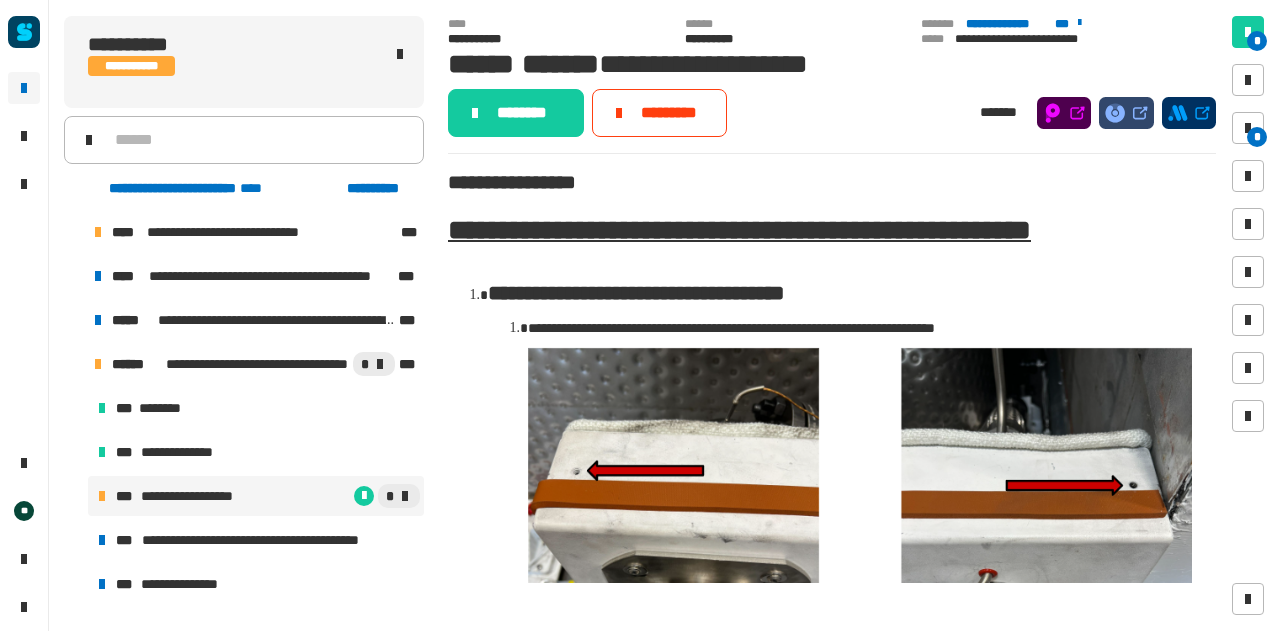 click on "* *" 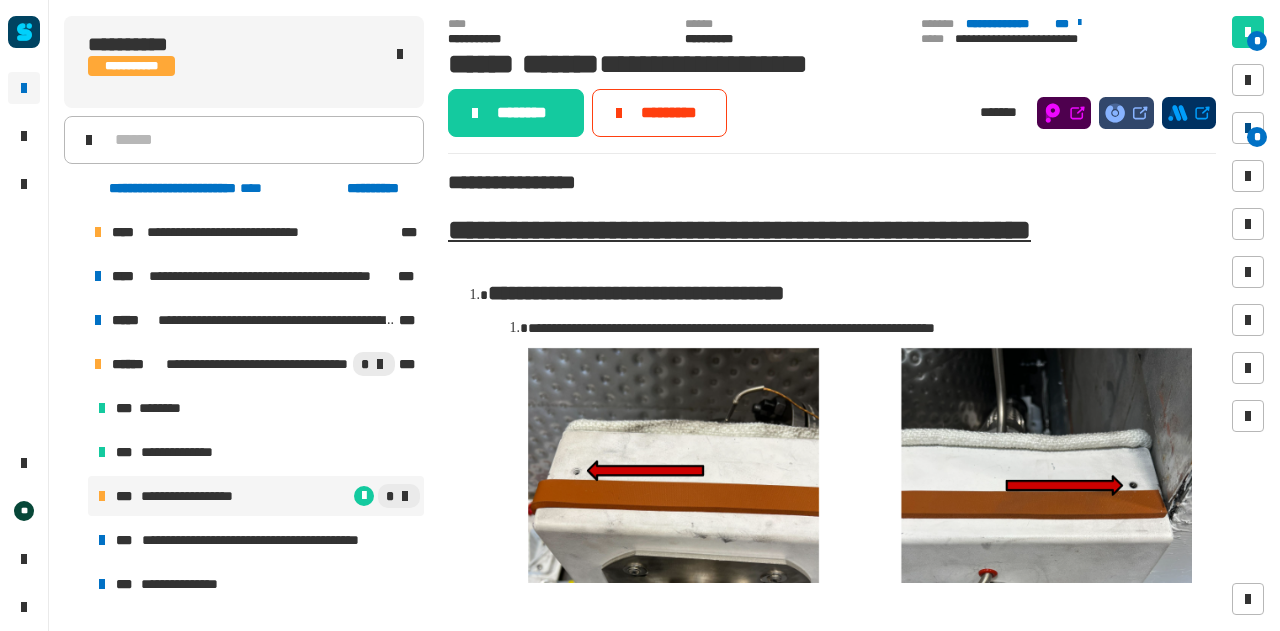 click on "*" at bounding box center (1257, 137) 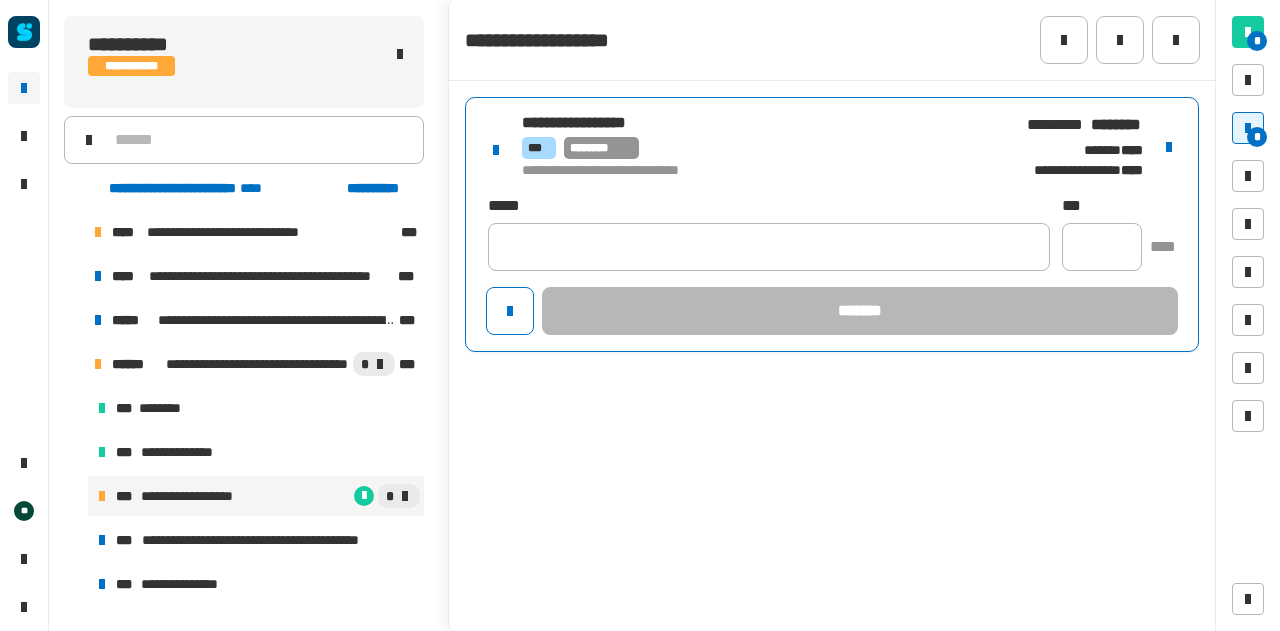click on "**********" at bounding box center (760, 171) 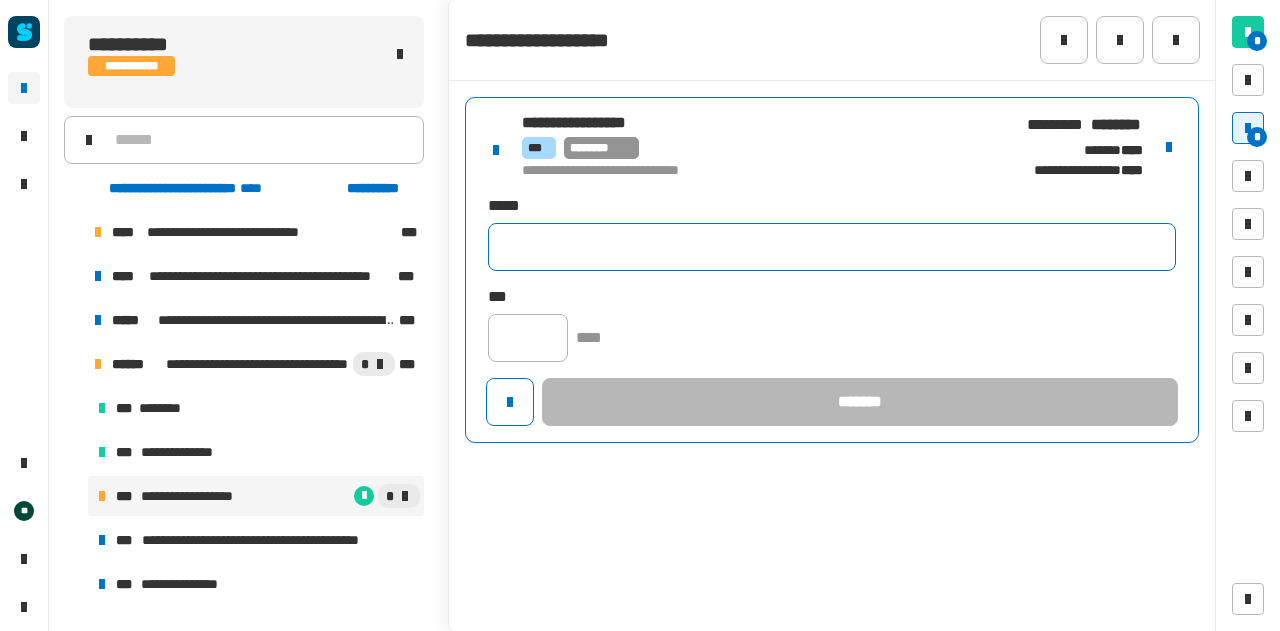 click 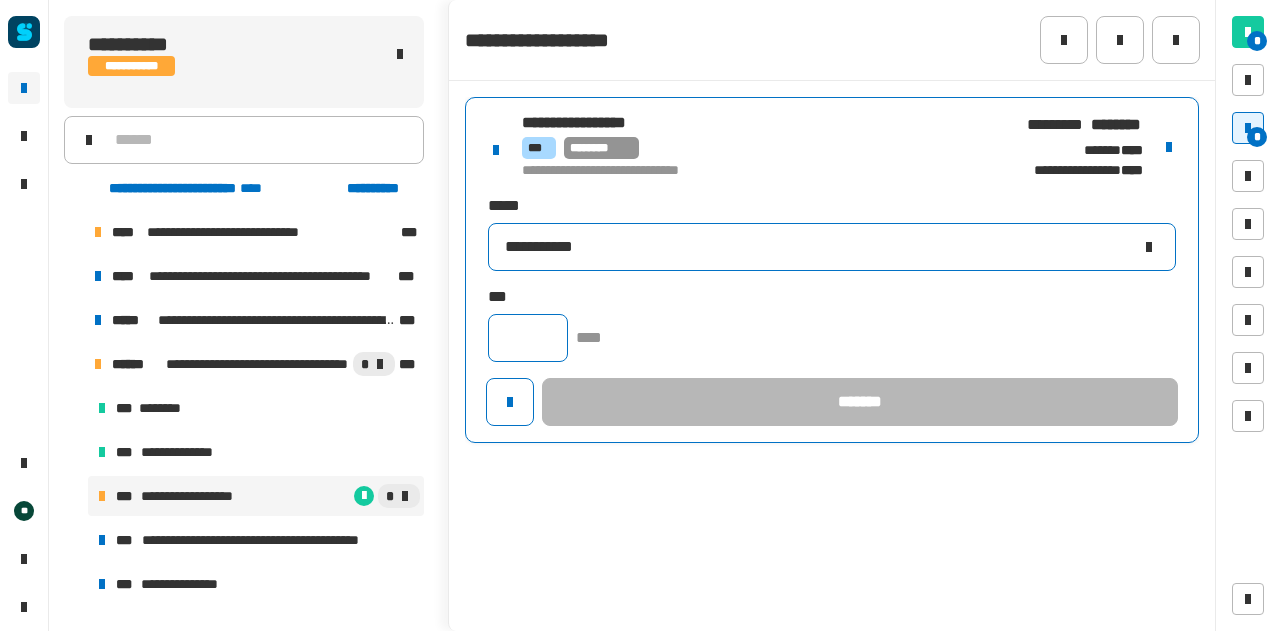 type on "**********" 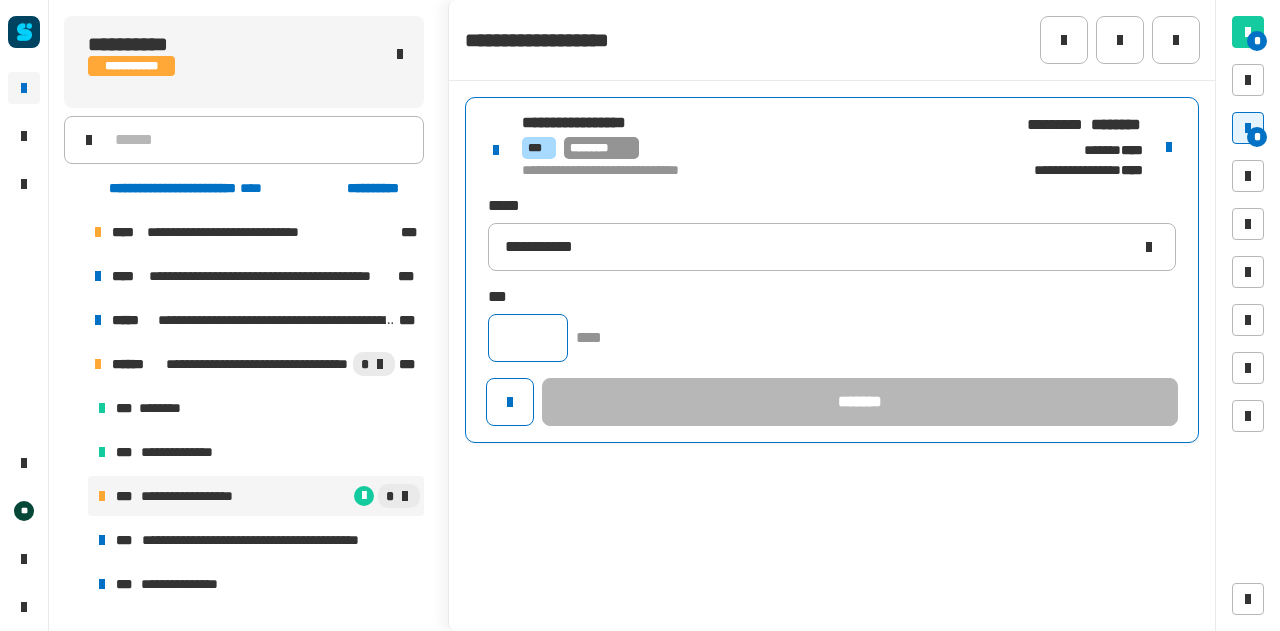click 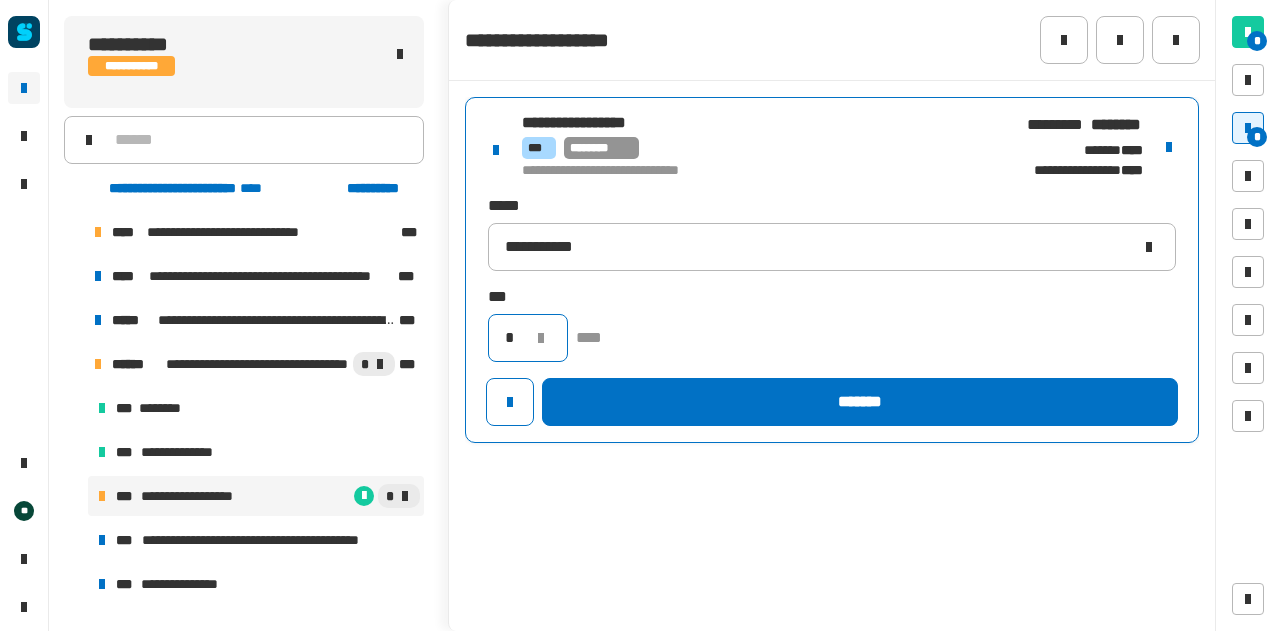 type on "*" 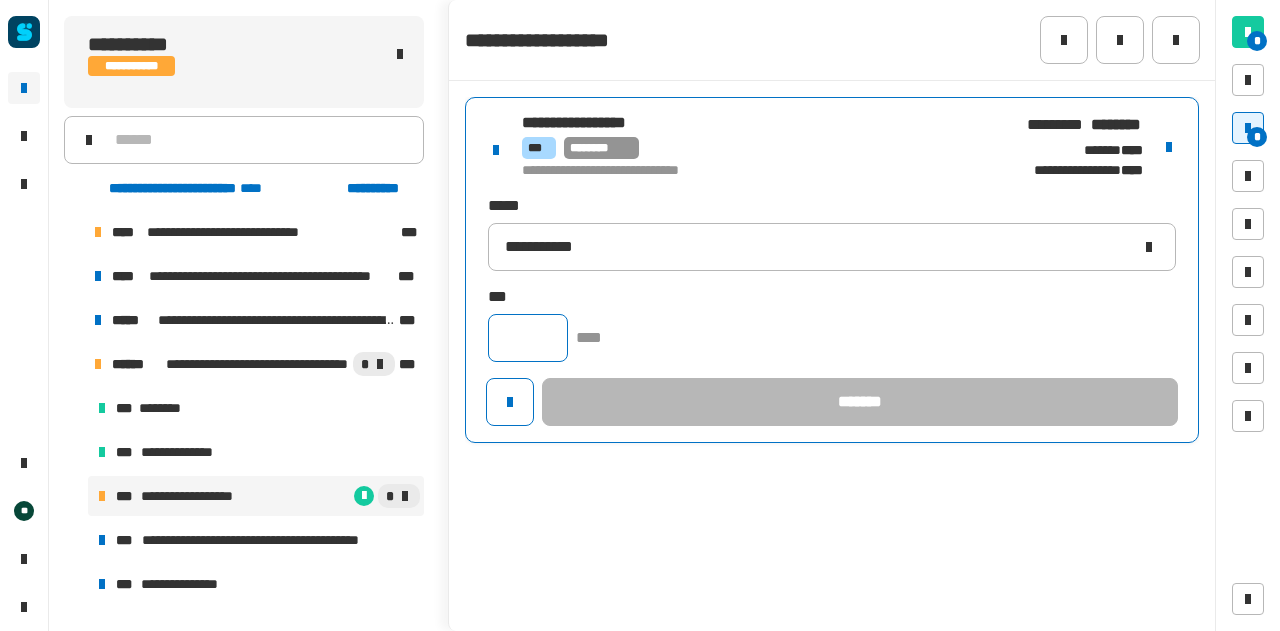 click 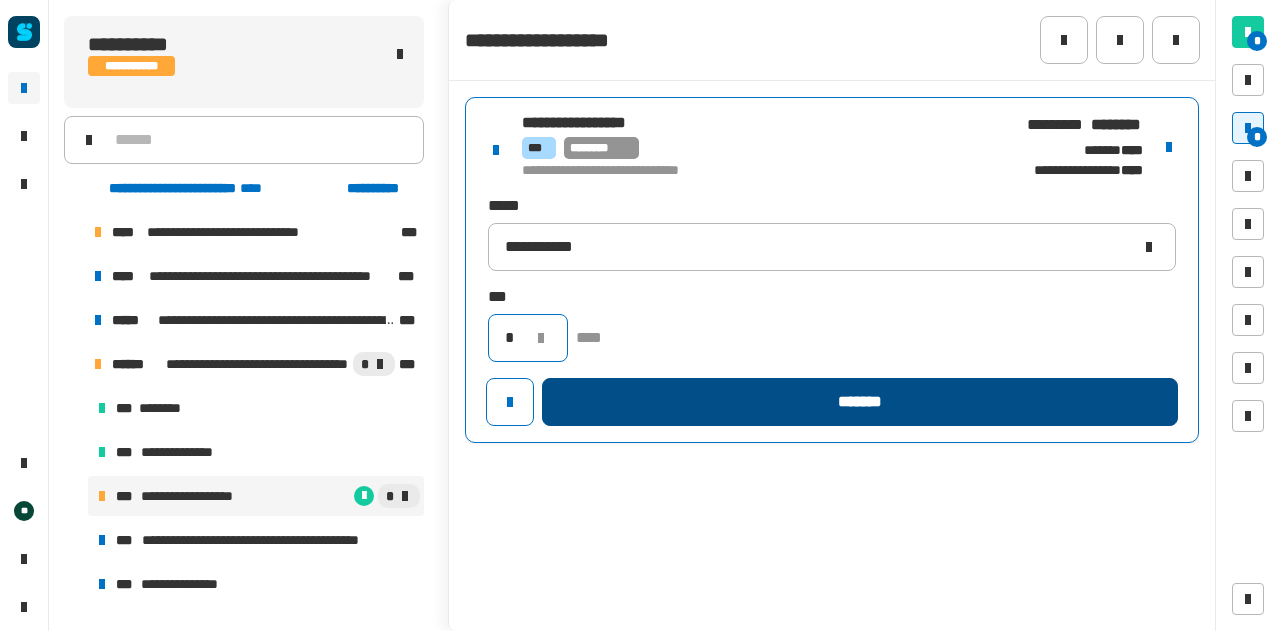 type on "*" 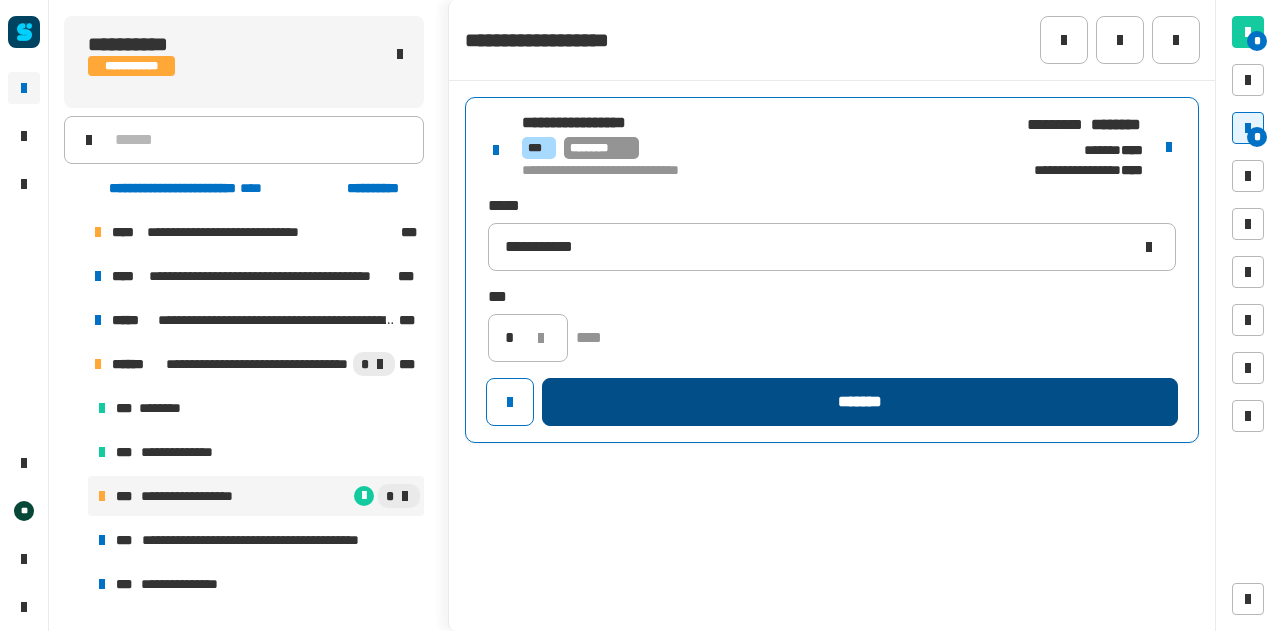 click on "*******" 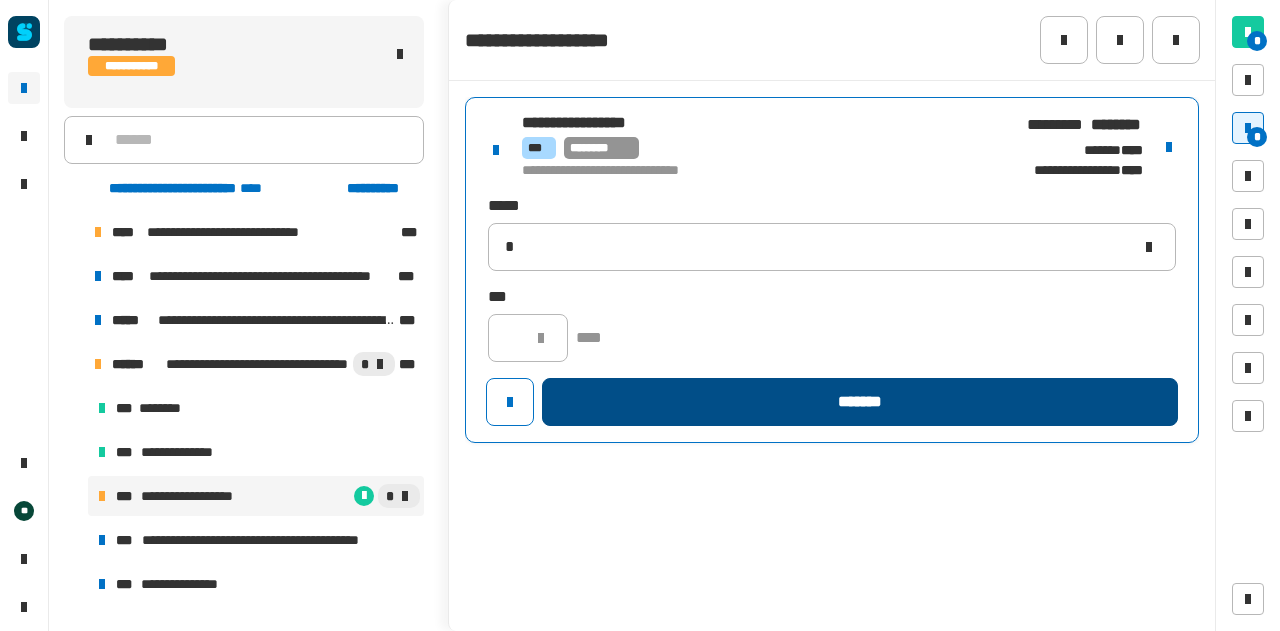 type 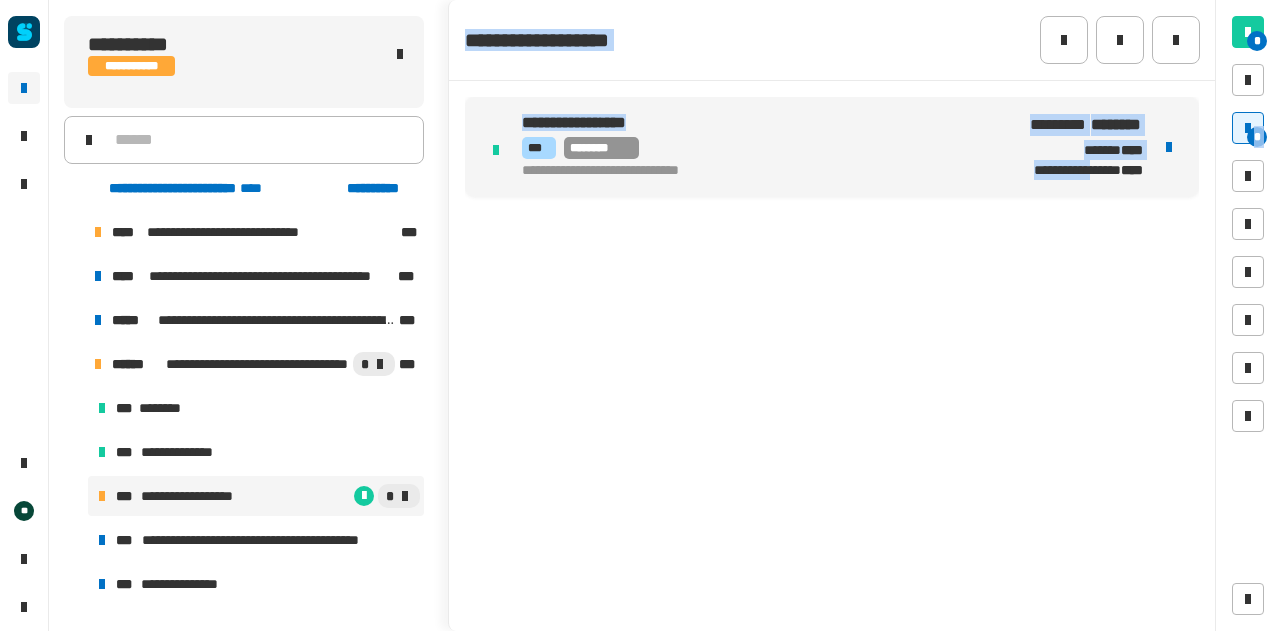 drag, startPoint x: 1080, startPoint y: 305, endPoint x: 1248, endPoint y: 132, distance: 241.14934 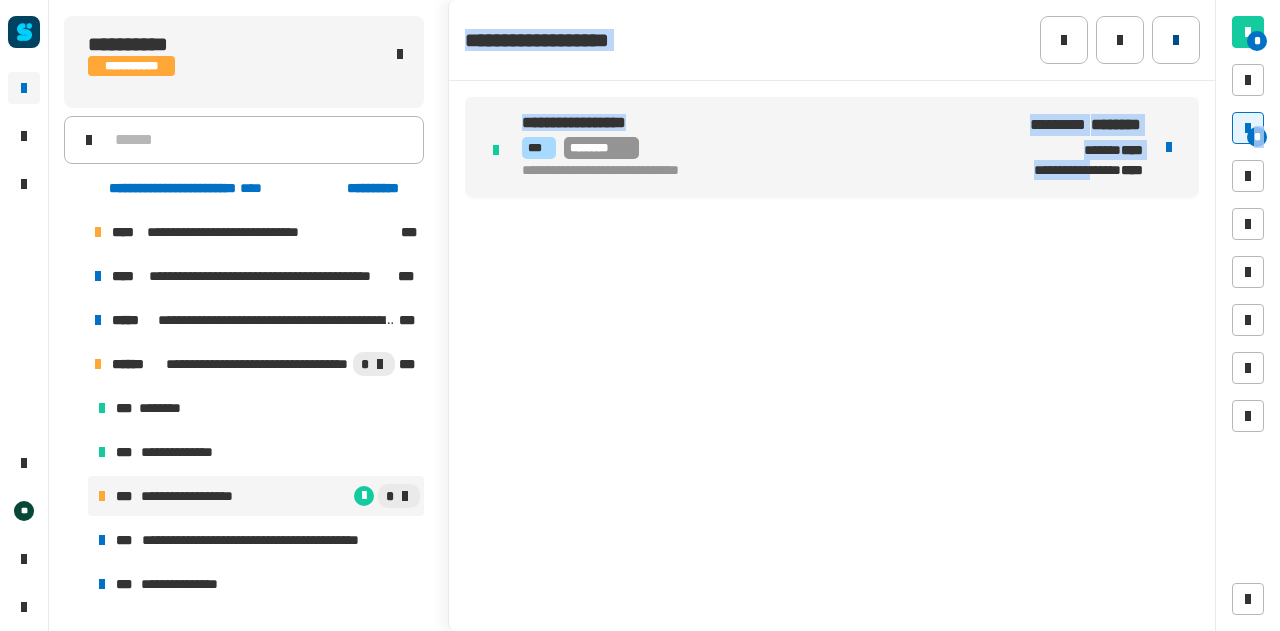 click 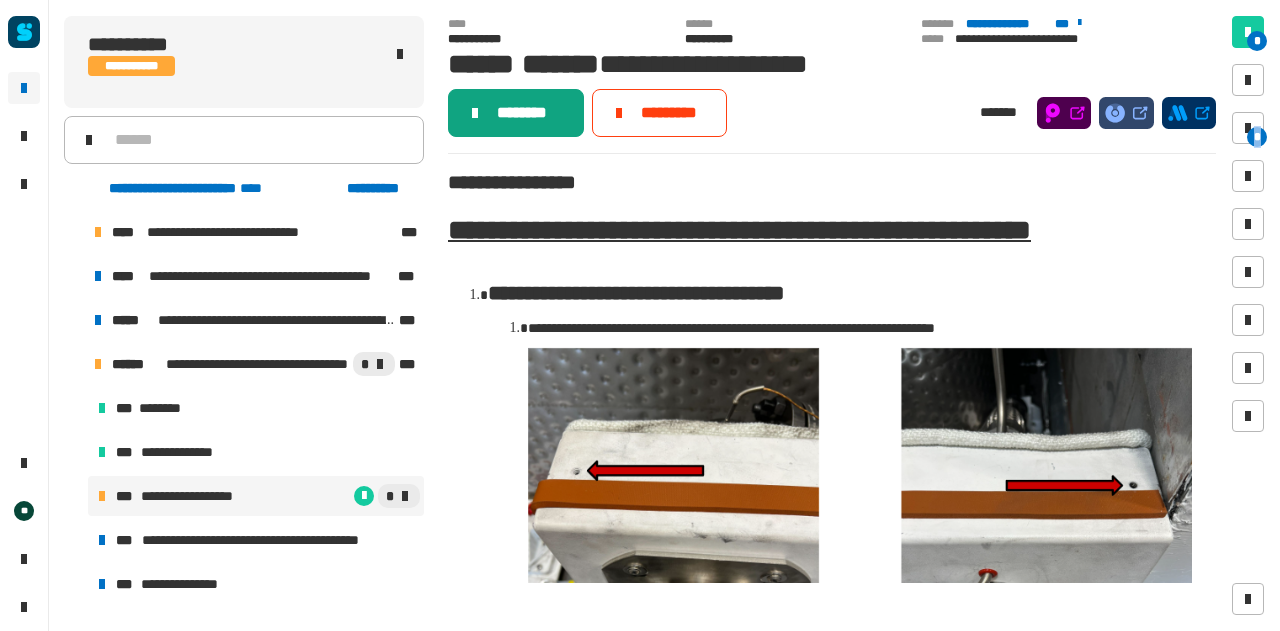 click on "********" 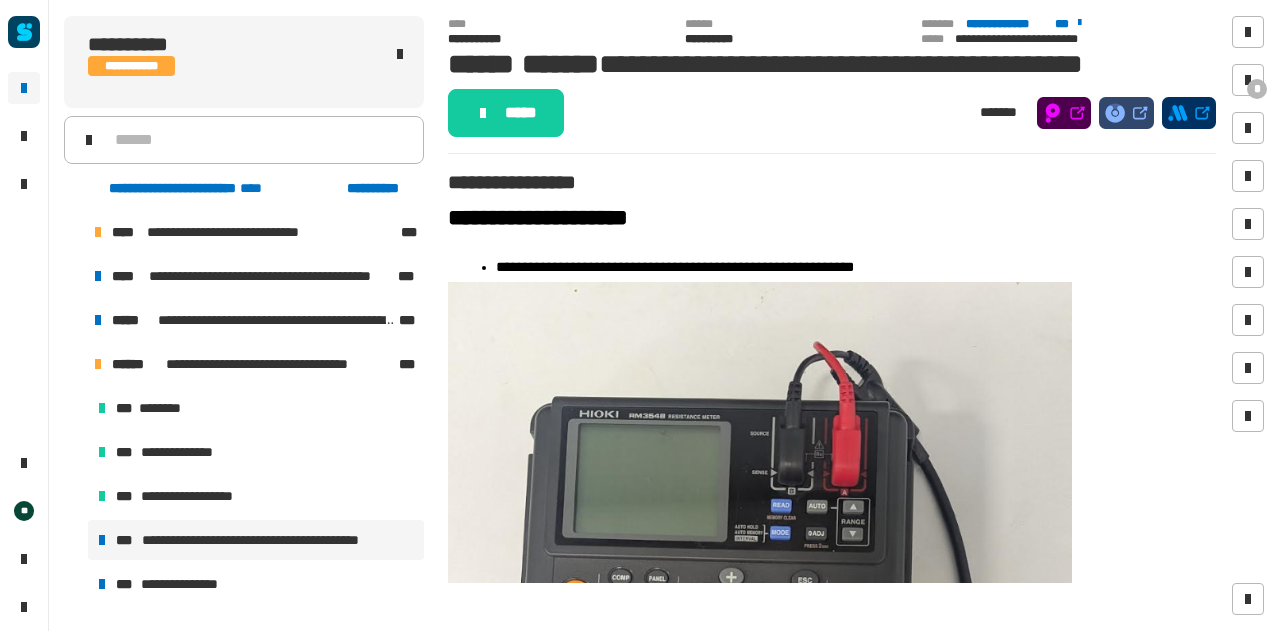click on "*****" 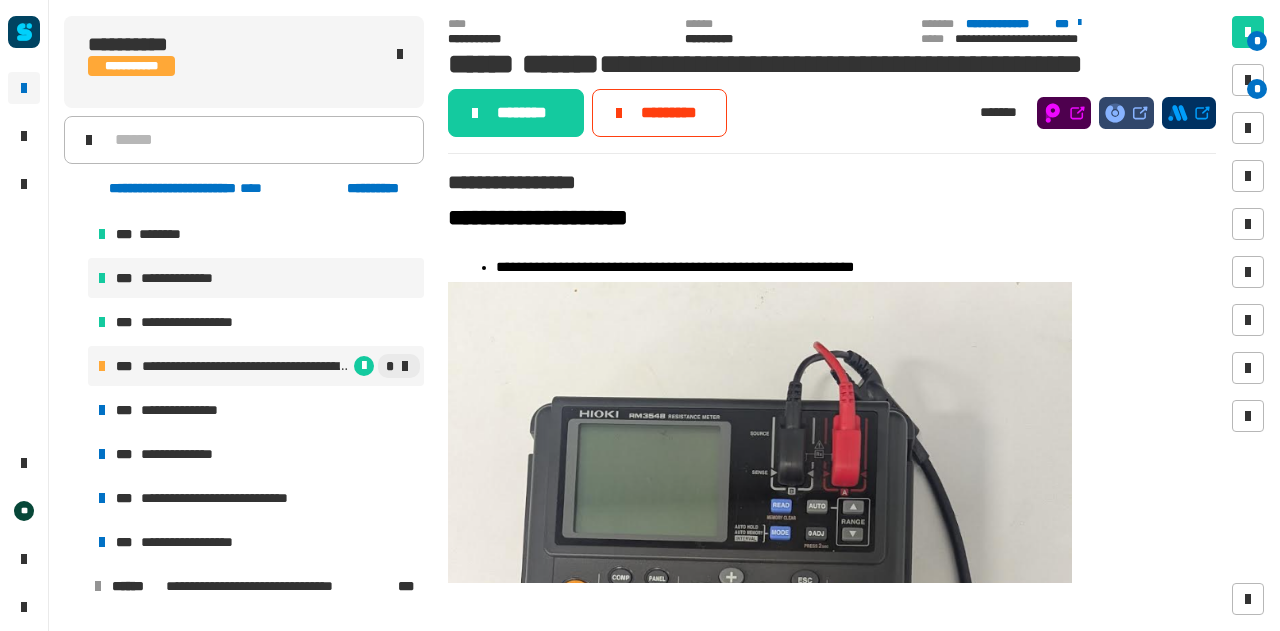 scroll, scrollTop: 185, scrollLeft: 0, axis: vertical 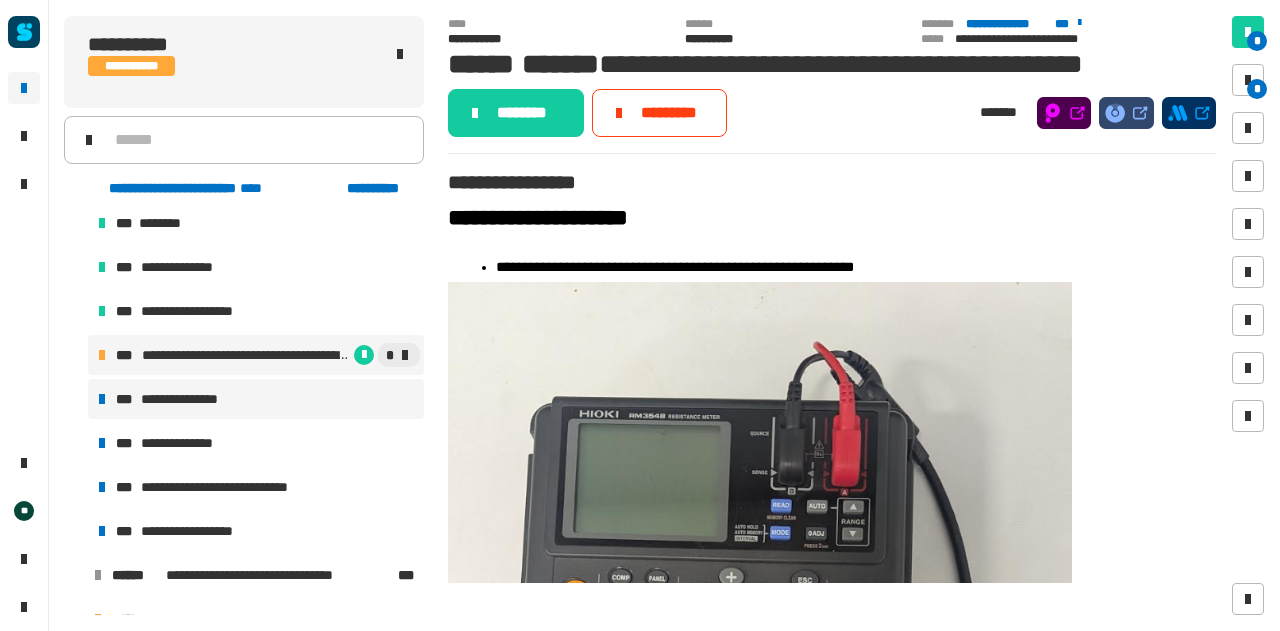 click on "**********" at bounding box center (256, 399) 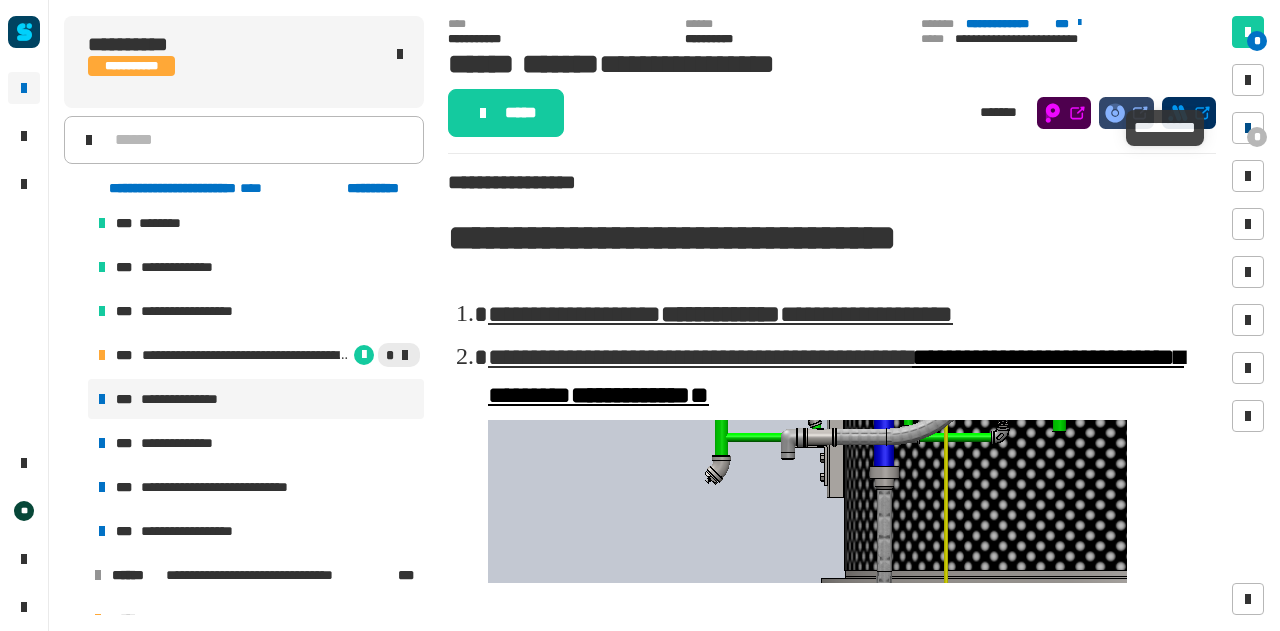 click on "*" at bounding box center [1257, 137] 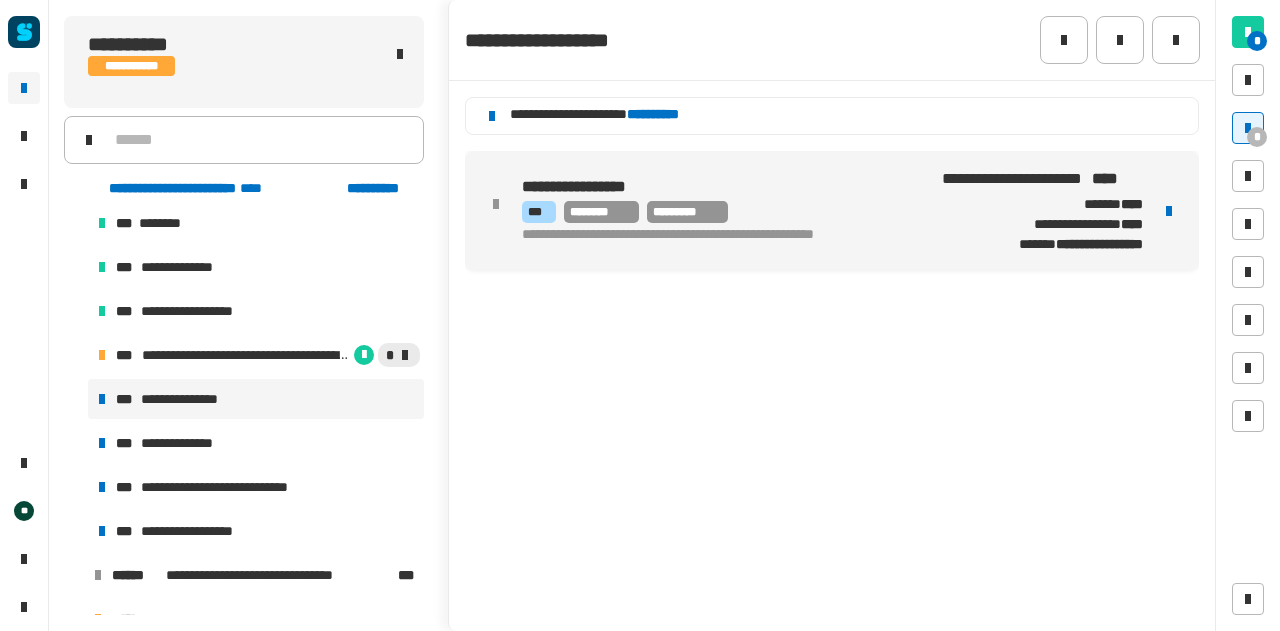 click at bounding box center (1248, 128) 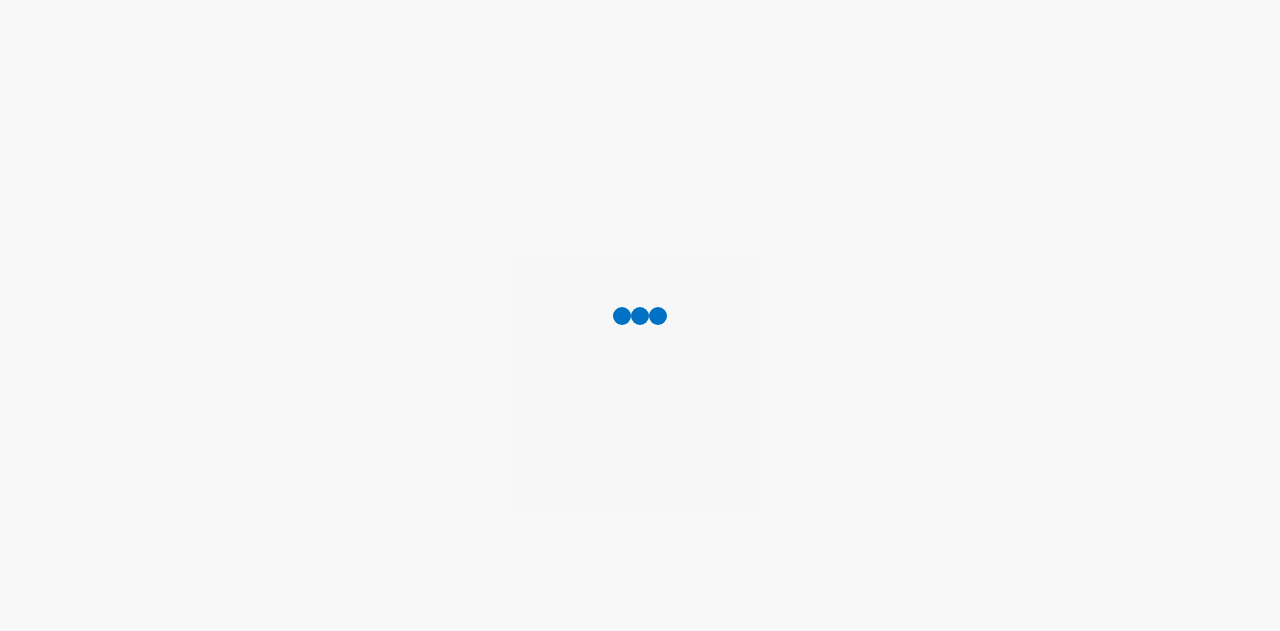 scroll, scrollTop: 0, scrollLeft: 0, axis: both 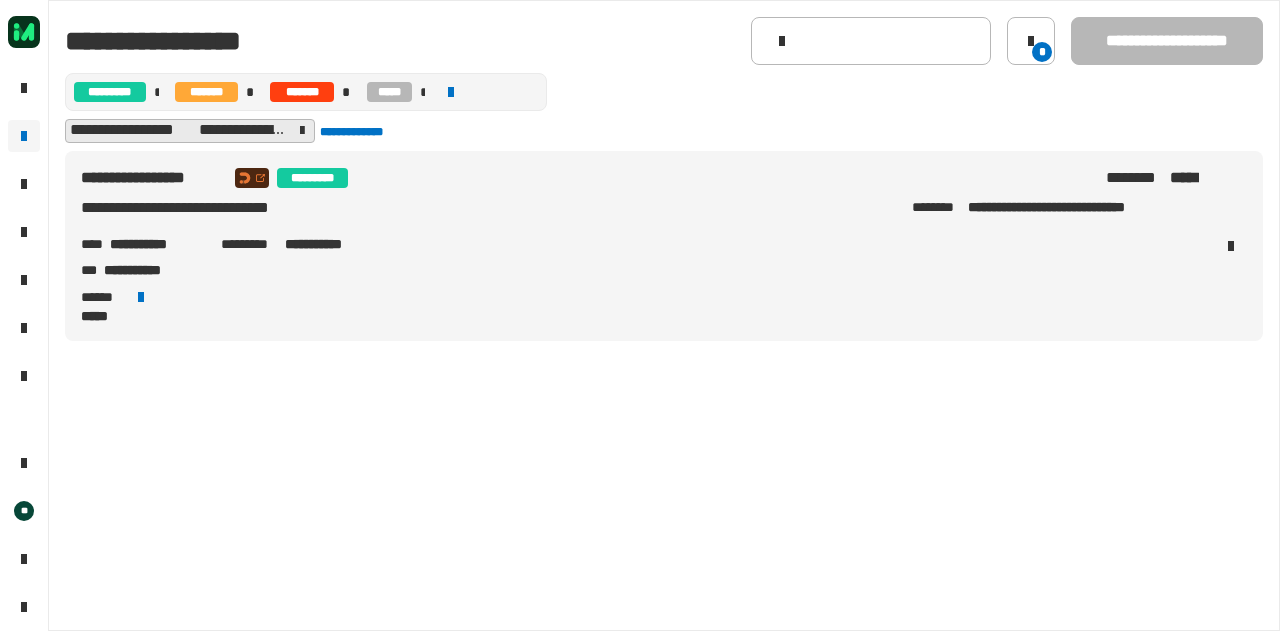click on "**********" at bounding box center (157, 244) 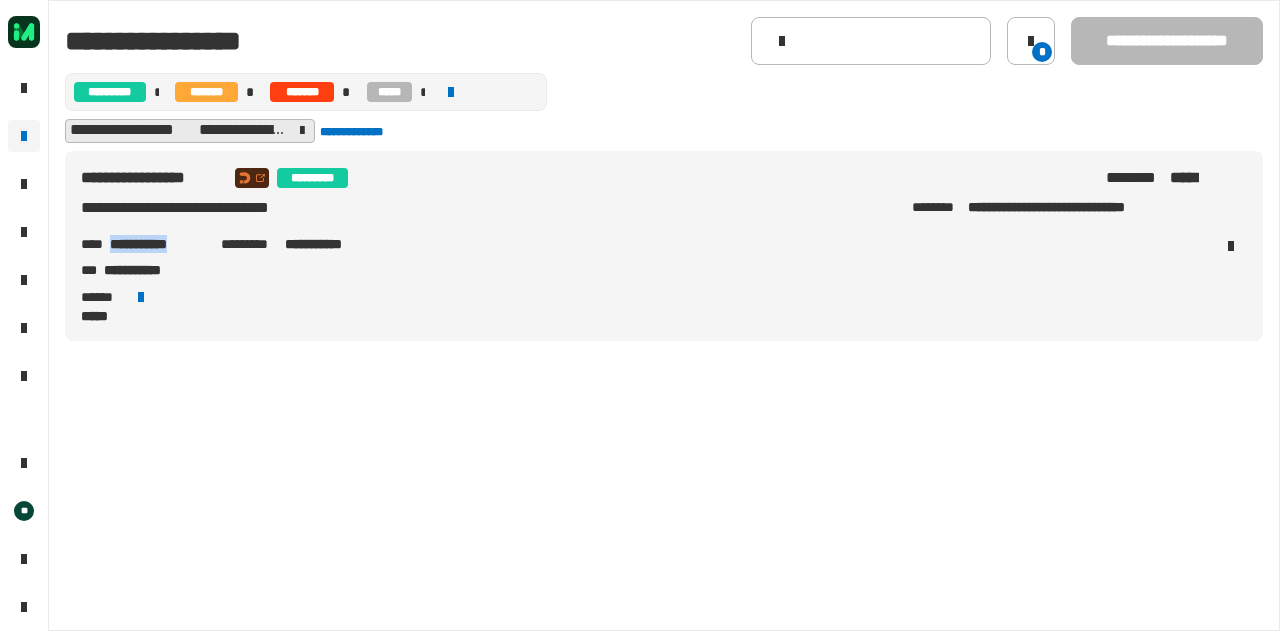 copy on "**********" 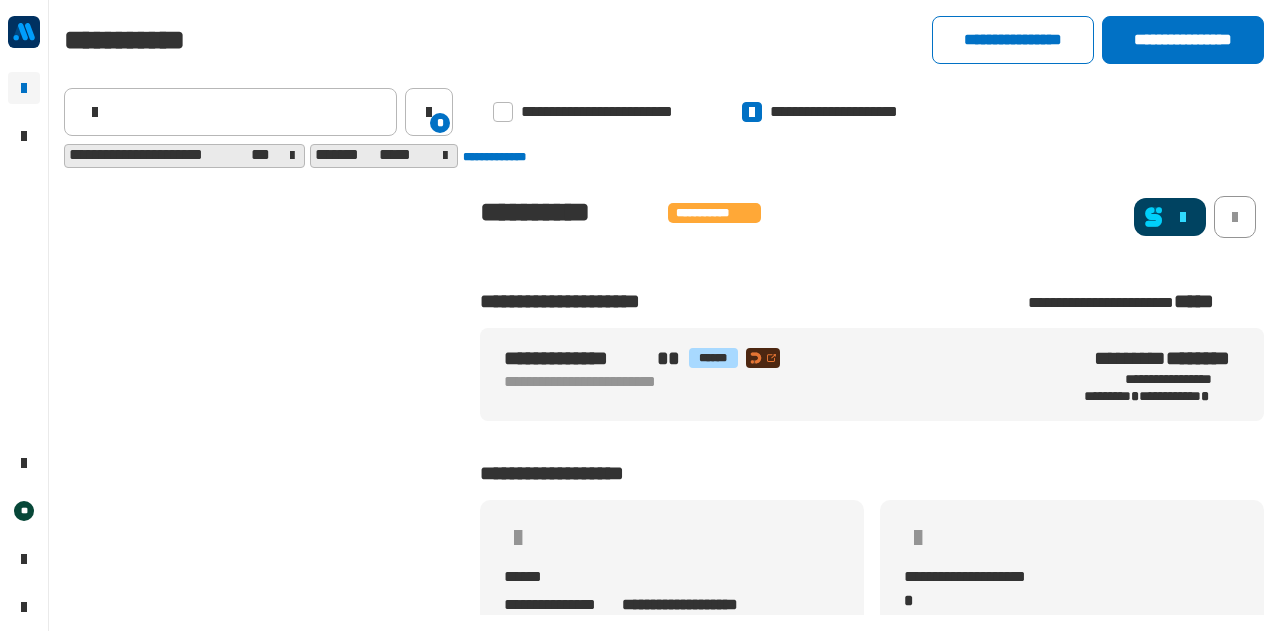 scroll, scrollTop: 0, scrollLeft: 0, axis: both 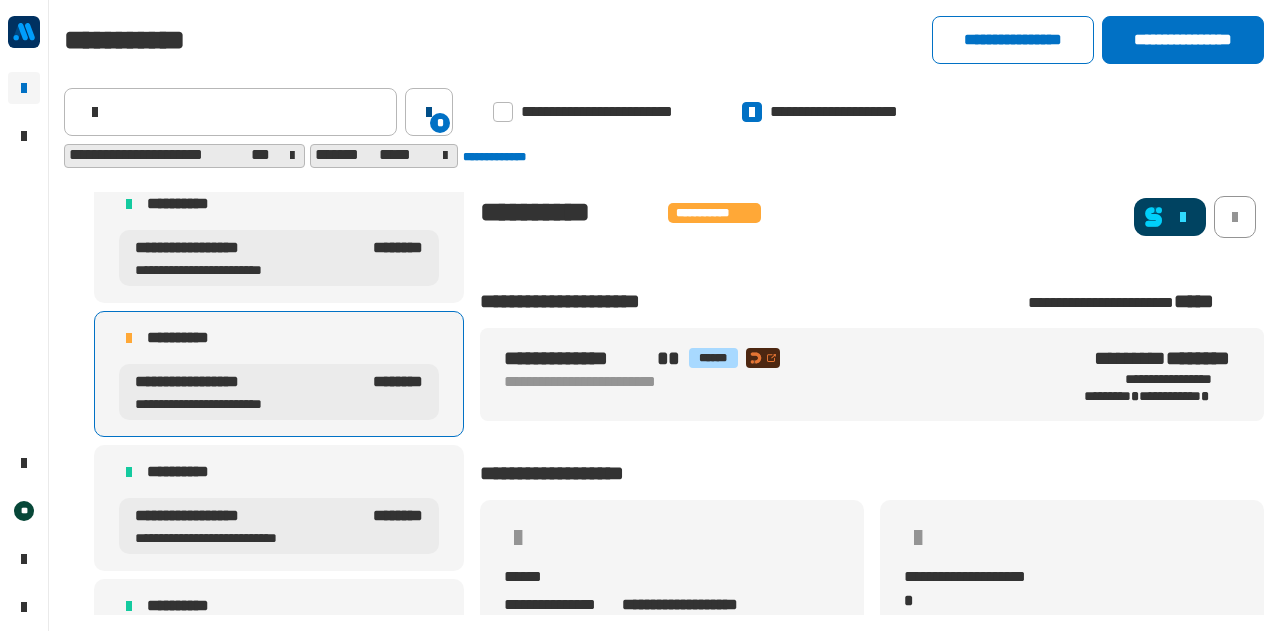 click 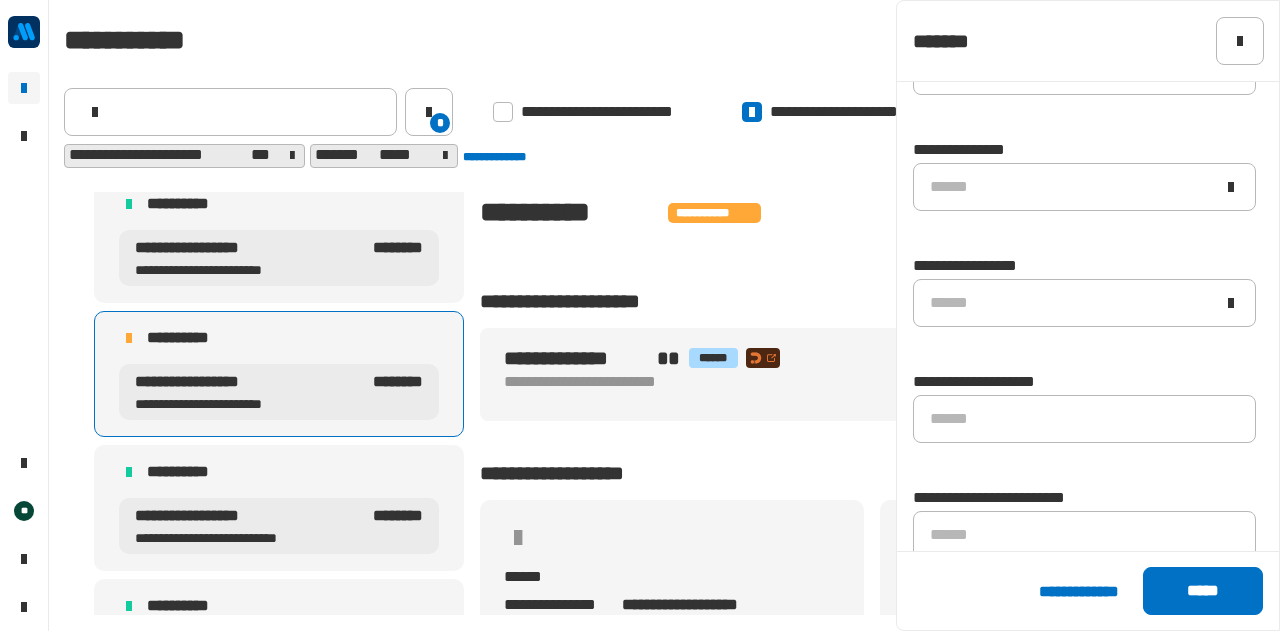 scroll, scrollTop: 1490, scrollLeft: 0, axis: vertical 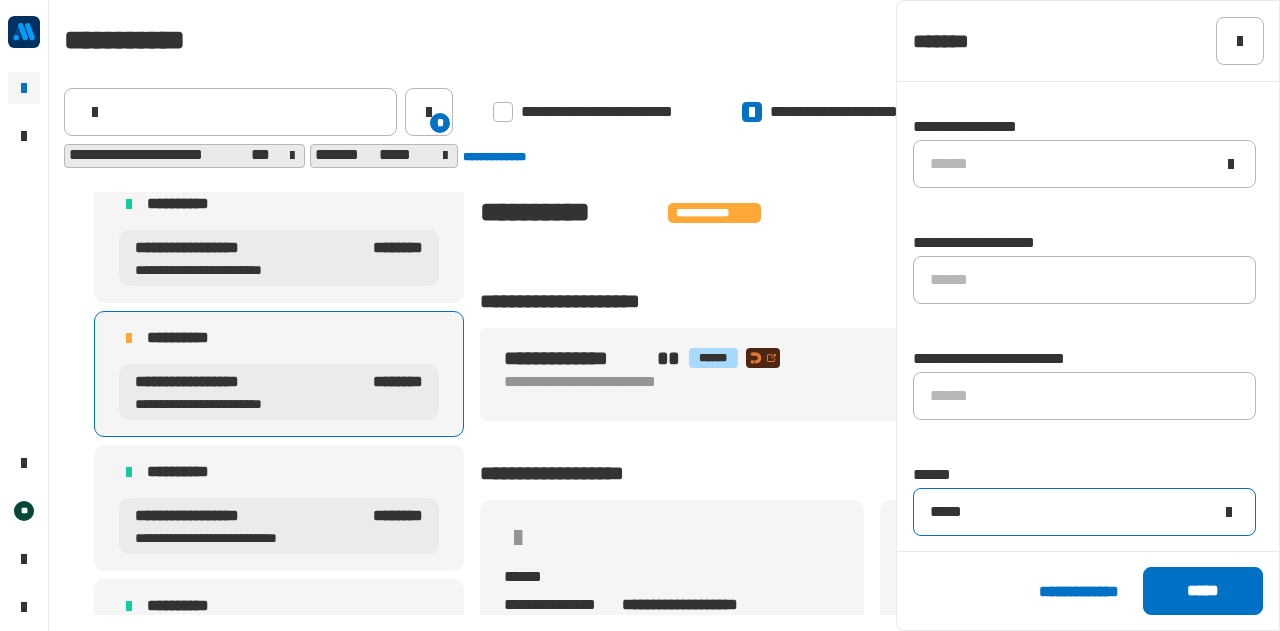 click on "*****" 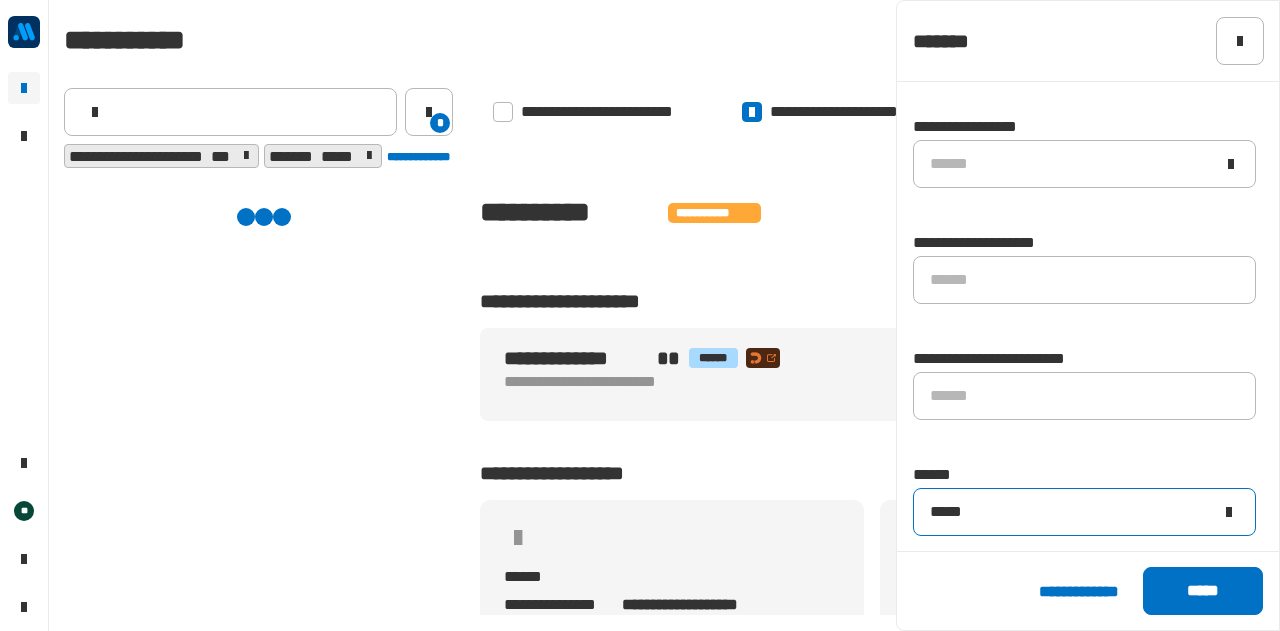 scroll, scrollTop: 0, scrollLeft: 0, axis: both 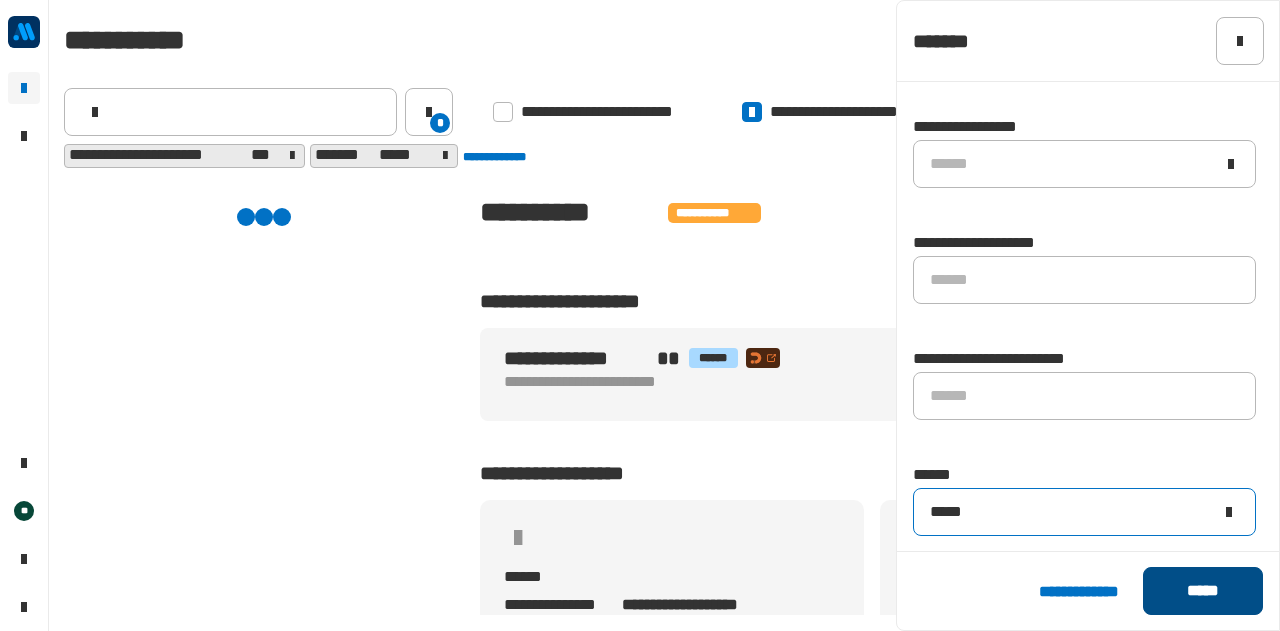 type on "*****" 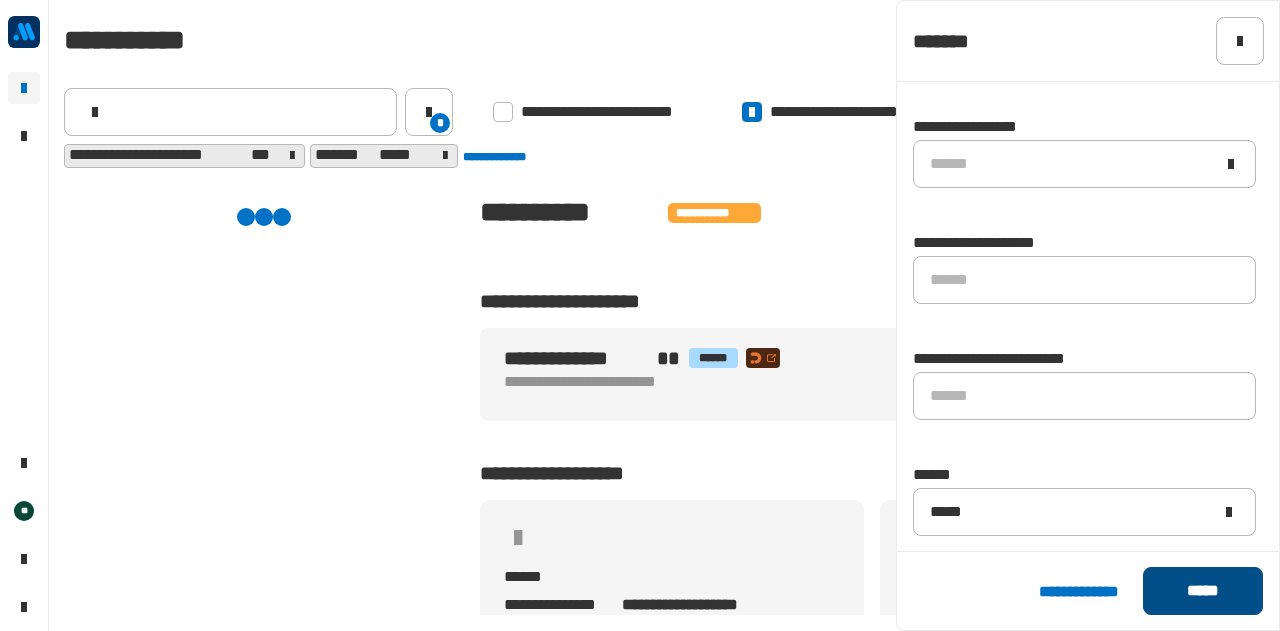 click on "*****" 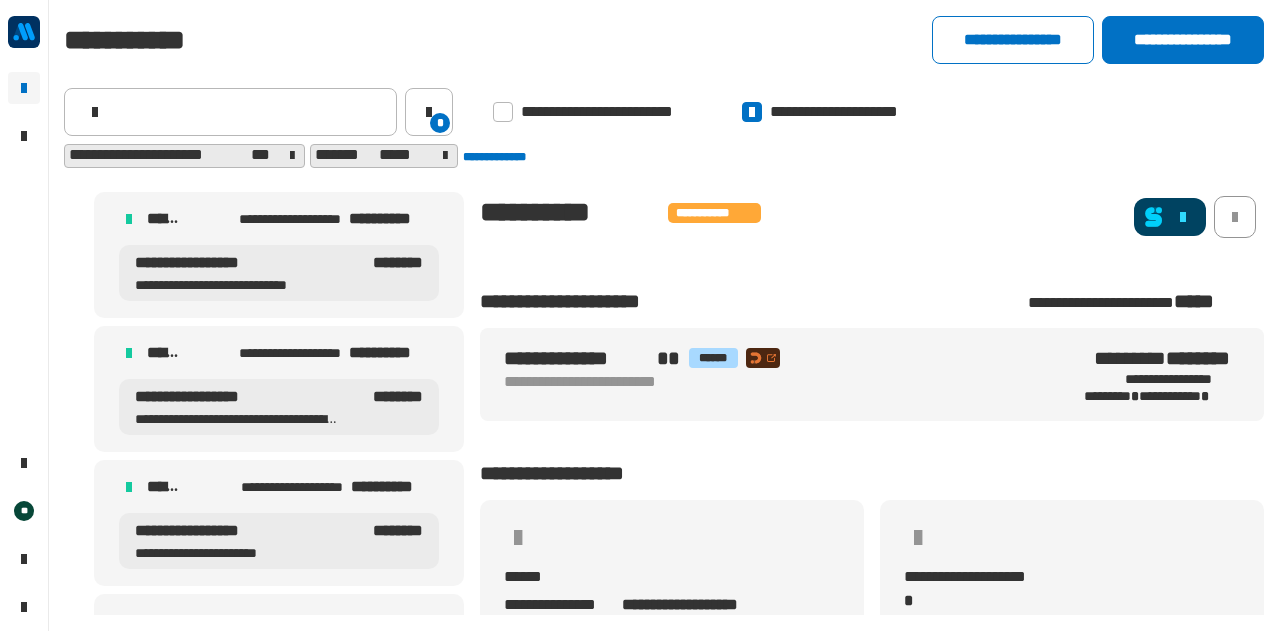 click on "**********" at bounding box center (238, 285) 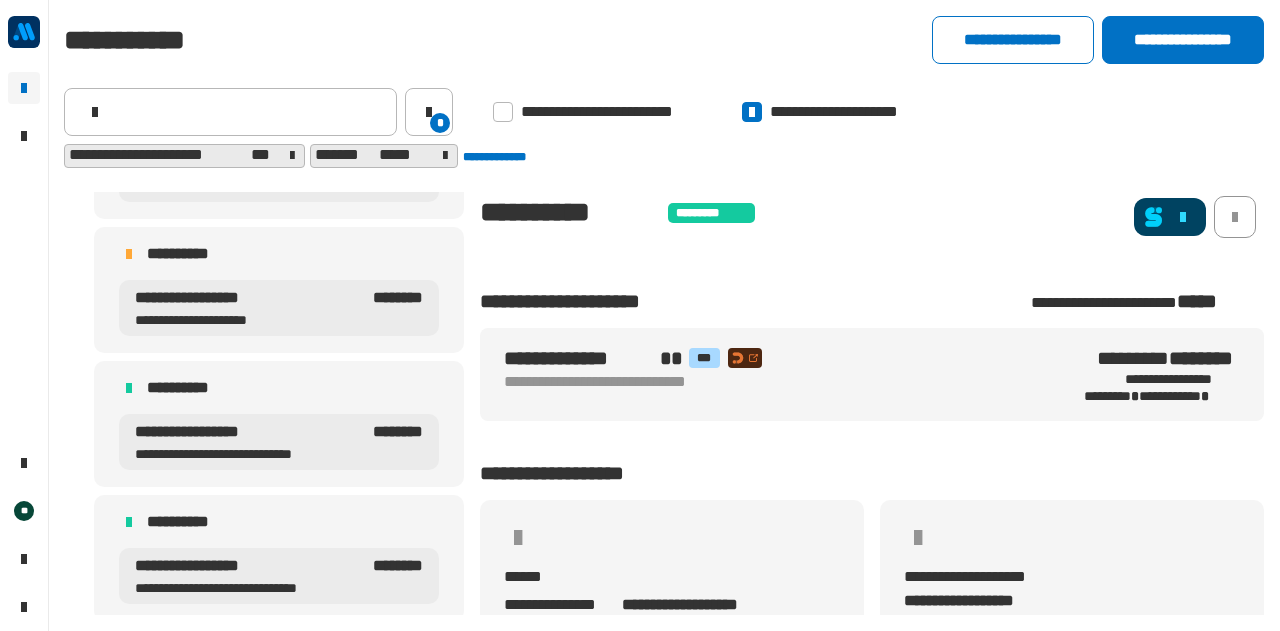 scroll, scrollTop: 910, scrollLeft: 0, axis: vertical 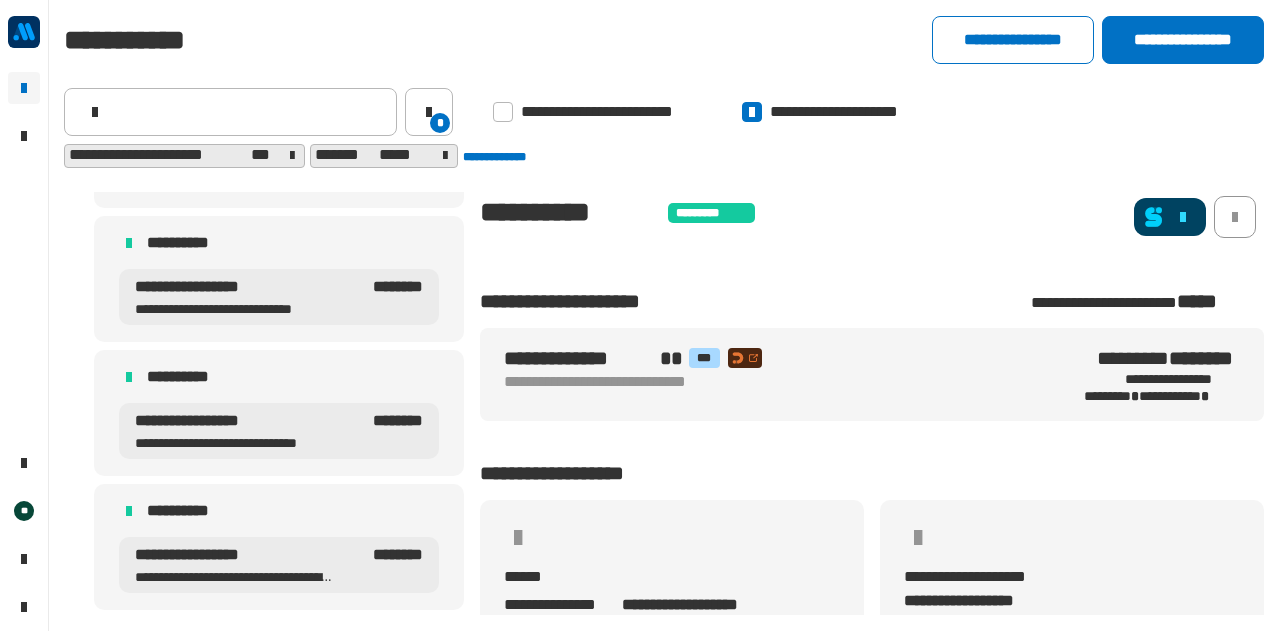 click on "**********" at bounding box center [238, 309] 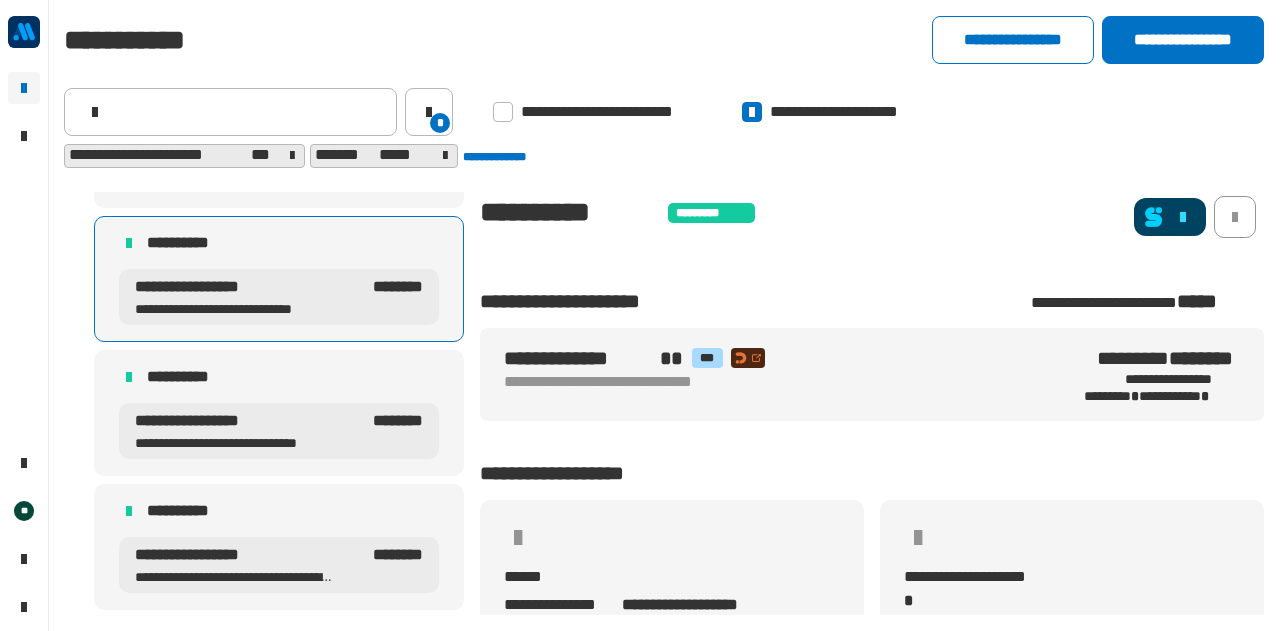 click 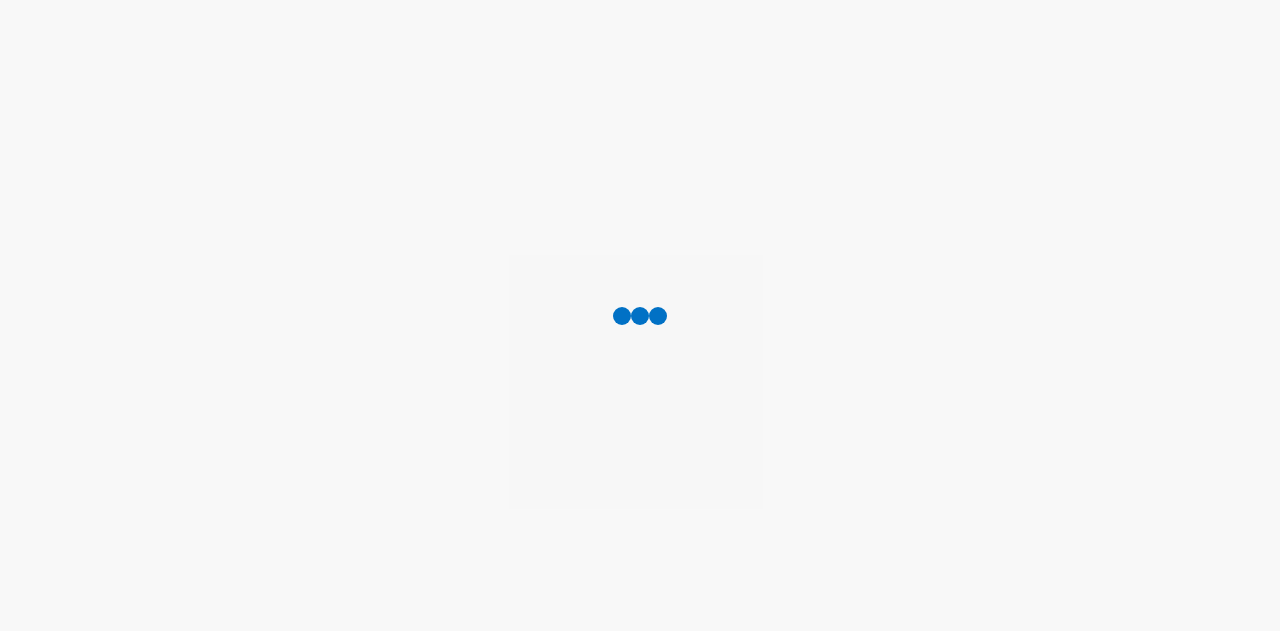 scroll, scrollTop: 0, scrollLeft: 0, axis: both 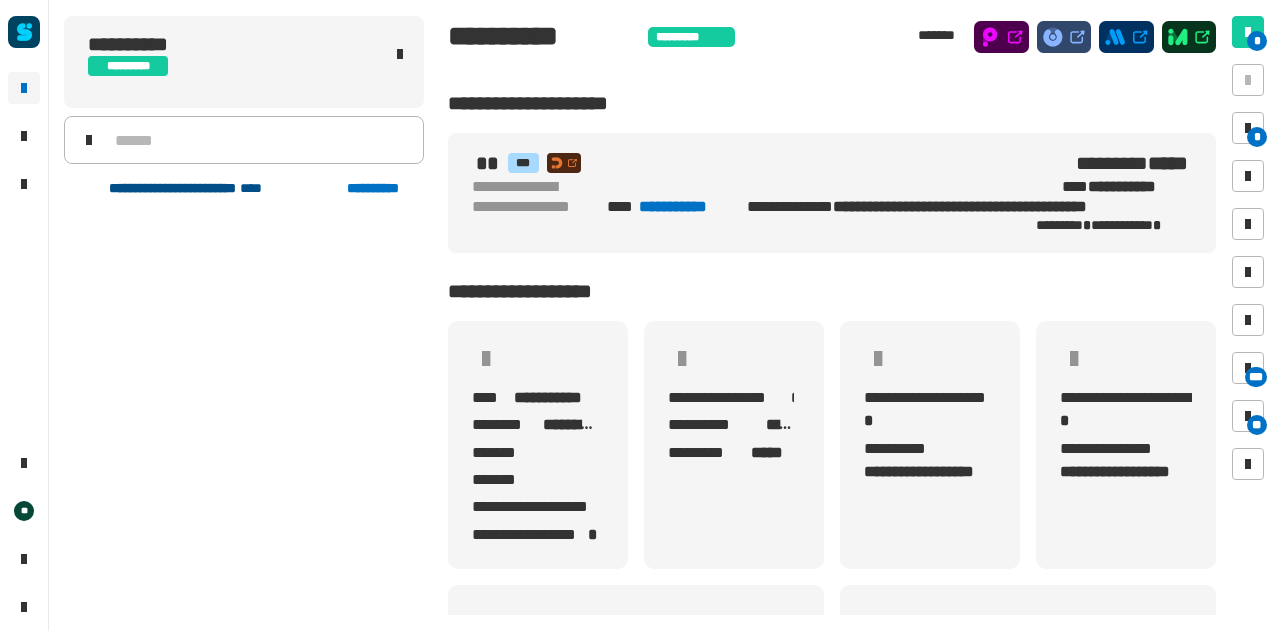 click on "**********" 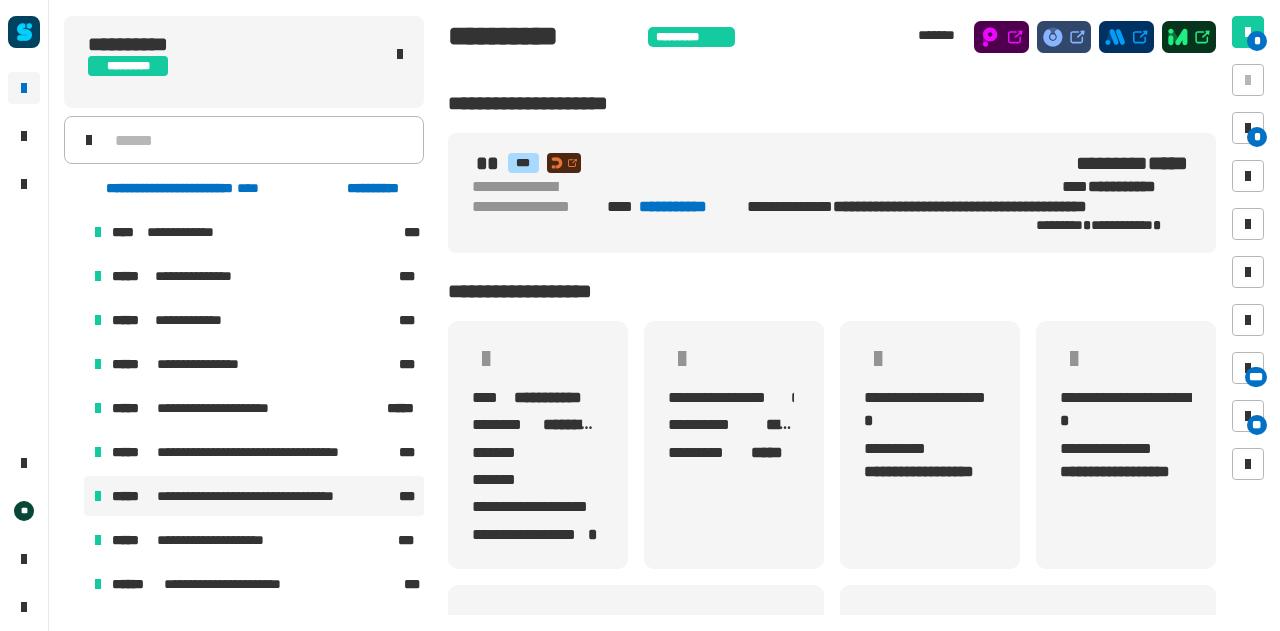 scroll, scrollTop: 76, scrollLeft: 0, axis: vertical 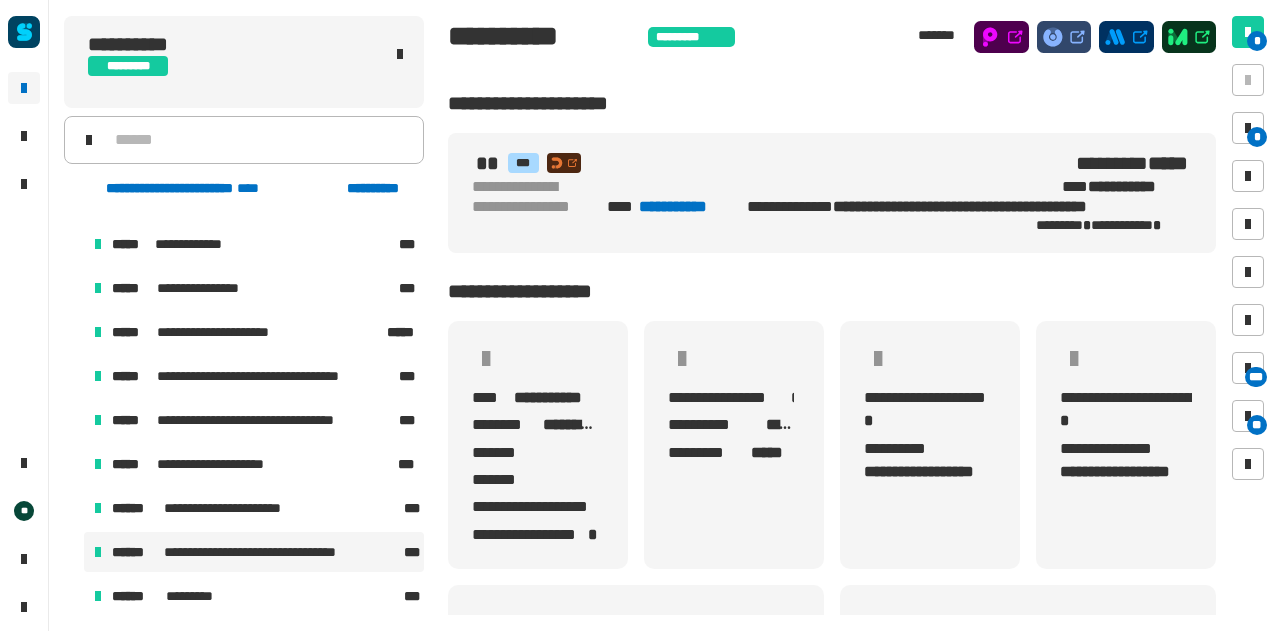 click on "******" at bounding box center (136, 552) 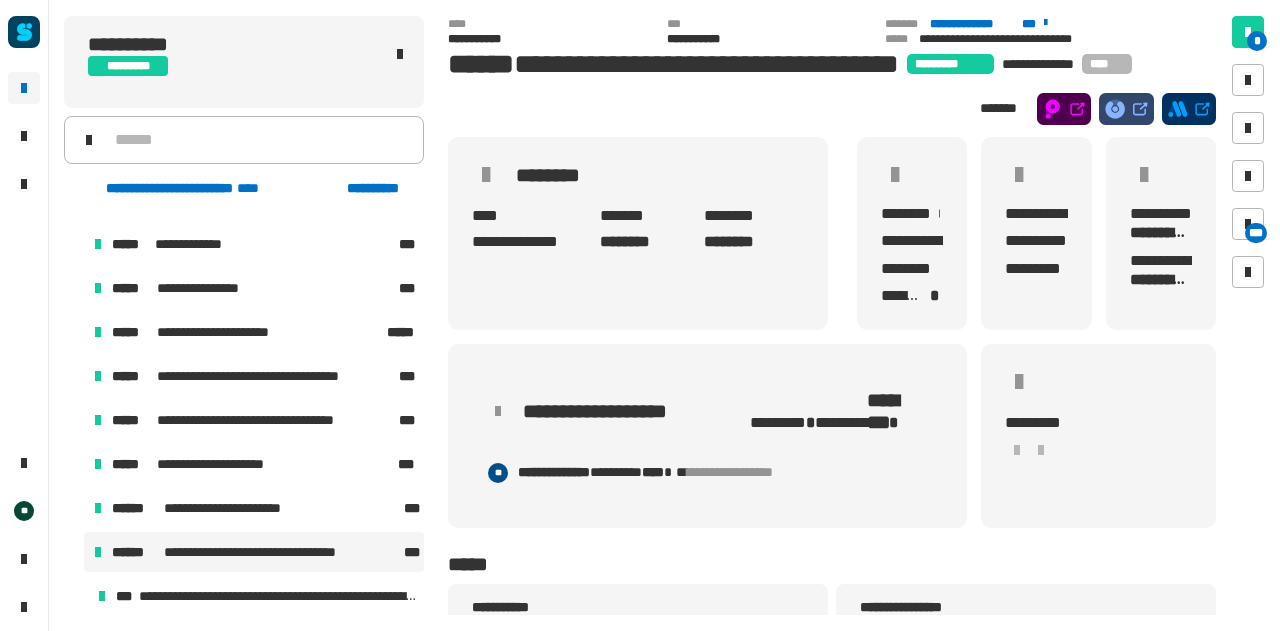 scroll, scrollTop: 120, scrollLeft: 0, axis: vertical 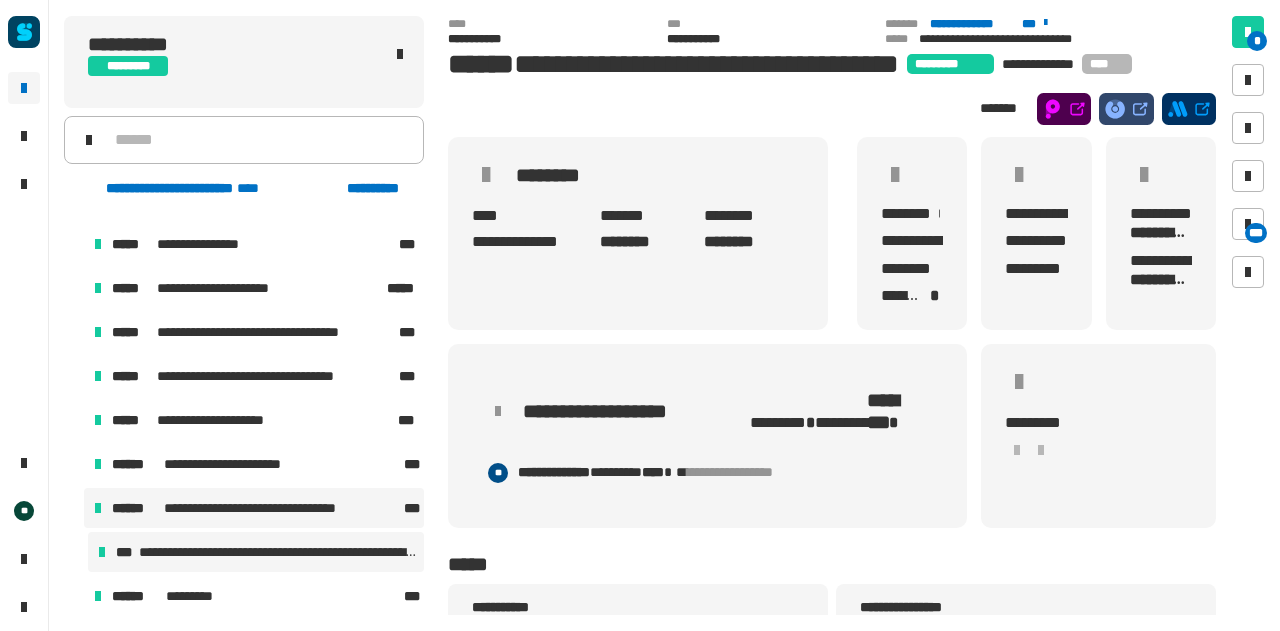 click on "***" at bounding box center (125, 552) 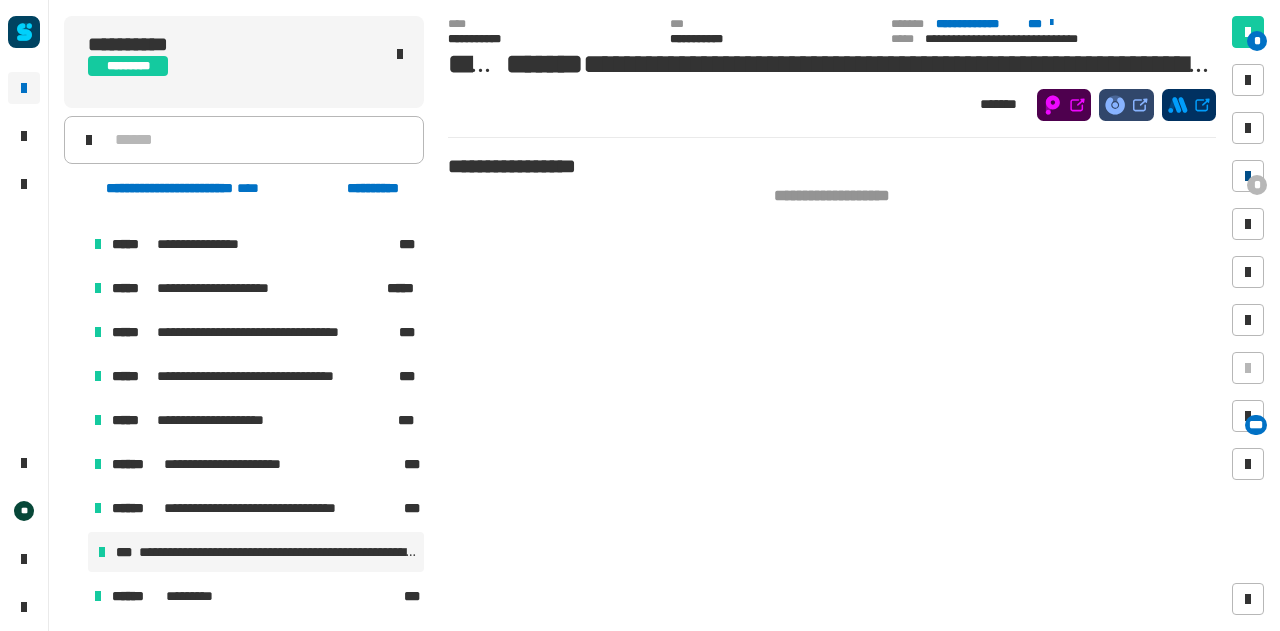 click at bounding box center [1248, 176] 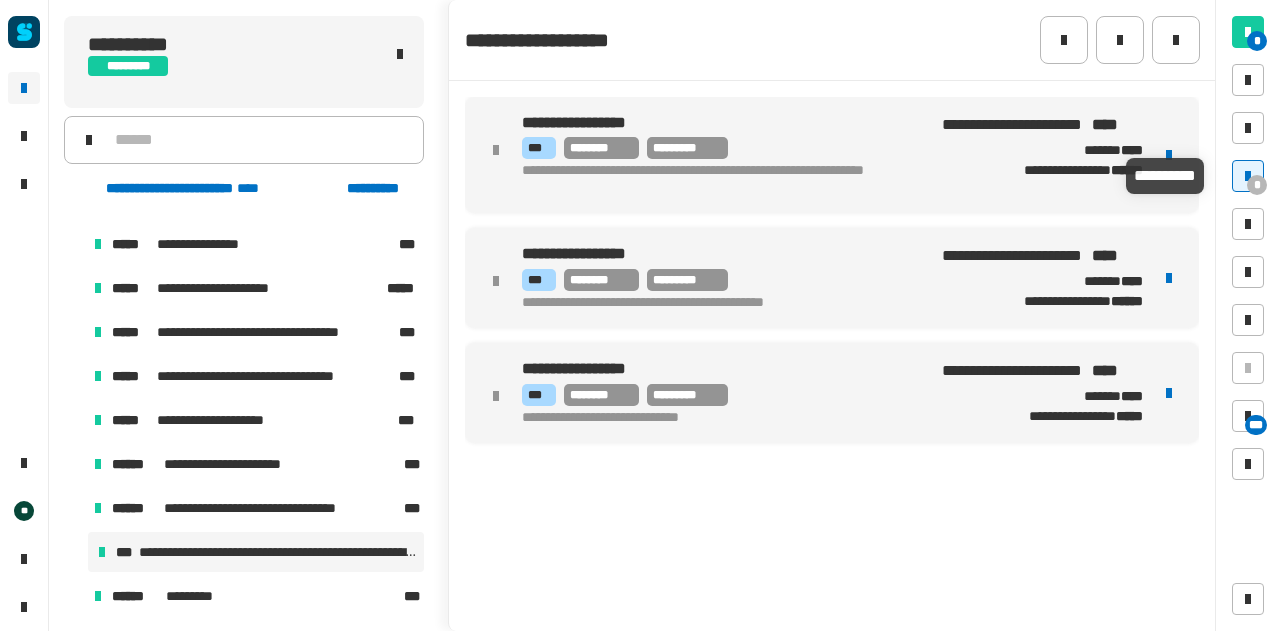 click on "*" at bounding box center (1257, 185) 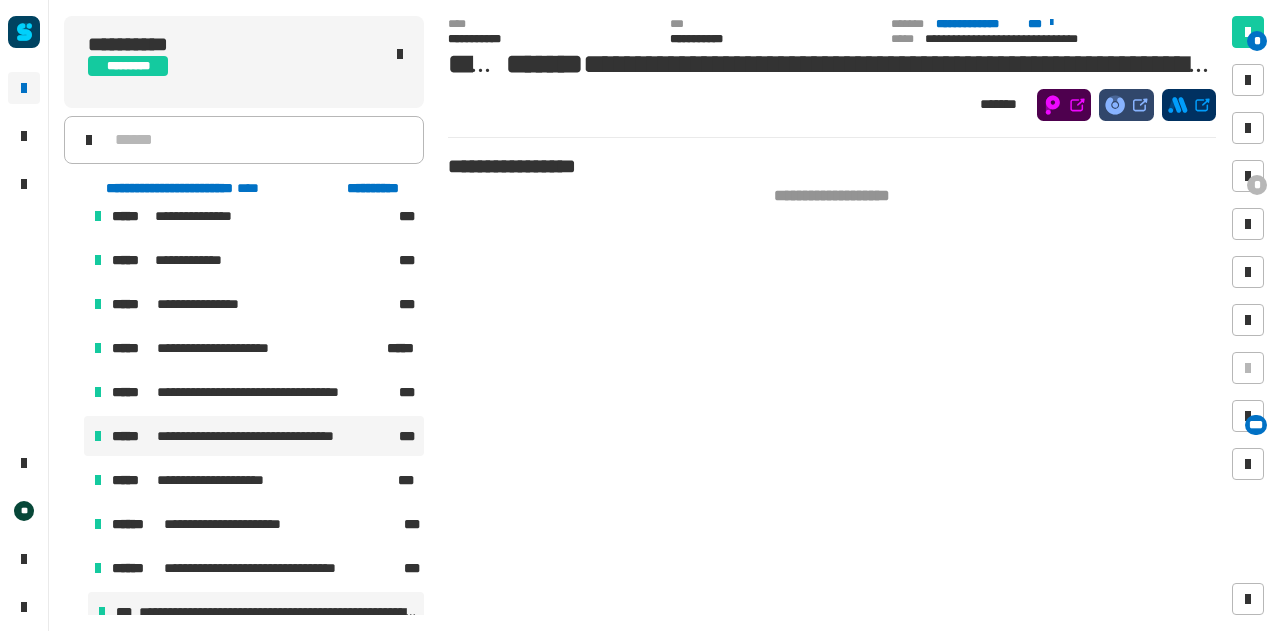 scroll, scrollTop: 58, scrollLeft: 0, axis: vertical 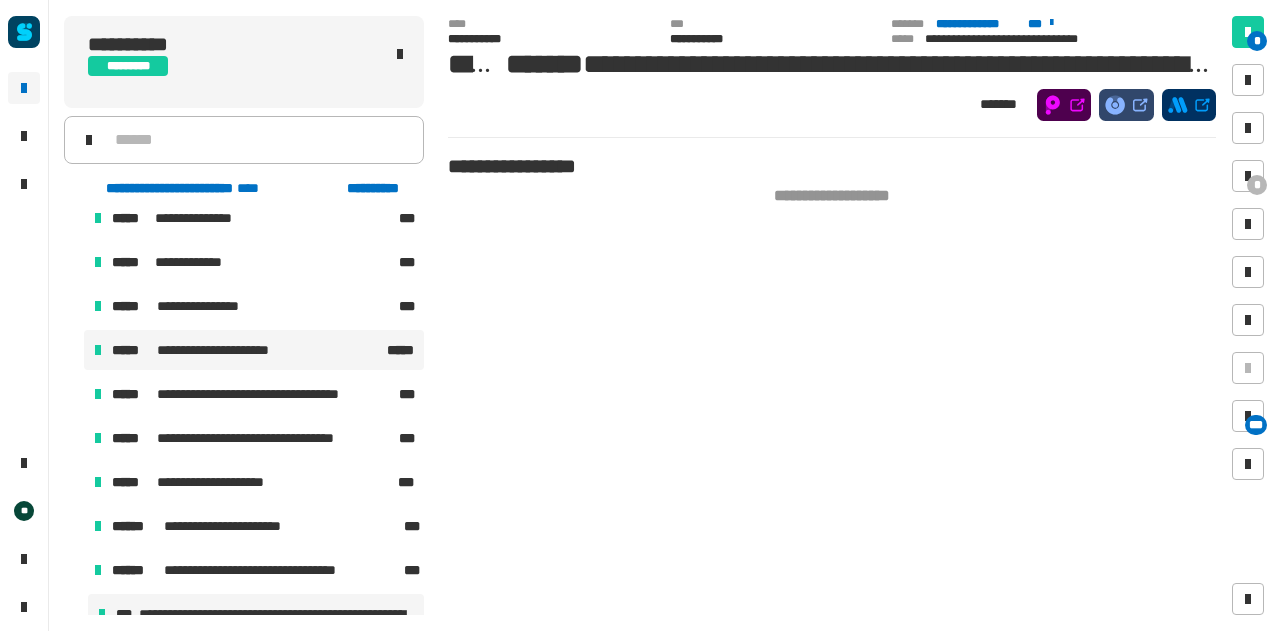 click on "**********" at bounding box center (254, 350) 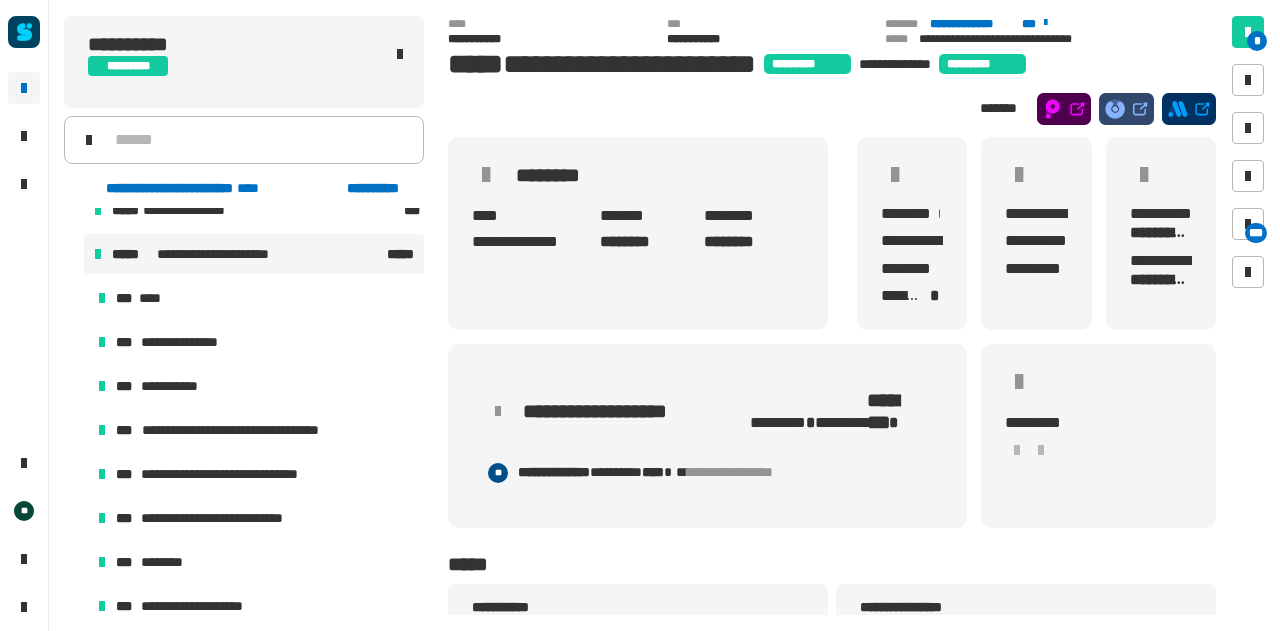 scroll, scrollTop: 134, scrollLeft: 0, axis: vertical 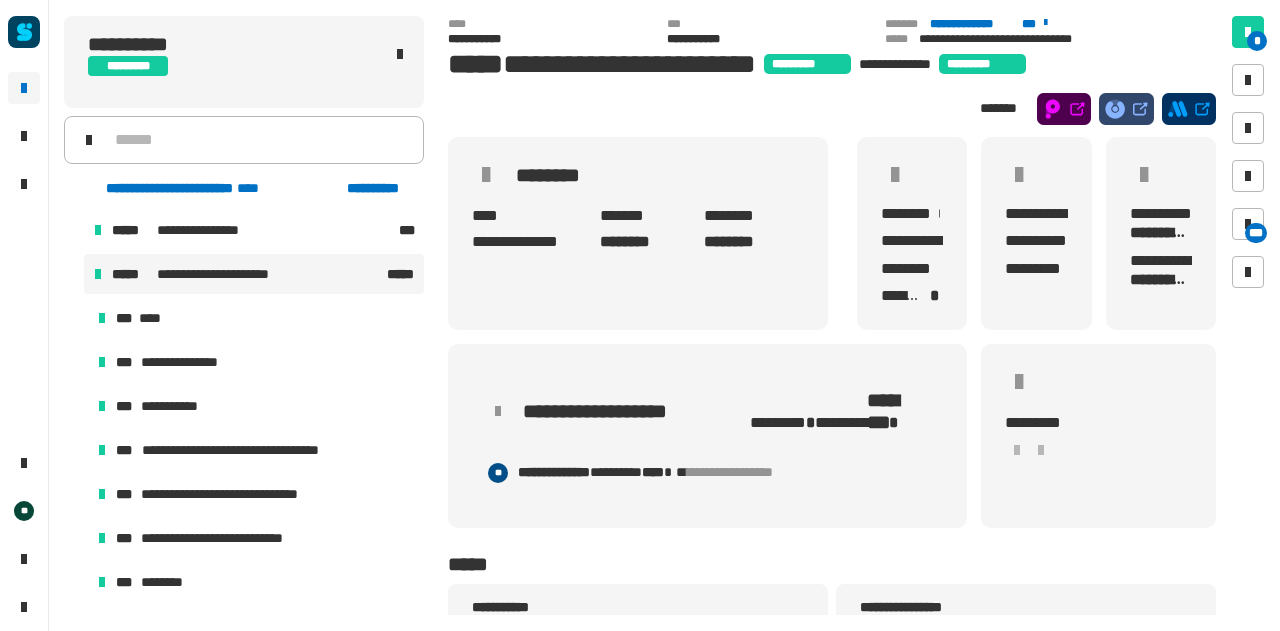 click on "**********" at bounding box center (226, 274) 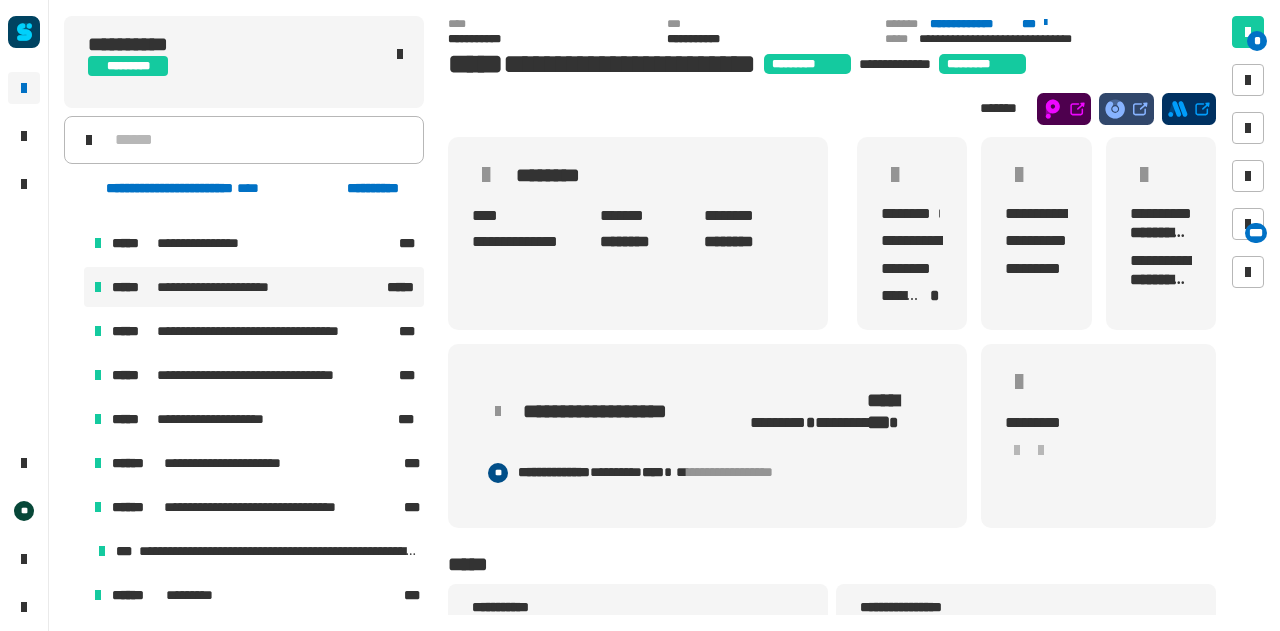 scroll, scrollTop: 120, scrollLeft: 0, axis: vertical 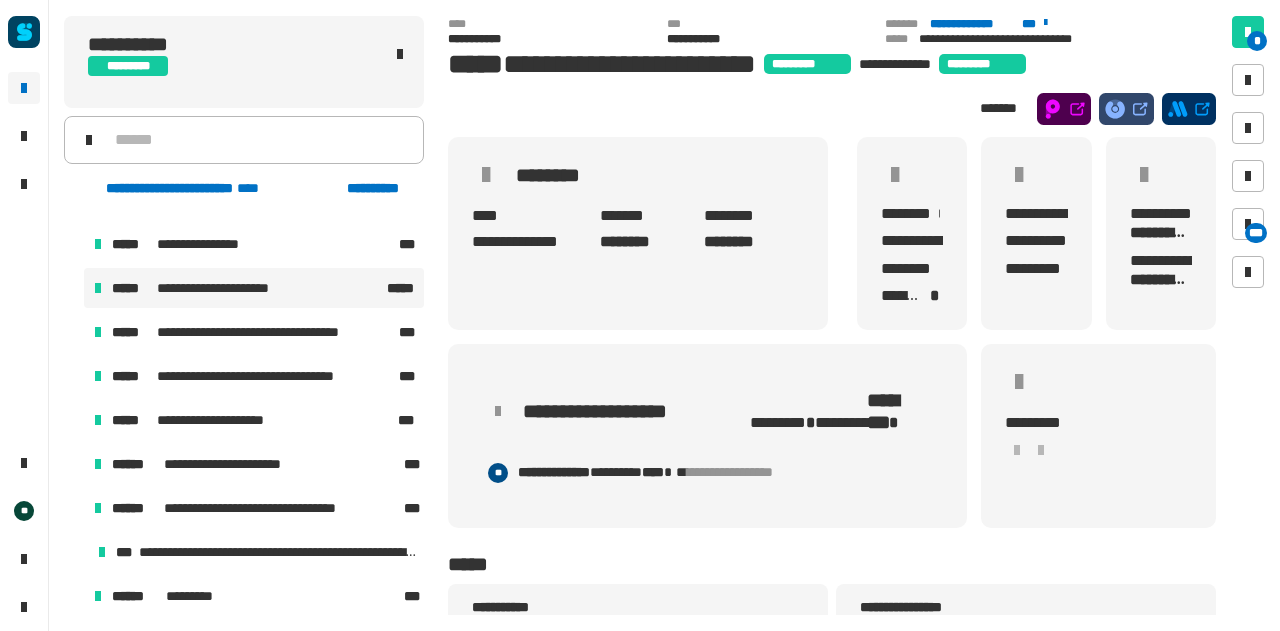 click at bounding box center [74, 420] 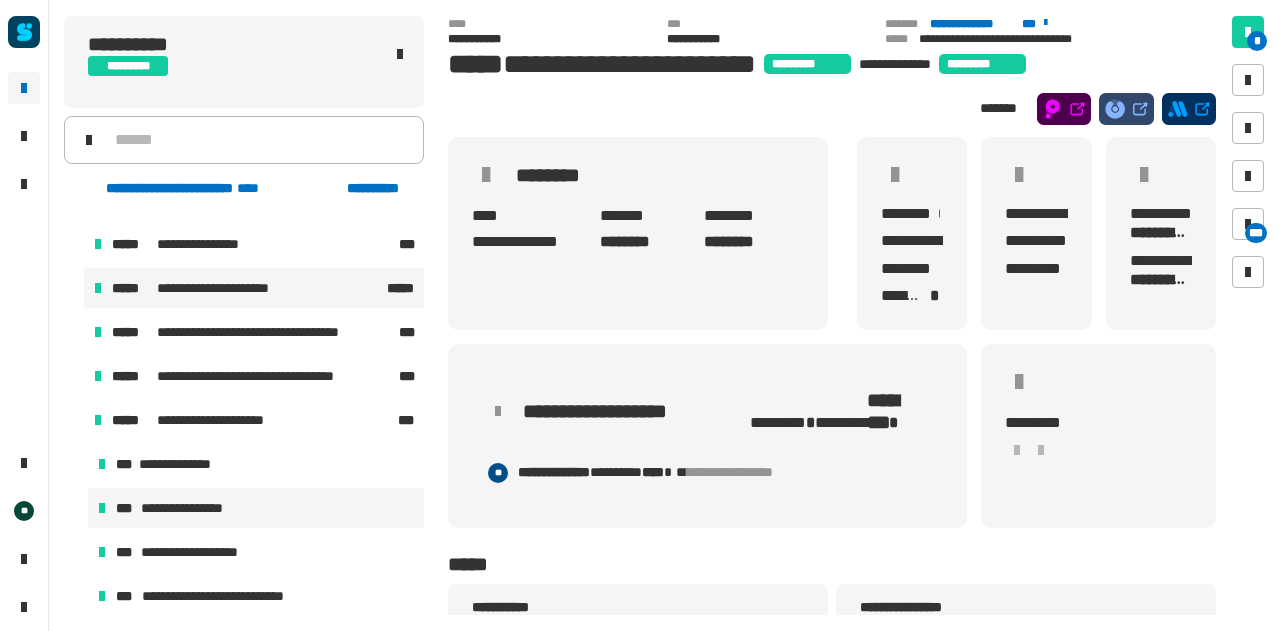 click on "**********" at bounding box center (256, 508) 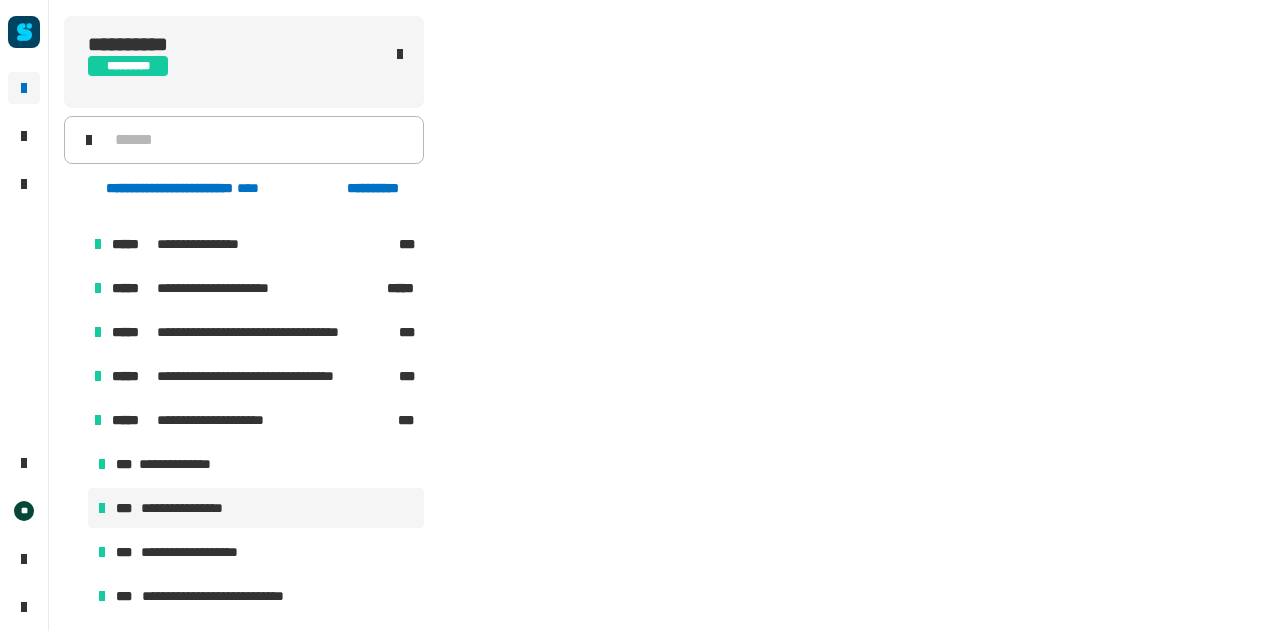 scroll, scrollTop: 384, scrollLeft: 0, axis: vertical 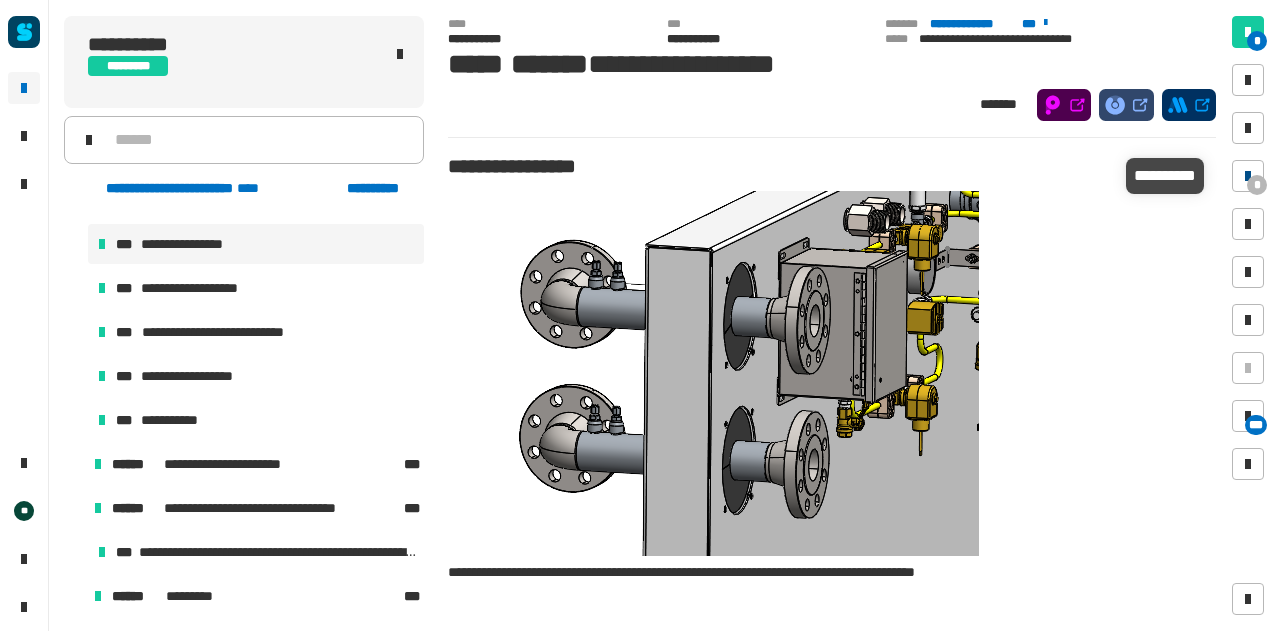 click at bounding box center [1248, 176] 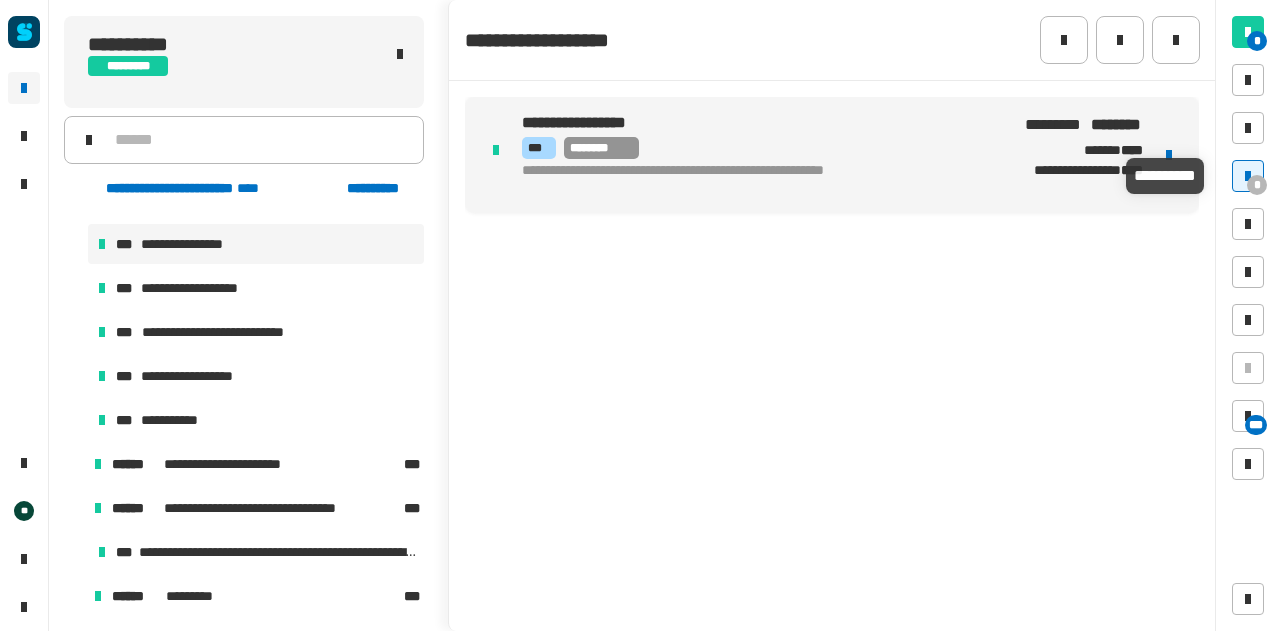 click at bounding box center [1248, 176] 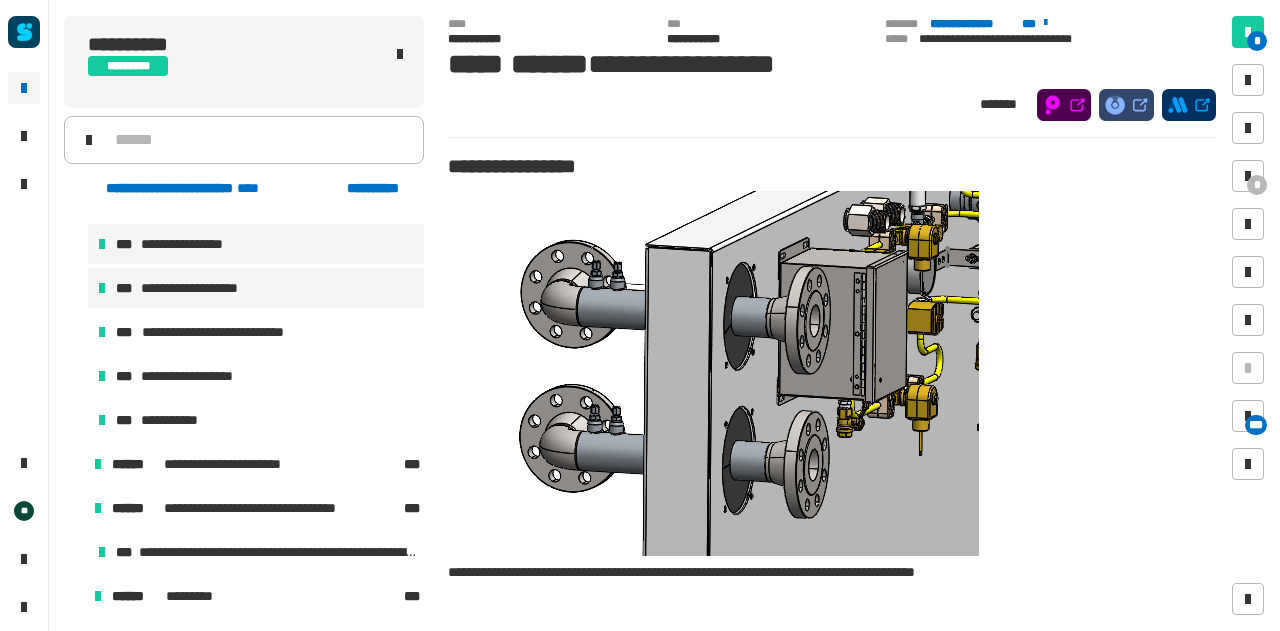 click on "**********" at bounding box center [256, 288] 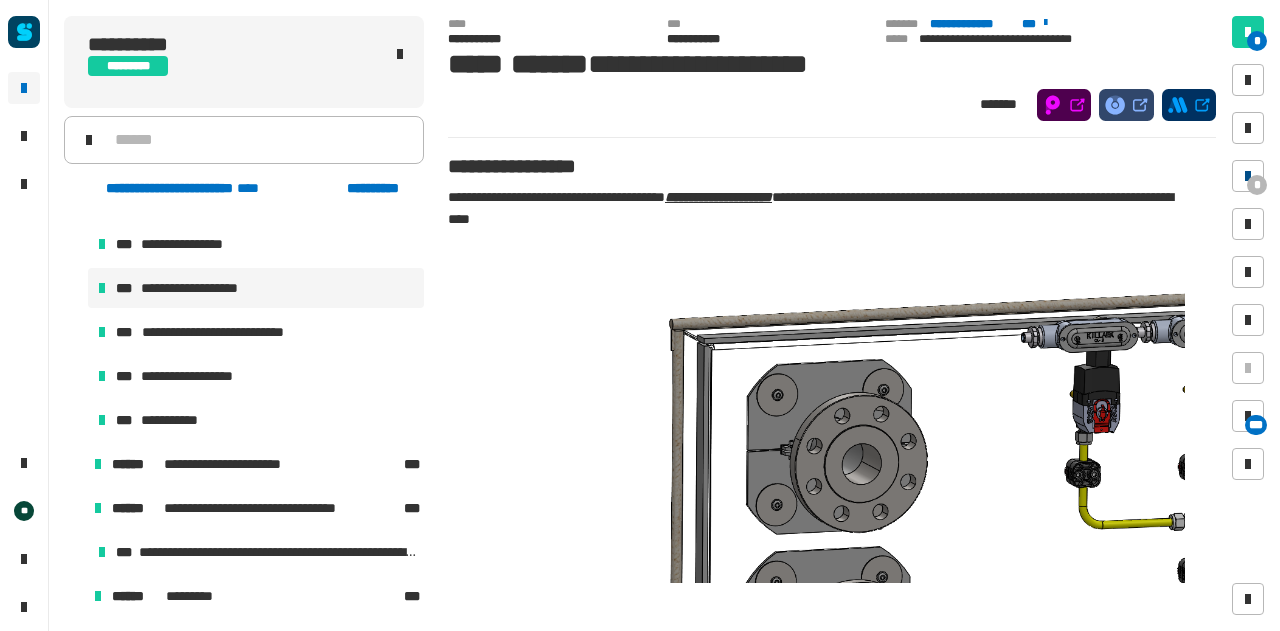 click on "*" at bounding box center [1248, 176] 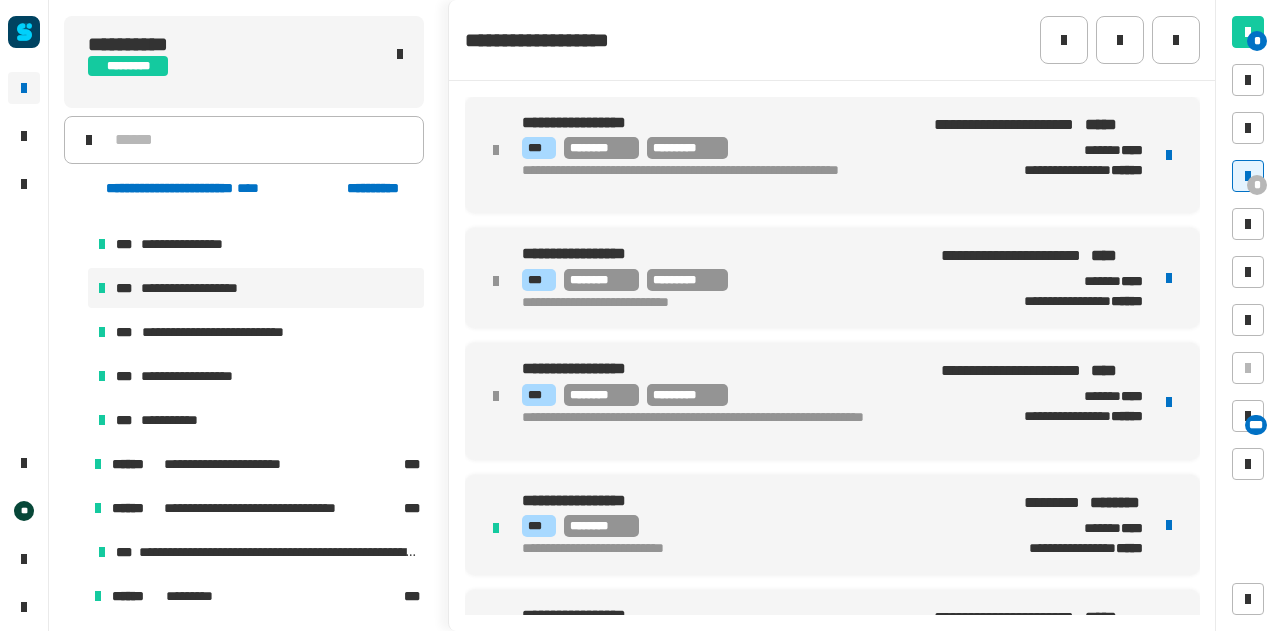 scroll, scrollTop: 71, scrollLeft: 0, axis: vertical 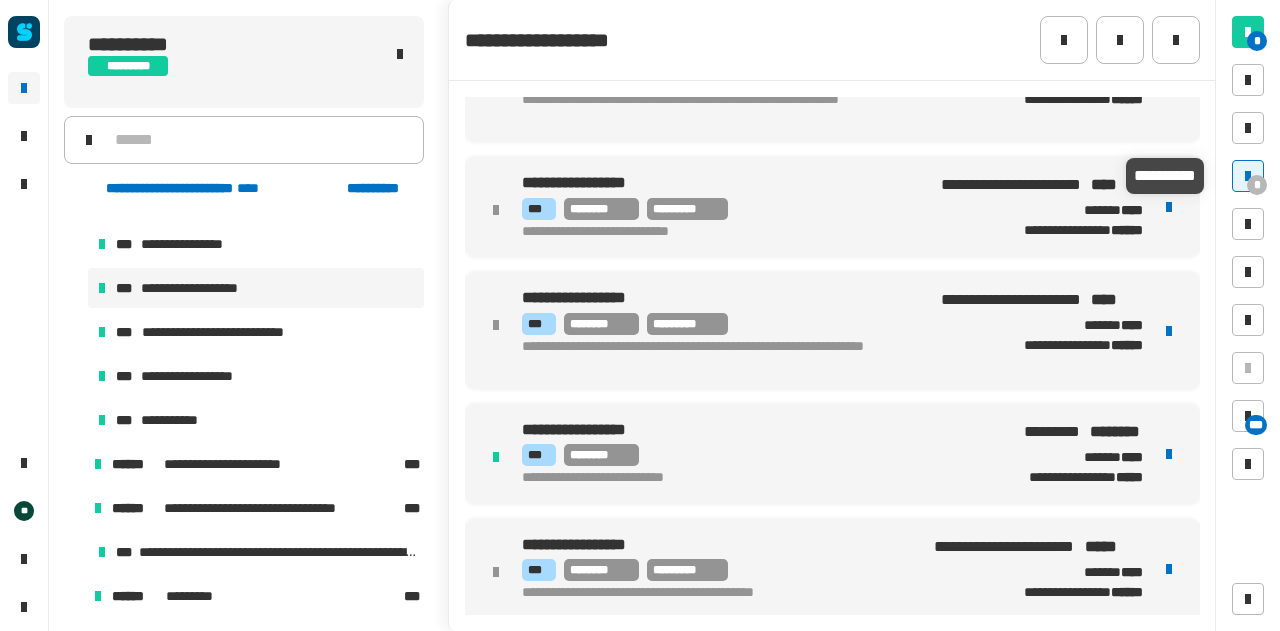 click on "*" at bounding box center [1248, 176] 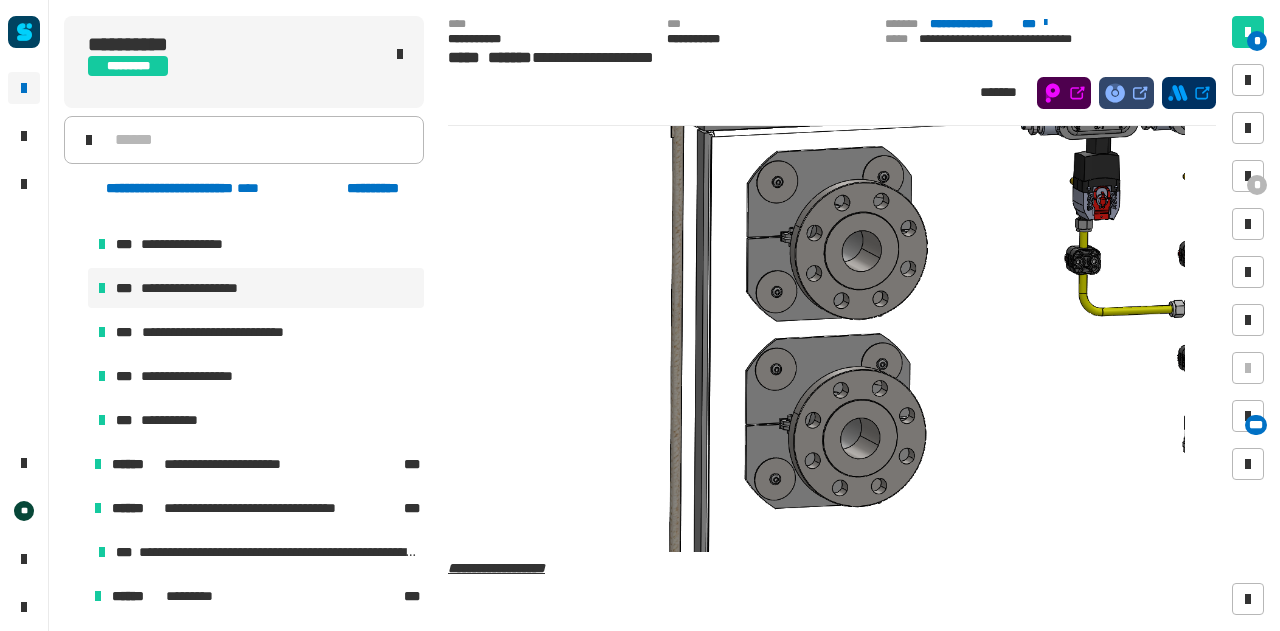 scroll, scrollTop: 202, scrollLeft: 0, axis: vertical 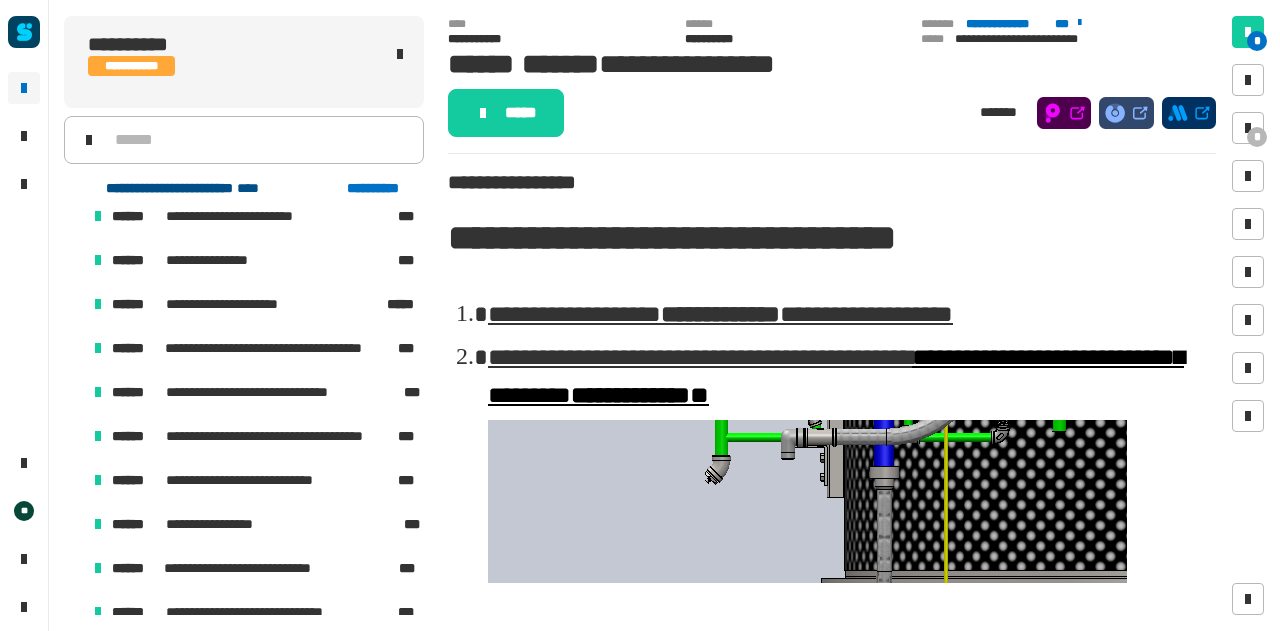 click on "**********" 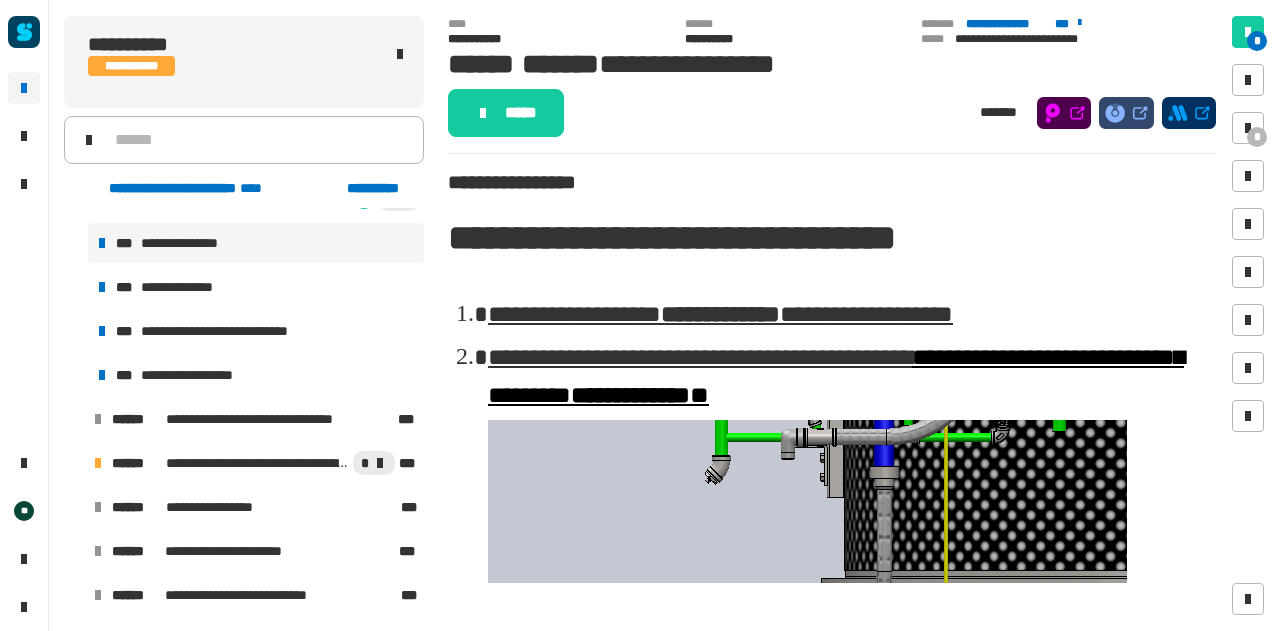 scroll, scrollTop: 0, scrollLeft: 0, axis: both 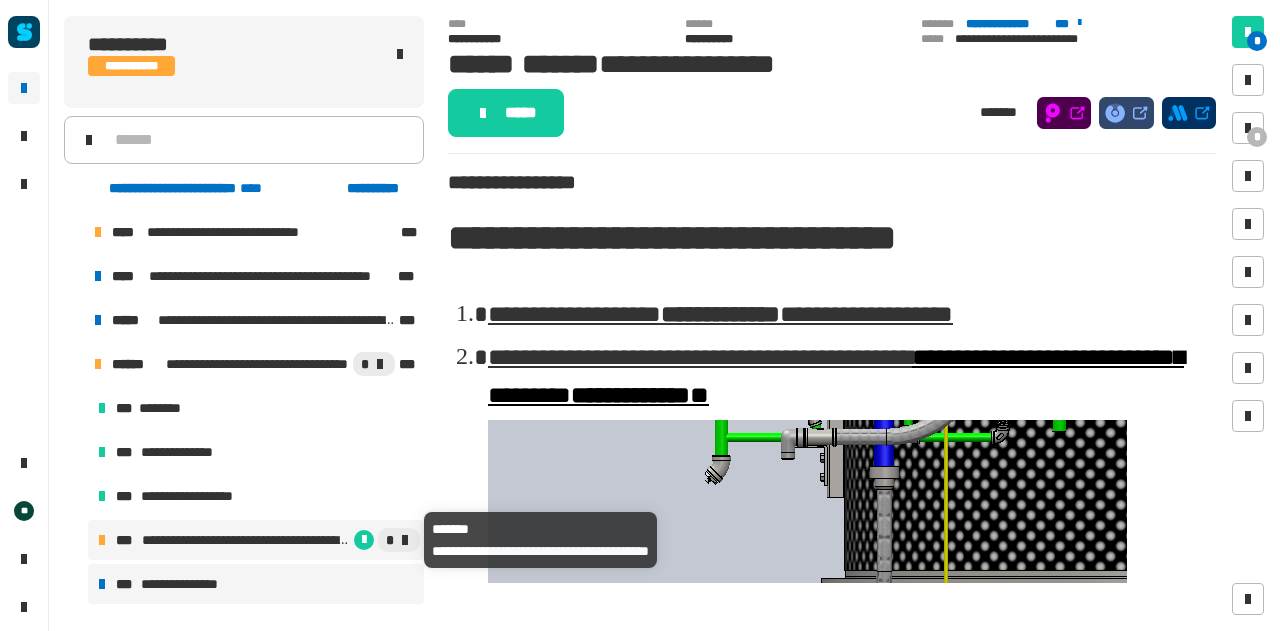 click on "**********" at bounding box center [246, 540] 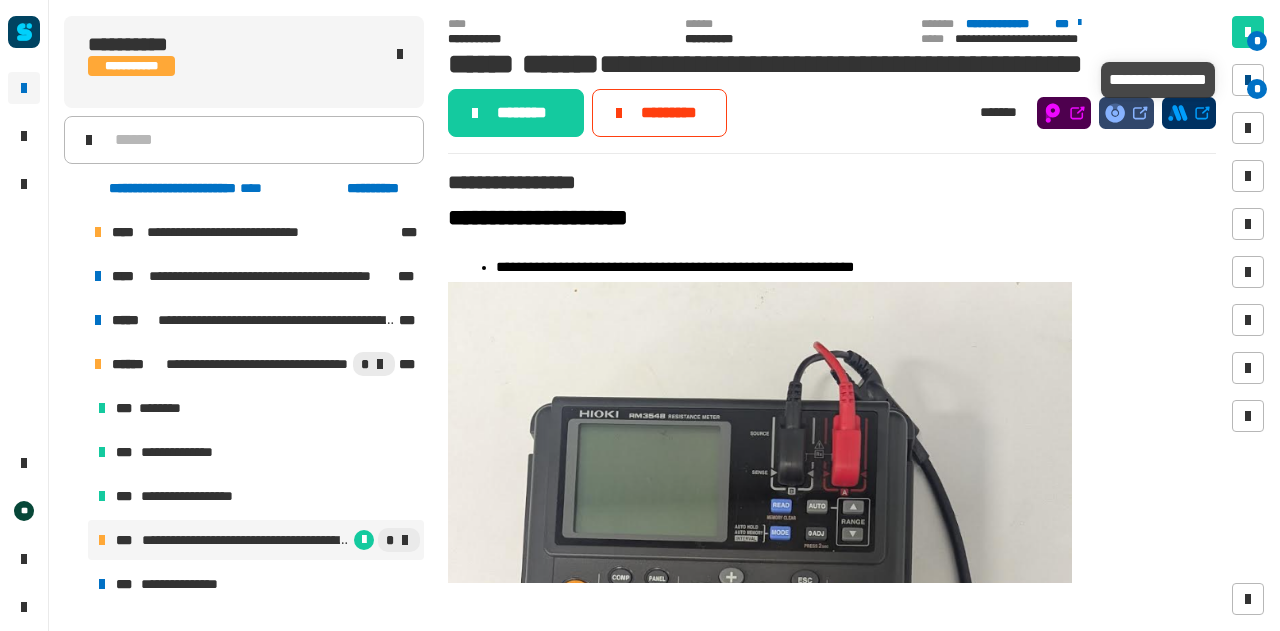 click at bounding box center (1248, 80) 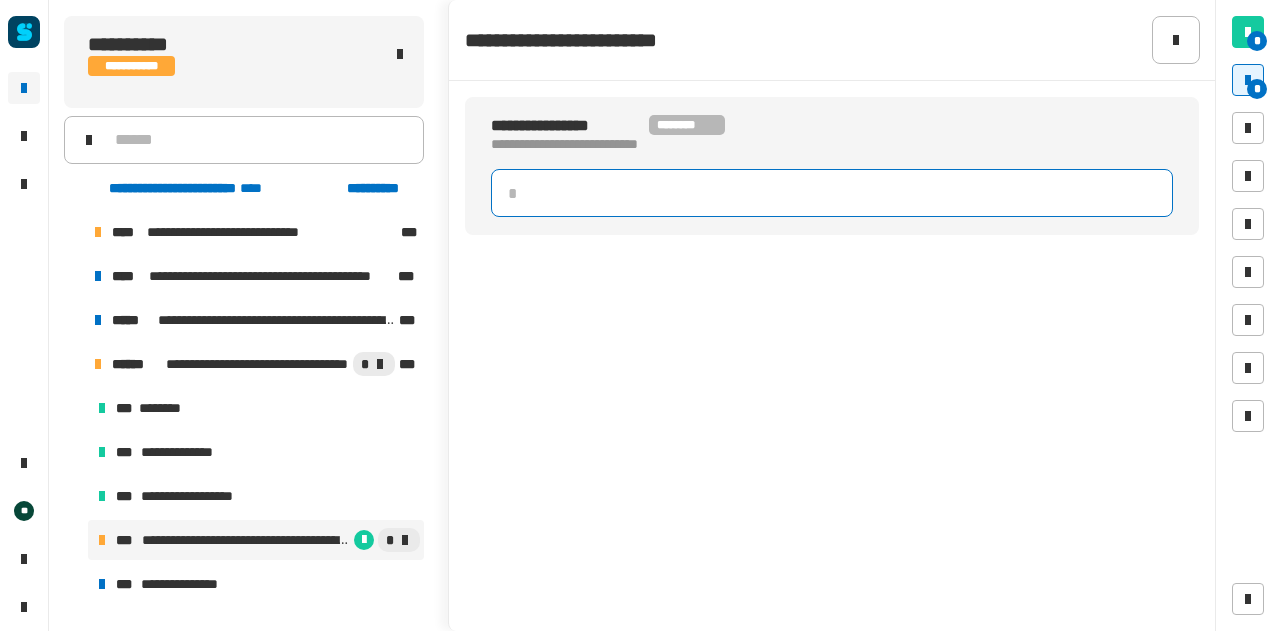 click 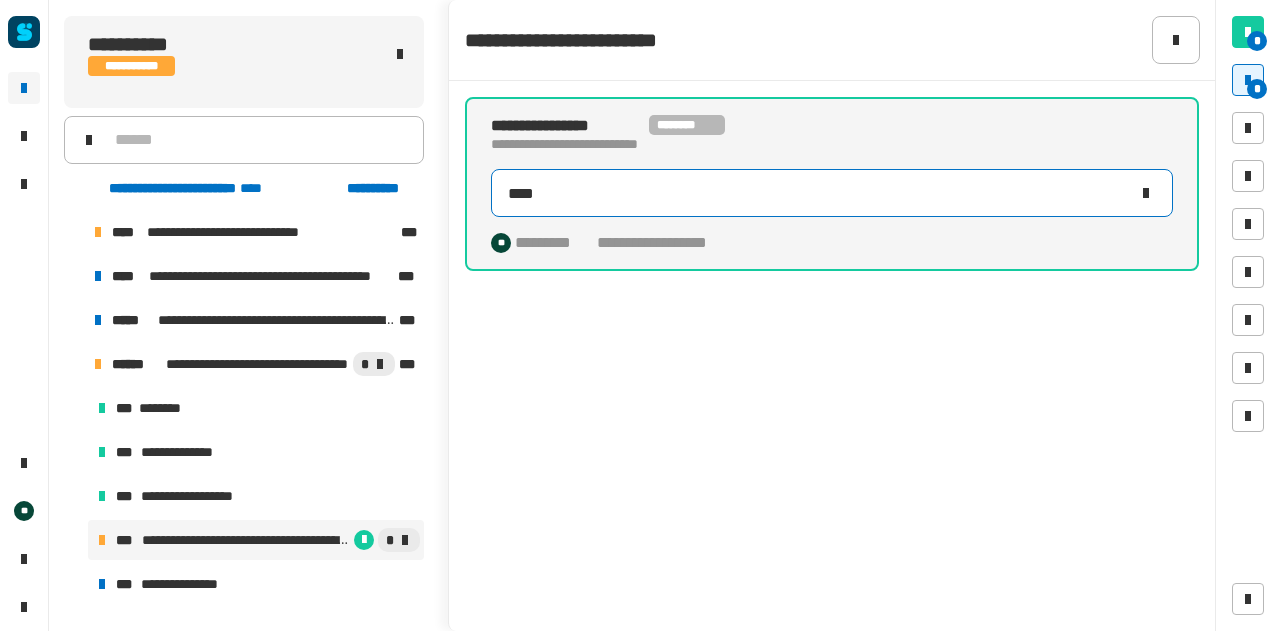 type on "*****" 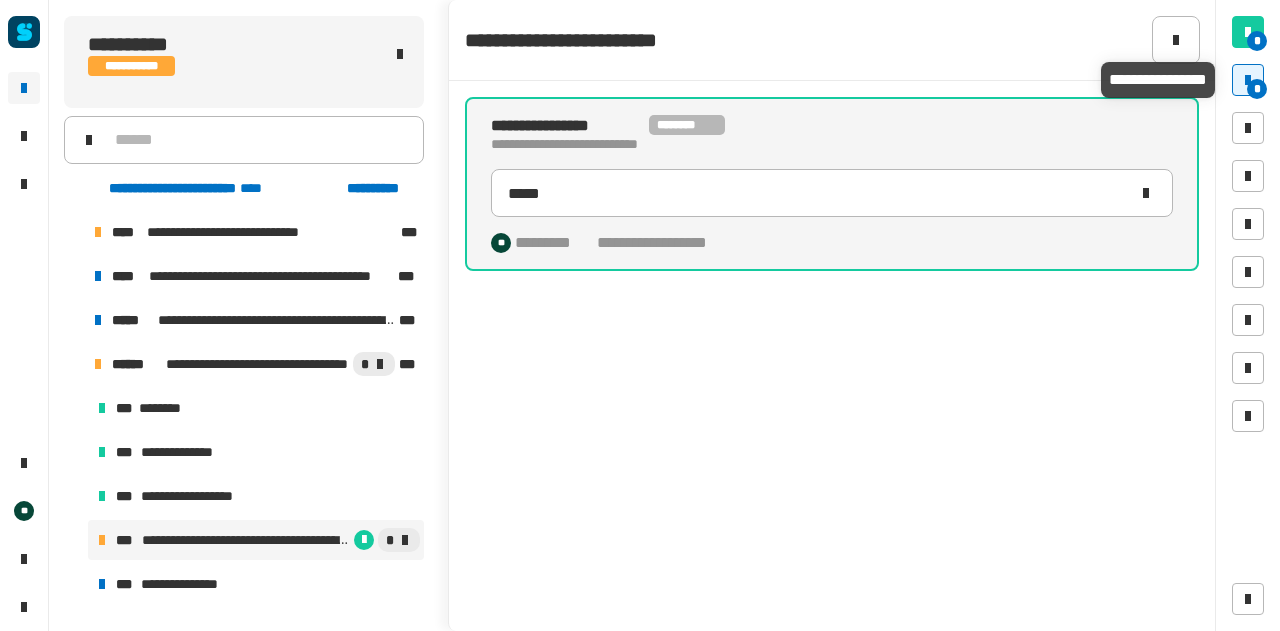click at bounding box center [1248, 80] 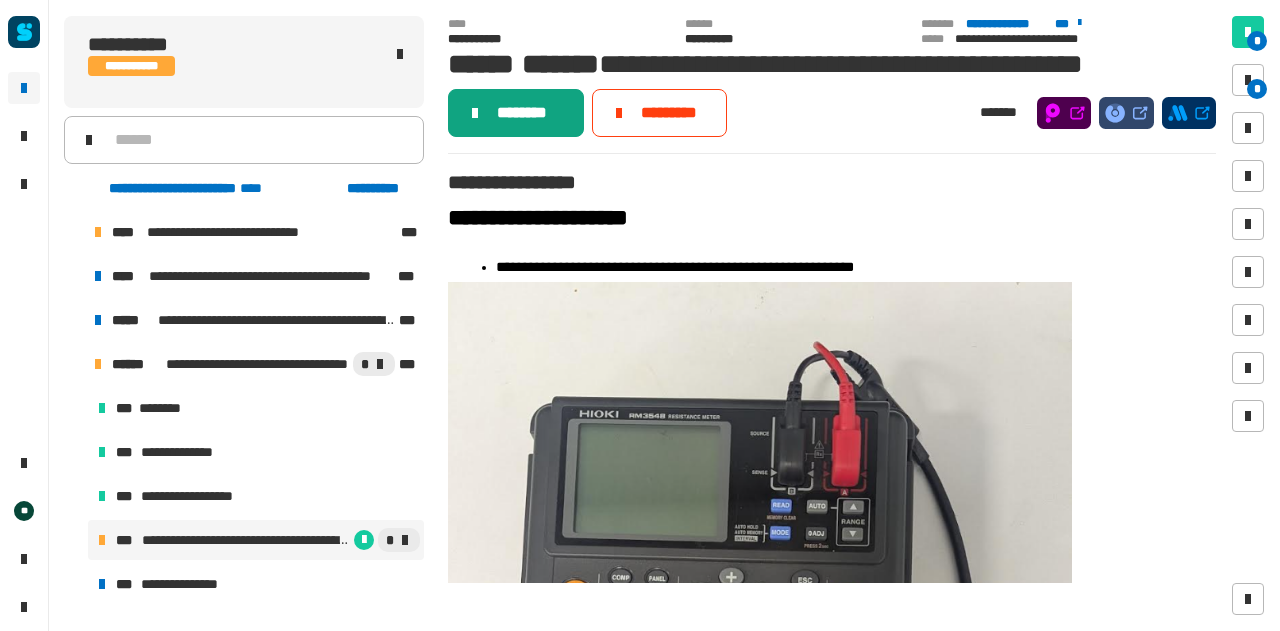 click on "********" 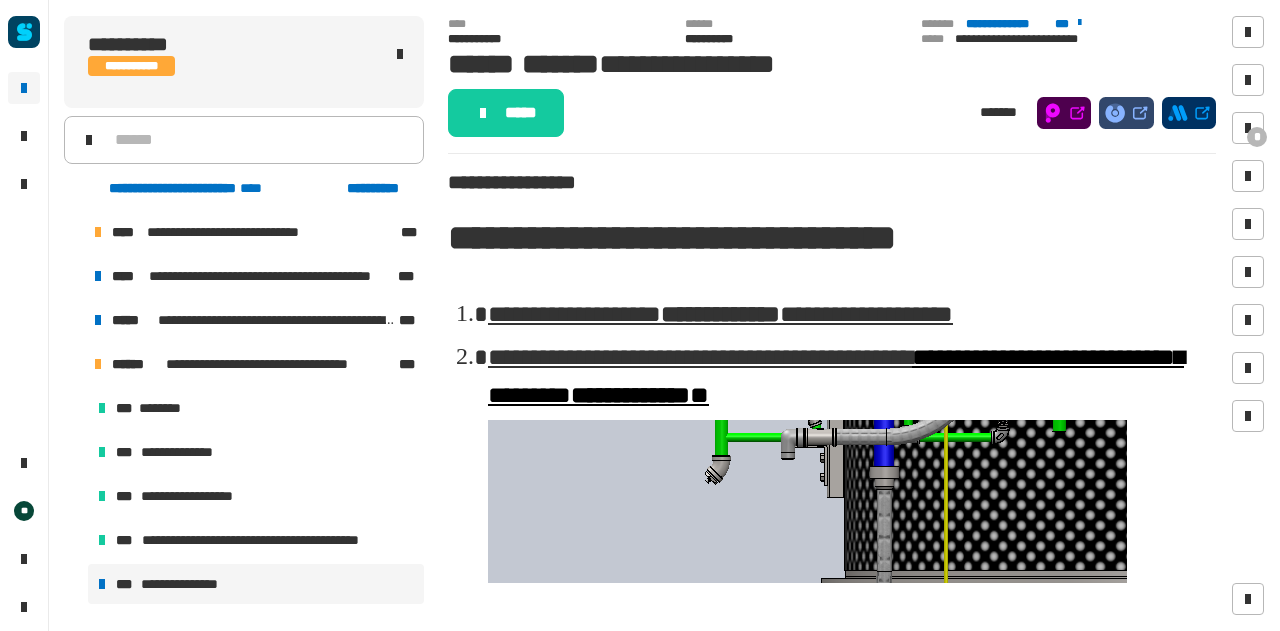 click on "******" 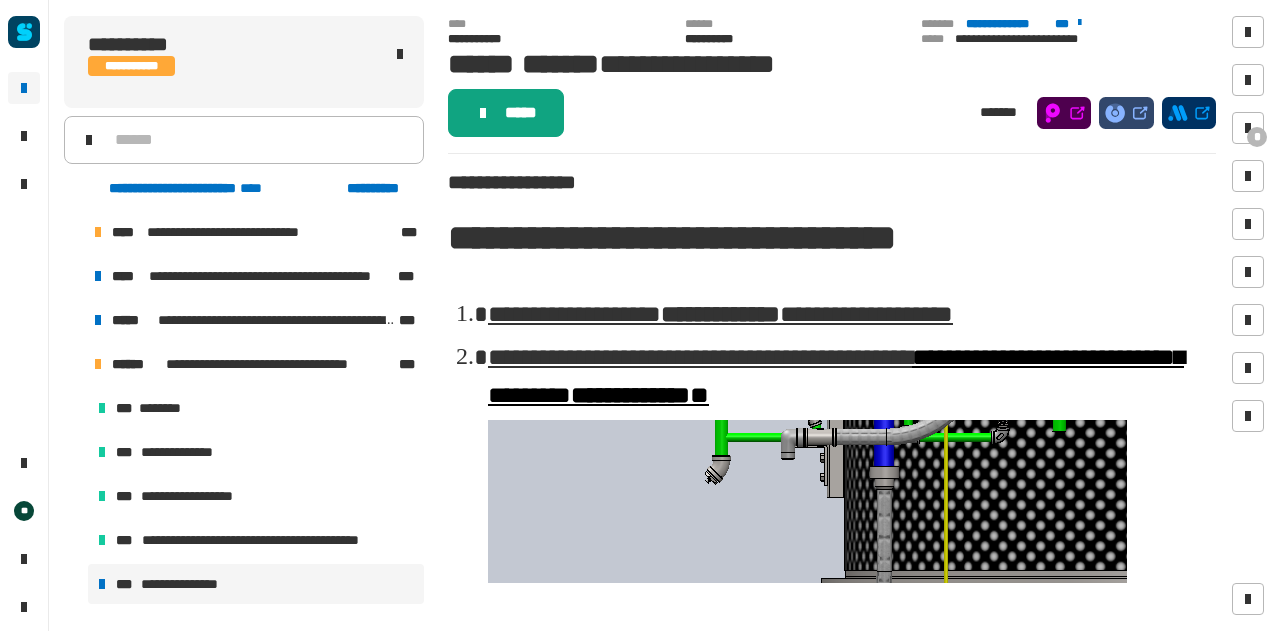 click on "*****" 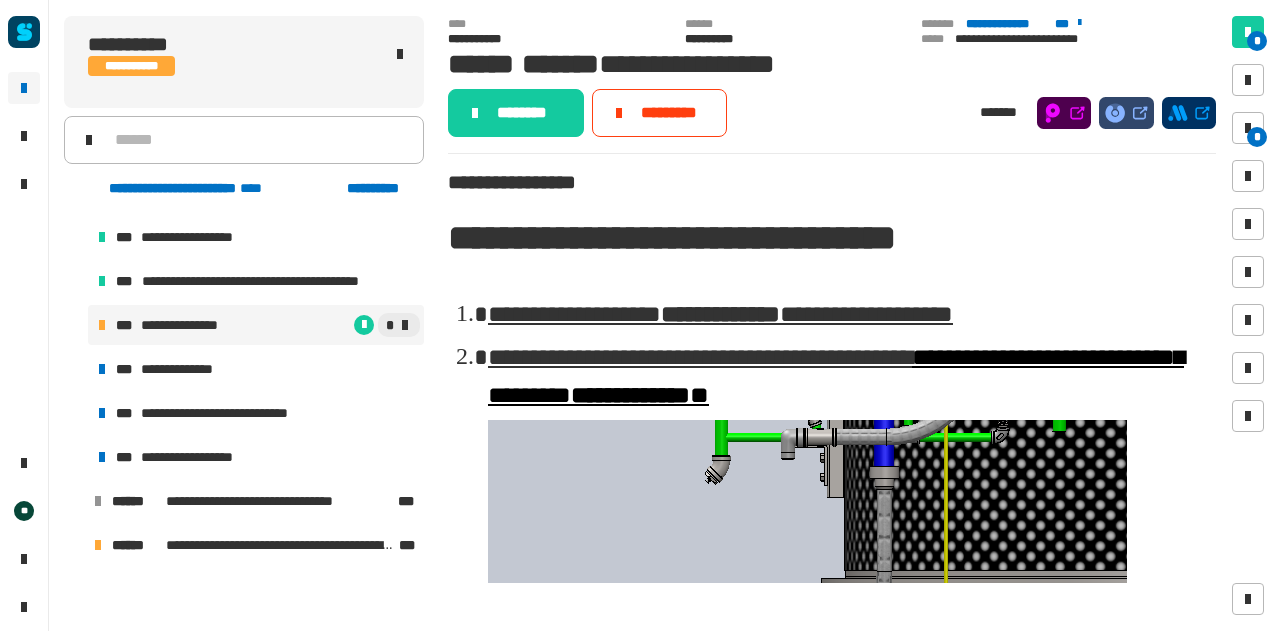scroll, scrollTop: 262, scrollLeft: 0, axis: vertical 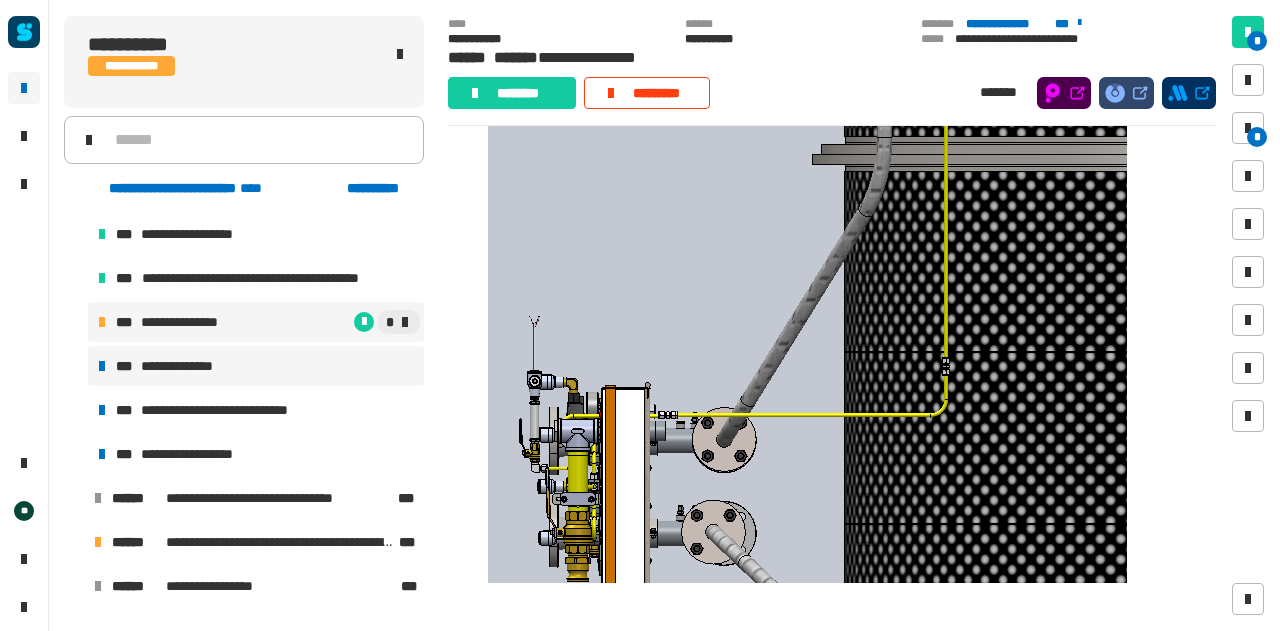 click on "***" at bounding box center [126, 366] 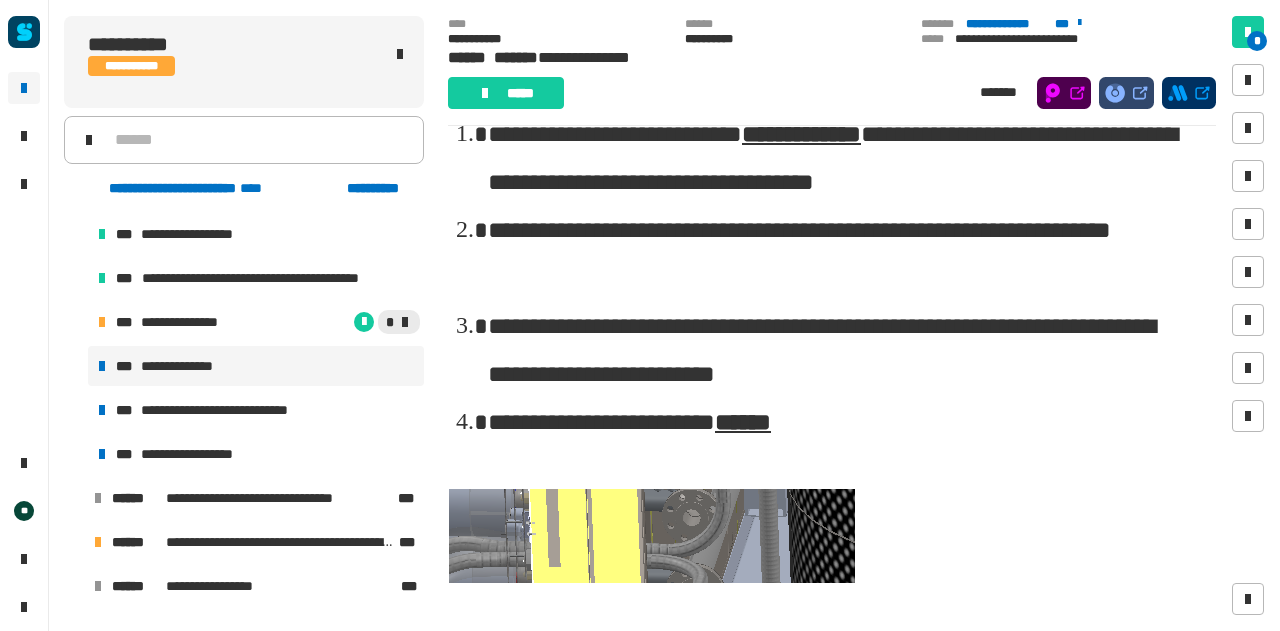 scroll, scrollTop: 150, scrollLeft: 0, axis: vertical 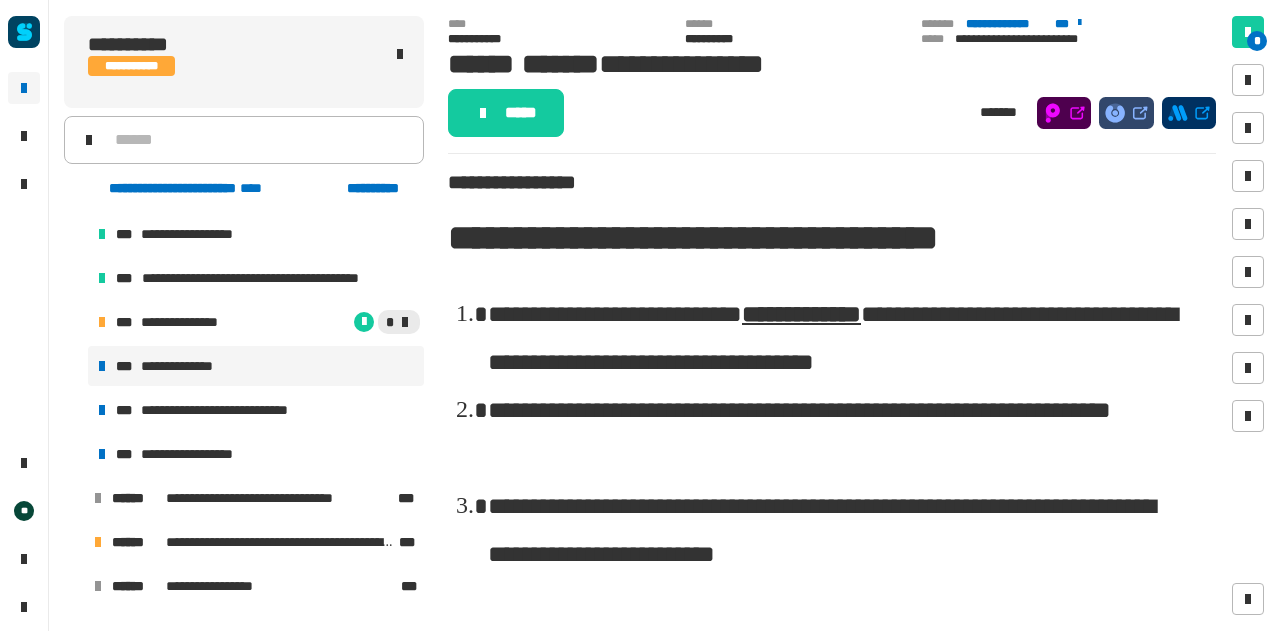 click on "**********" at bounding box center [256, 366] 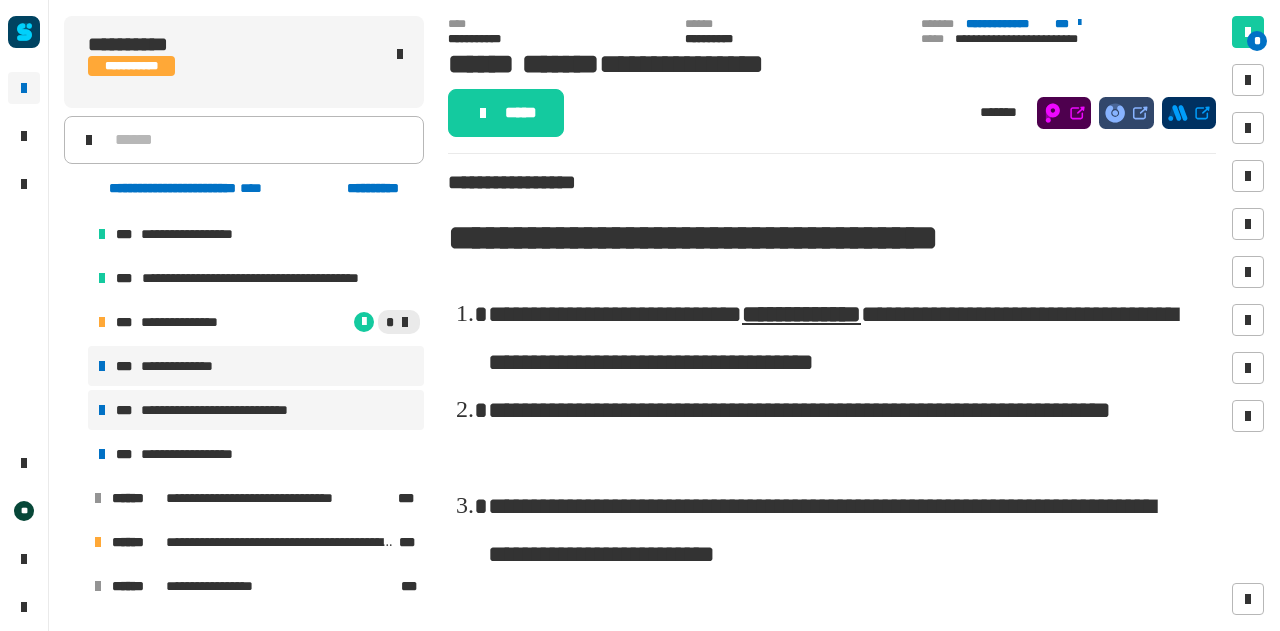 click on "**********" at bounding box center [240, 410] 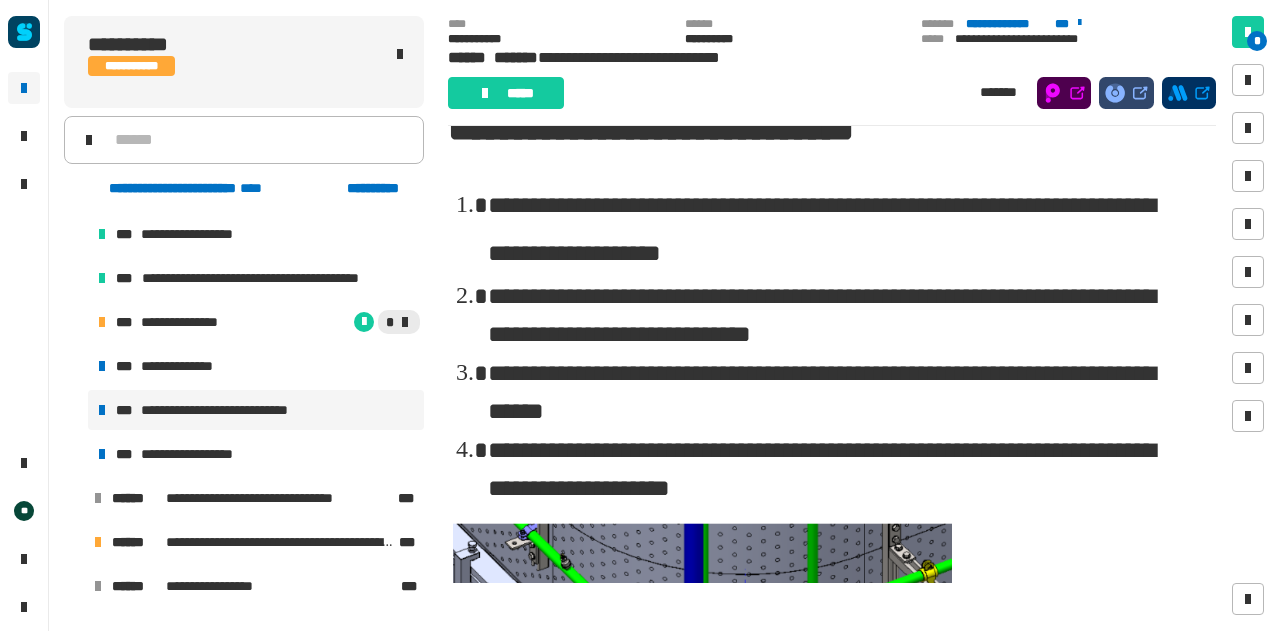 scroll, scrollTop: 83, scrollLeft: 0, axis: vertical 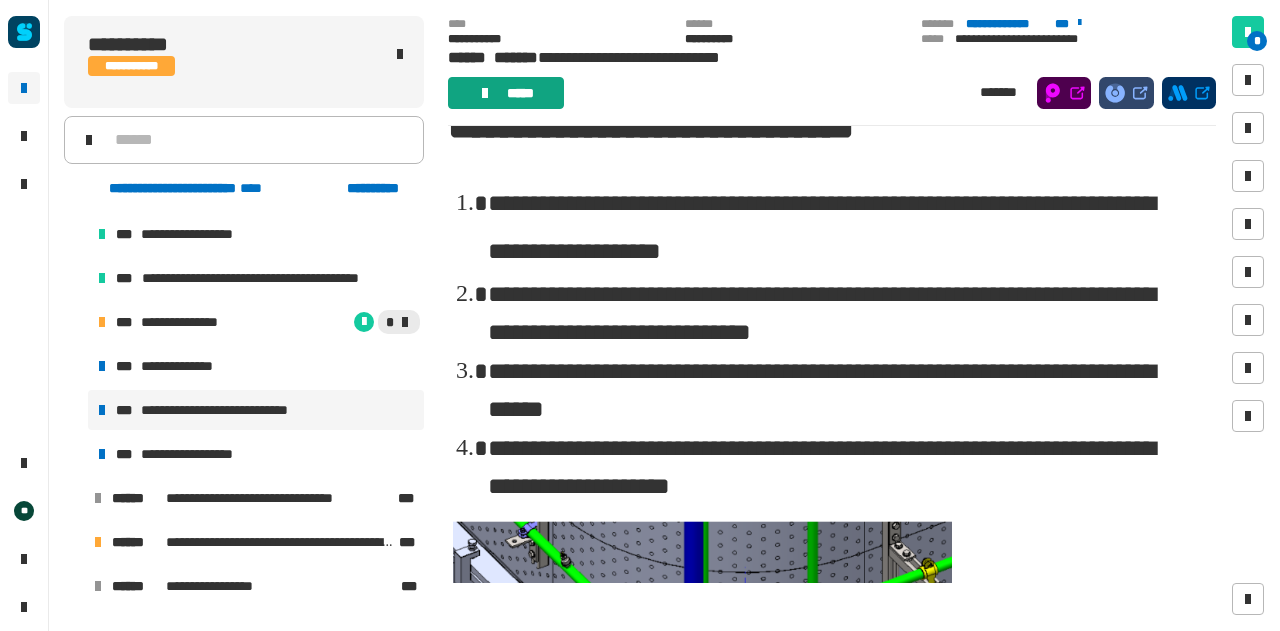 click 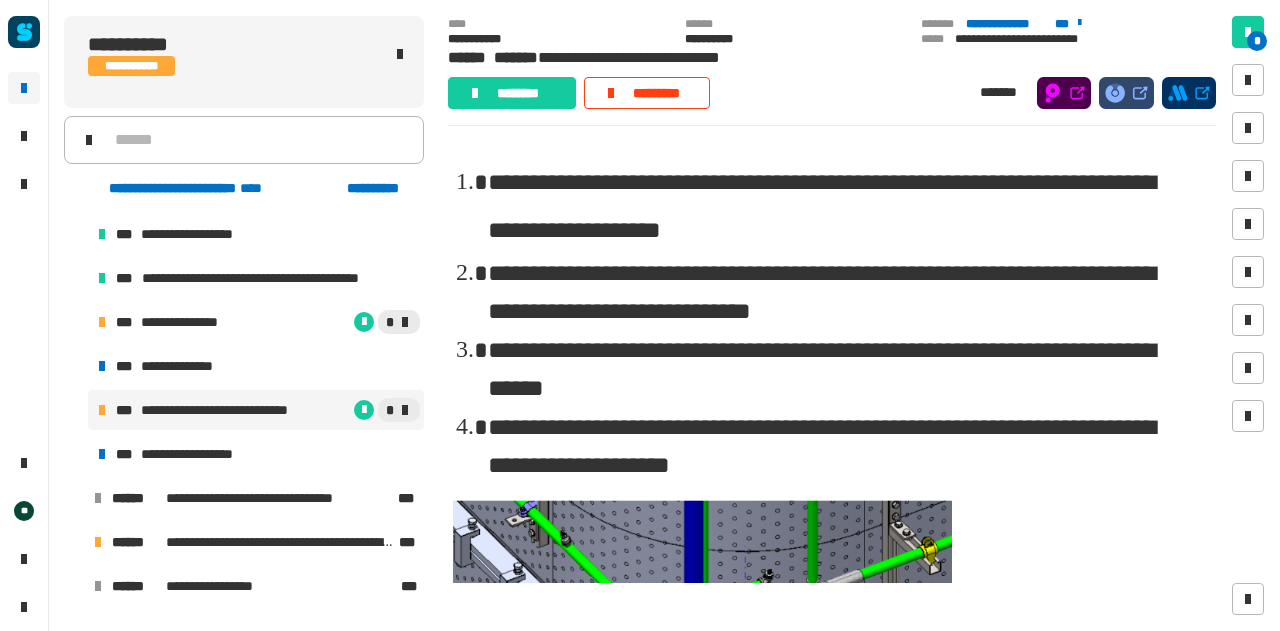 scroll, scrollTop: 0, scrollLeft: 0, axis: both 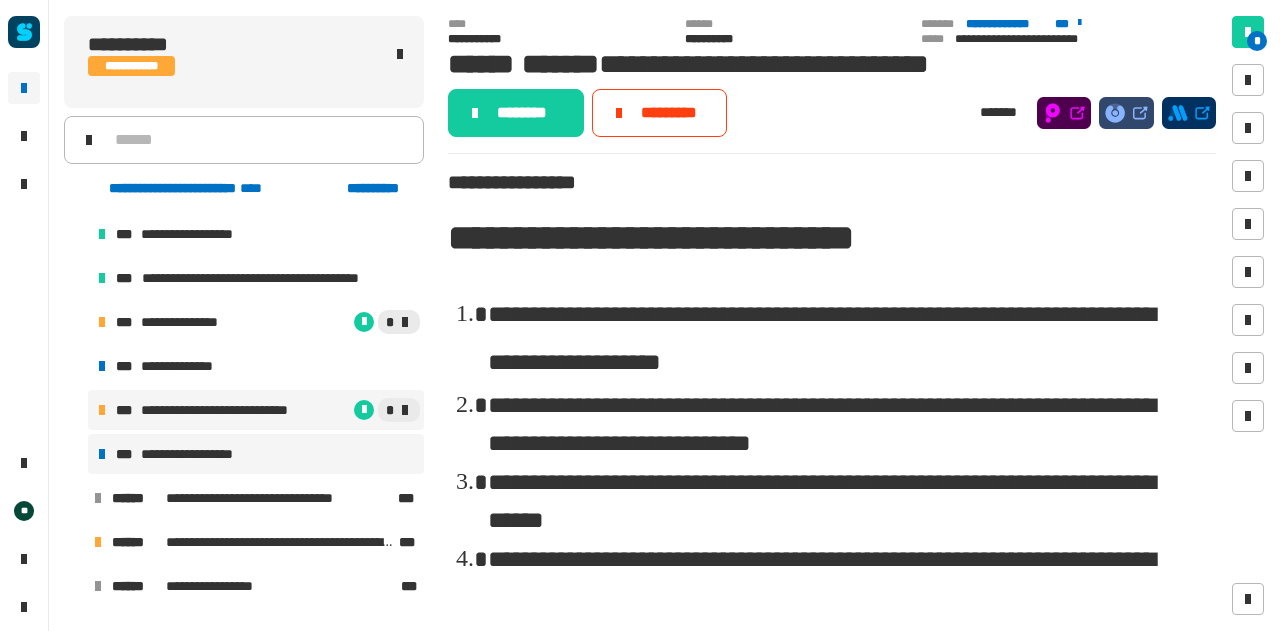 click on "**********" at bounding box center [256, 454] 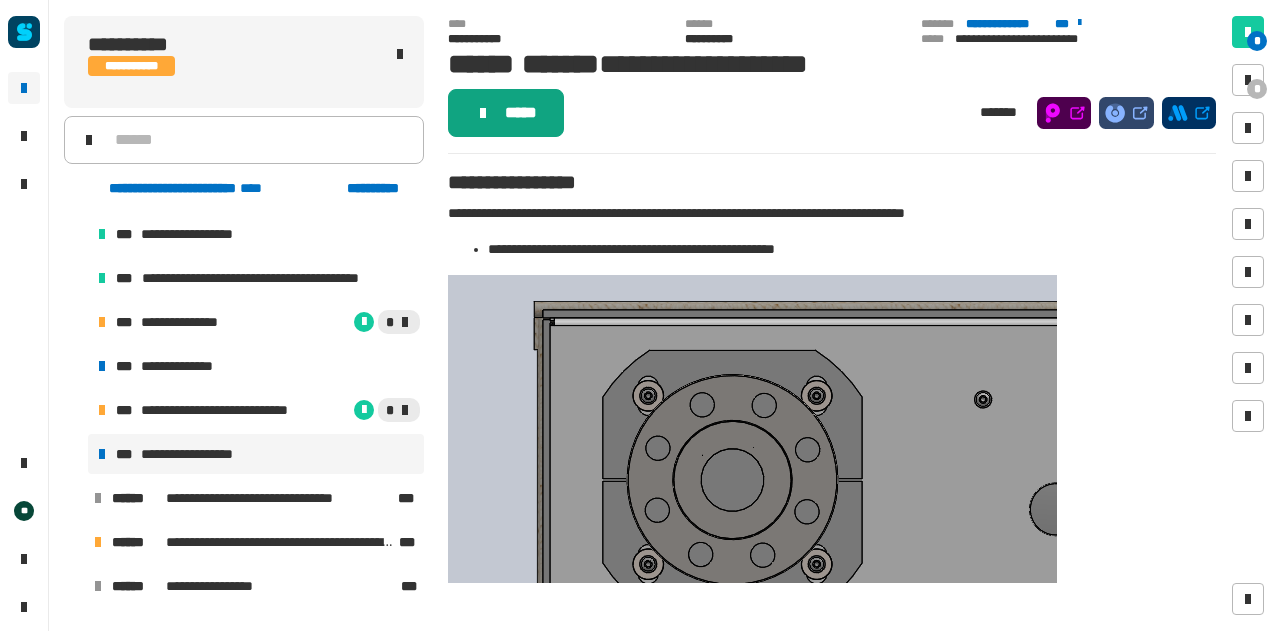 click on "*****" 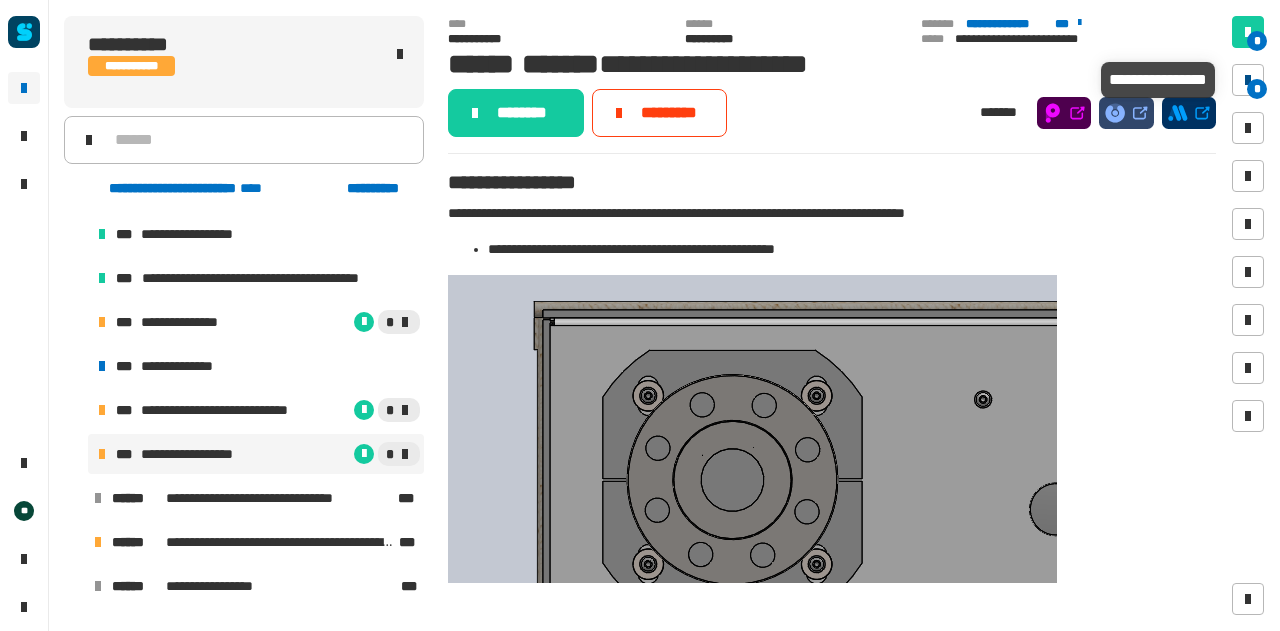 click on "*" at bounding box center (1257, 89) 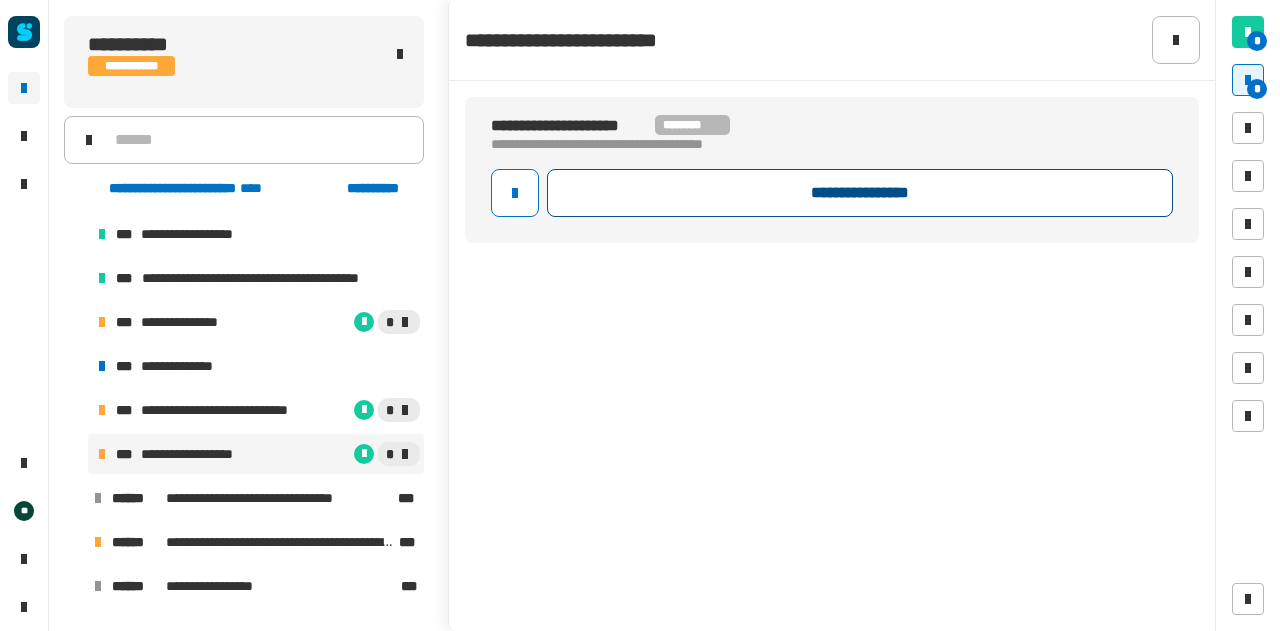 click on "**********" 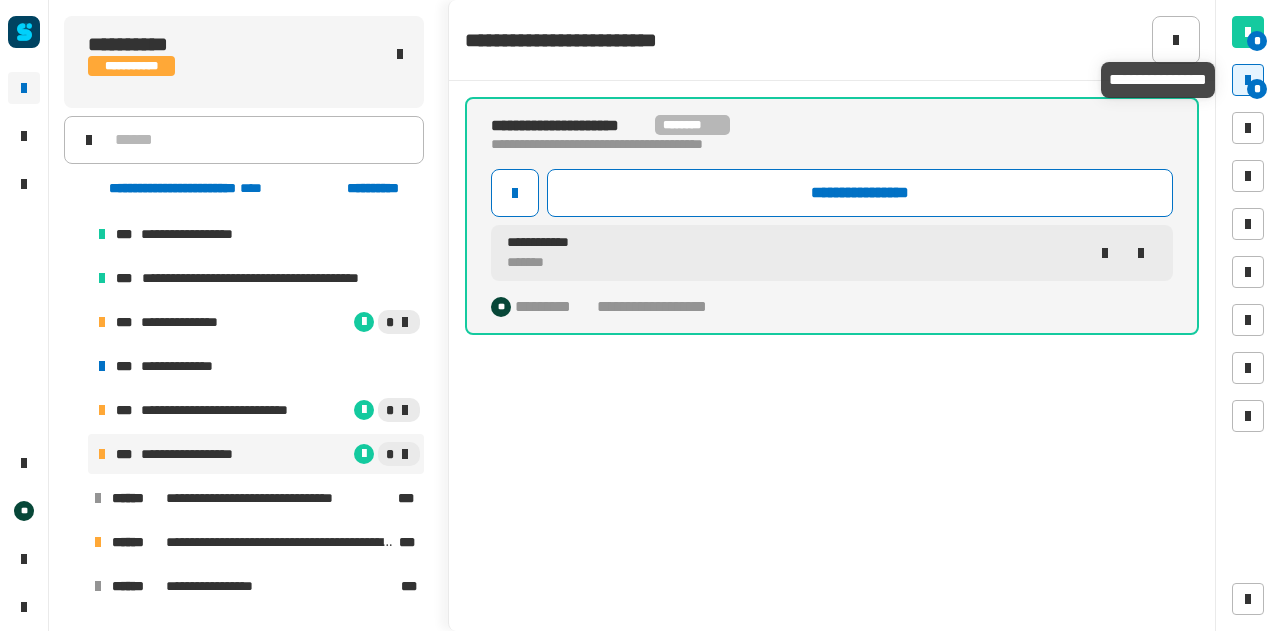 click at bounding box center (1248, 80) 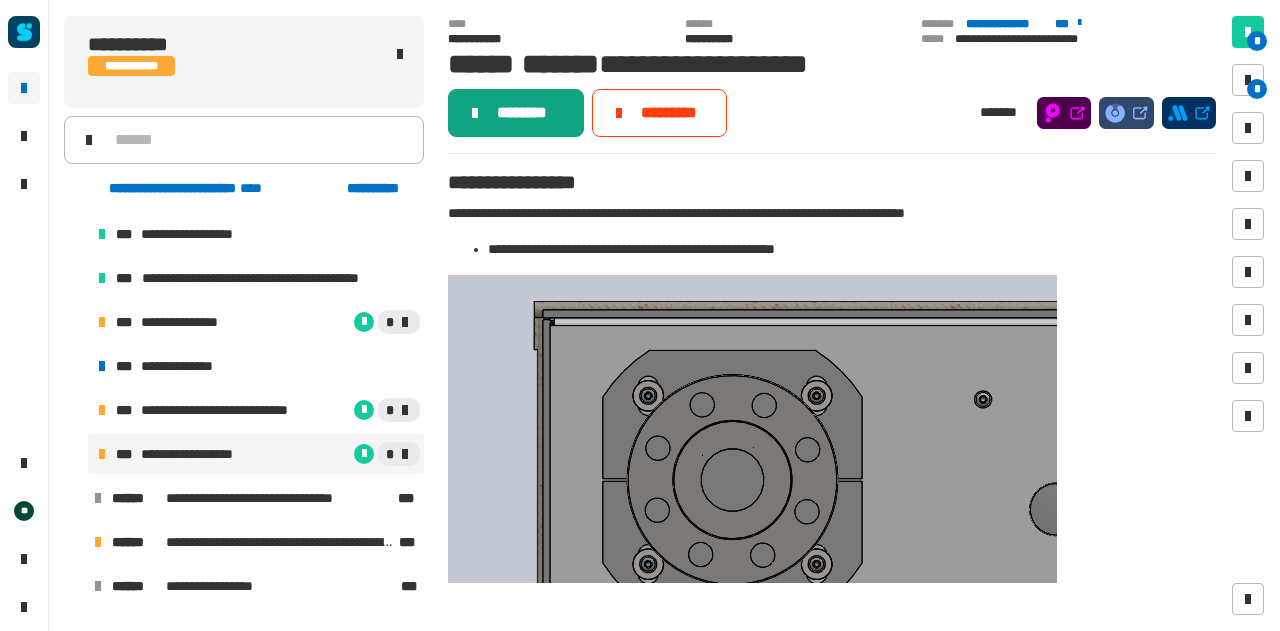 click on "********" 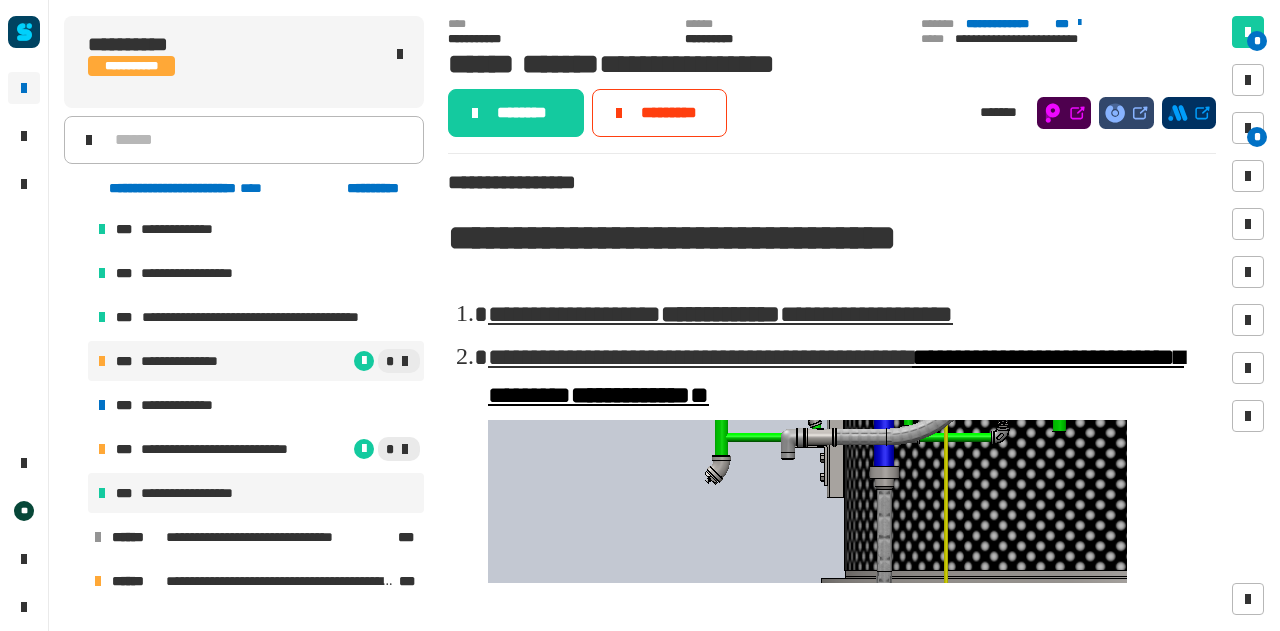 scroll, scrollTop: 222, scrollLeft: 0, axis: vertical 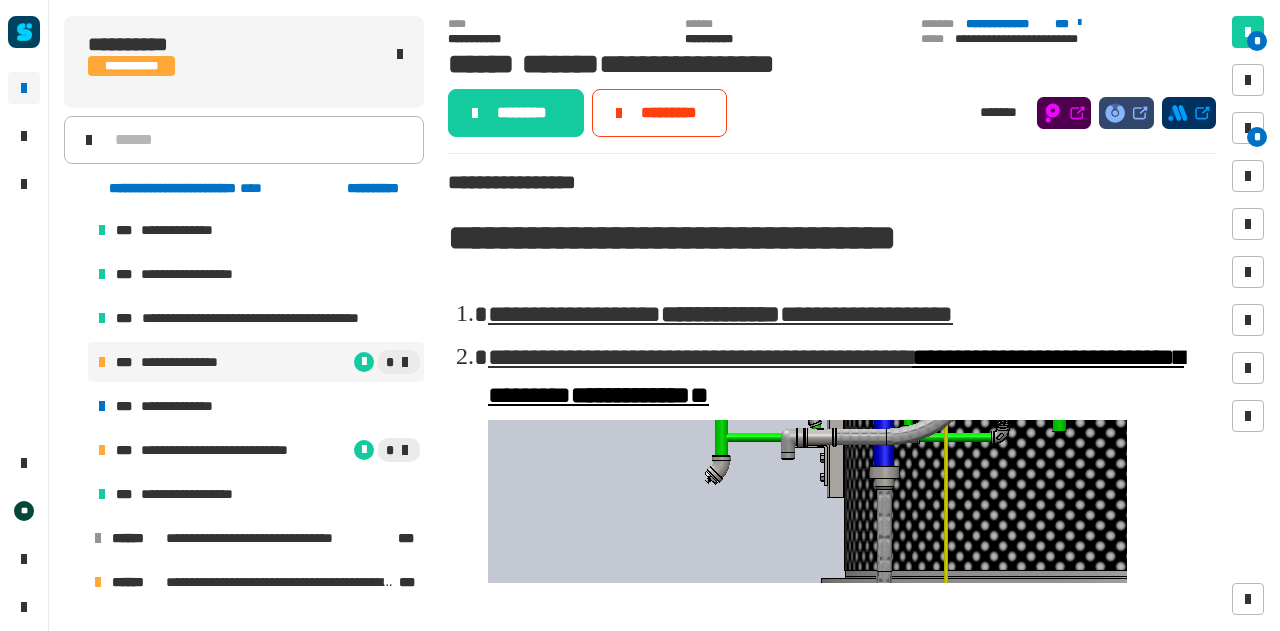 click on "**********" at bounding box center (256, 362) 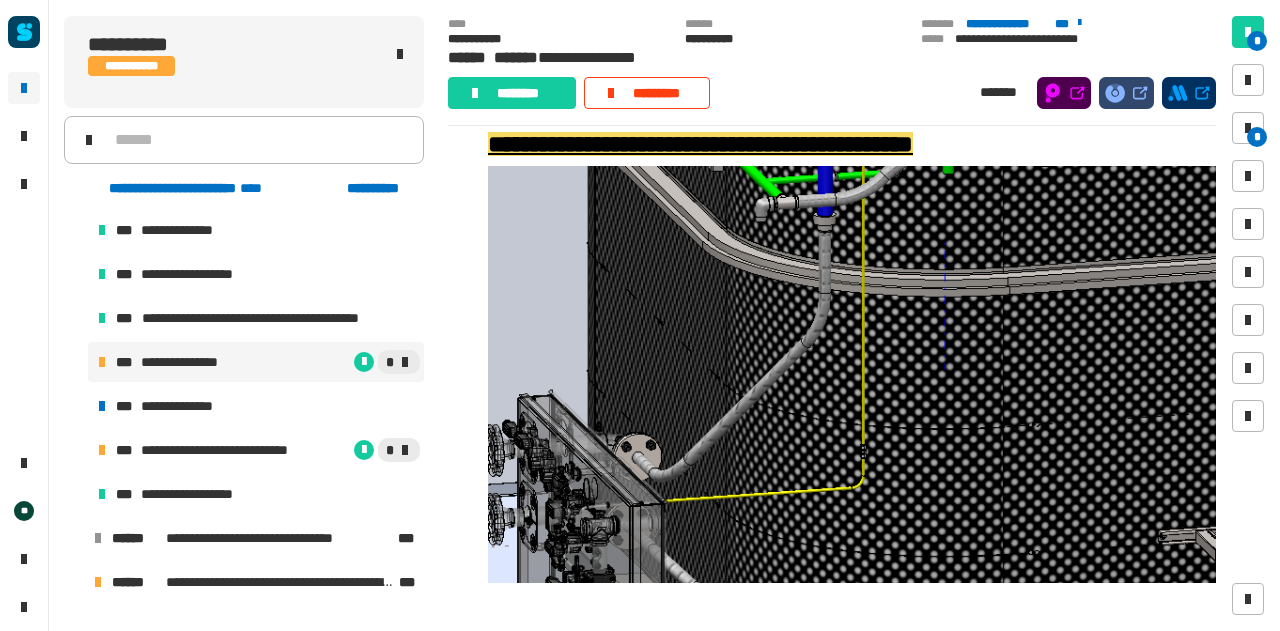 scroll, scrollTop: 2600, scrollLeft: 0, axis: vertical 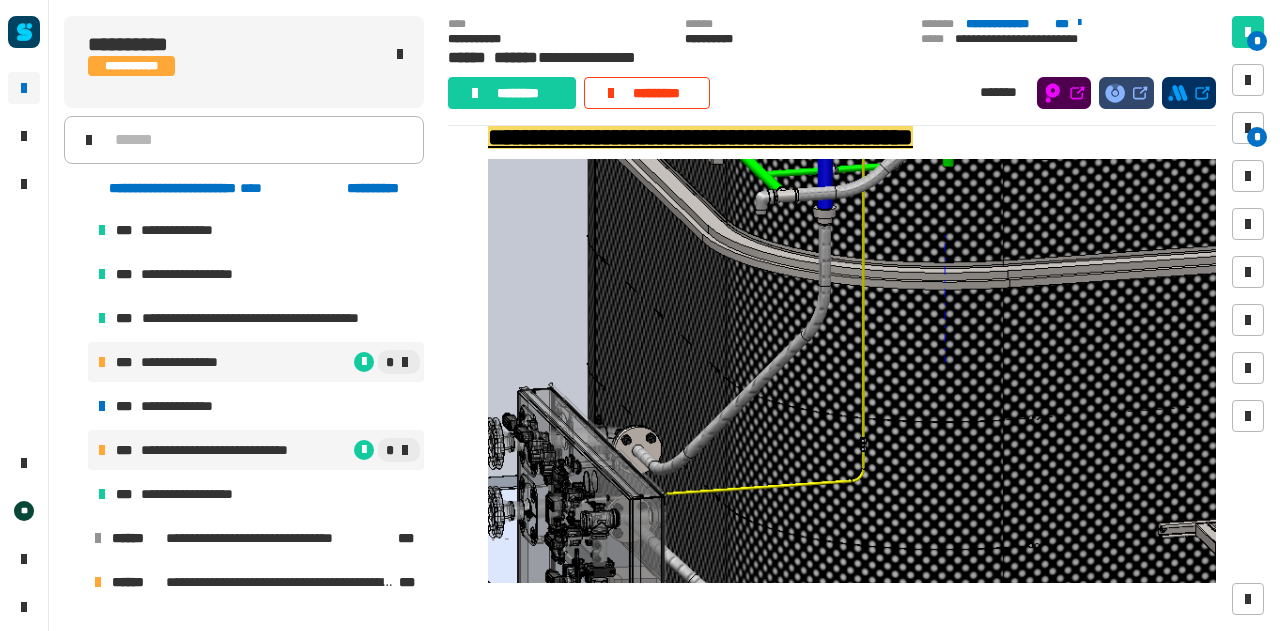 click on "**********" at bounding box center [256, 450] 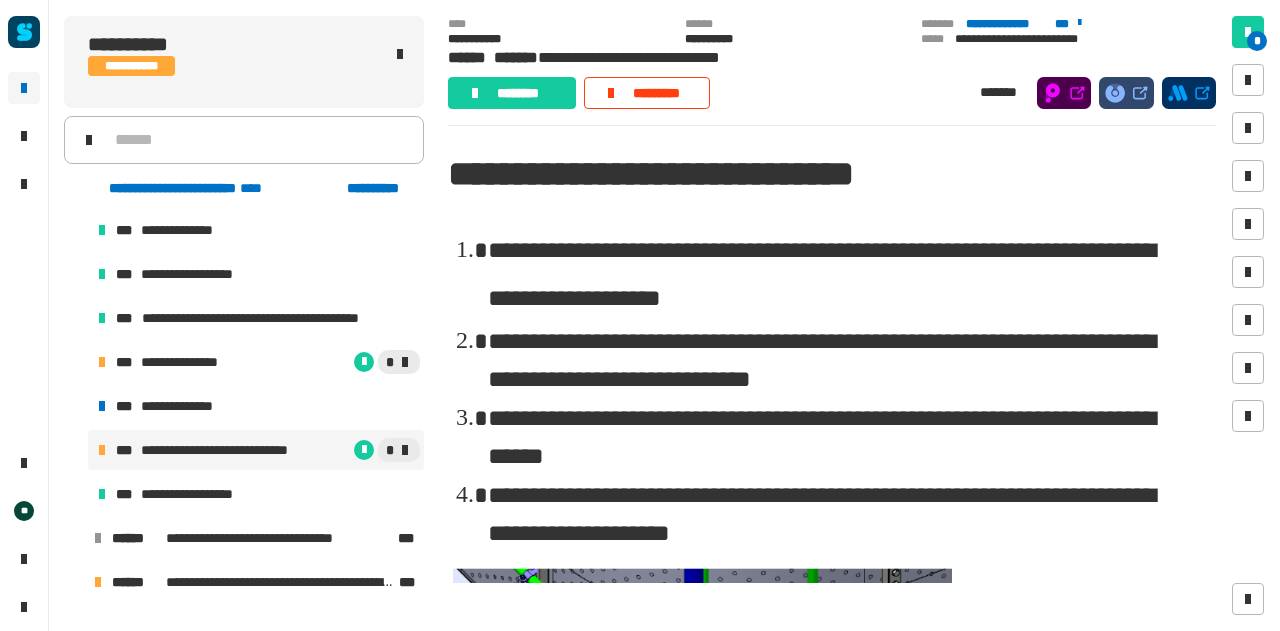 scroll, scrollTop: 0, scrollLeft: 0, axis: both 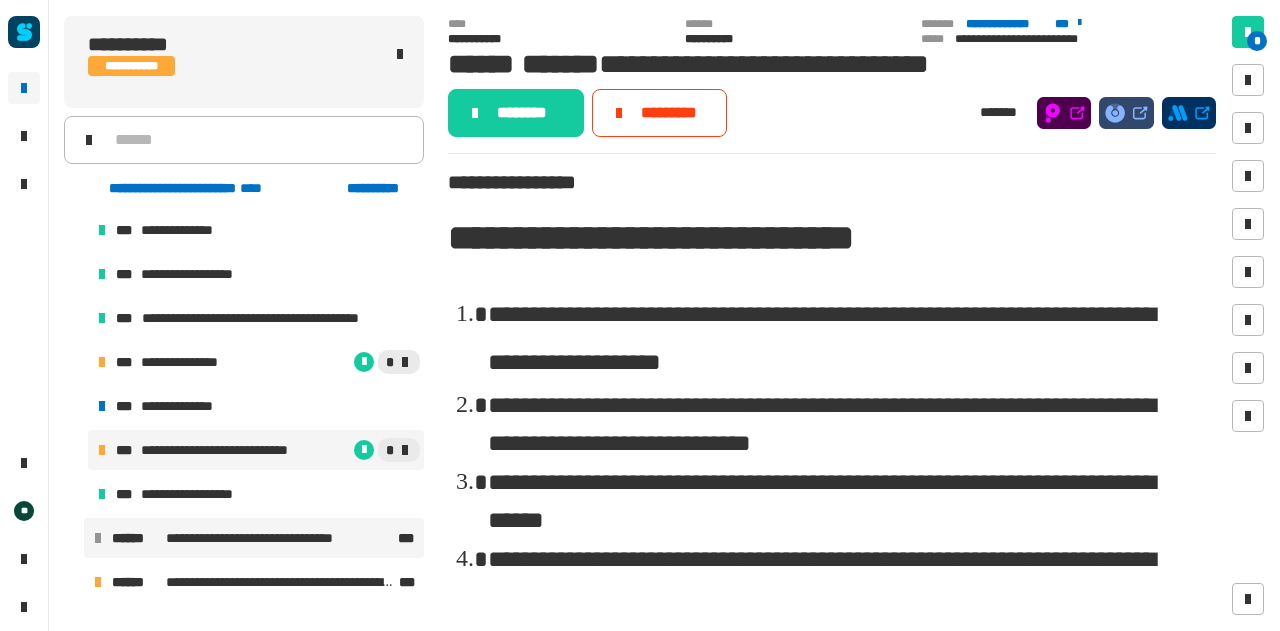 click at bounding box center (98, 538) 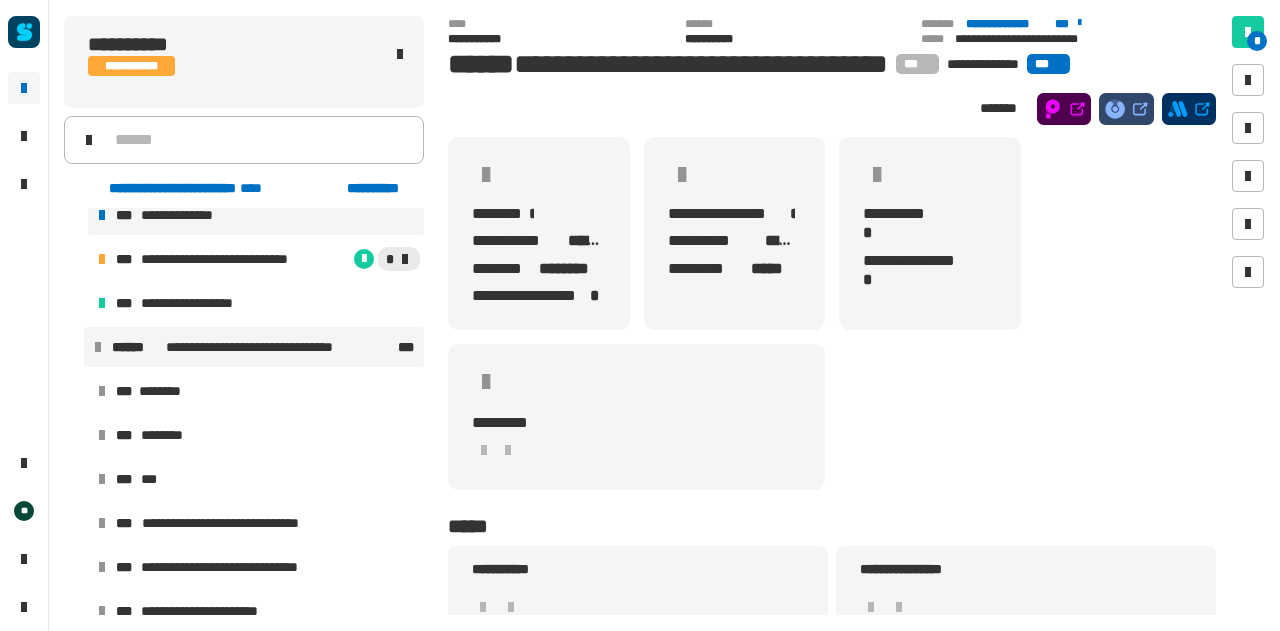 scroll, scrollTop: 414, scrollLeft: 0, axis: vertical 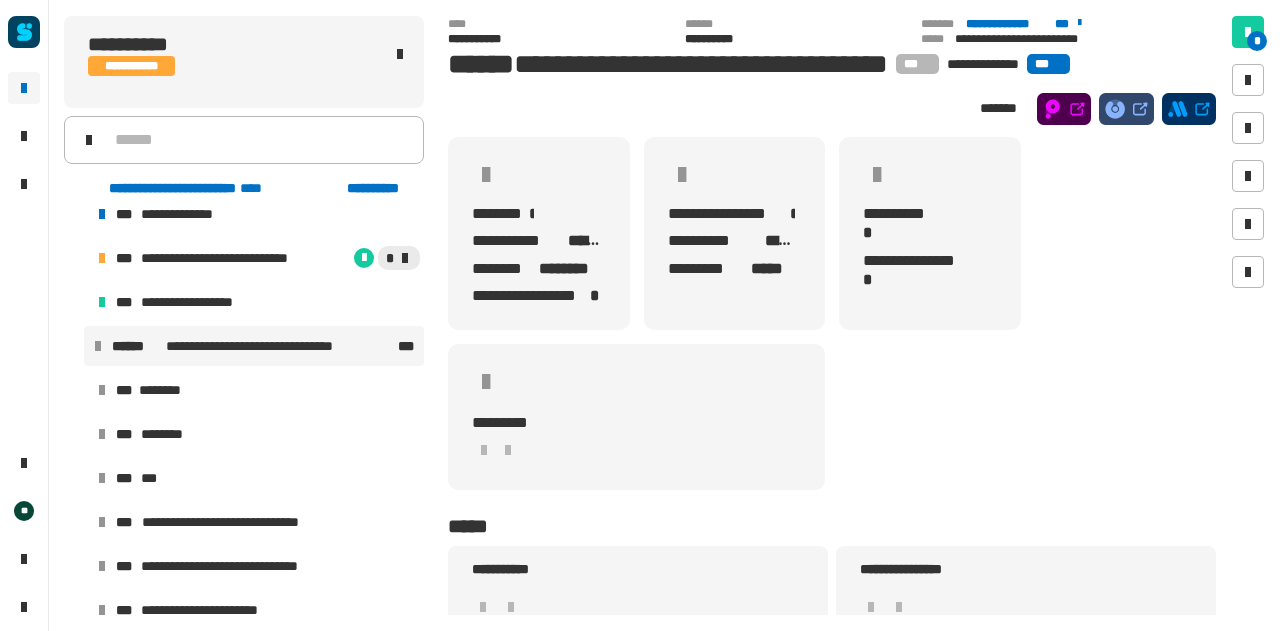 click on "*** [NUMBER] [STREET] [CITY] [STATE] [ZIP] [COUNTRY]" at bounding box center (256, 544) 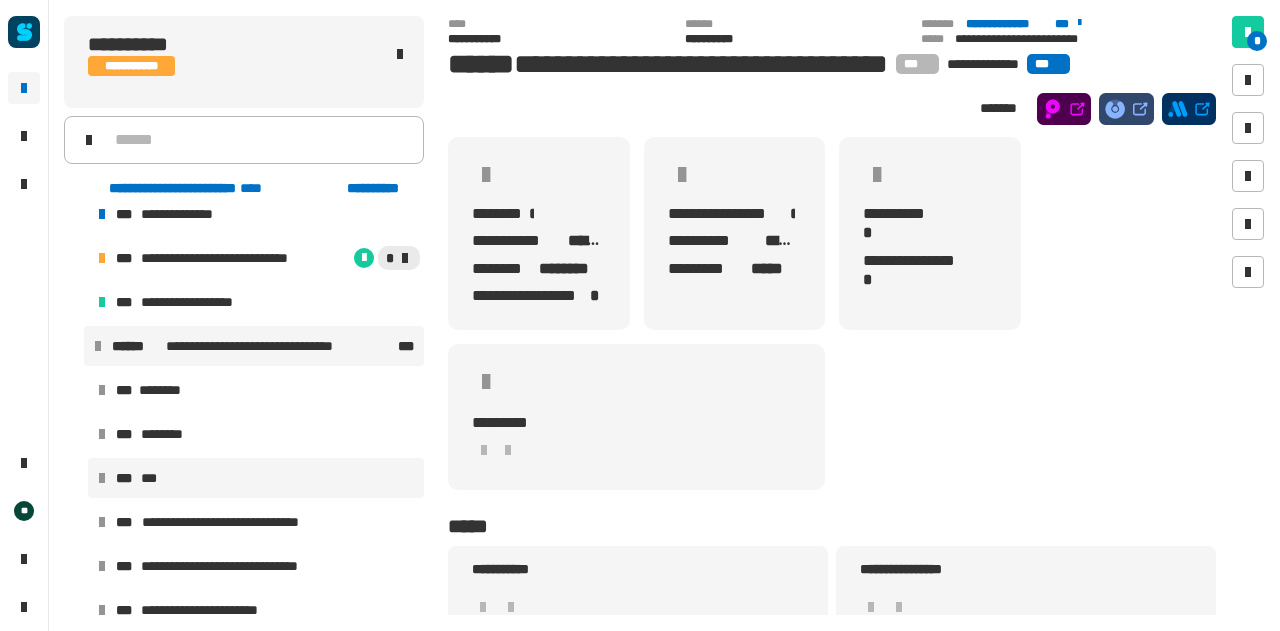 click on "*** ***" at bounding box center [256, 478] 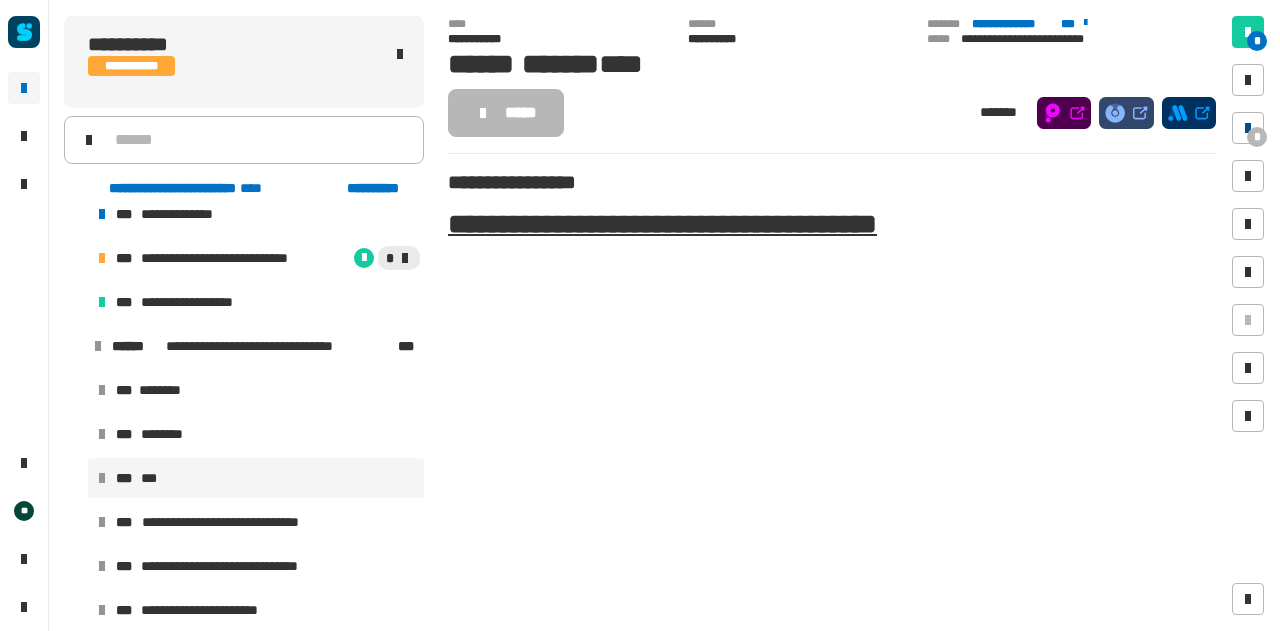 click at bounding box center (1248, 128) 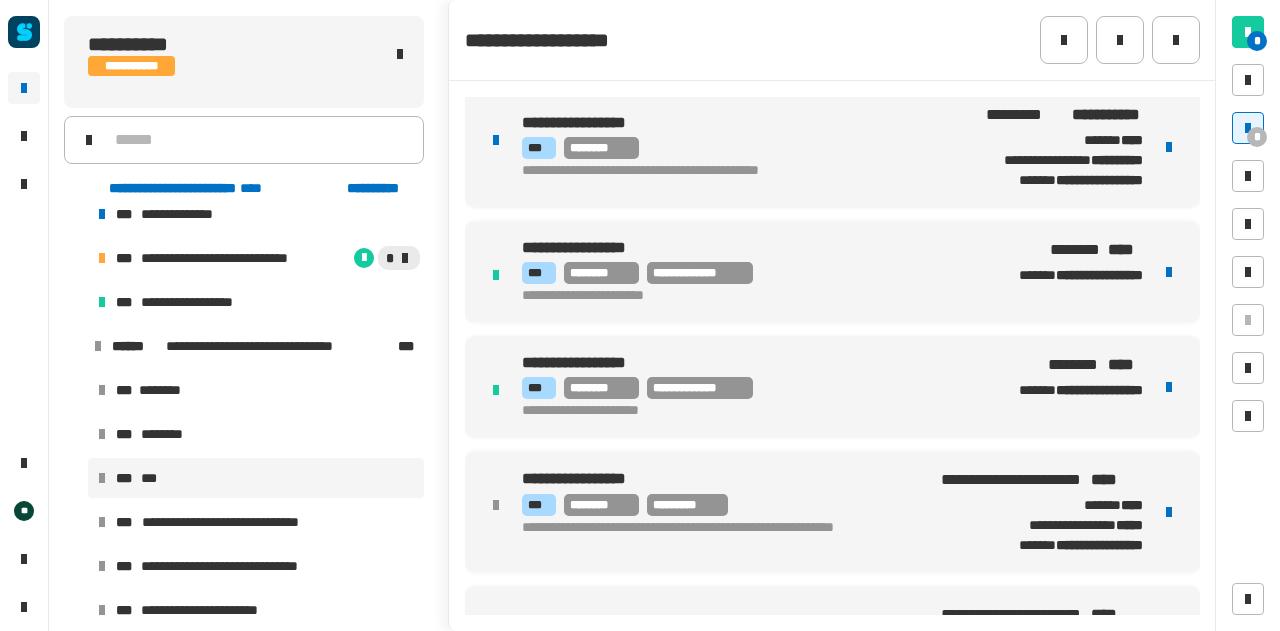scroll, scrollTop: 366, scrollLeft: 0, axis: vertical 